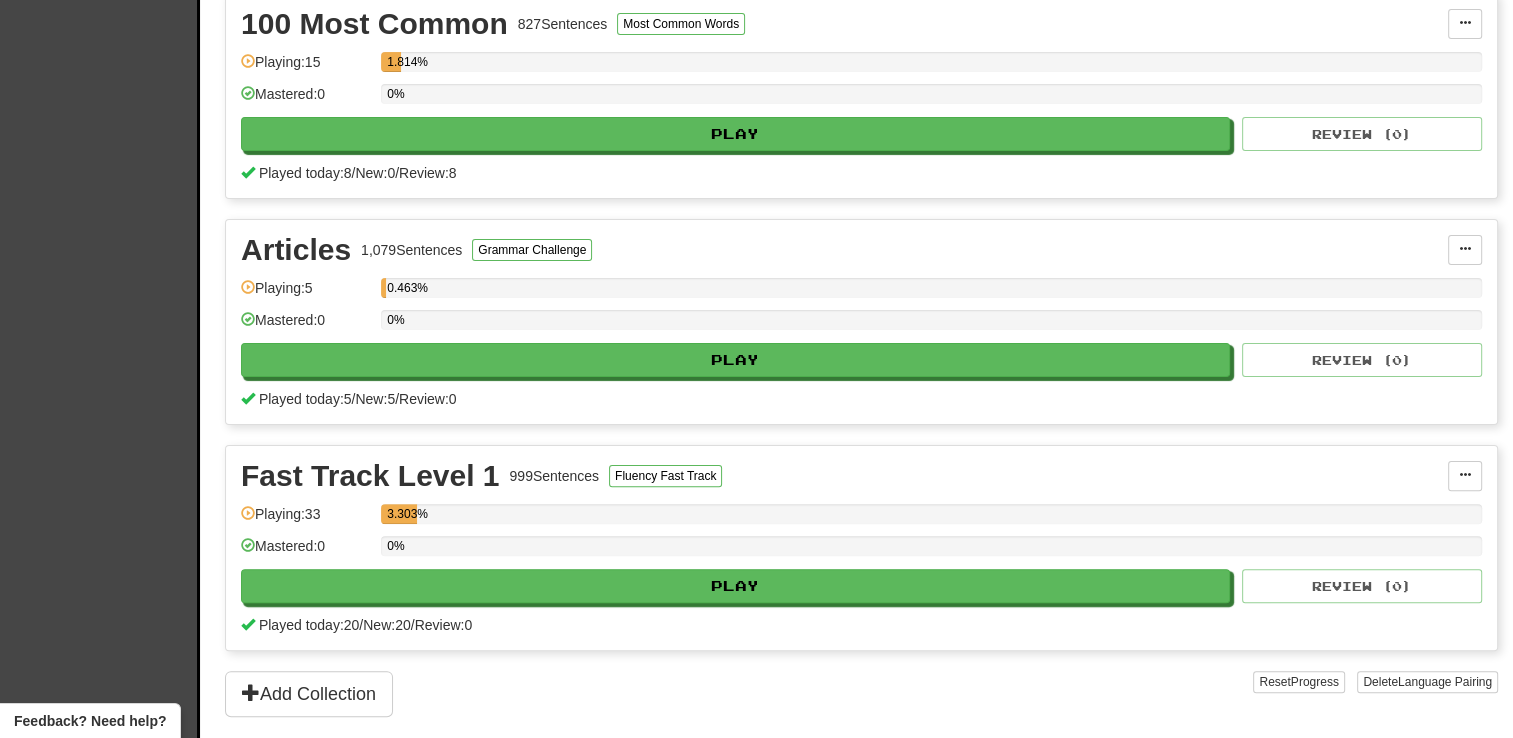 scroll, scrollTop: 600, scrollLeft: 0, axis: vertical 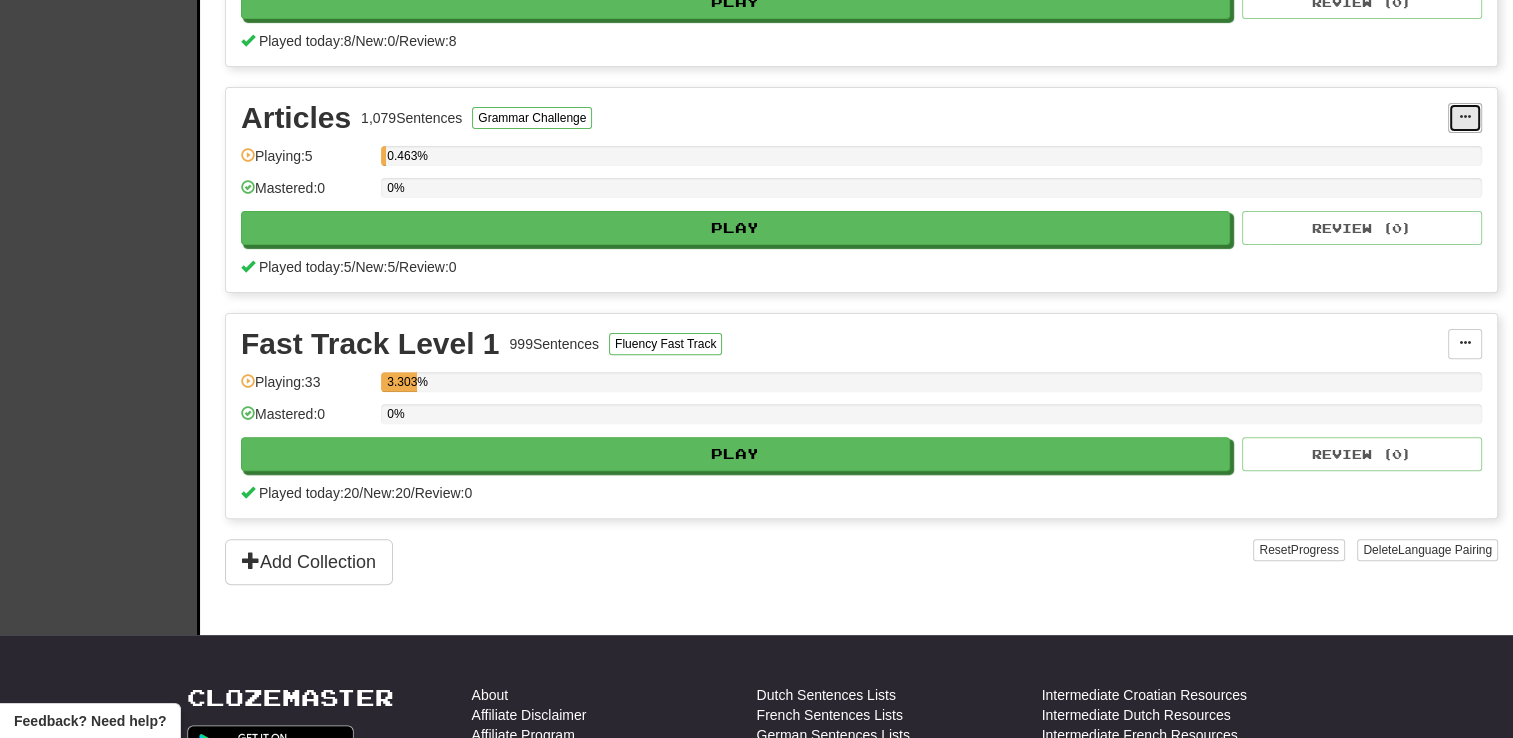 click at bounding box center (1465, 117) 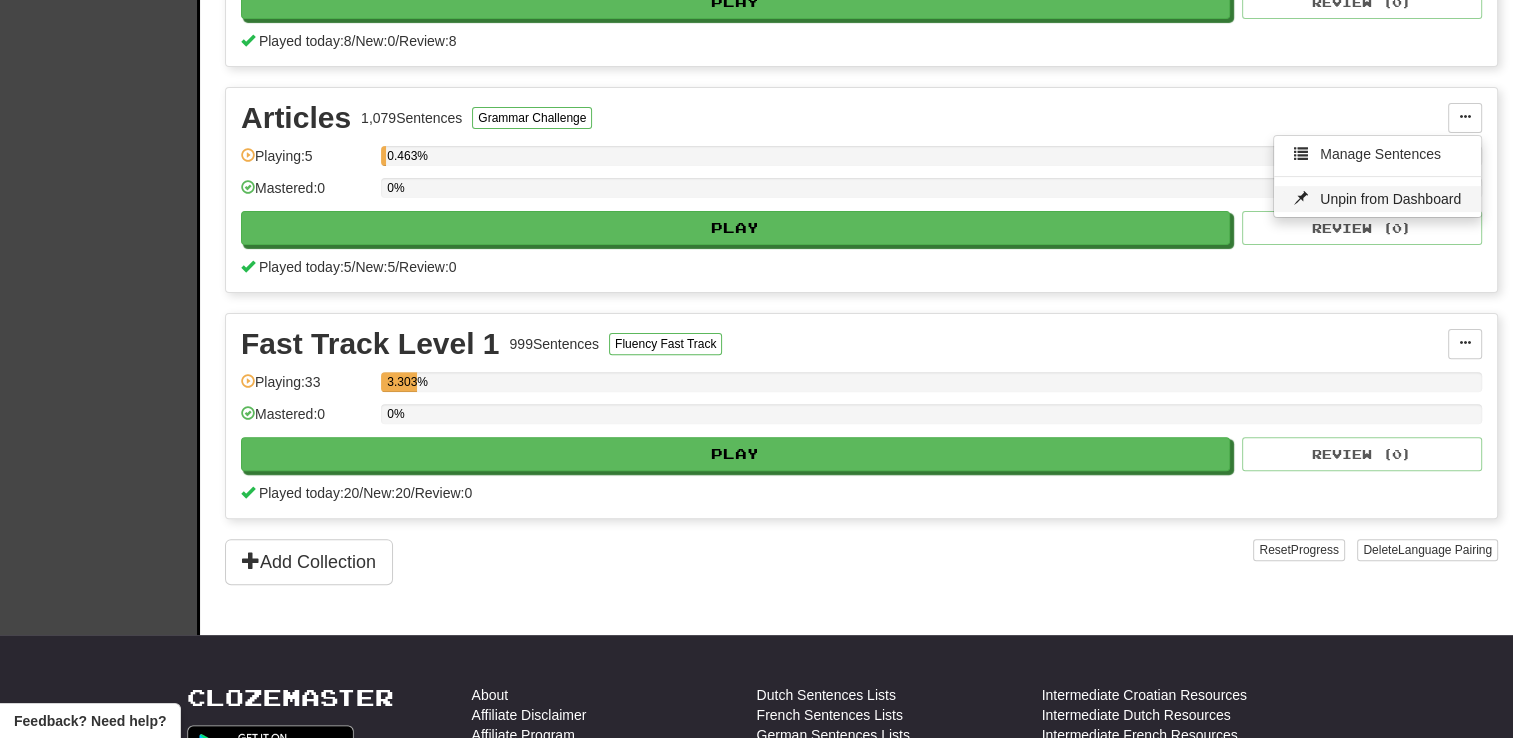 click on "Unpin from Dashboard" at bounding box center (1390, 199) 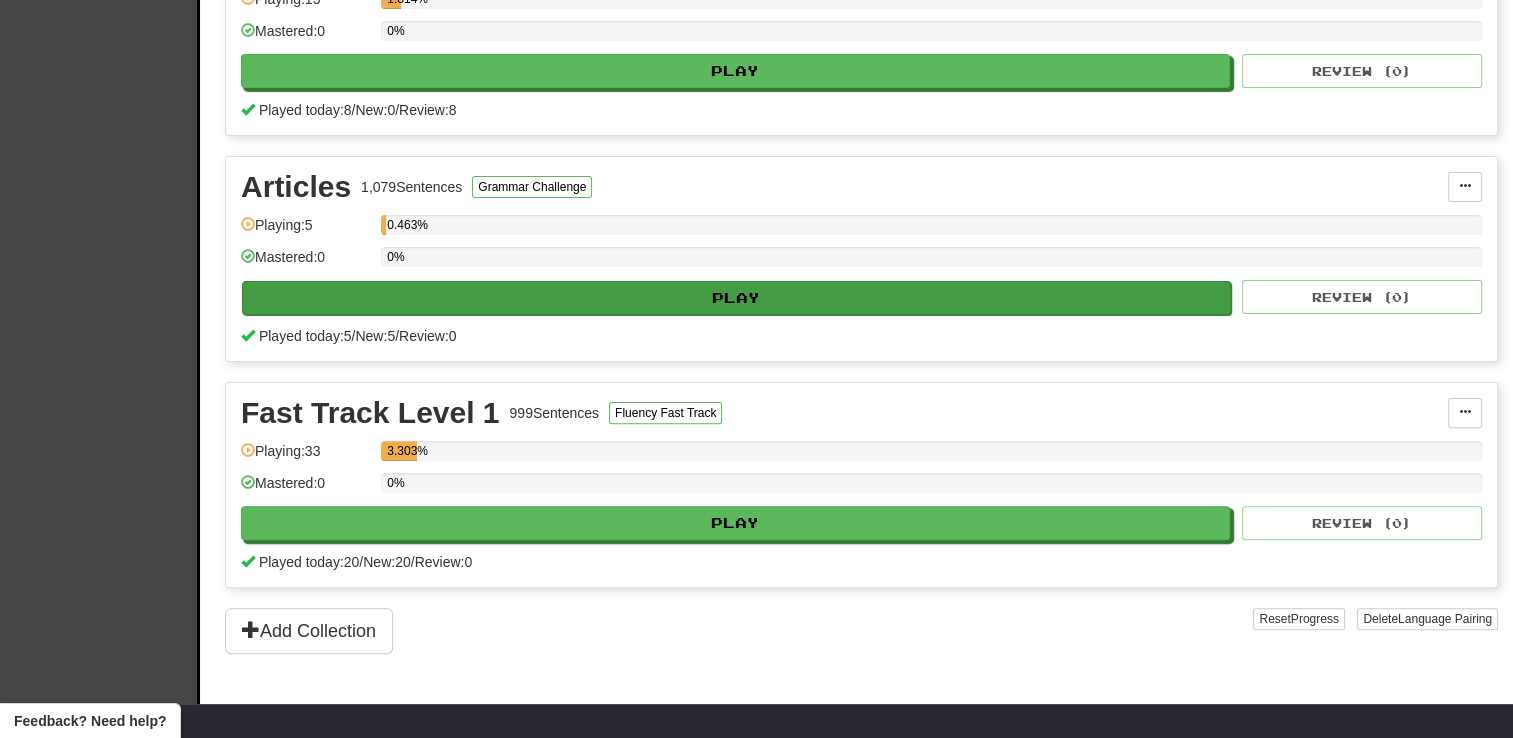 scroll, scrollTop: 500, scrollLeft: 0, axis: vertical 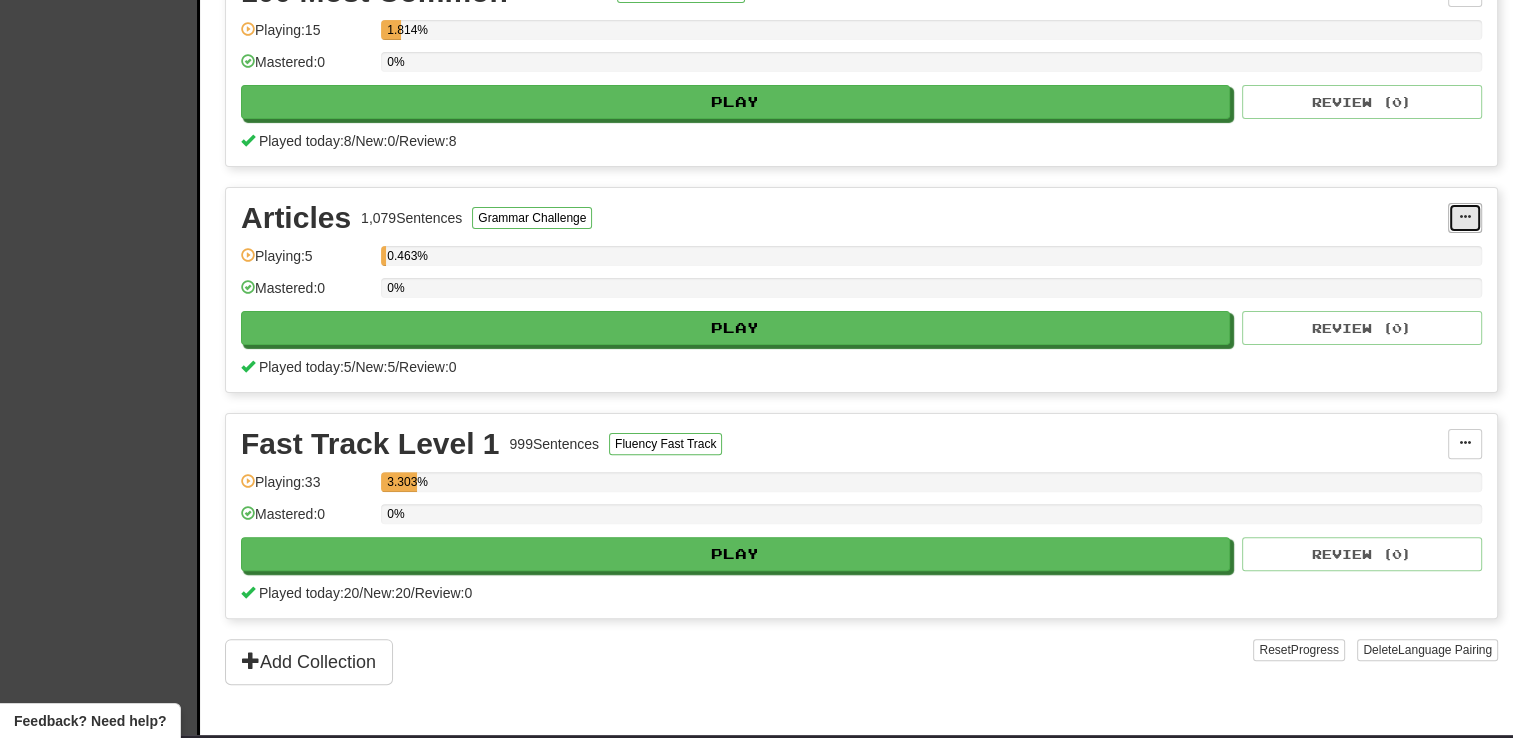 click at bounding box center (1465, 218) 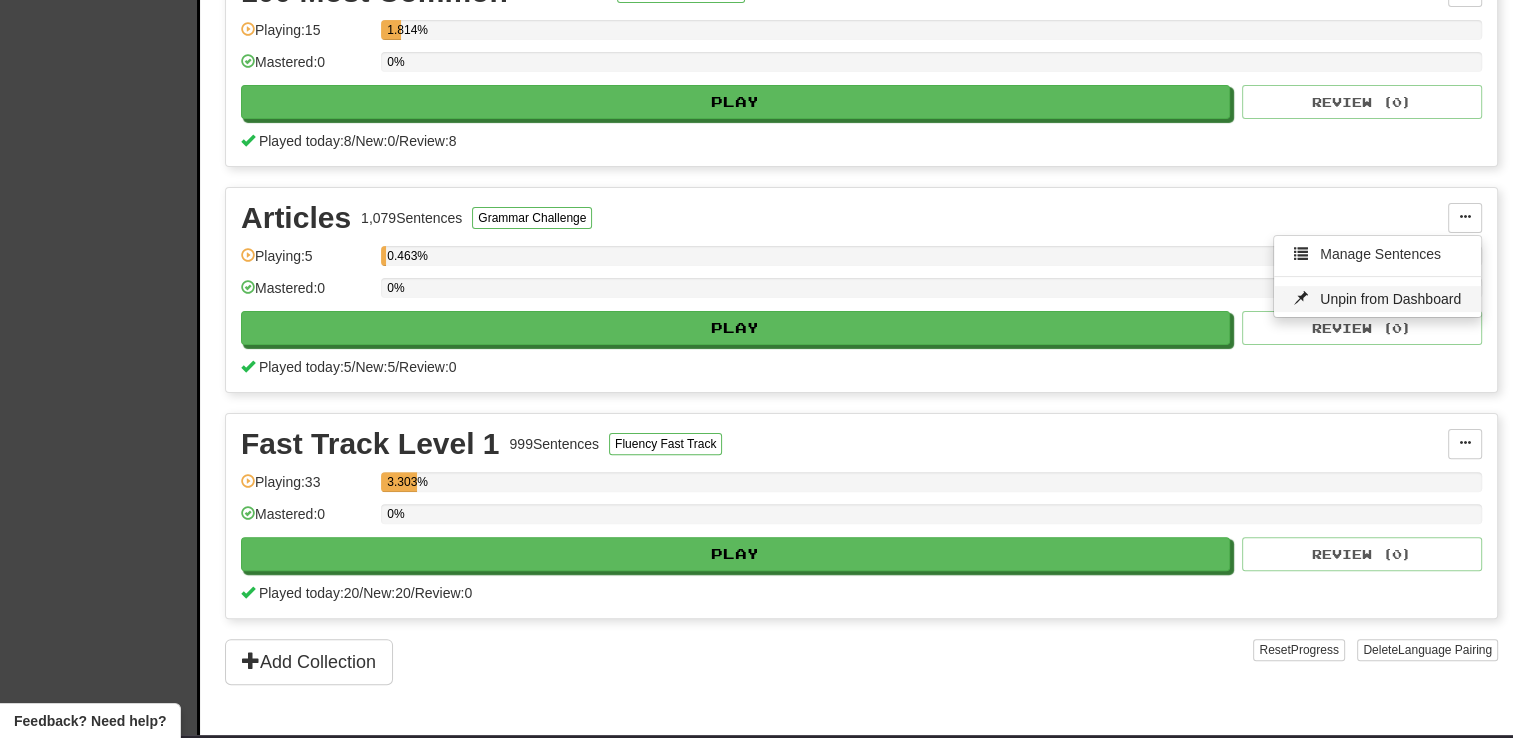 click on "Unpin from Dashboard" at bounding box center [1390, 299] 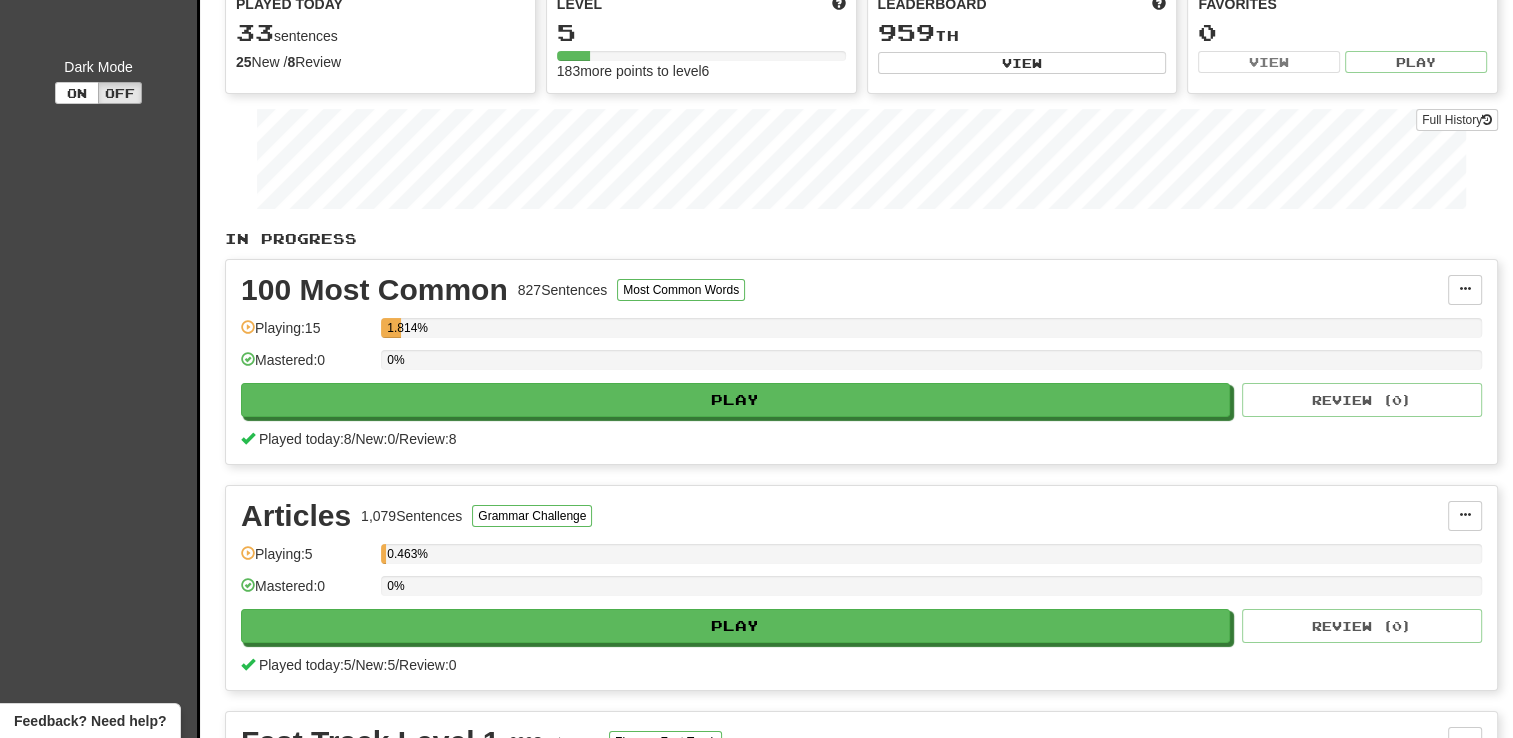 scroll, scrollTop: 200, scrollLeft: 0, axis: vertical 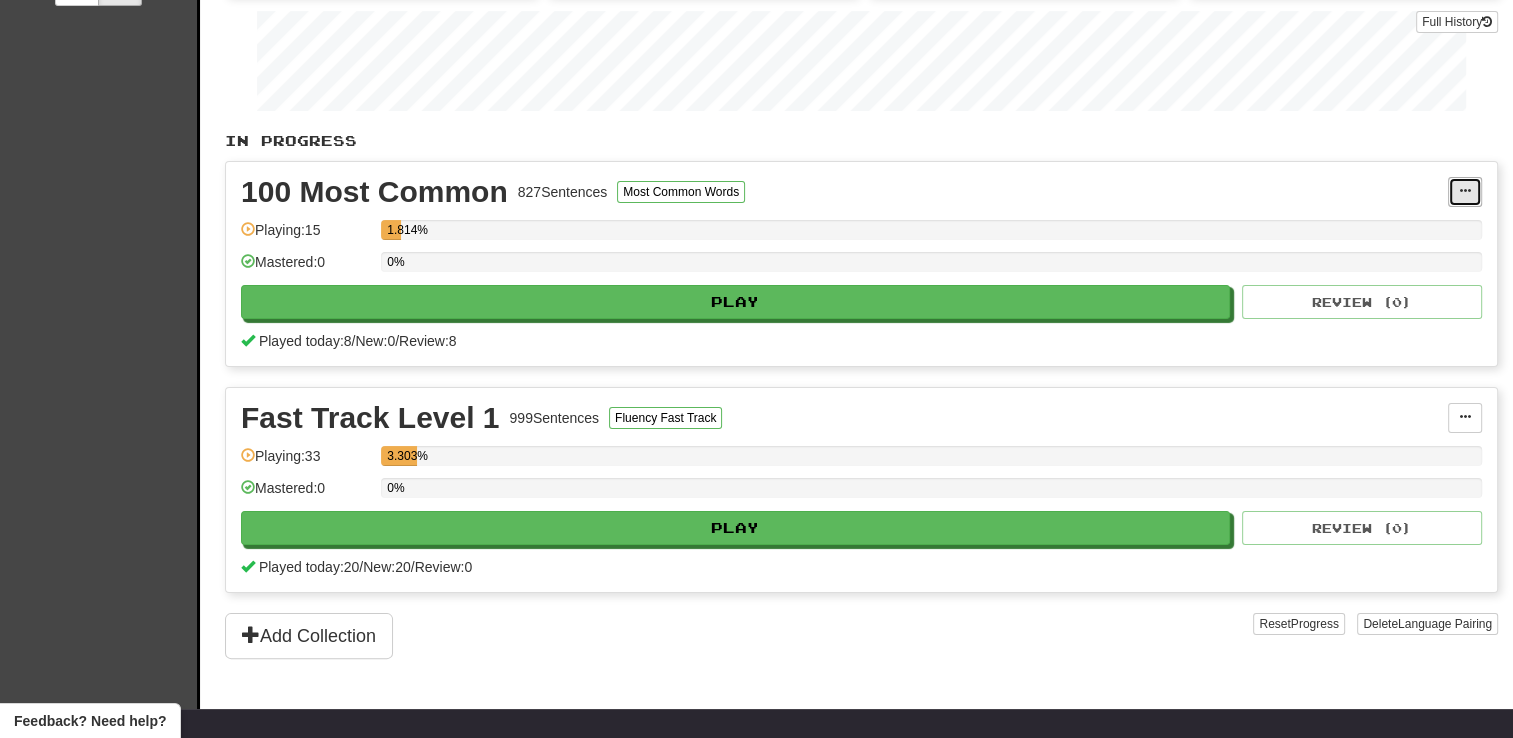 click at bounding box center [1465, 192] 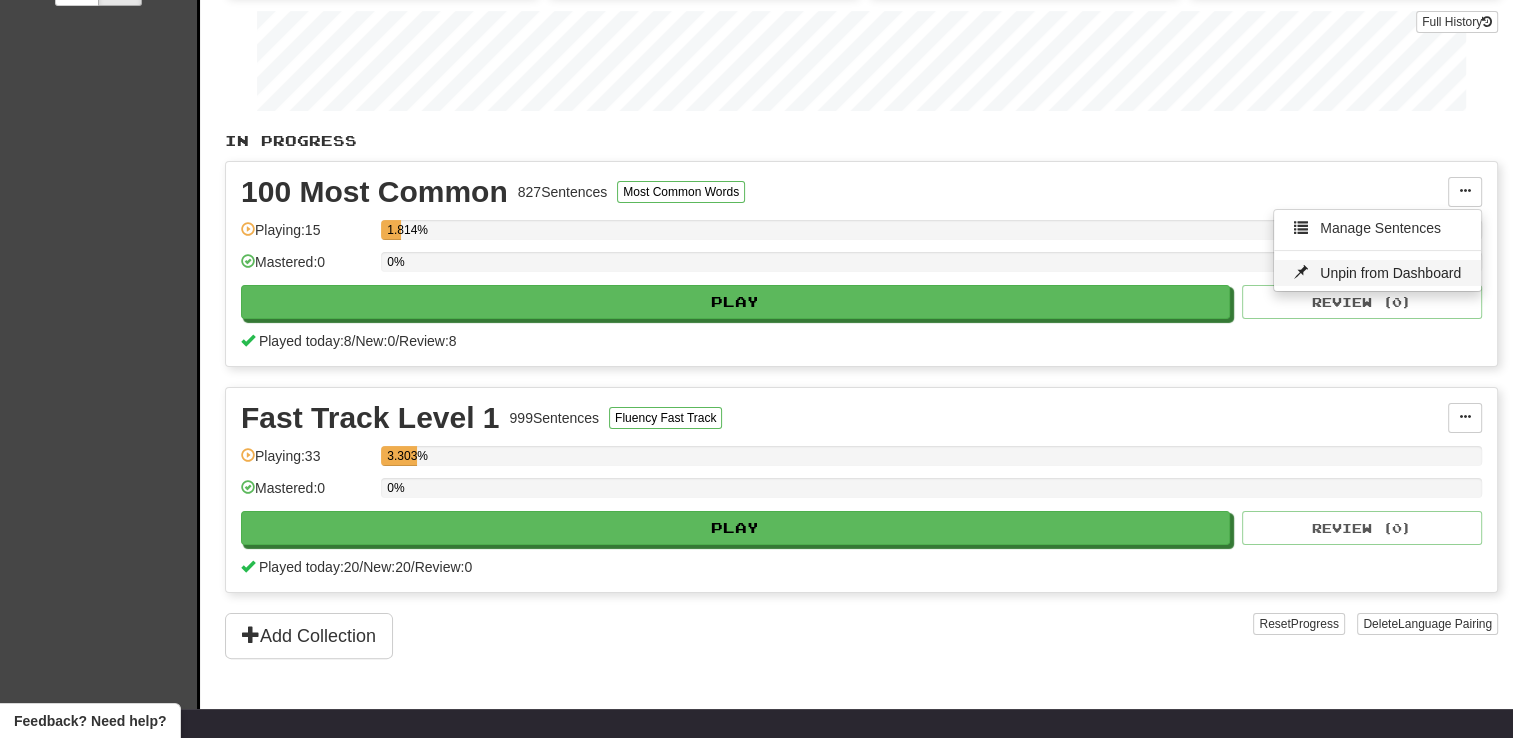 click on "Unpin from Dashboard" at bounding box center [1390, 273] 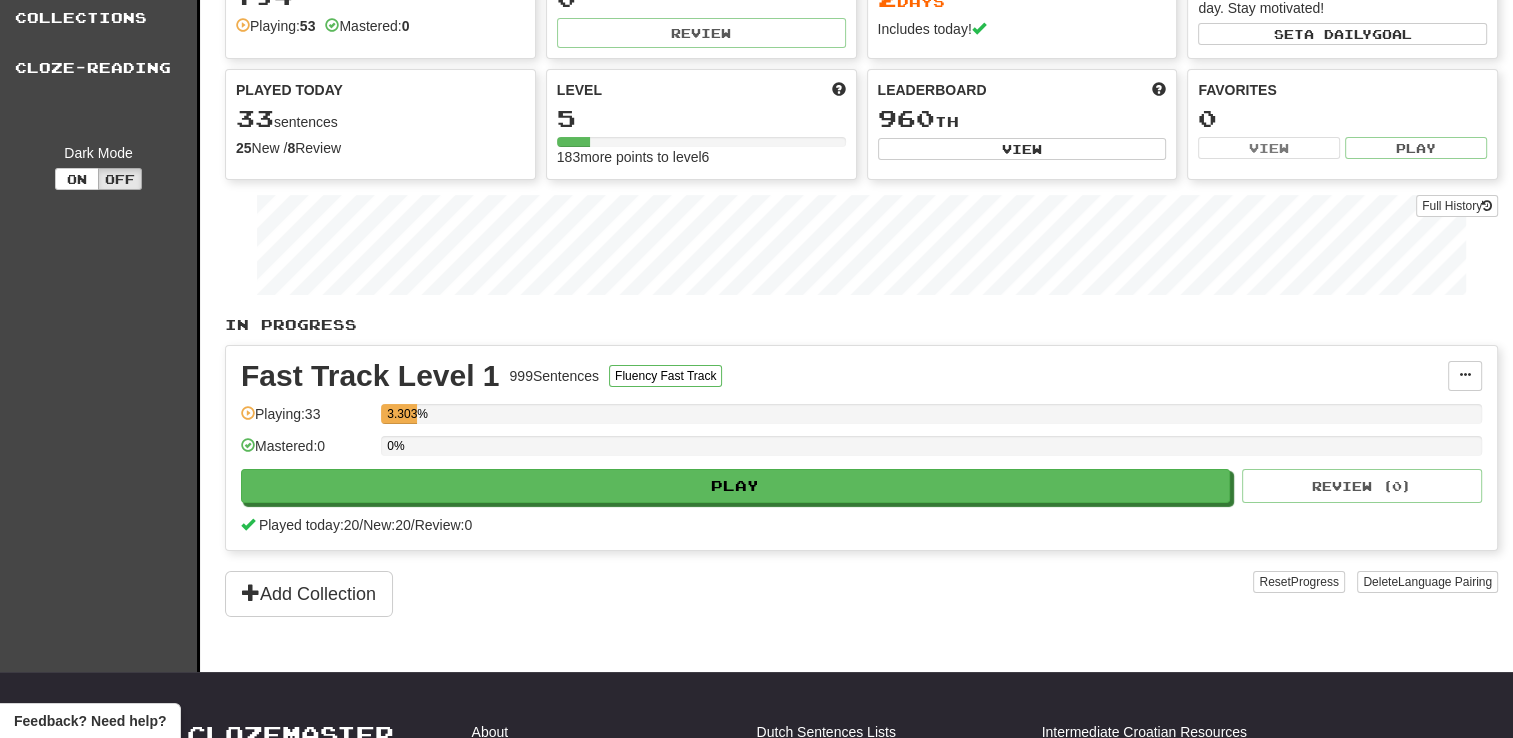 scroll, scrollTop: 0, scrollLeft: 0, axis: both 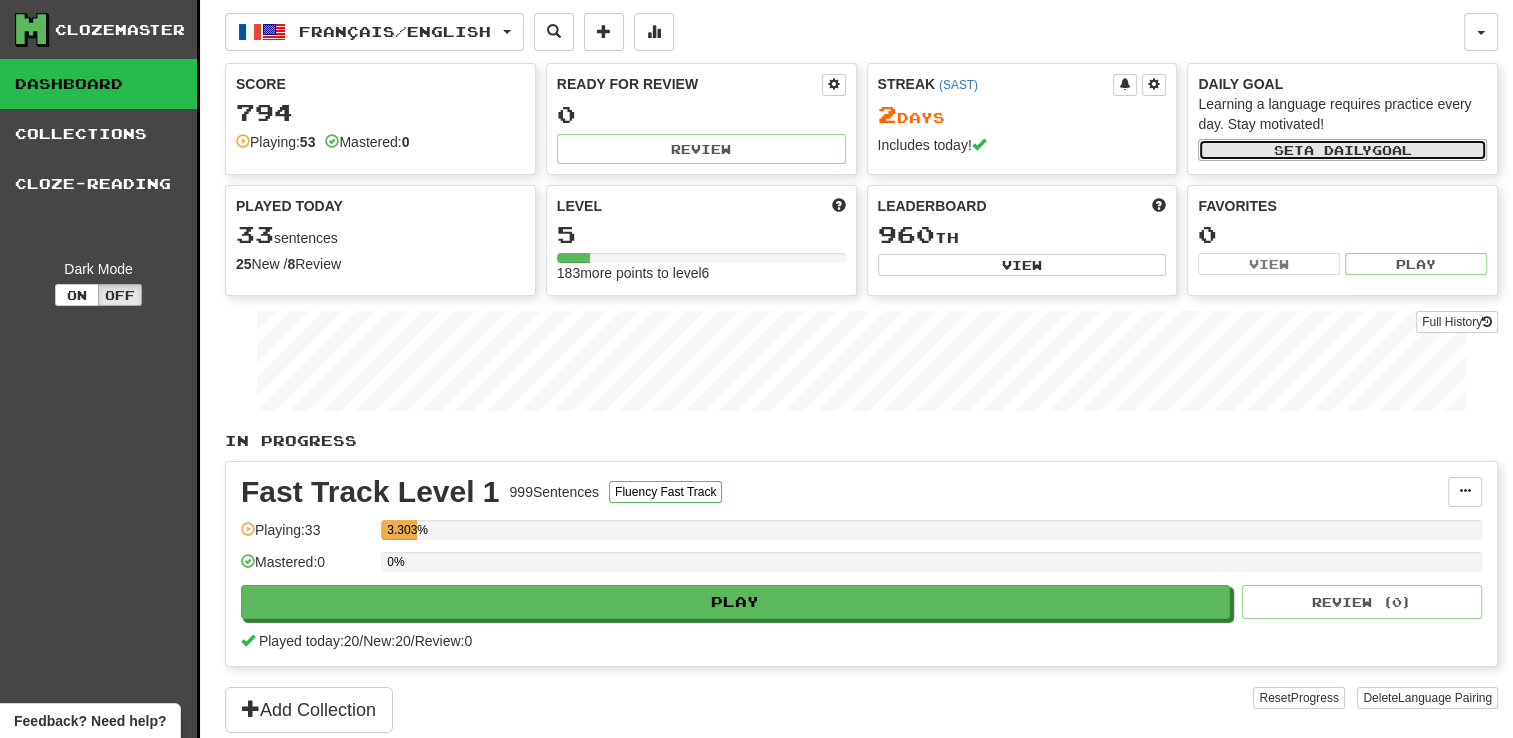 click on "a daily" at bounding box center (1338, 150) 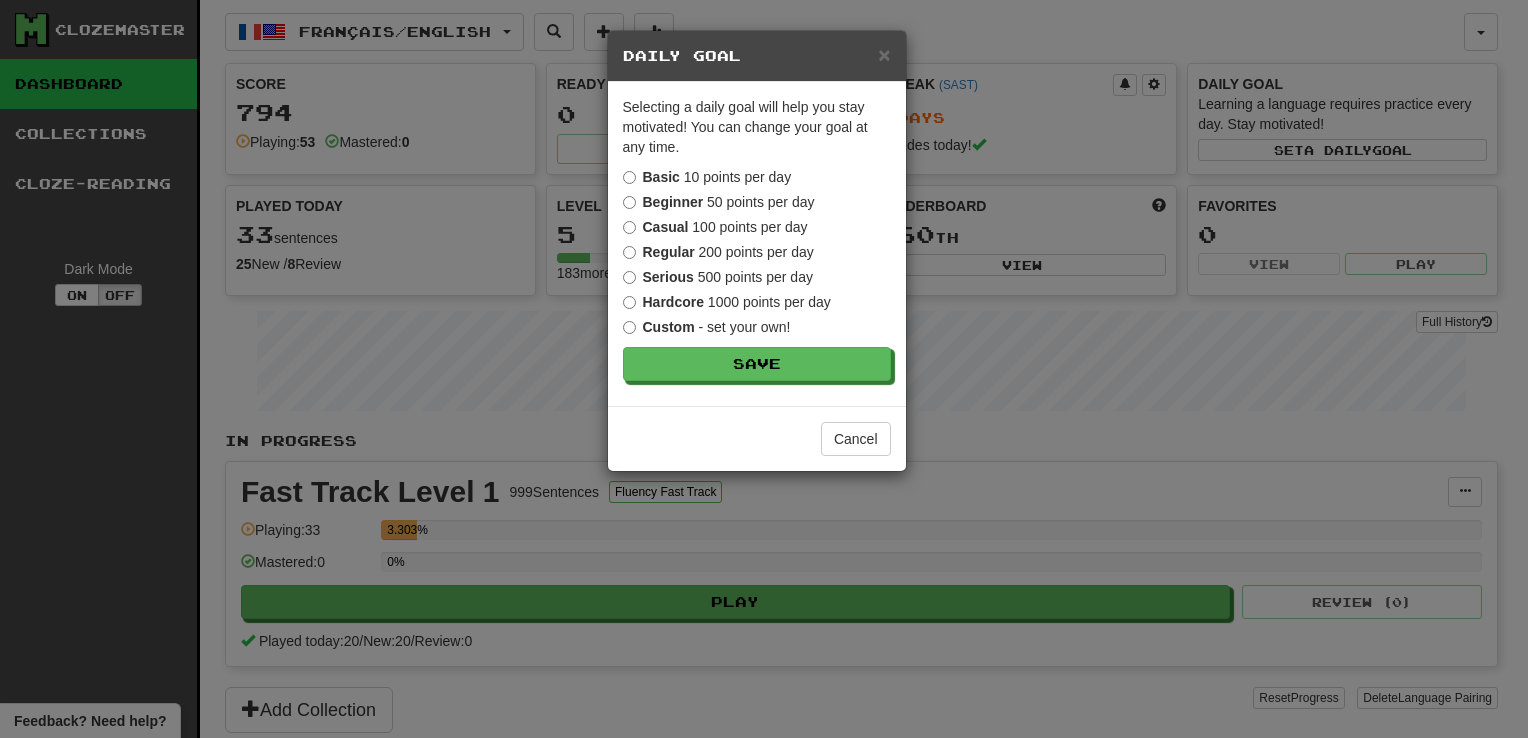 click on "Serious" at bounding box center (668, 277) 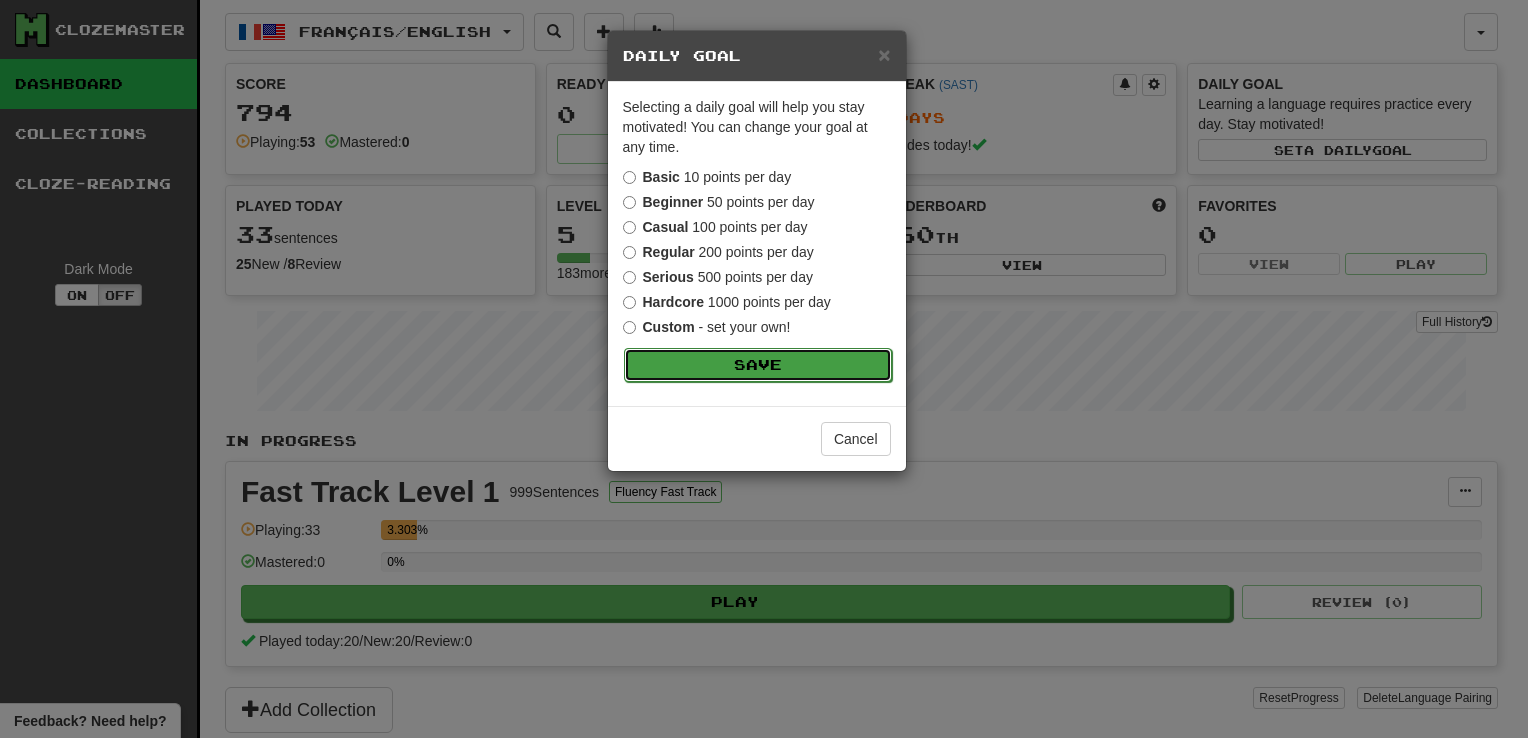 click on "Save" at bounding box center (758, 365) 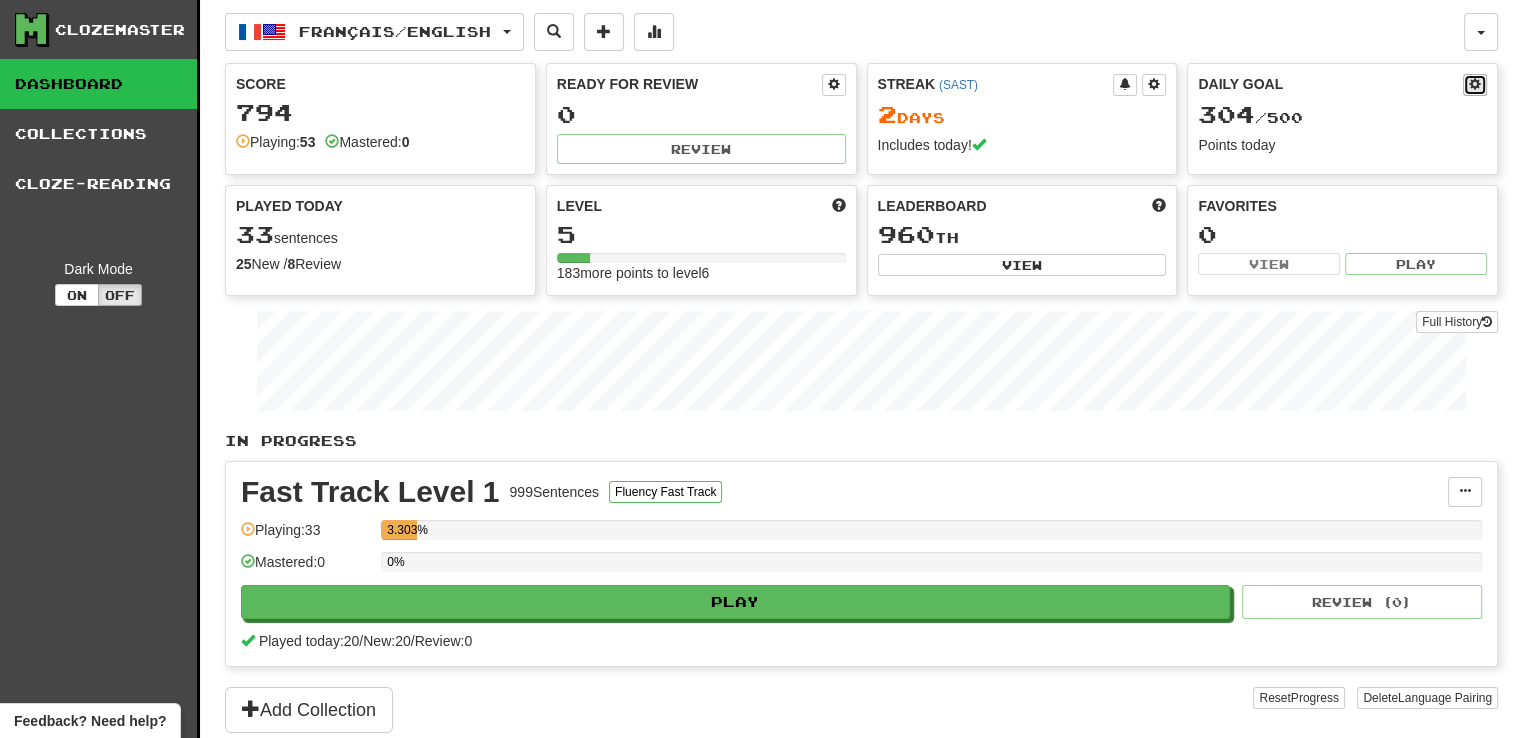 click at bounding box center [1475, 85] 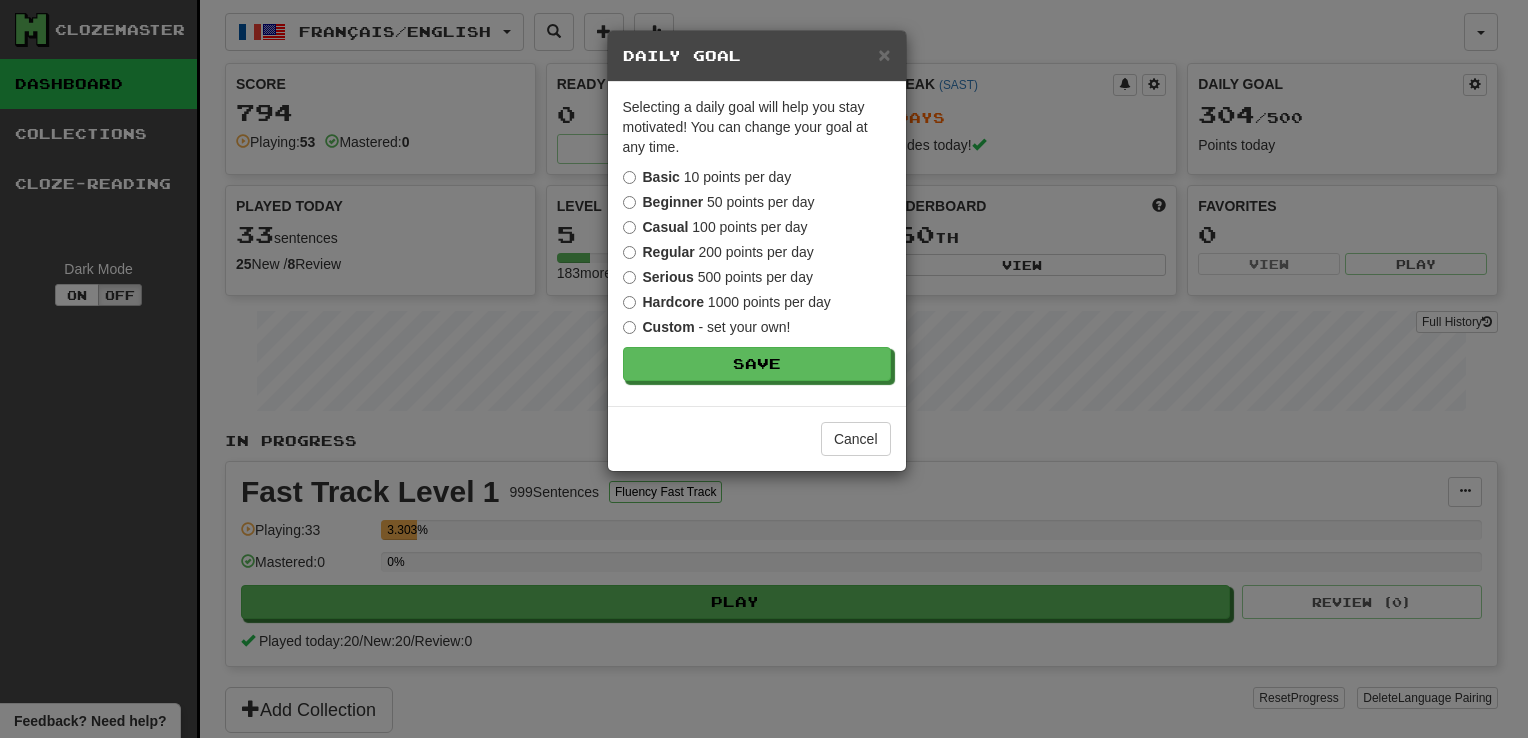 click on "Hardcore   1000 points per day" at bounding box center (727, 302) 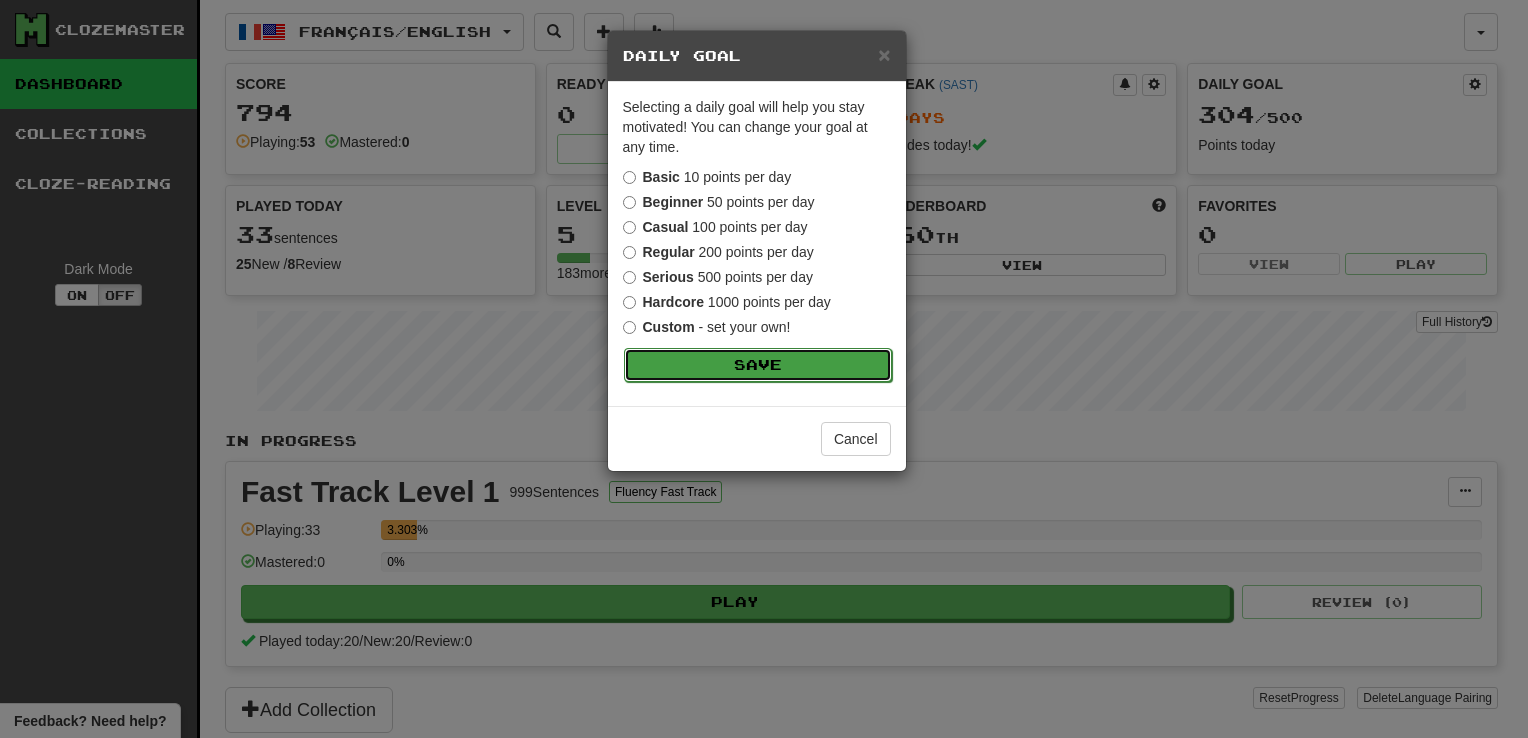 click on "Save" at bounding box center [758, 365] 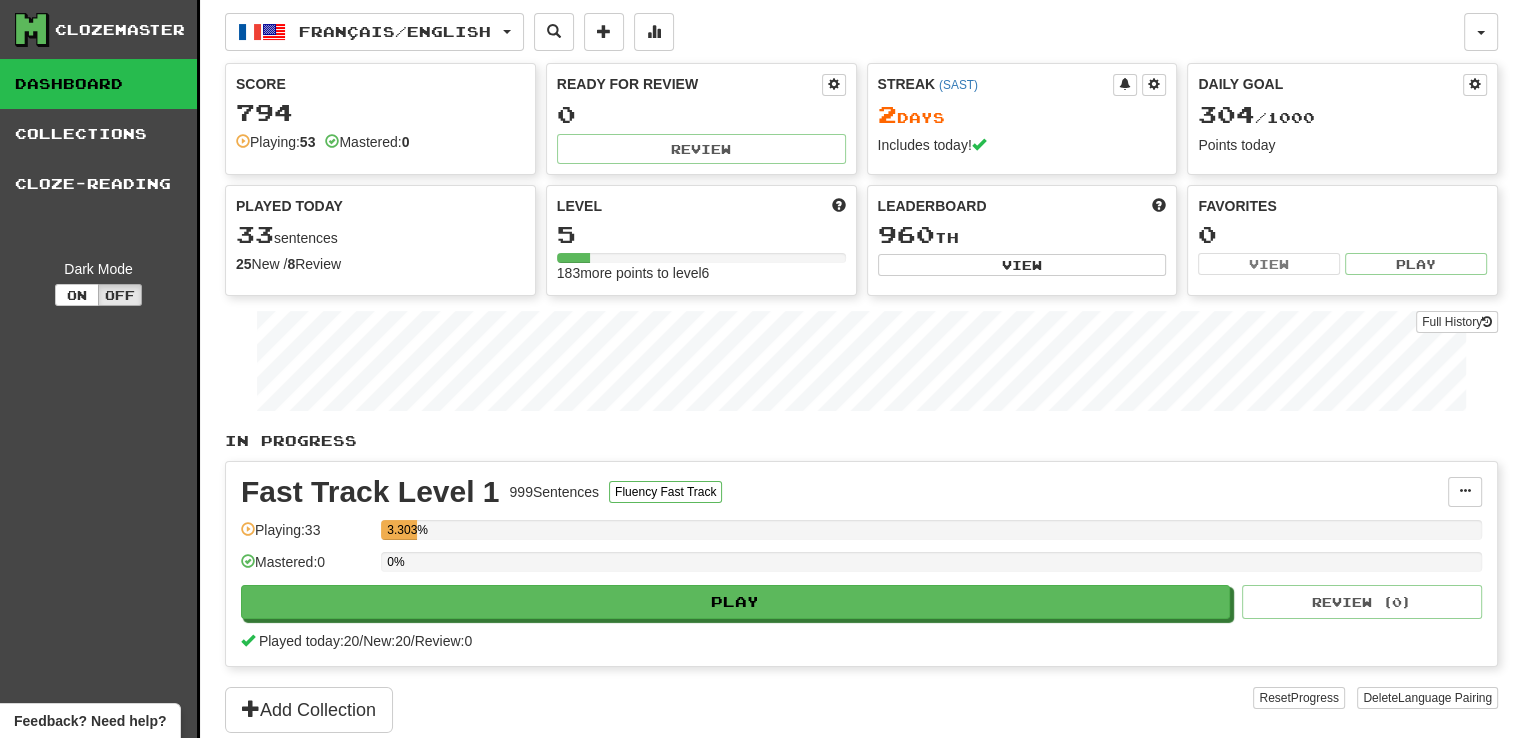 scroll, scrollTop: 16, scrollLeft: 0, axis: vertical 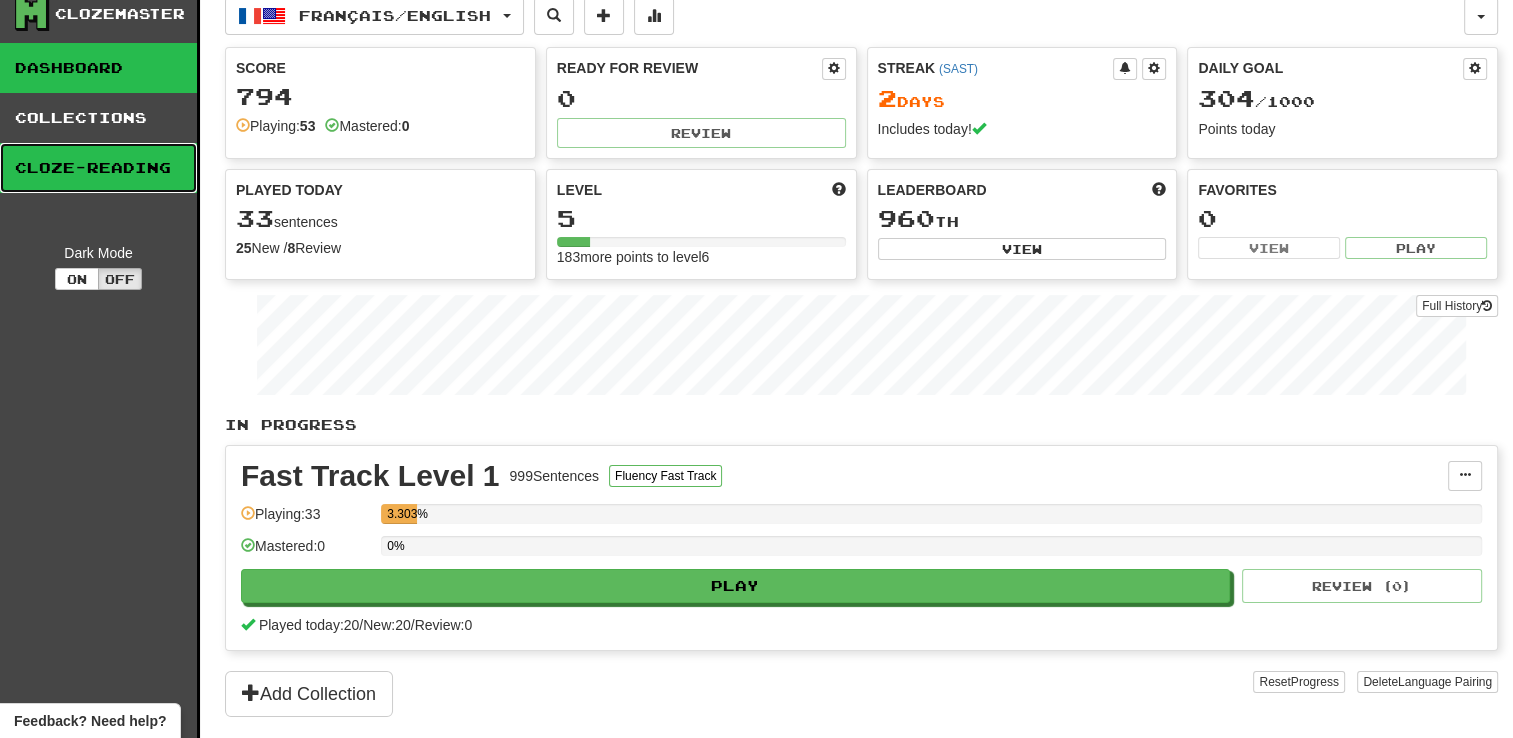 click on "Cloze-Reading" at bounding box center [98, 168] 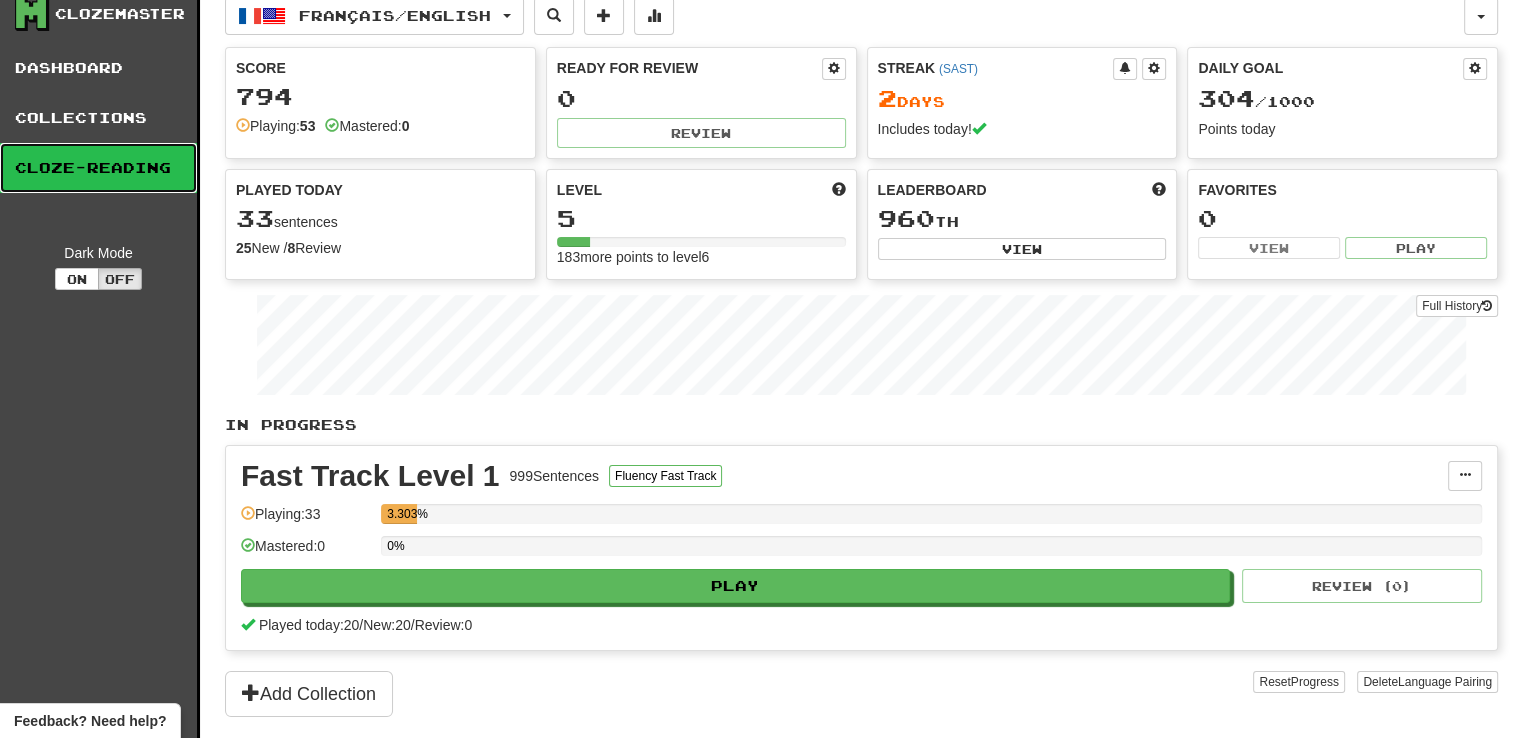 scroll, scrollTop: 0, scrollLeft: 0, axis: both 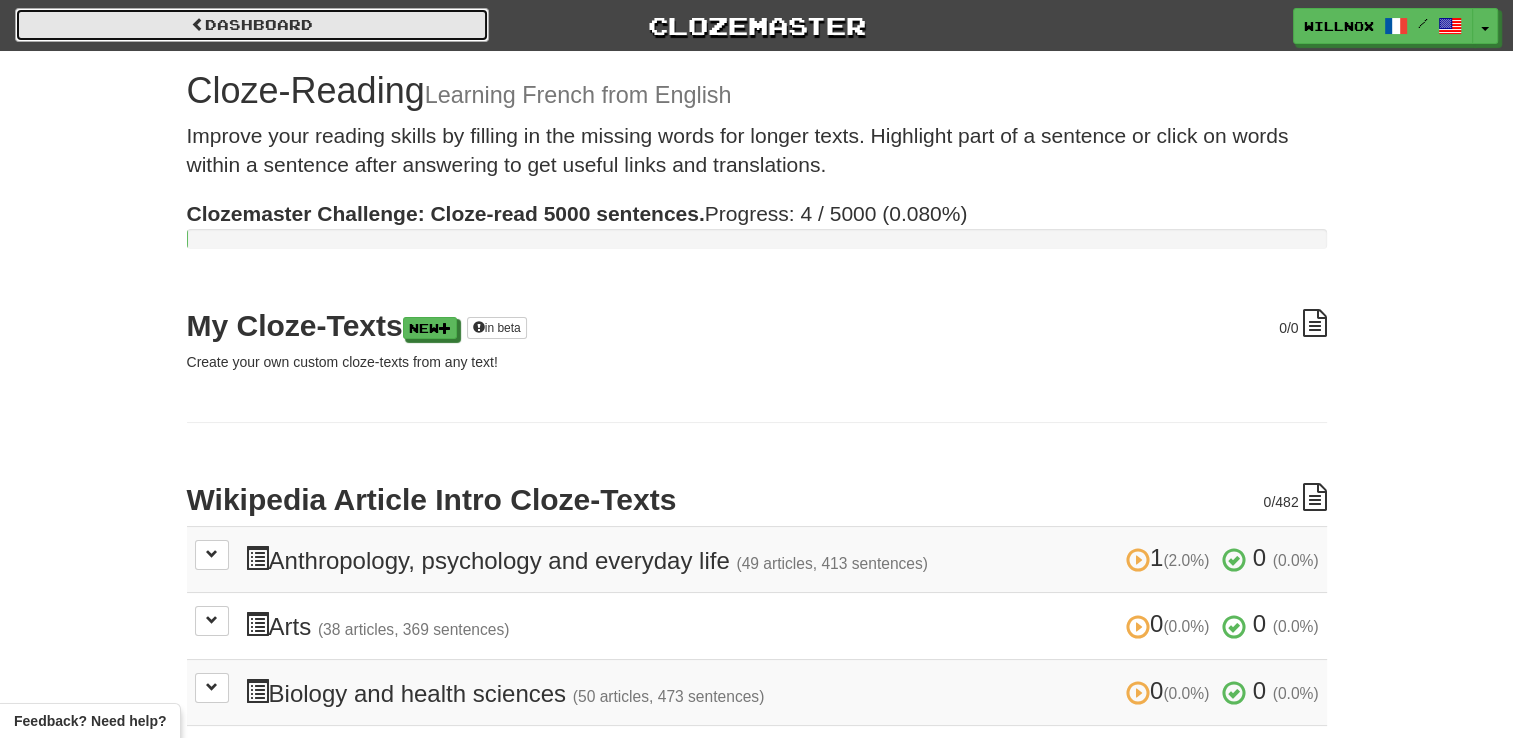 click on "Dashboard" at bounding box center (252, 25) 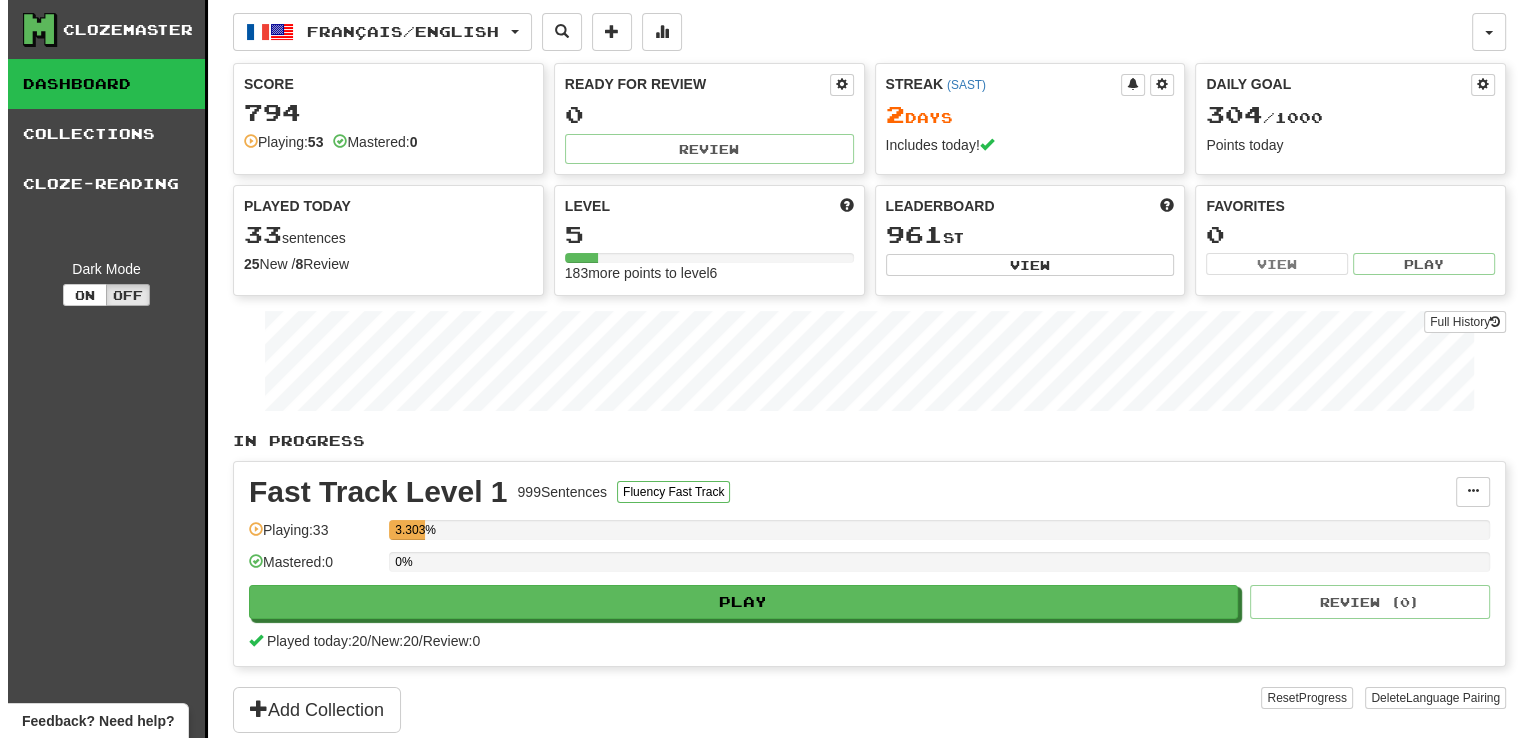 scroll, scrollTop: 62, scrollLeft: 0, axis: vertical 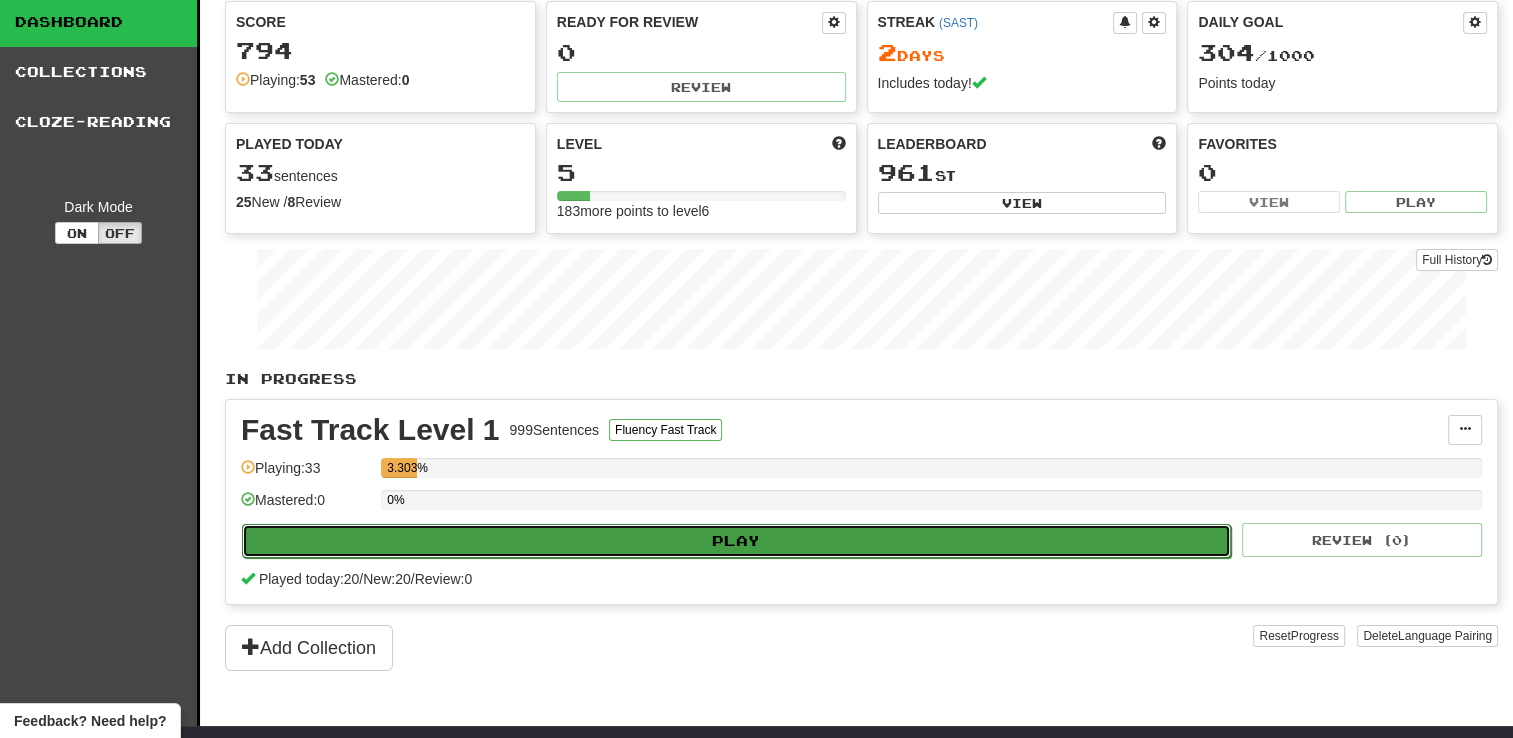 click on "Play" at bounding box center [736, 541] 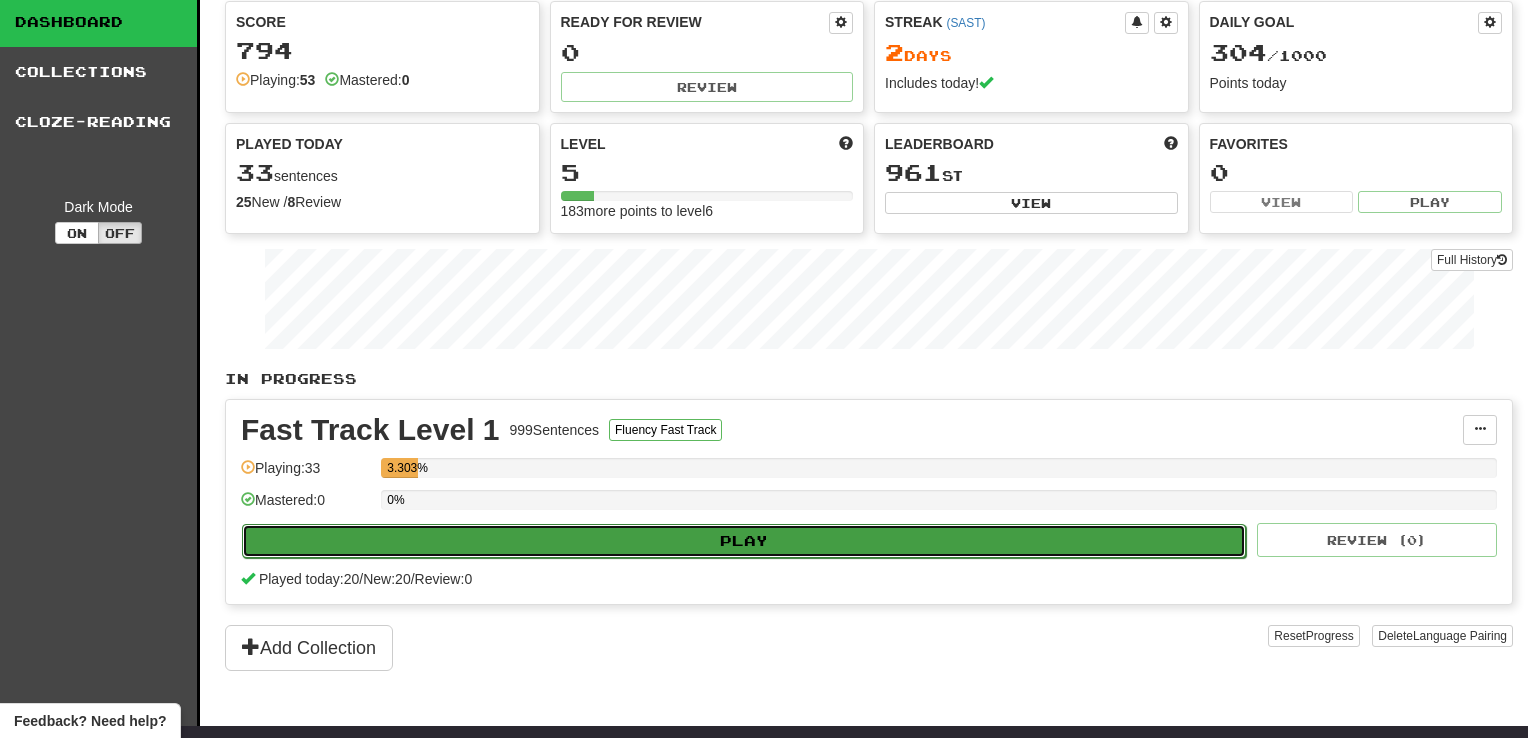 select on "**" 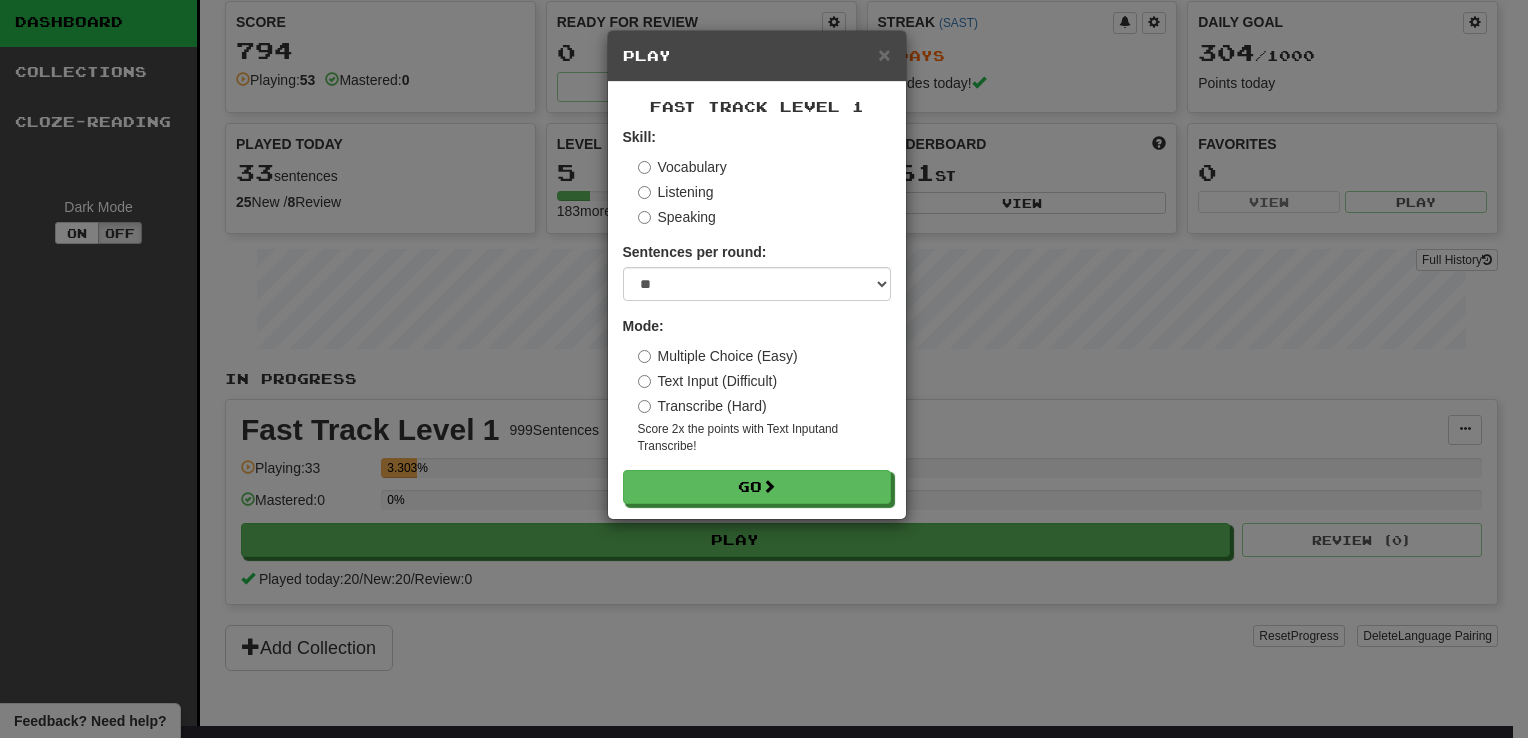 click on "Speaking" at bounding box center (677, 217) 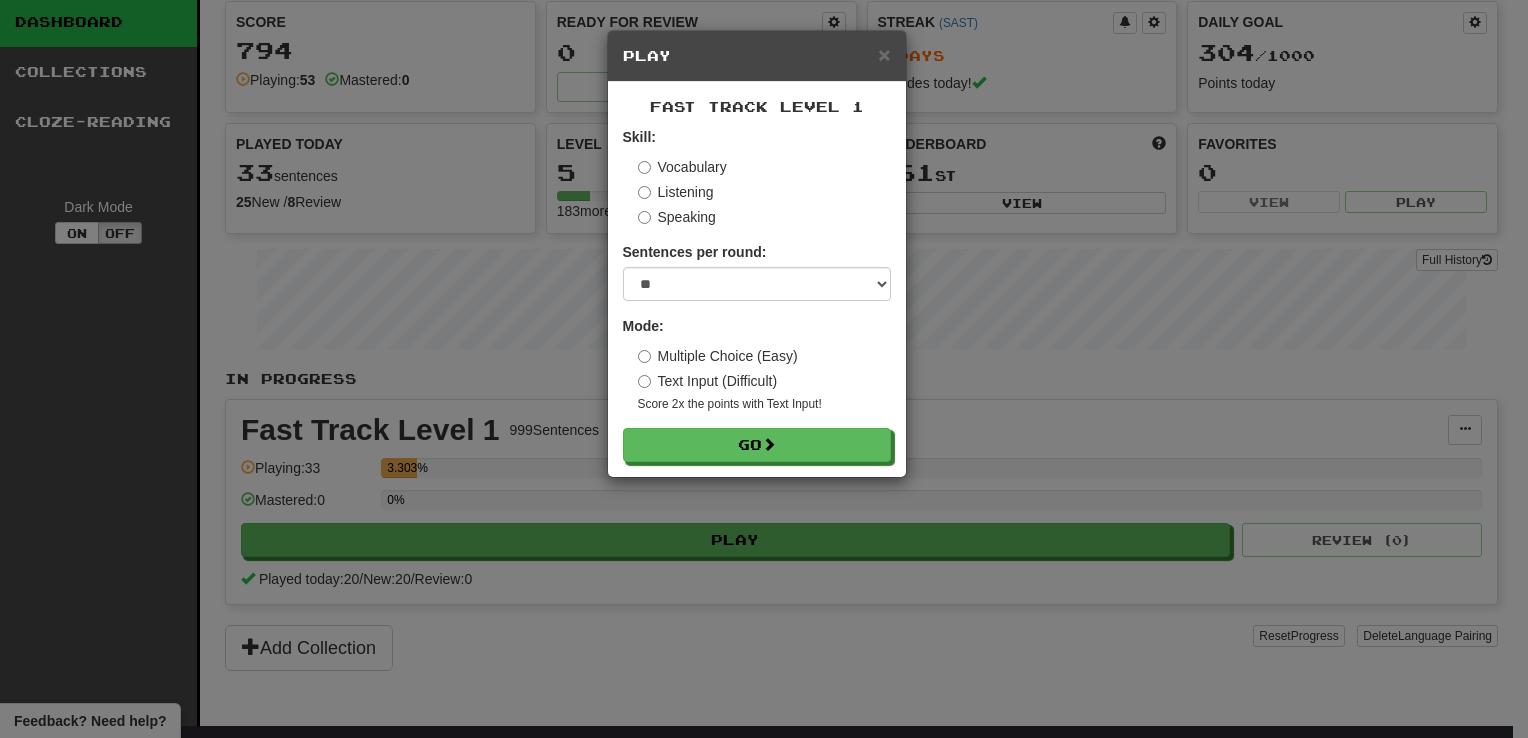 click on "Vocabulary" at bounding box center [682, 167] 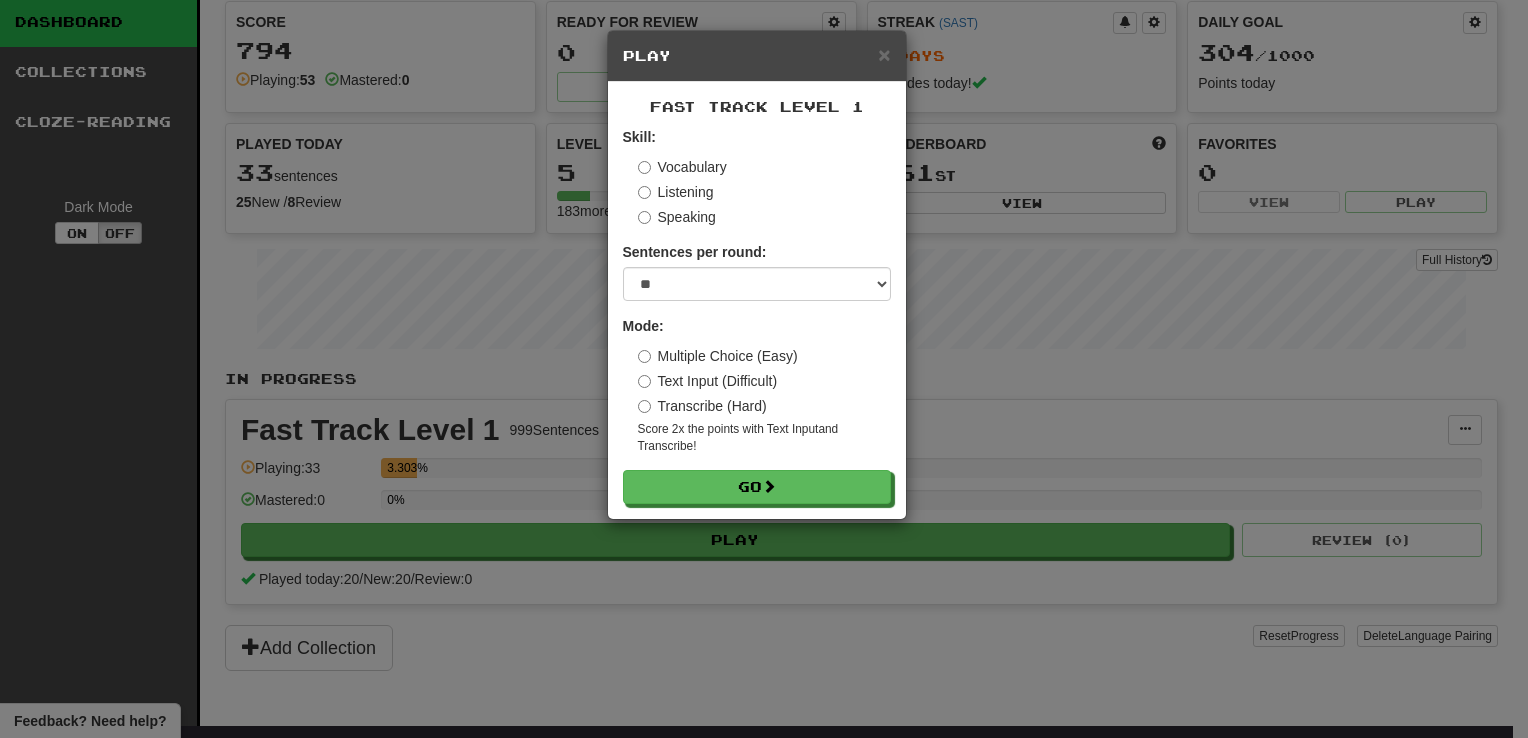 click on "Transcribe (Hard)" at bounding box center (702, 406) 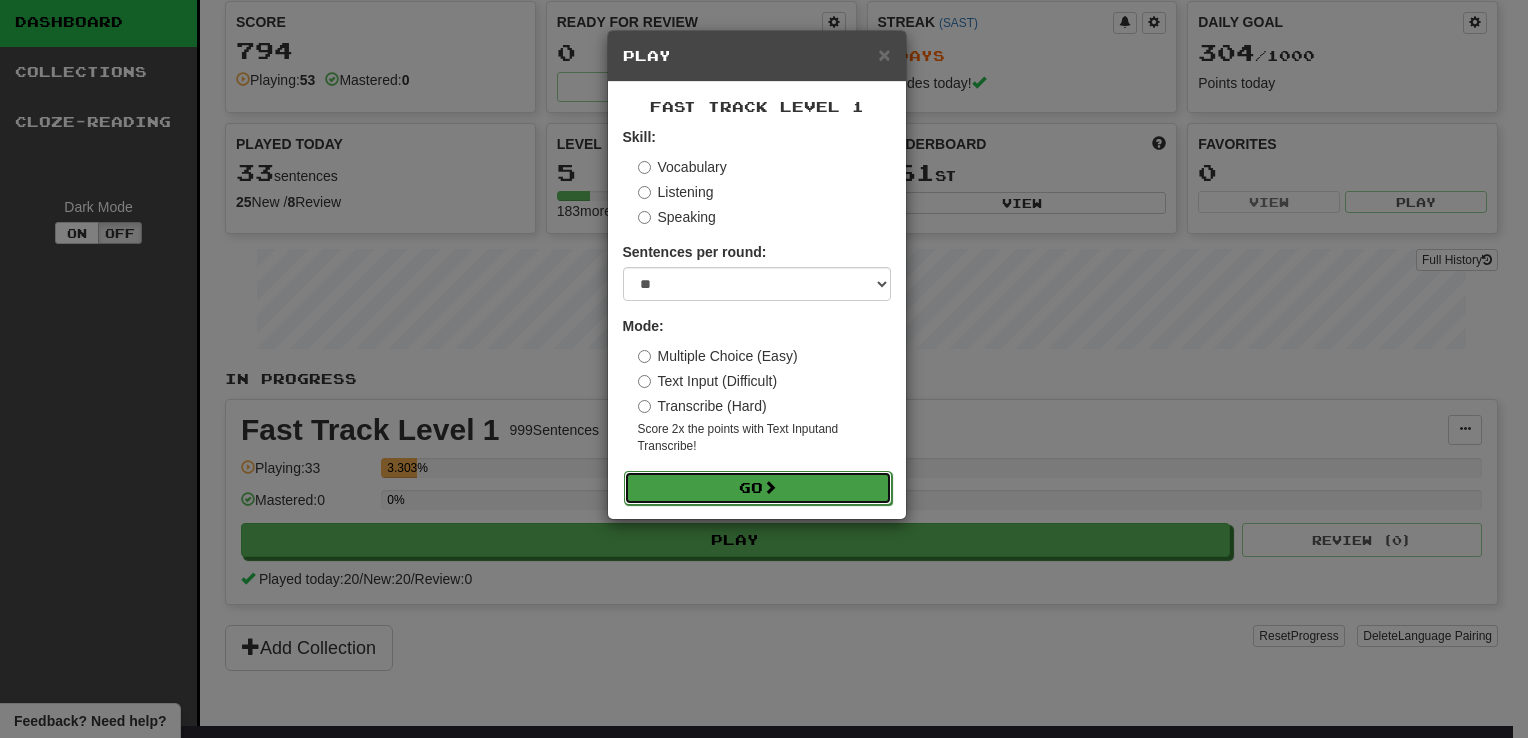 click on "Go" at bounding box center [758, 488] 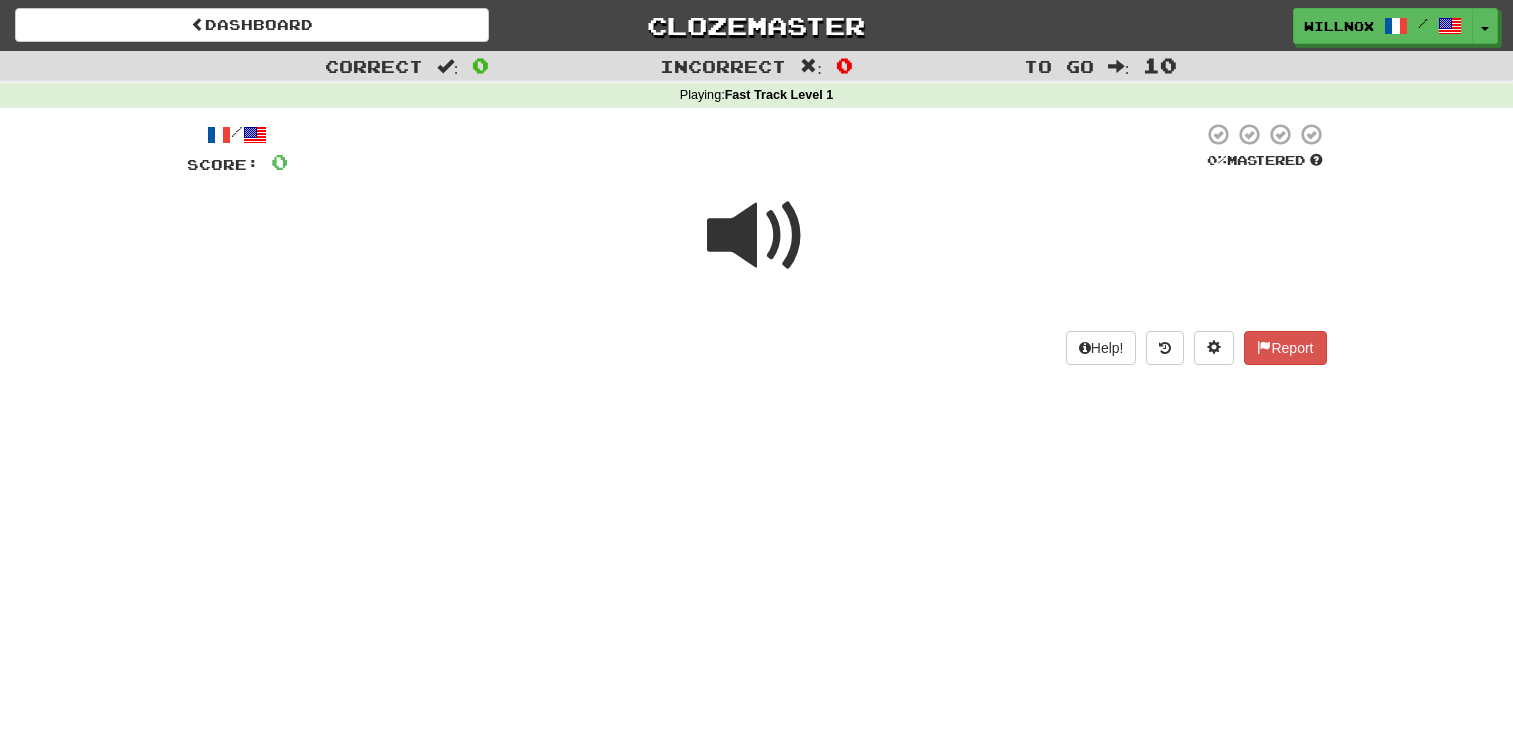 scroll, scrollTop: 0, scrollLeft: 0, axis: both 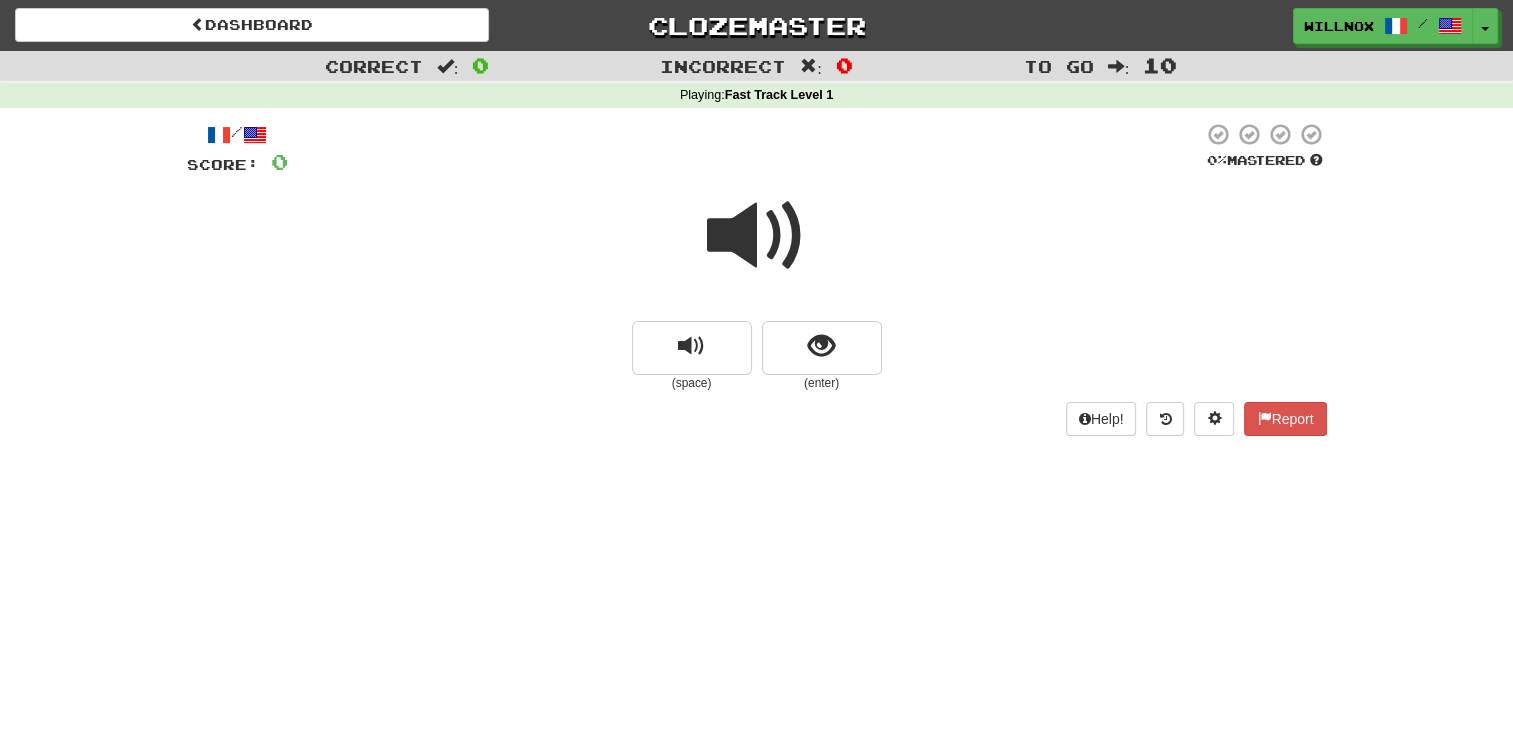click at bounding box center (757, 236) 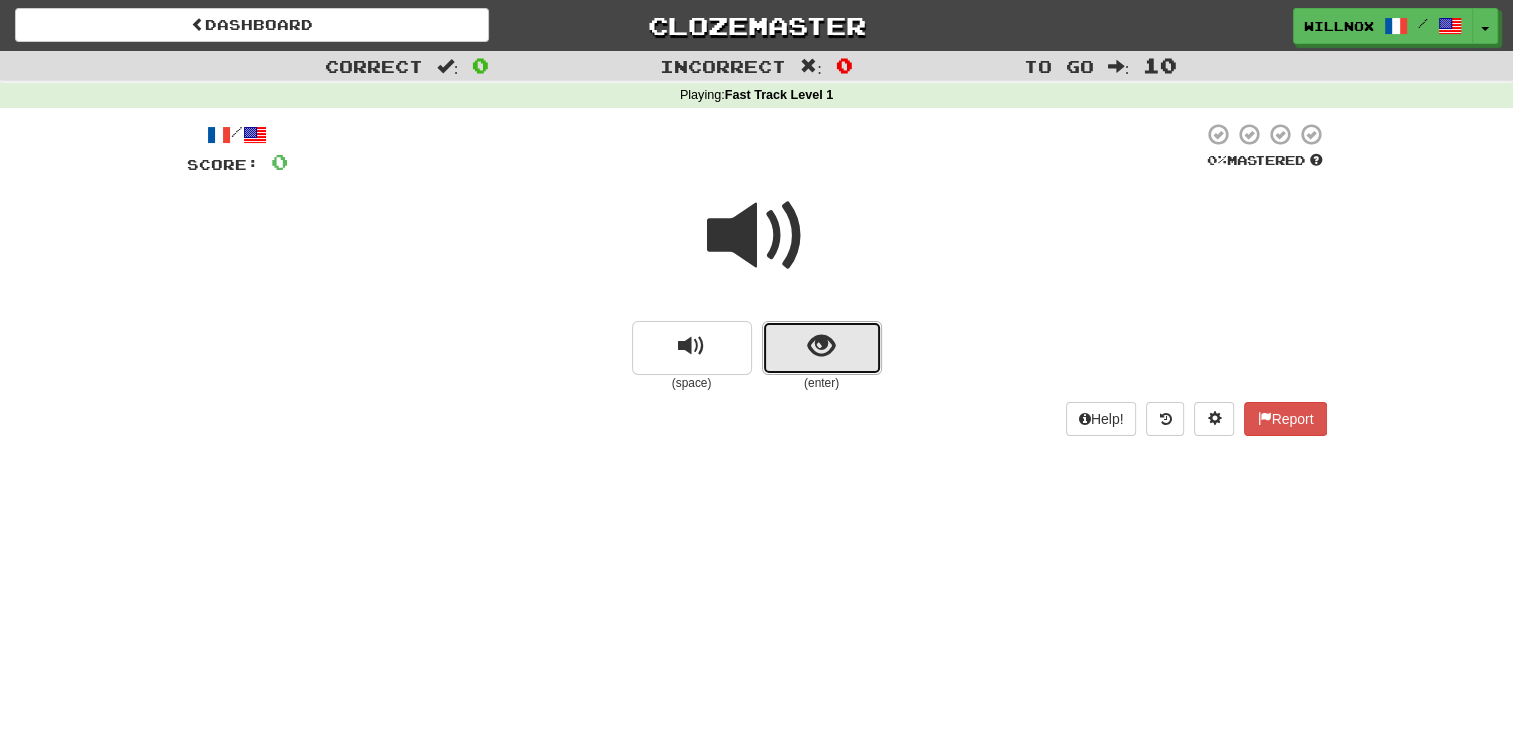 click at bounding box center [821, 346] 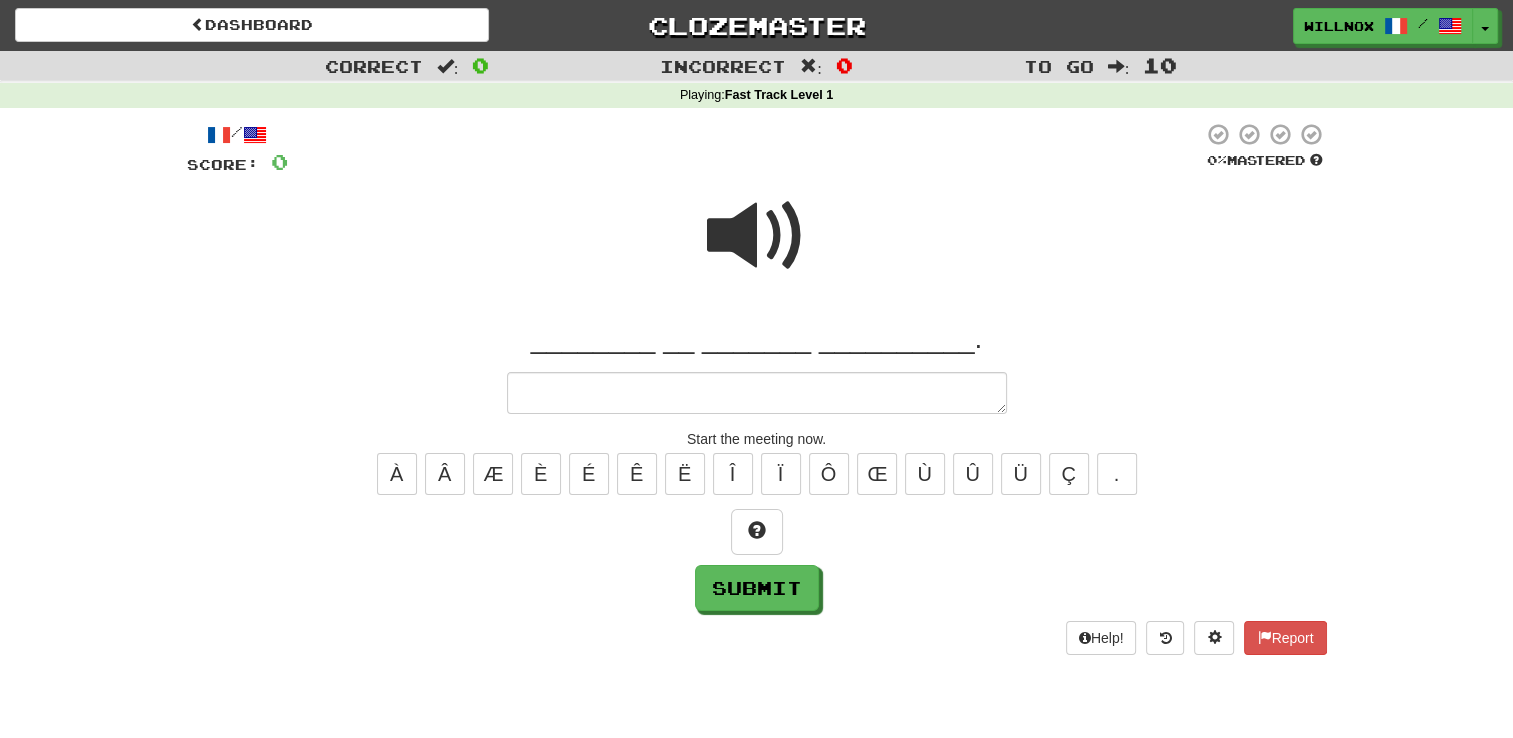type on "*" 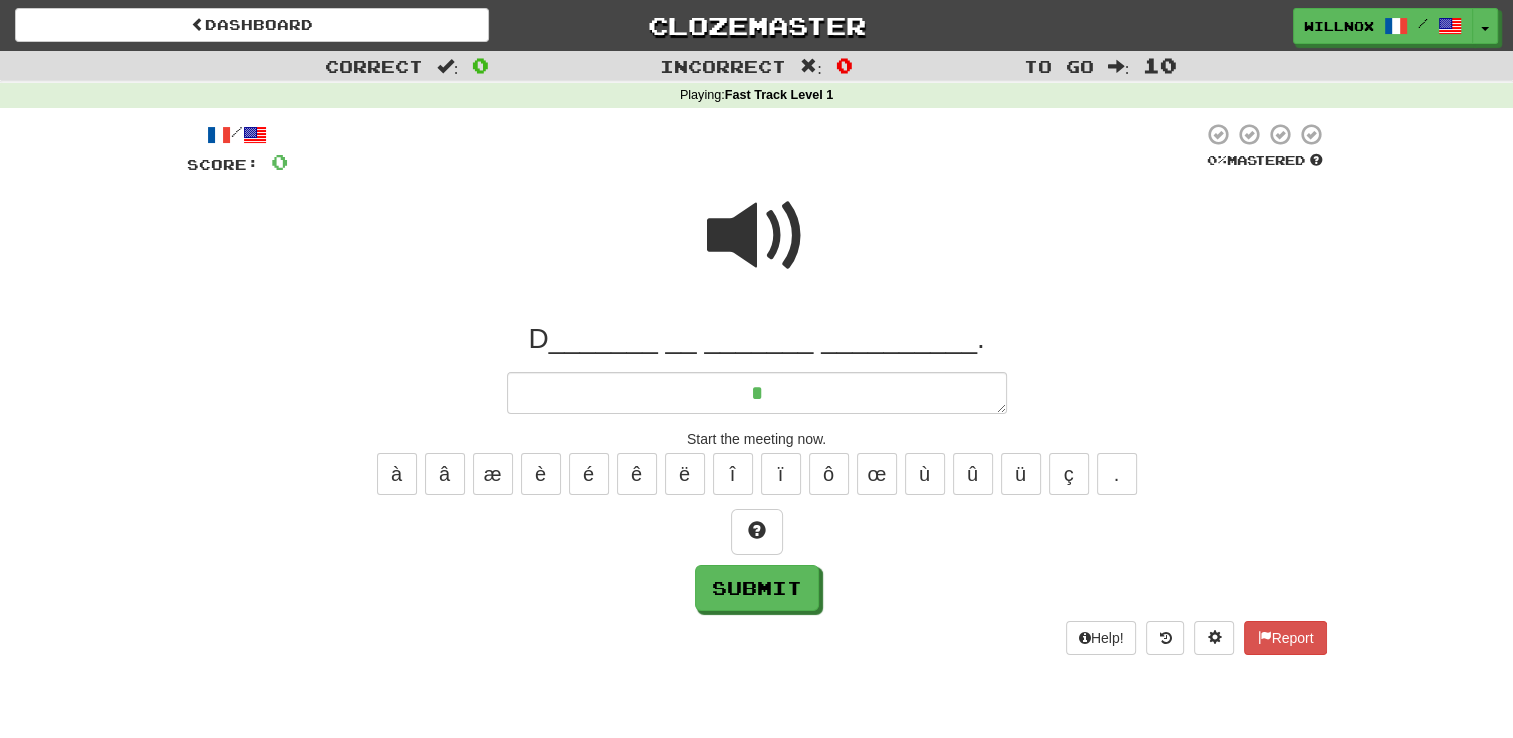 type on "*" 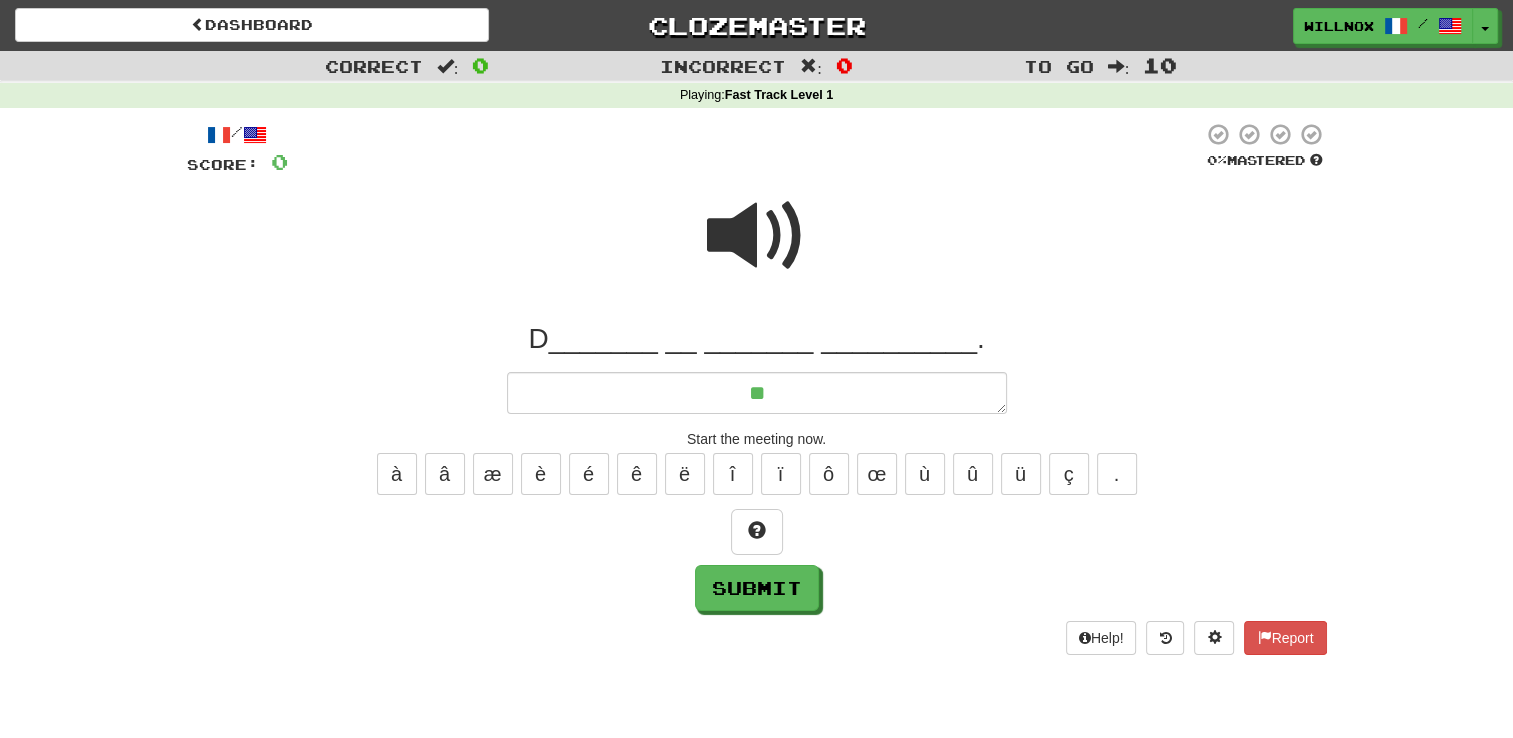 type on "*" 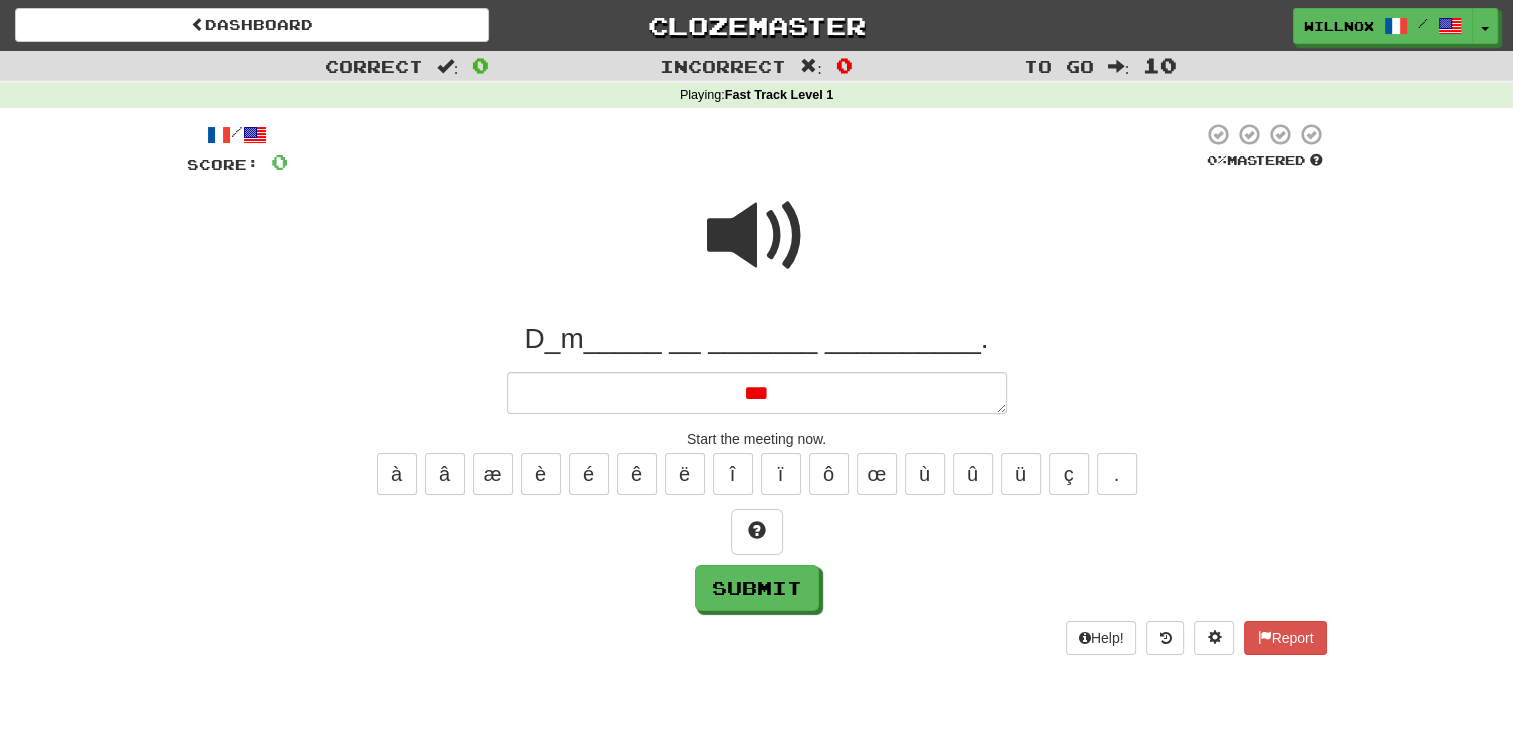 type on "*" 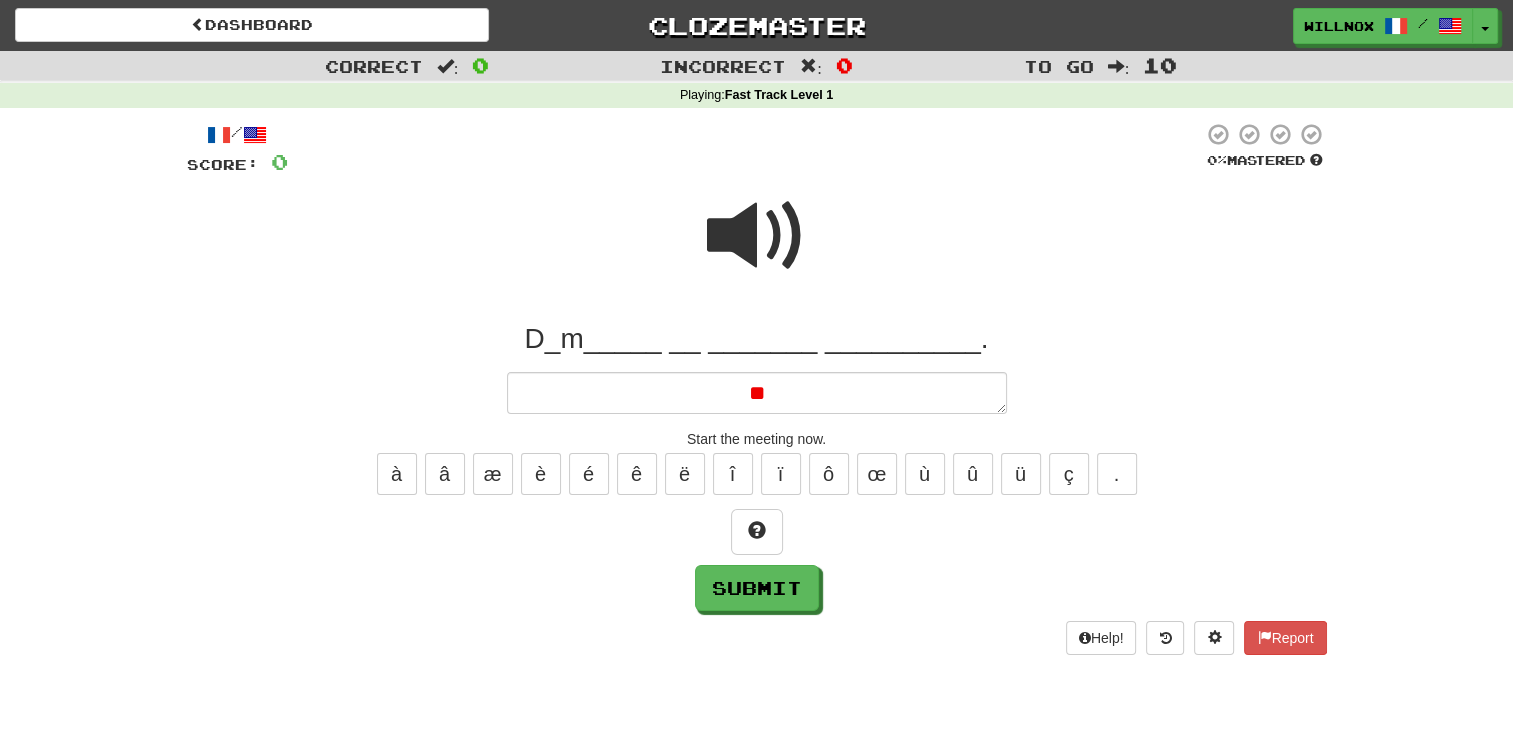 type on "*" 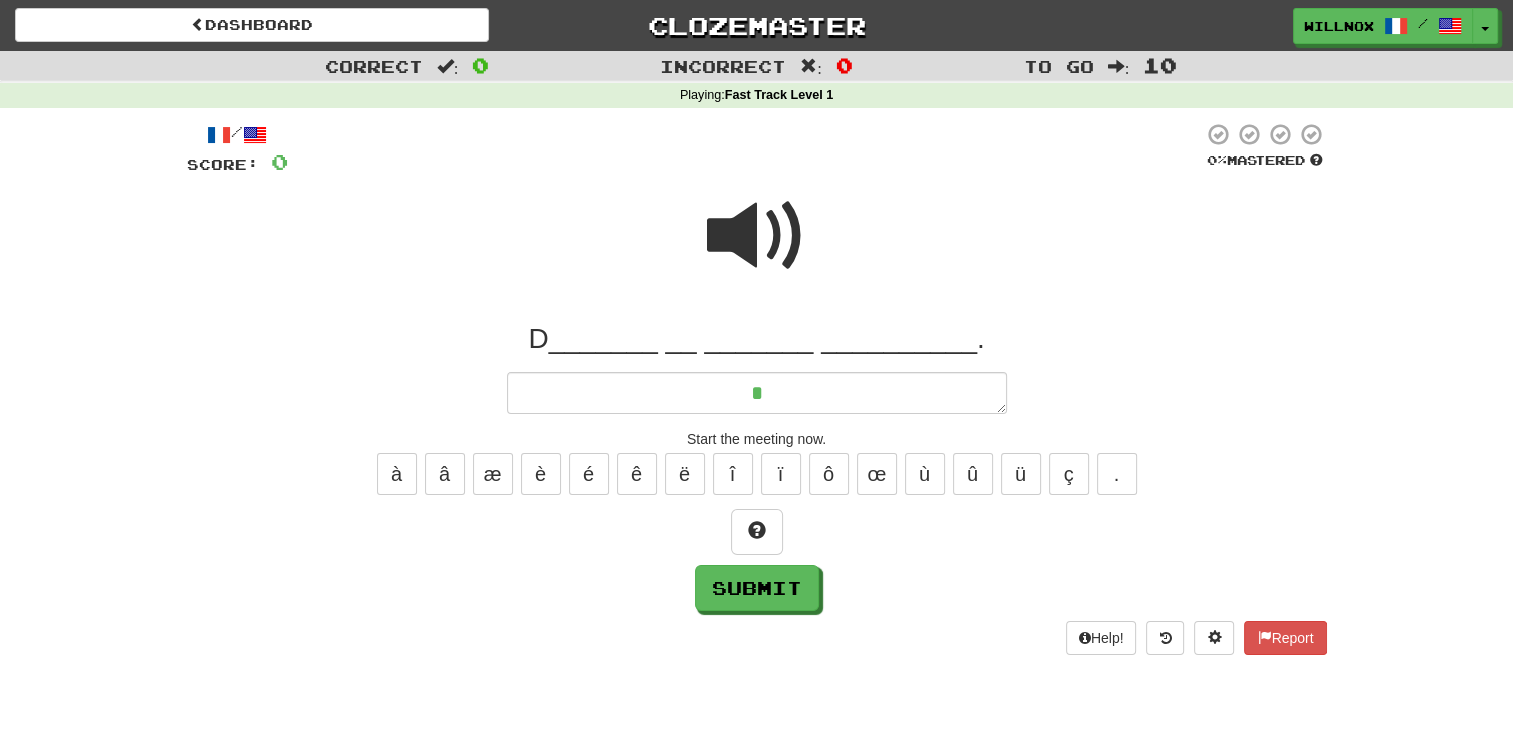 type on "*" 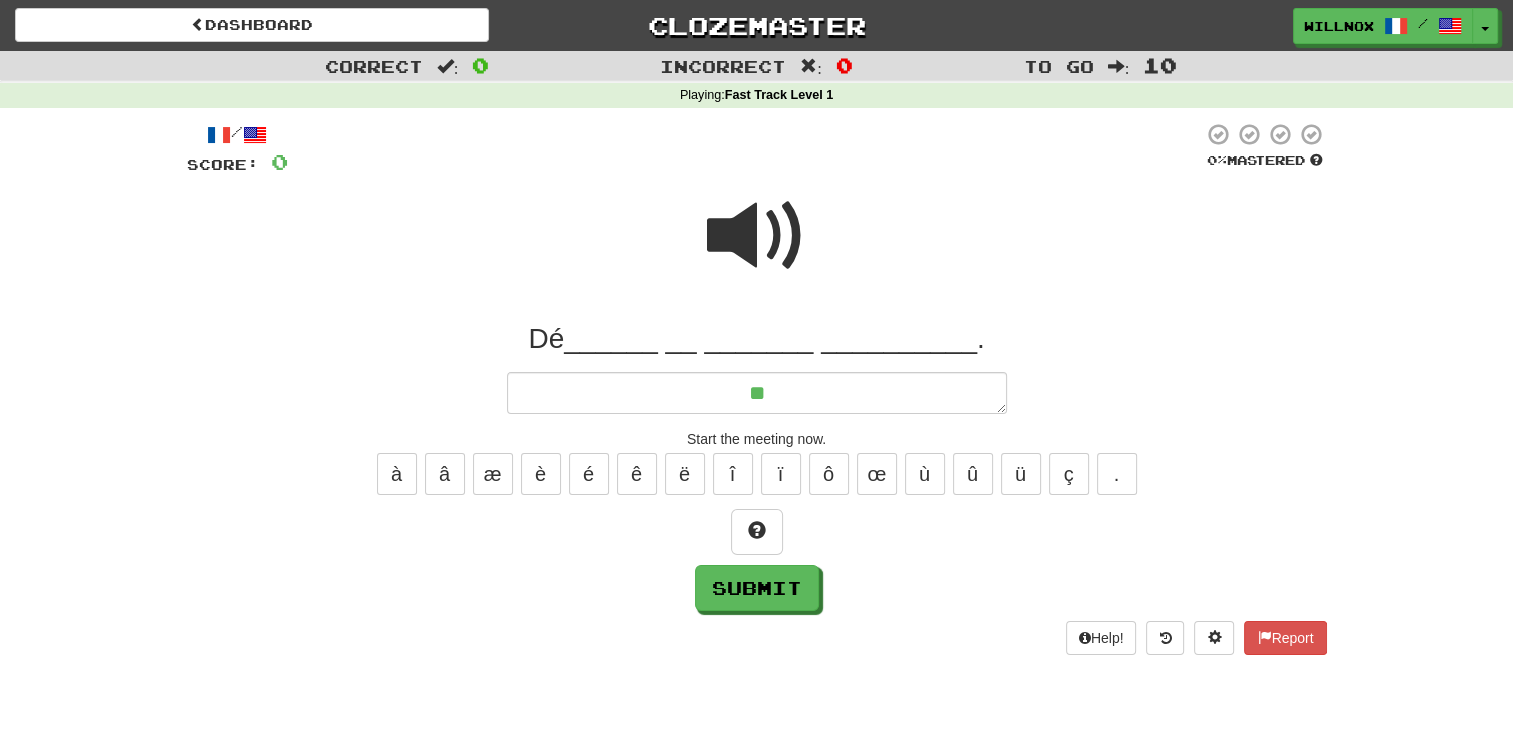 type on "*" 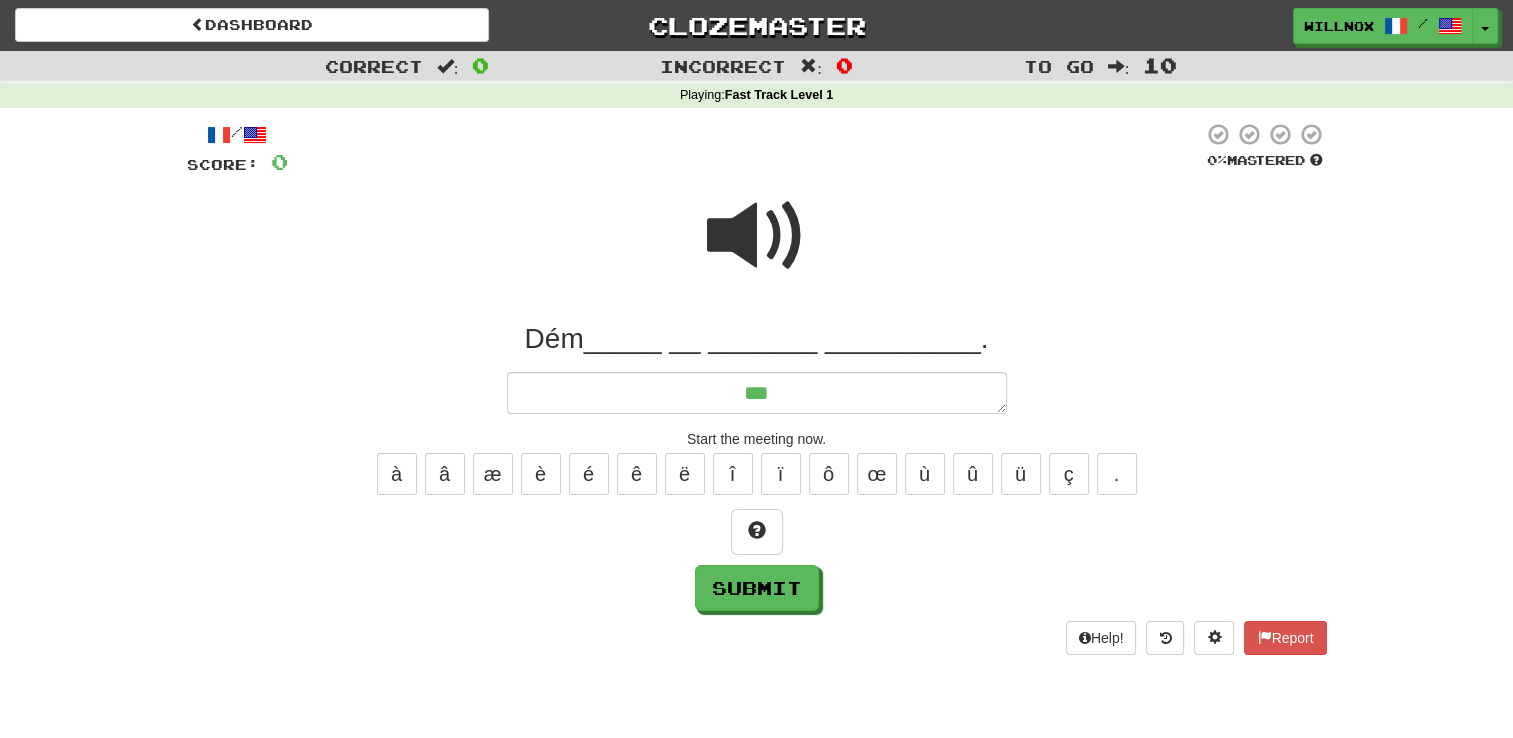 type on "*" 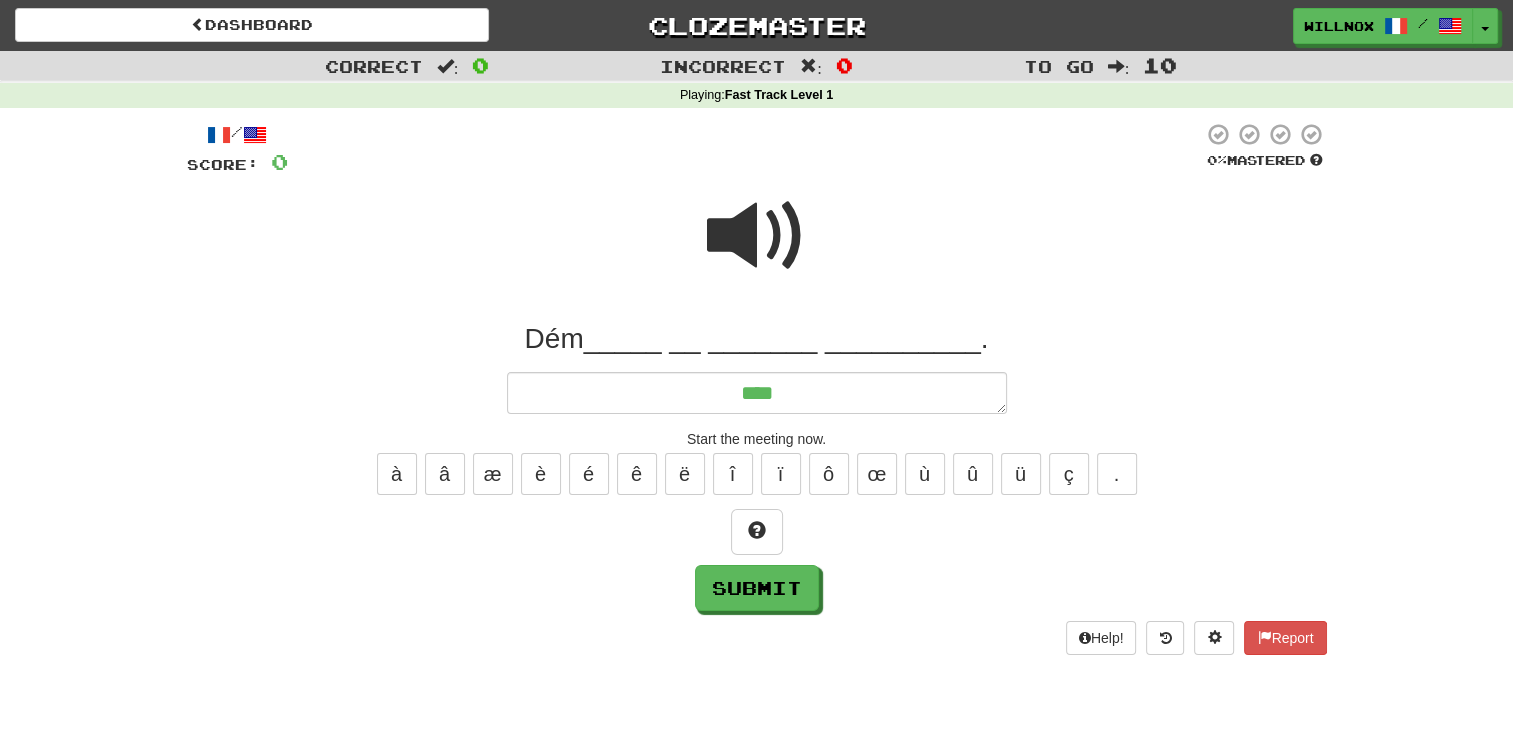 type on "*" 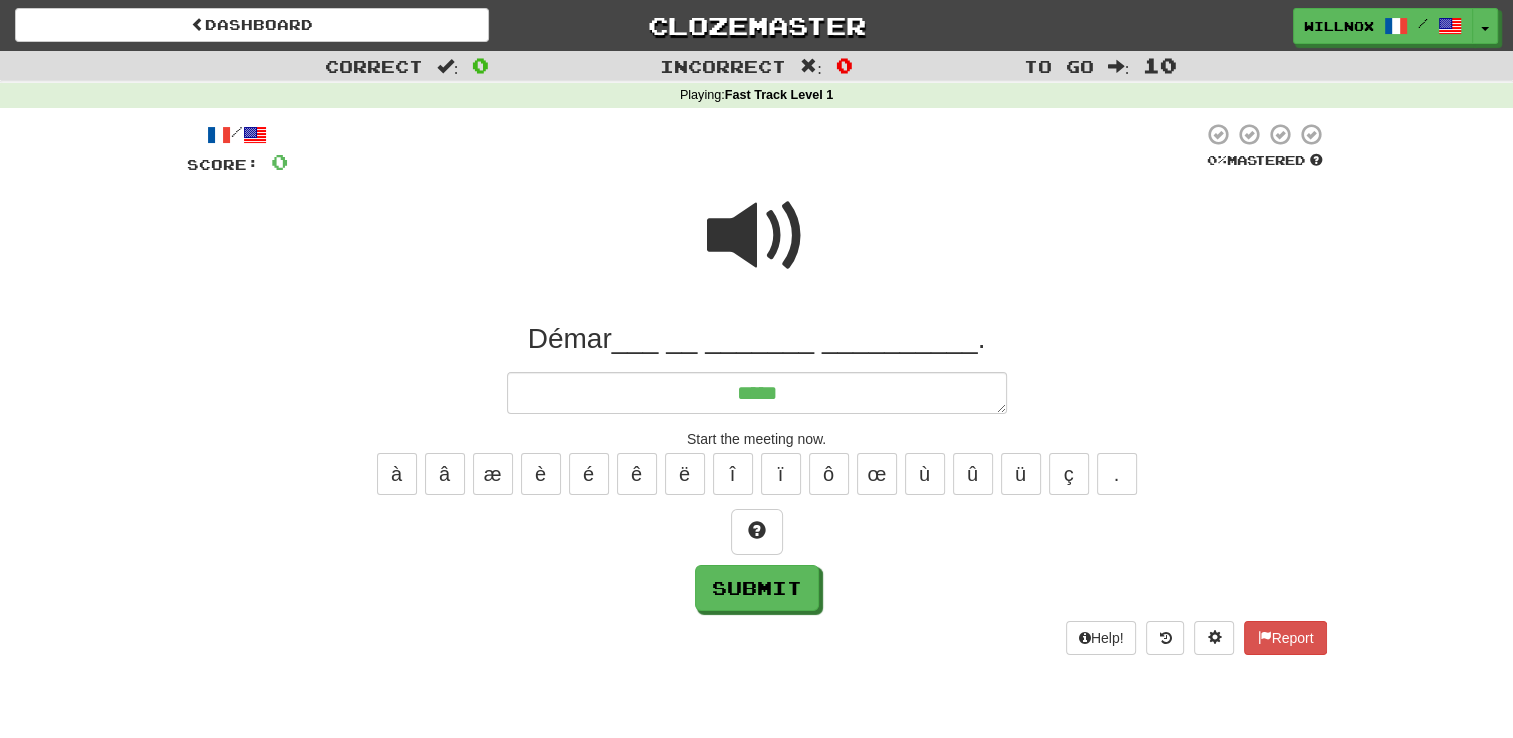 type on "*" 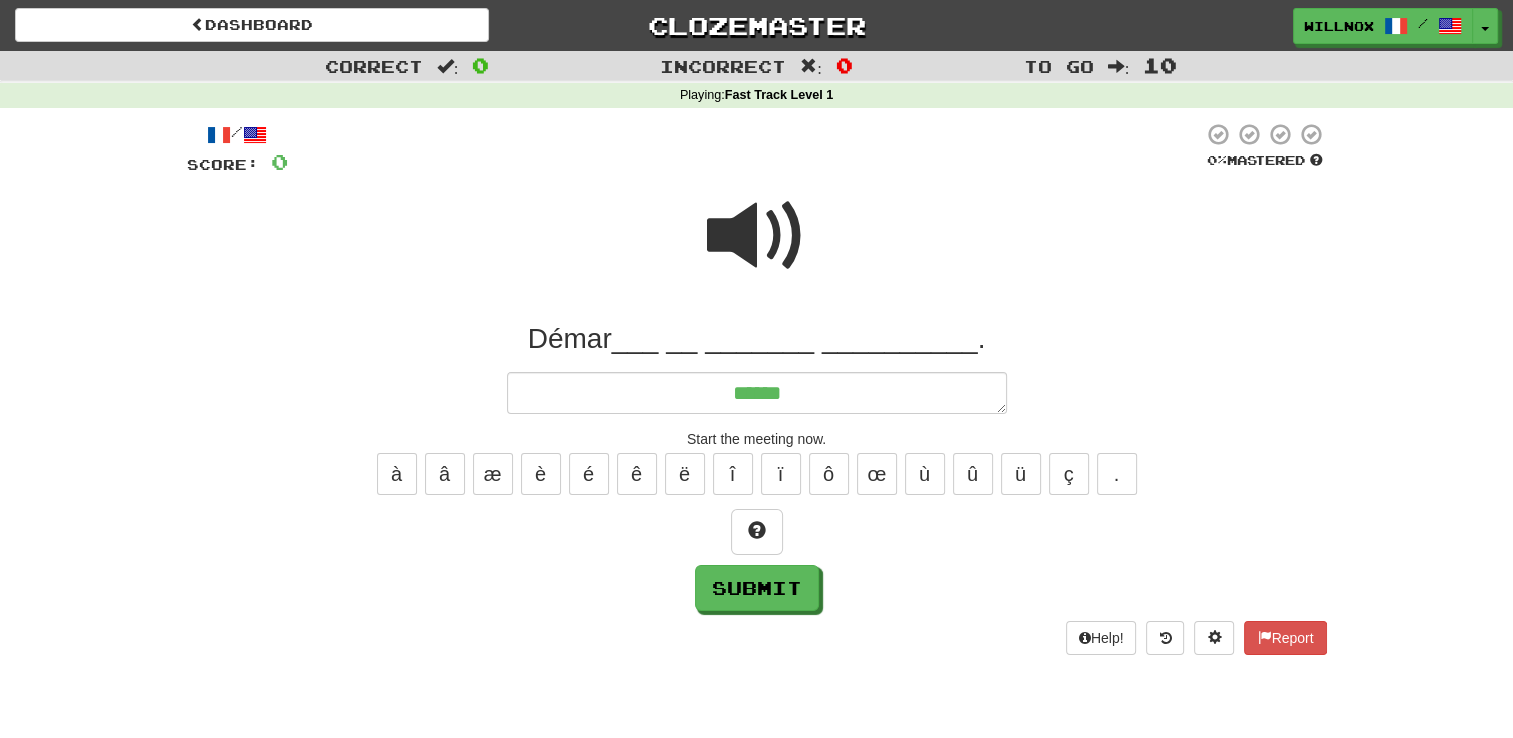 type on "*" 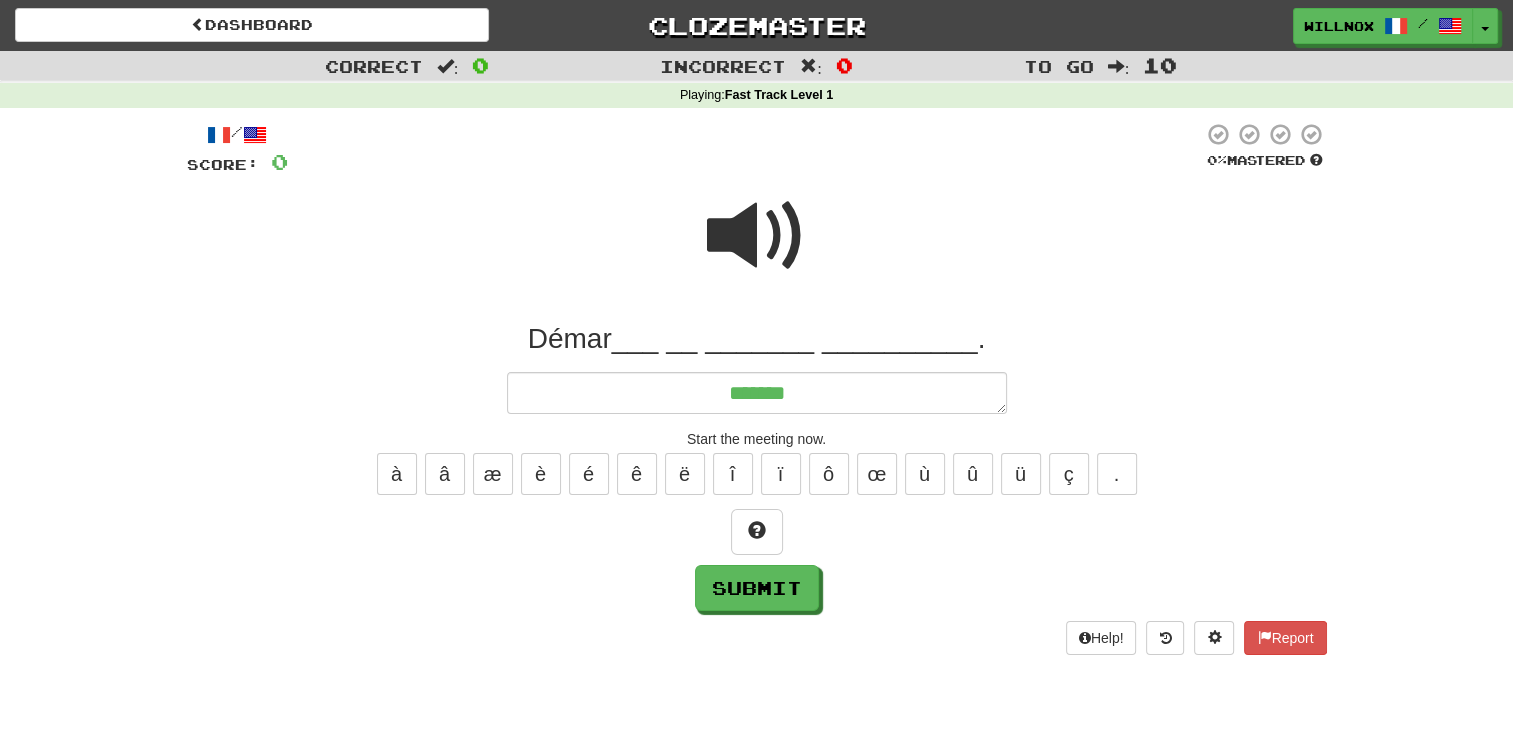 type on "*" 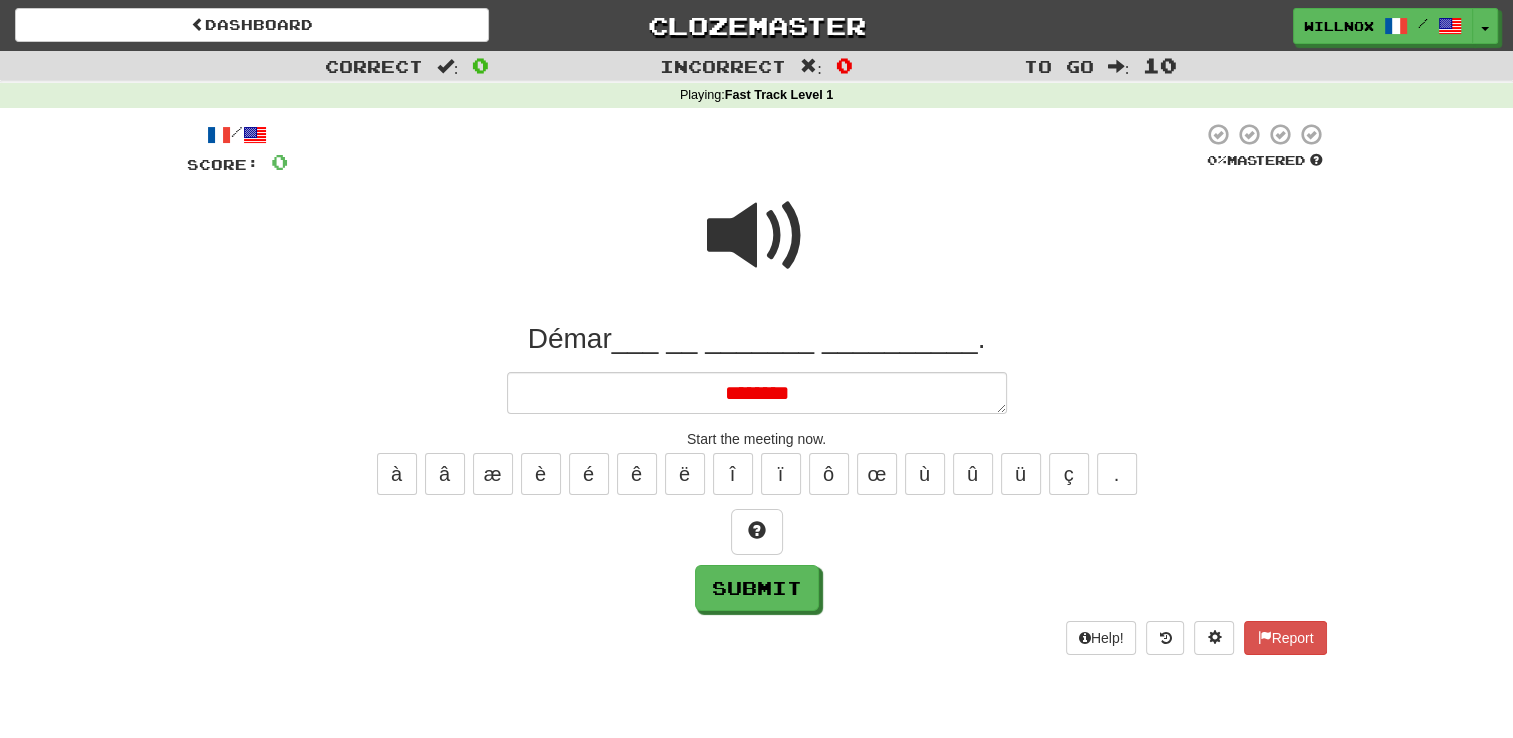 type on "*" 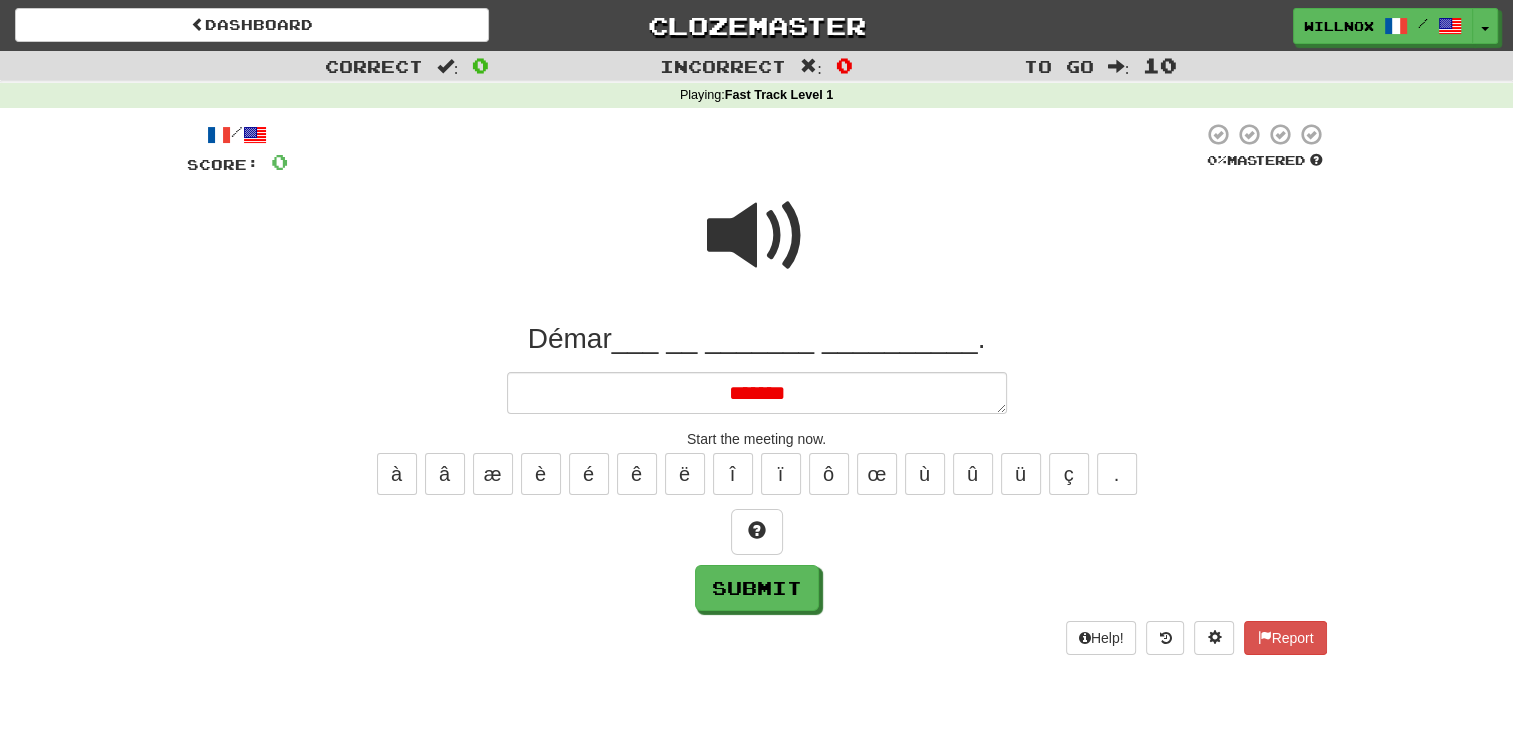 type on "*" 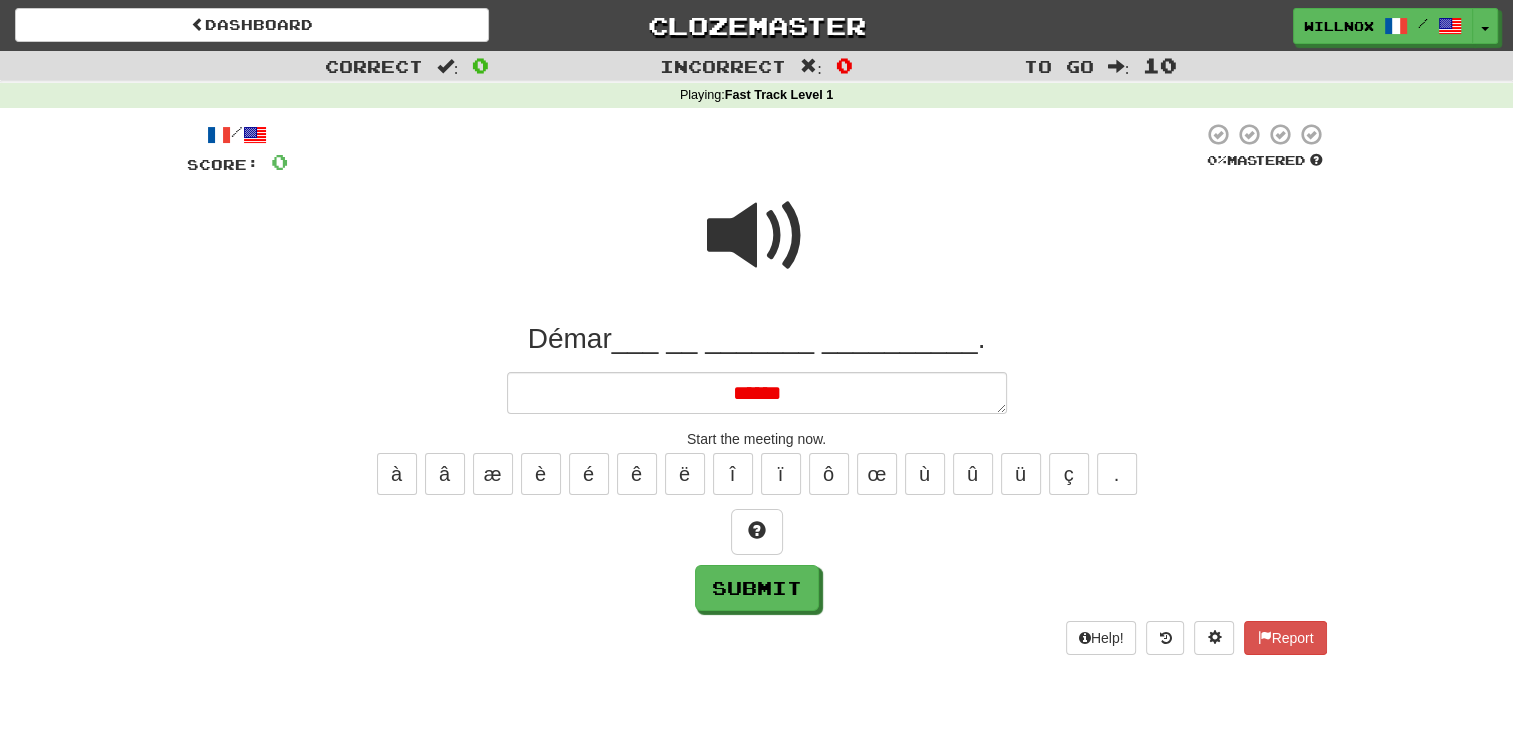 type on "*" 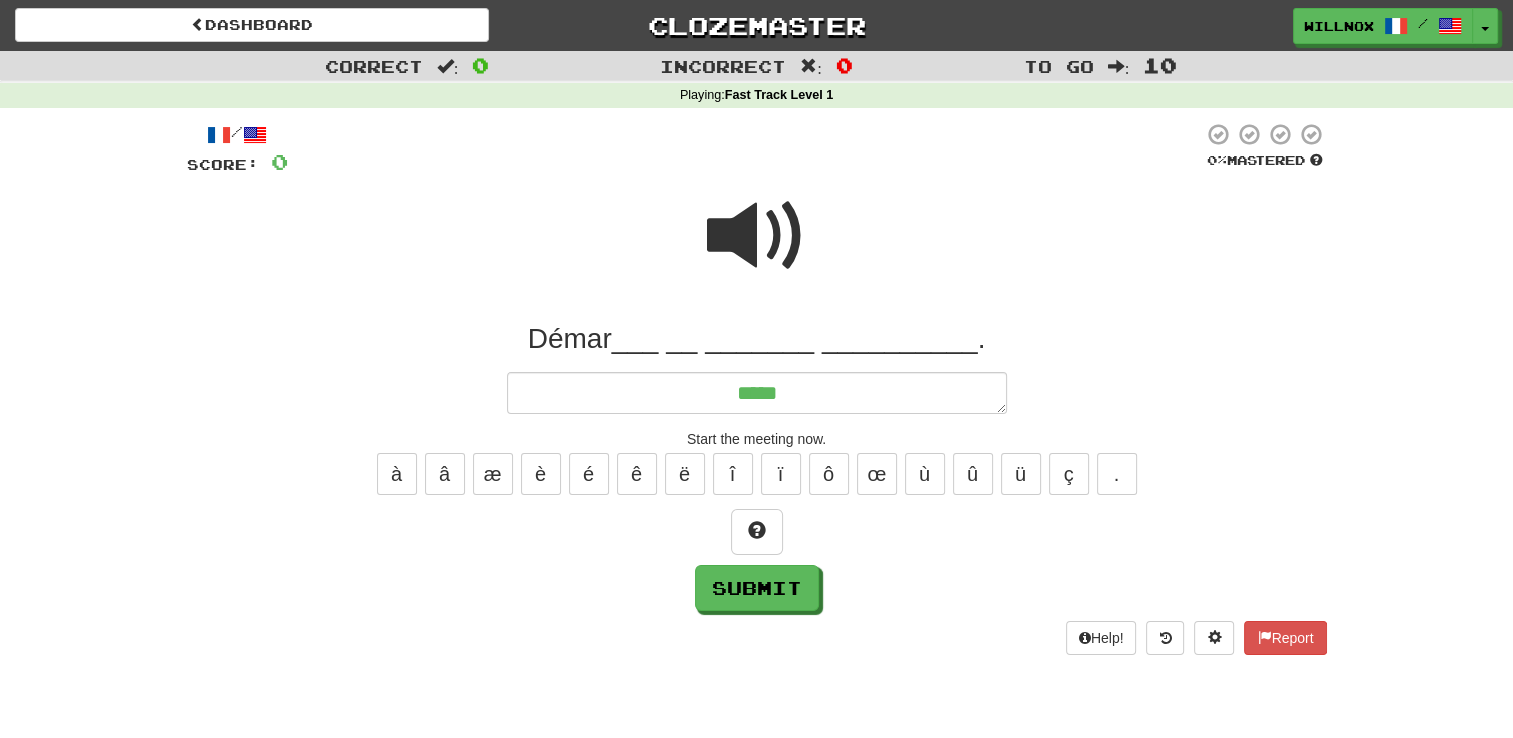 type on "*****" 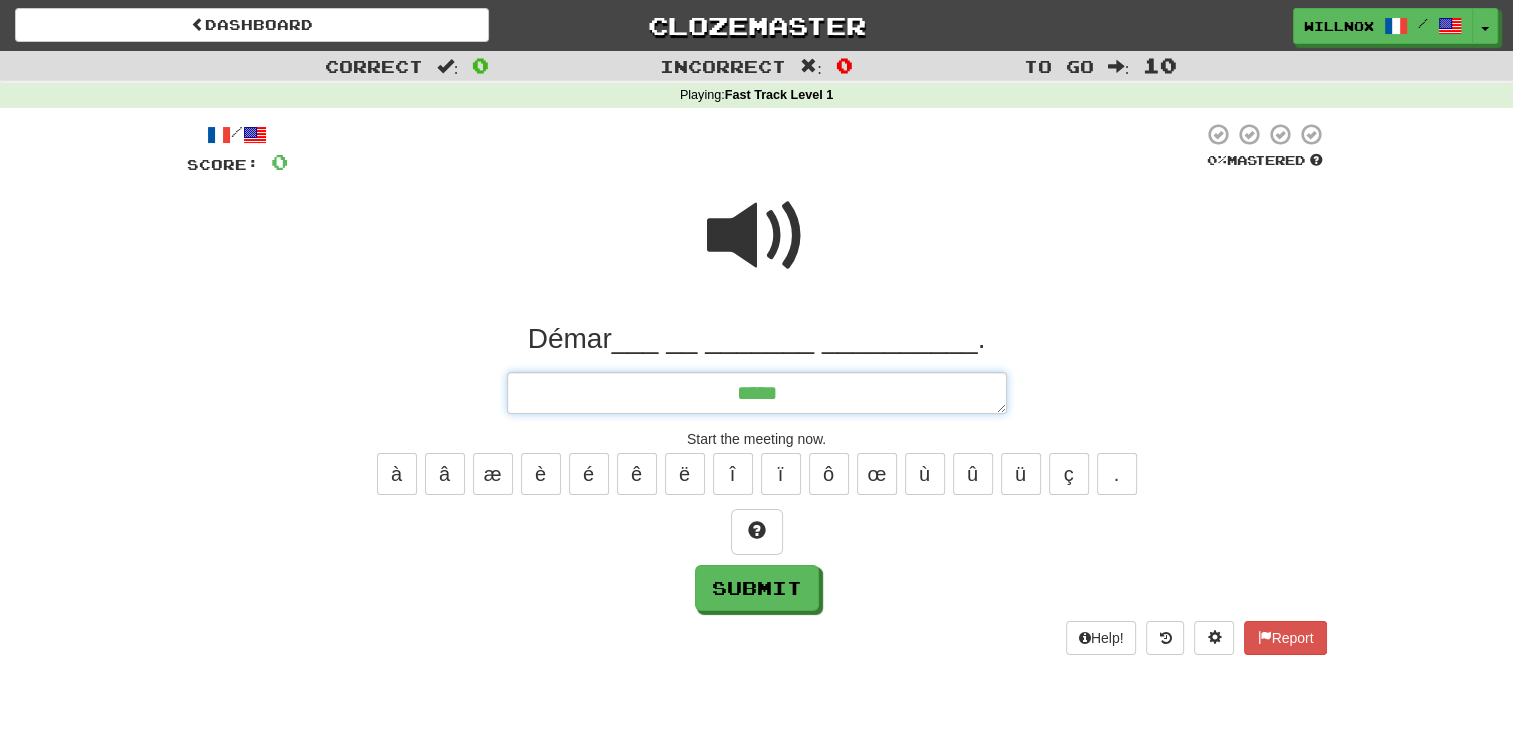 click on "*****" at bounding box center [757, 393] 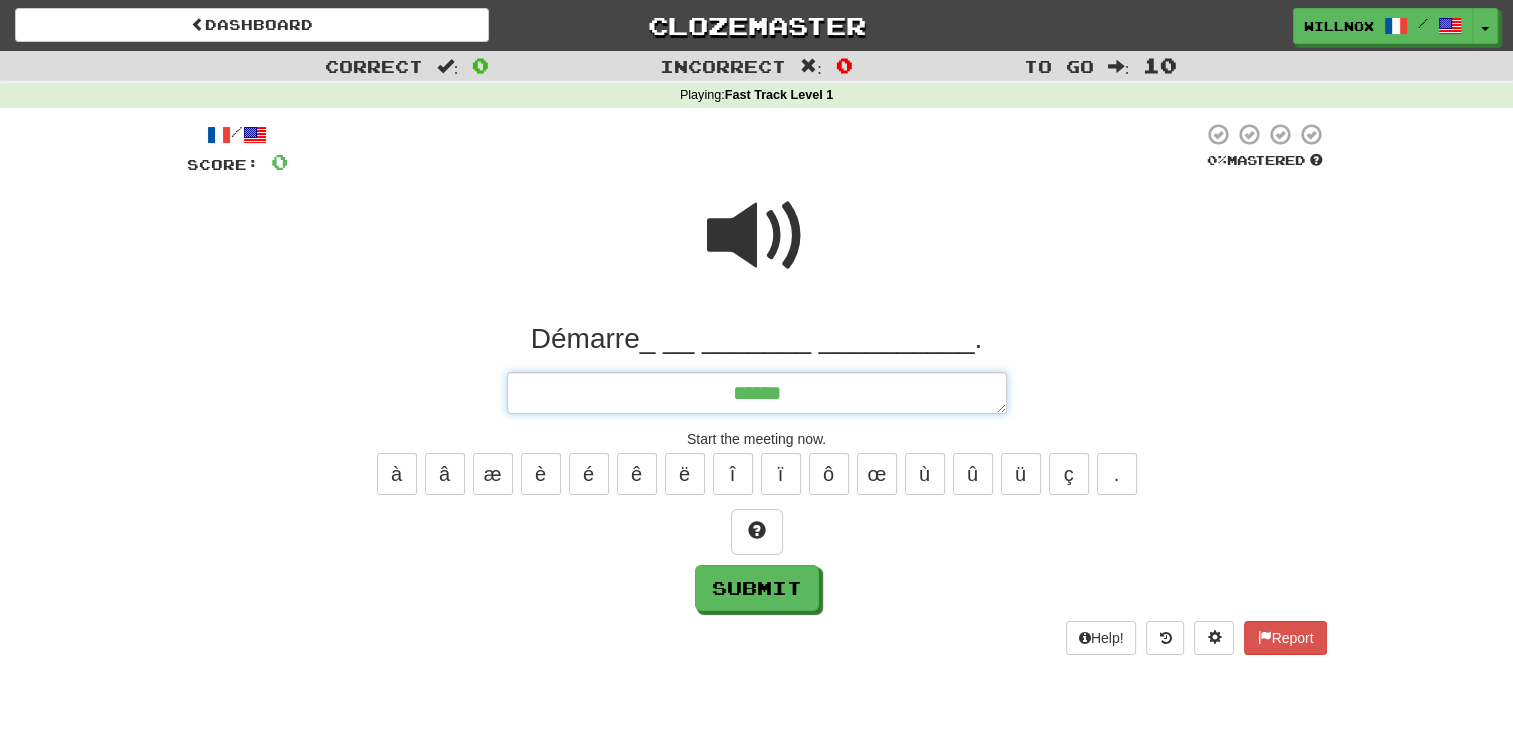 type on "*" 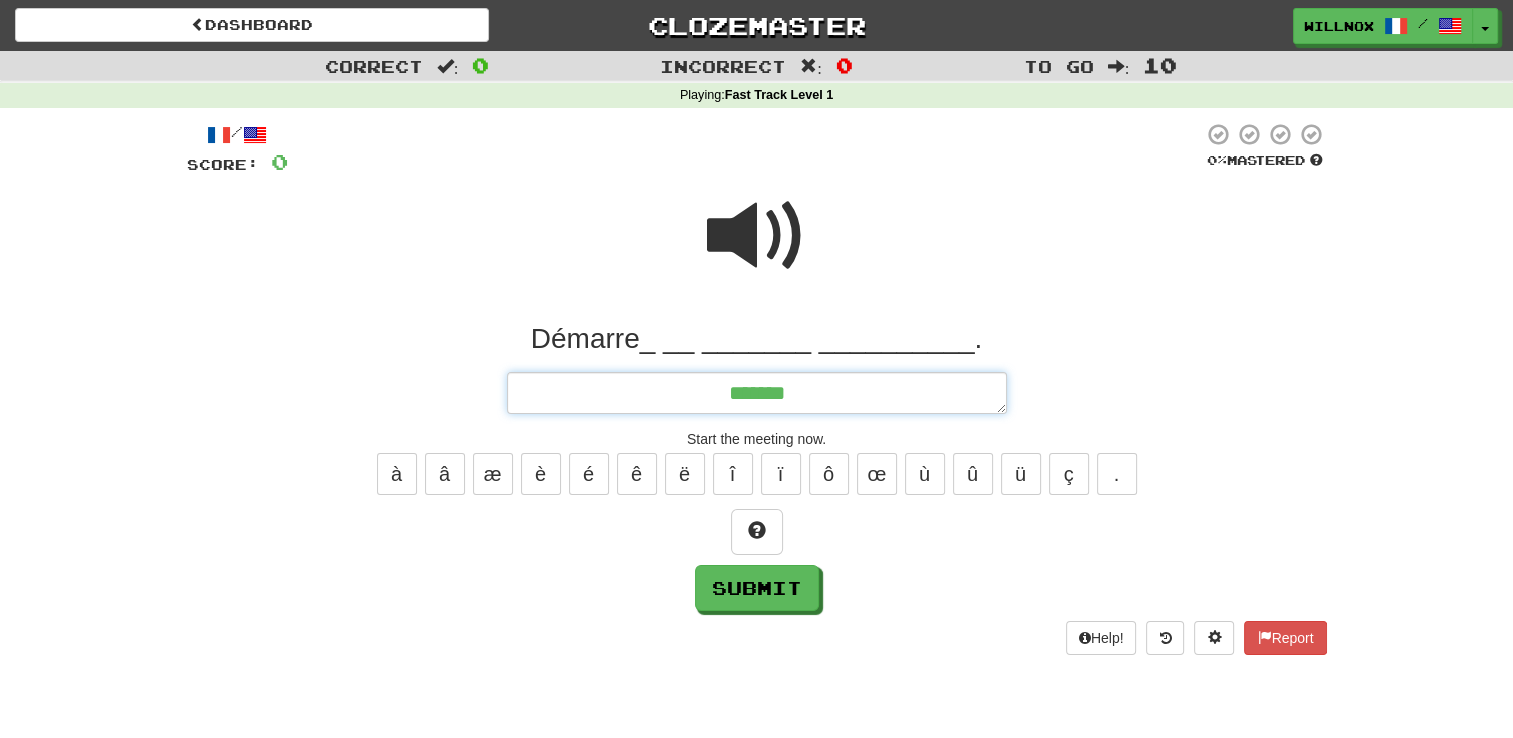 type on "*" 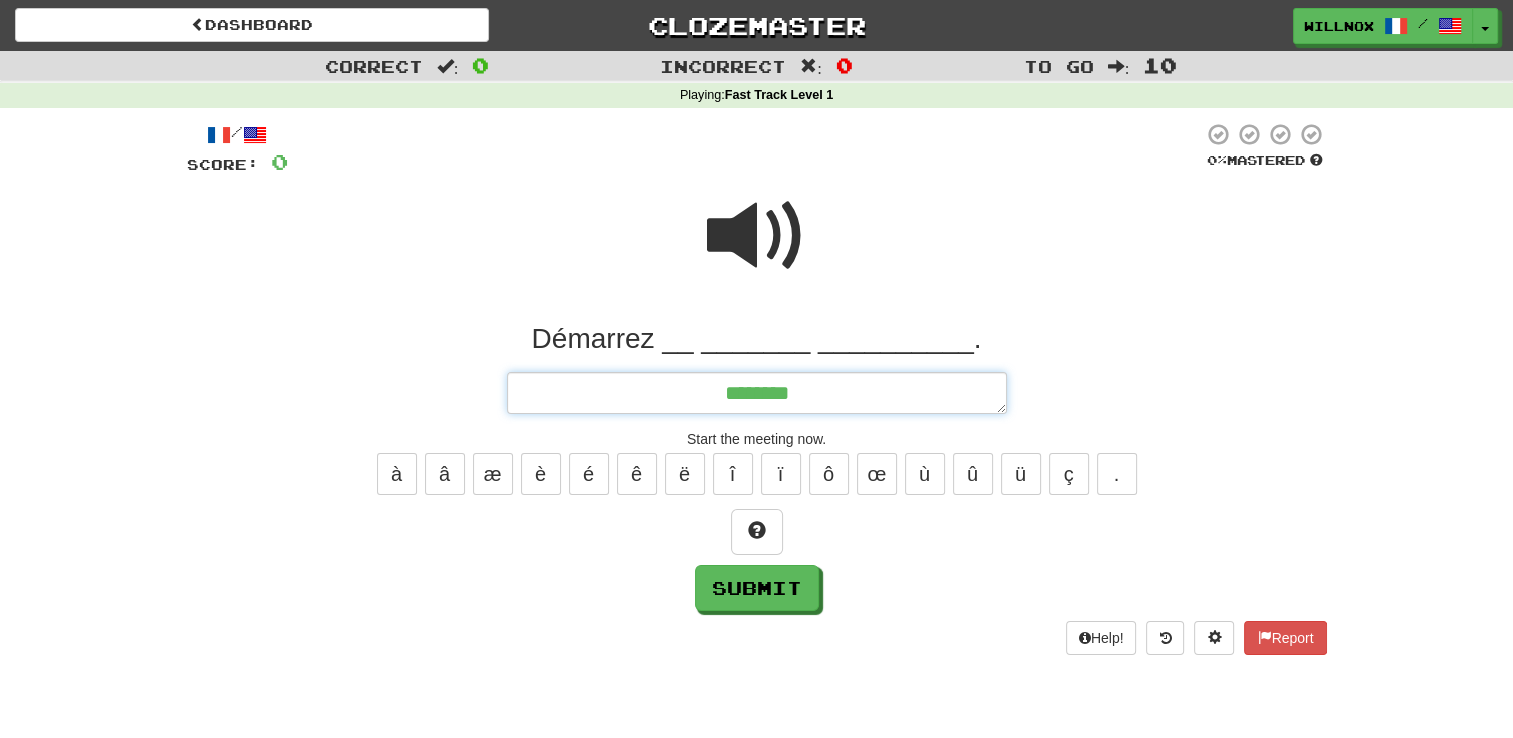 type on "*" 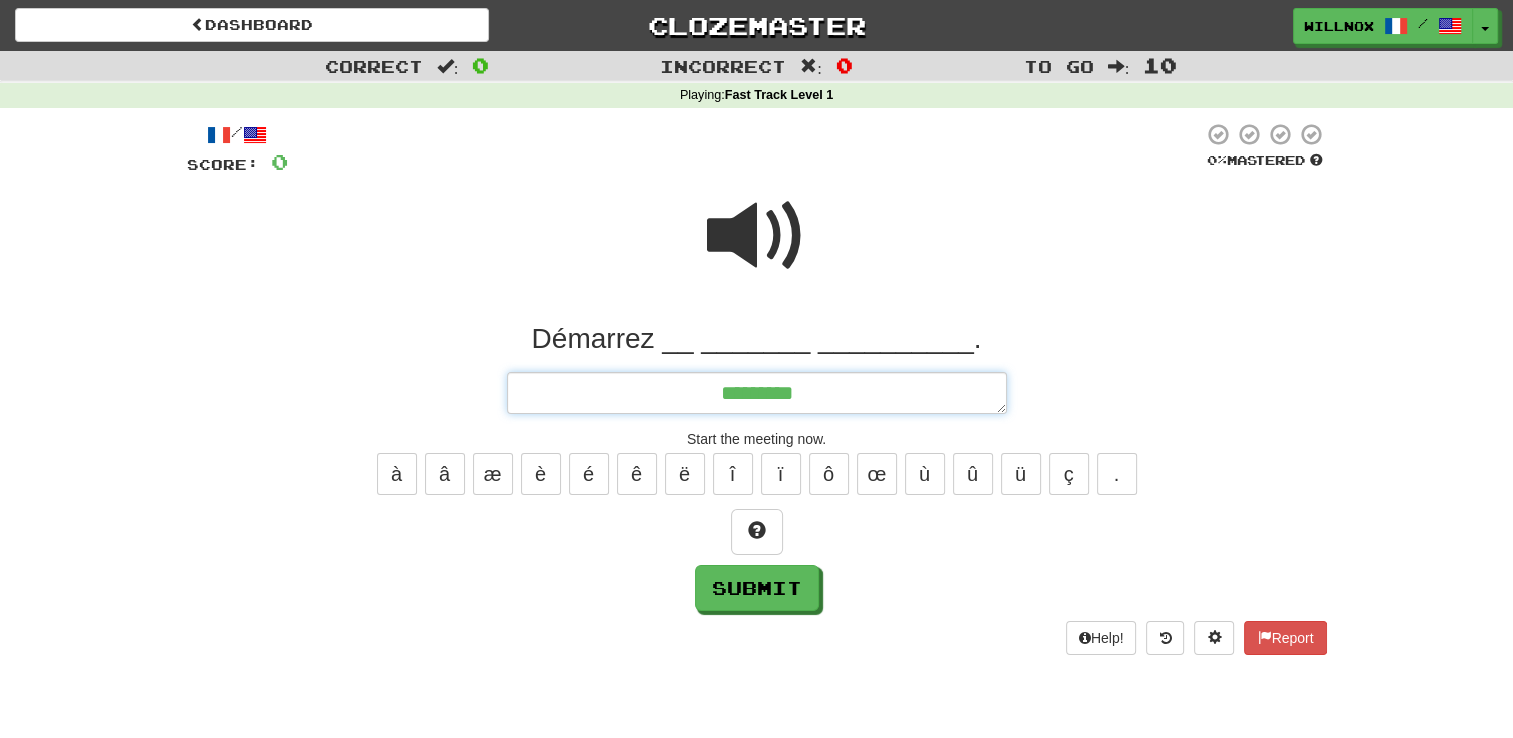 type on "*" 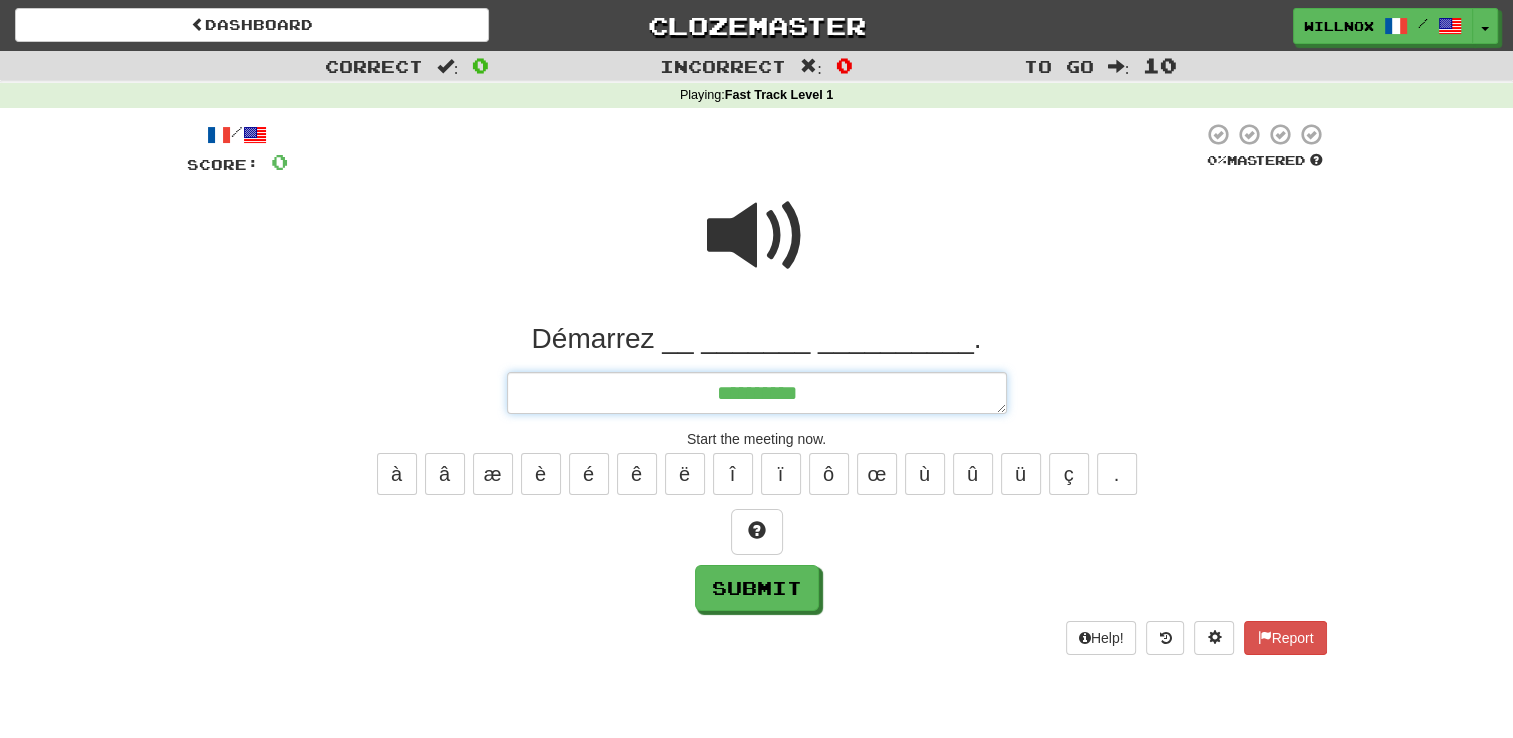 type on "*" 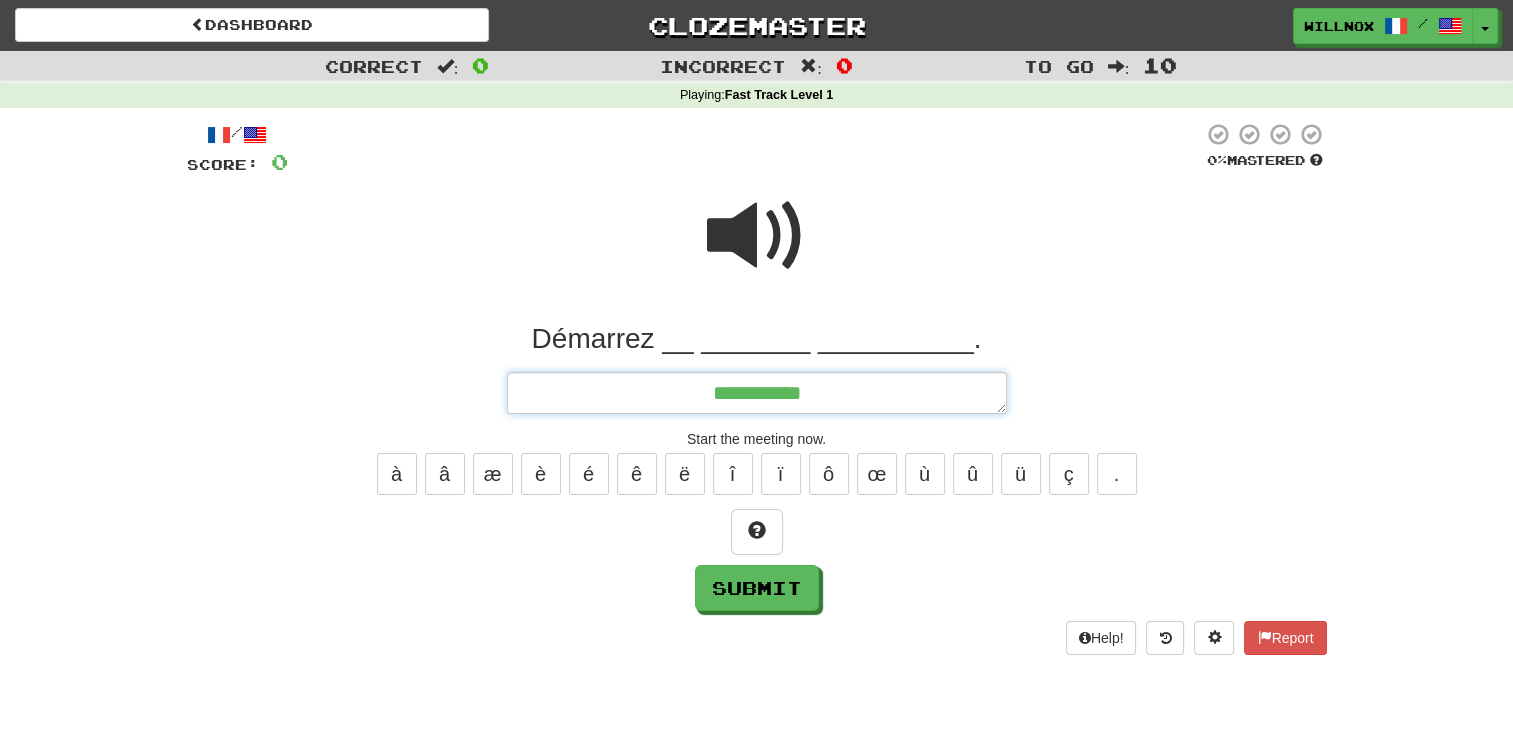 type on "**********" 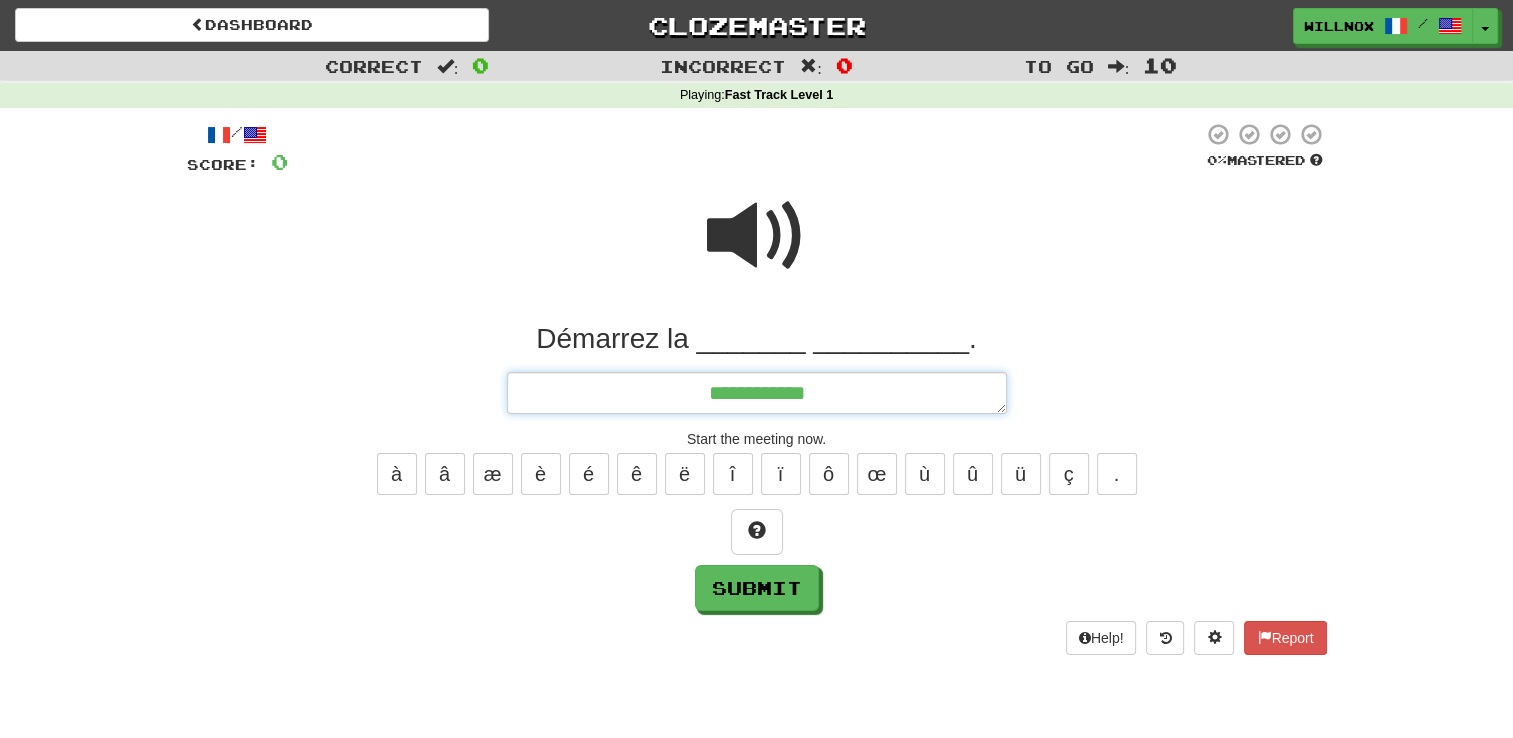 type on "*" 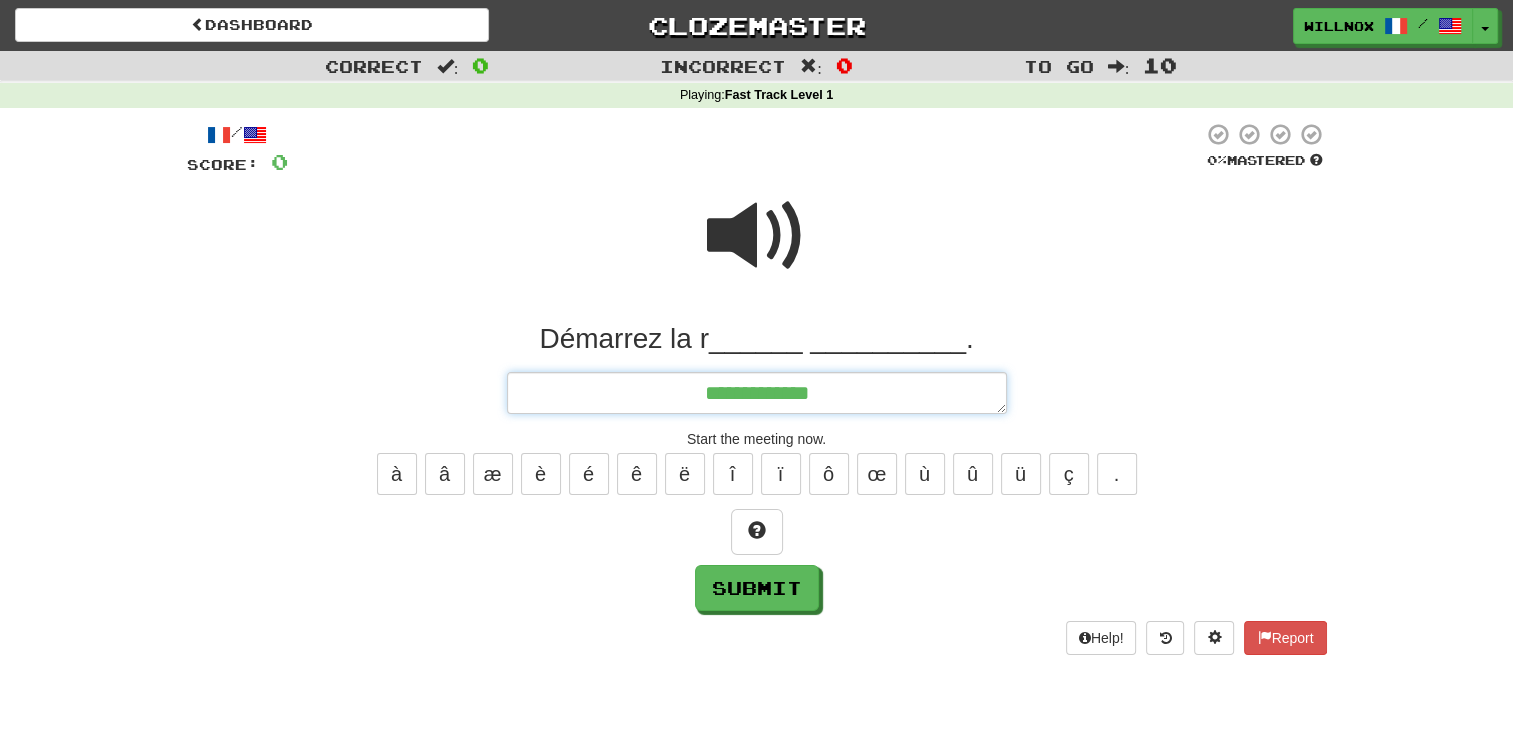 type on "*" 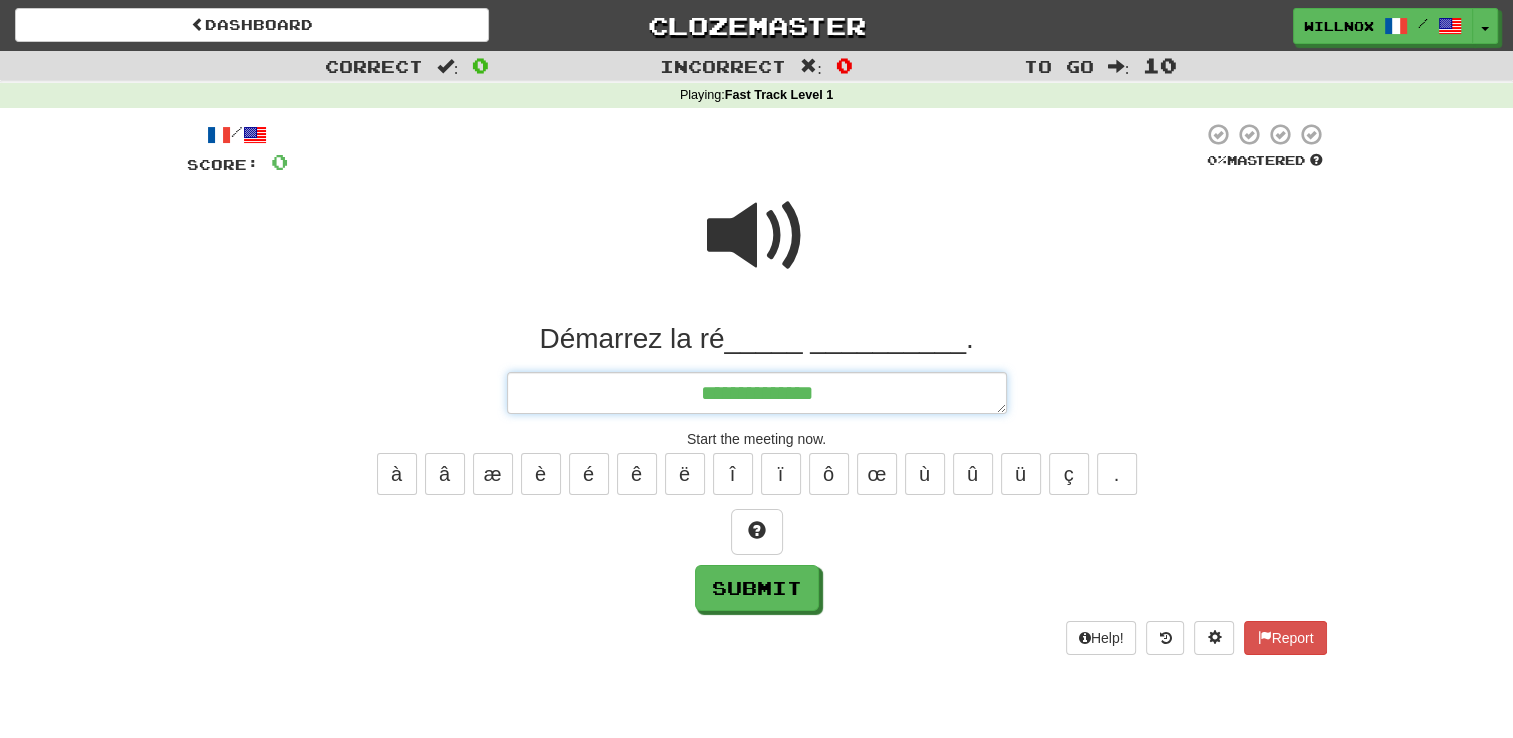 type on "*" 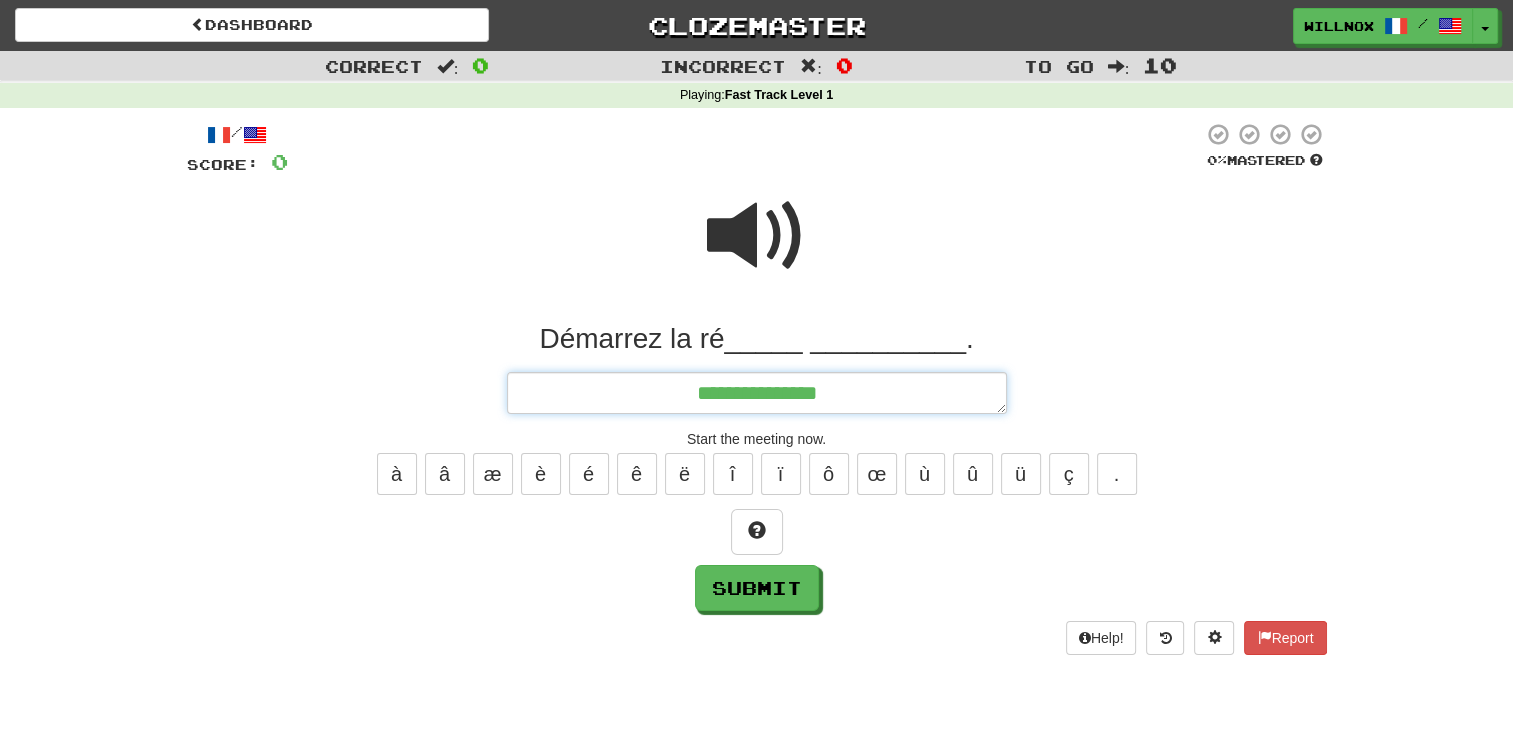 type on "*" 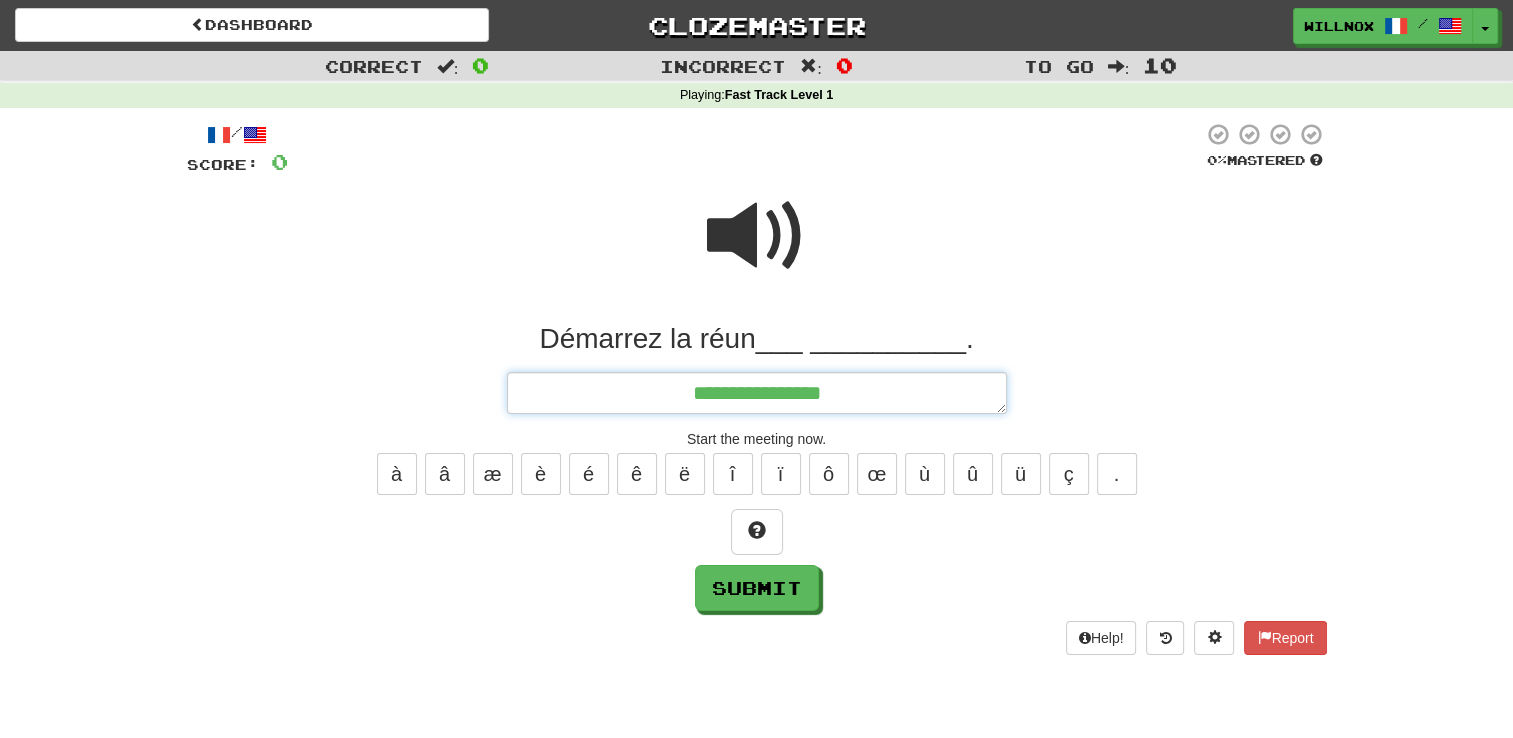 type on "*" 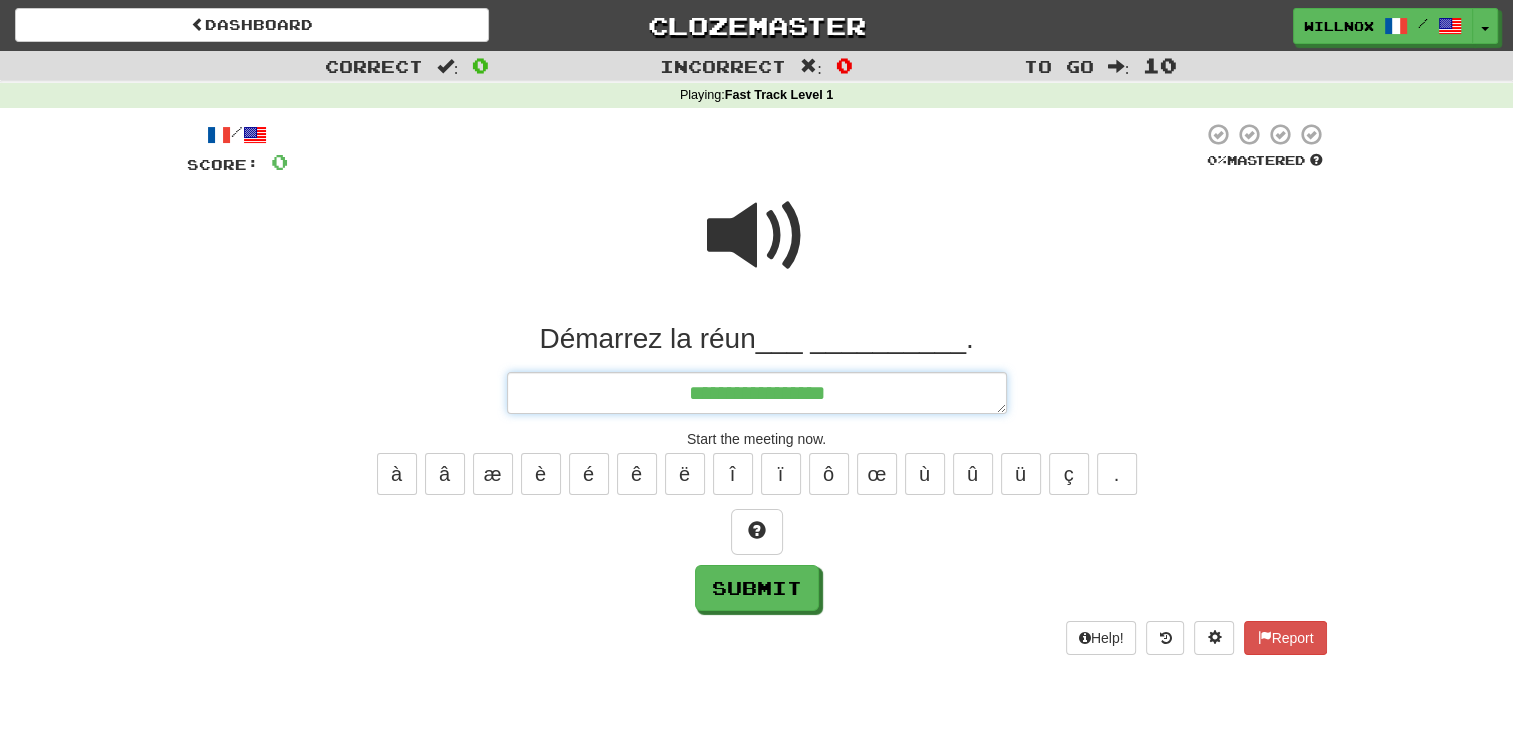 type on "*" 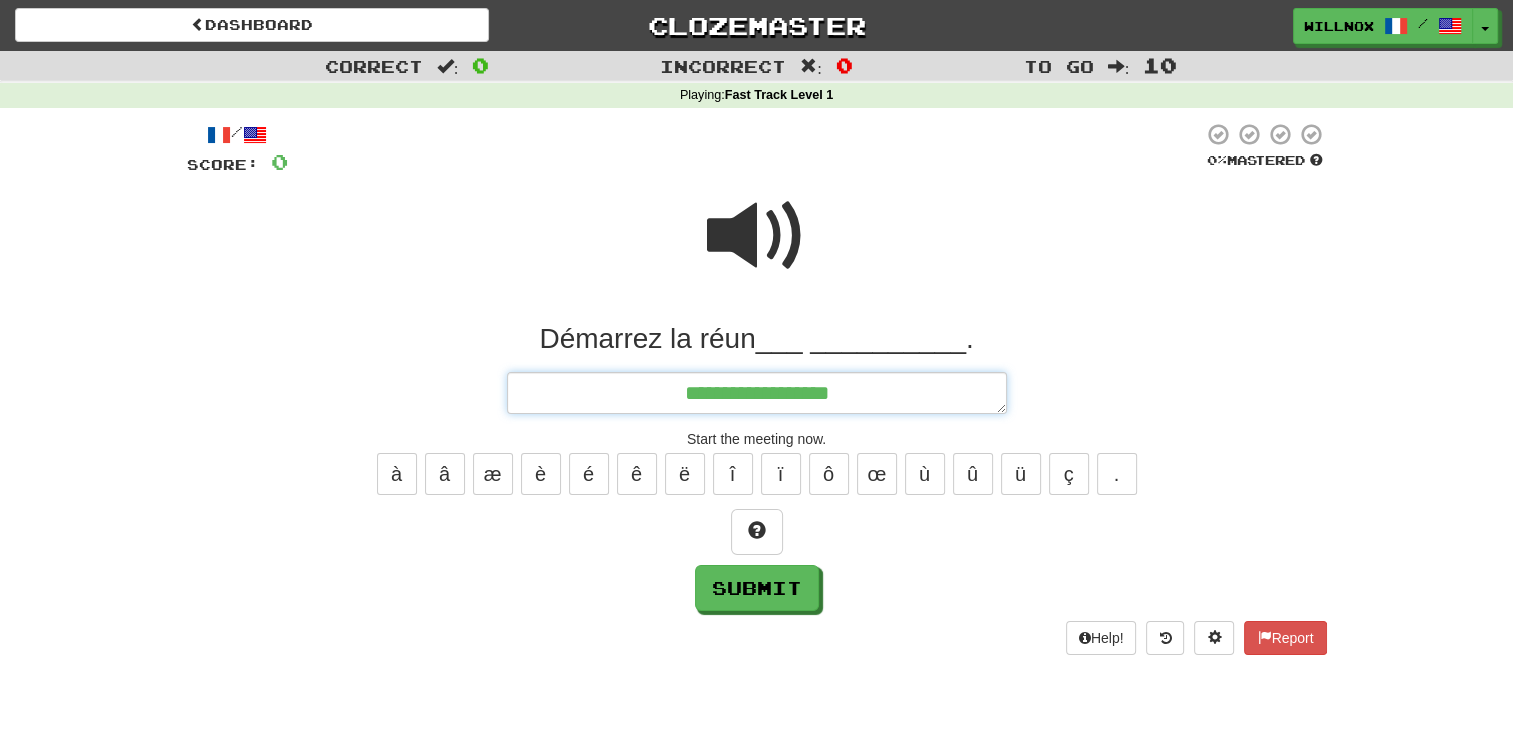 type on "*" 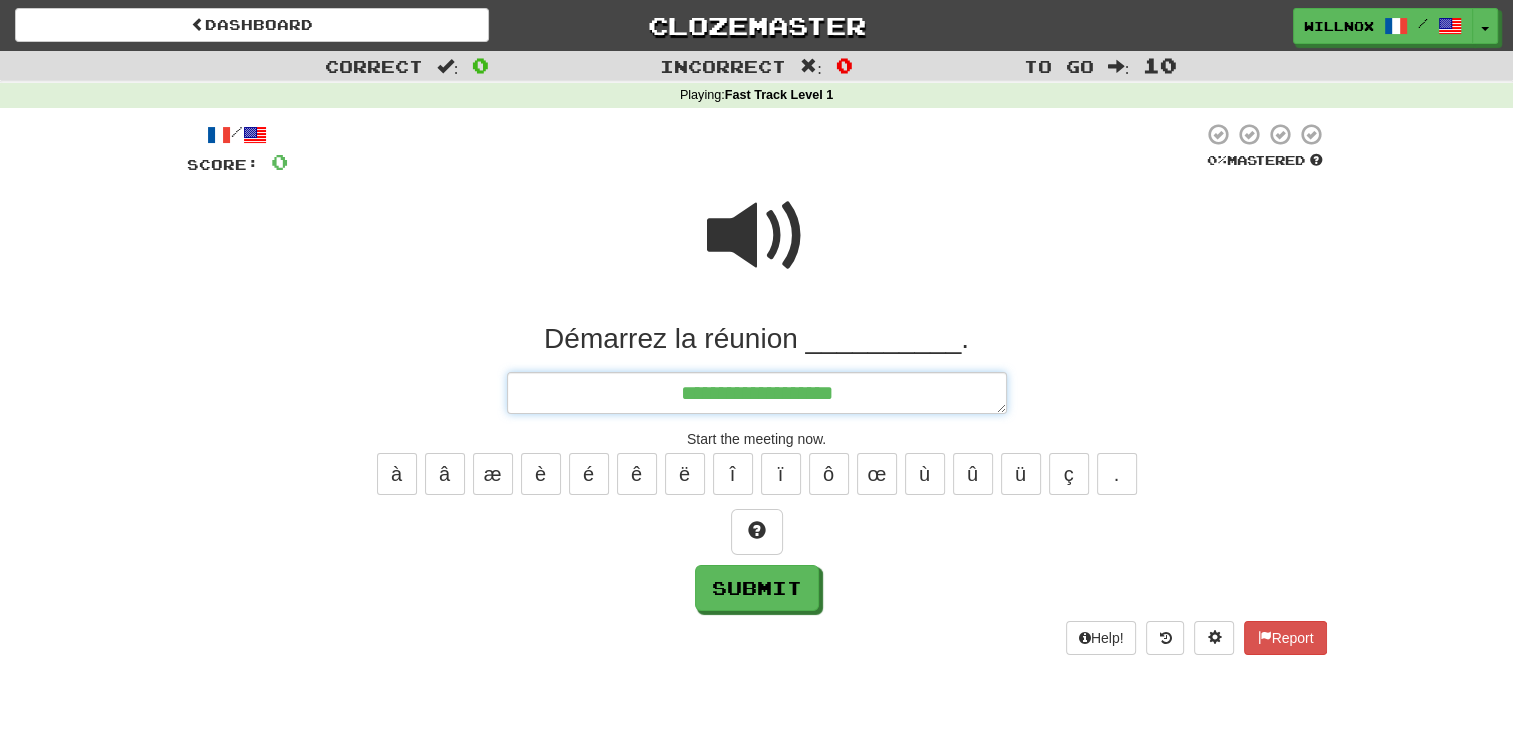 type on "*" 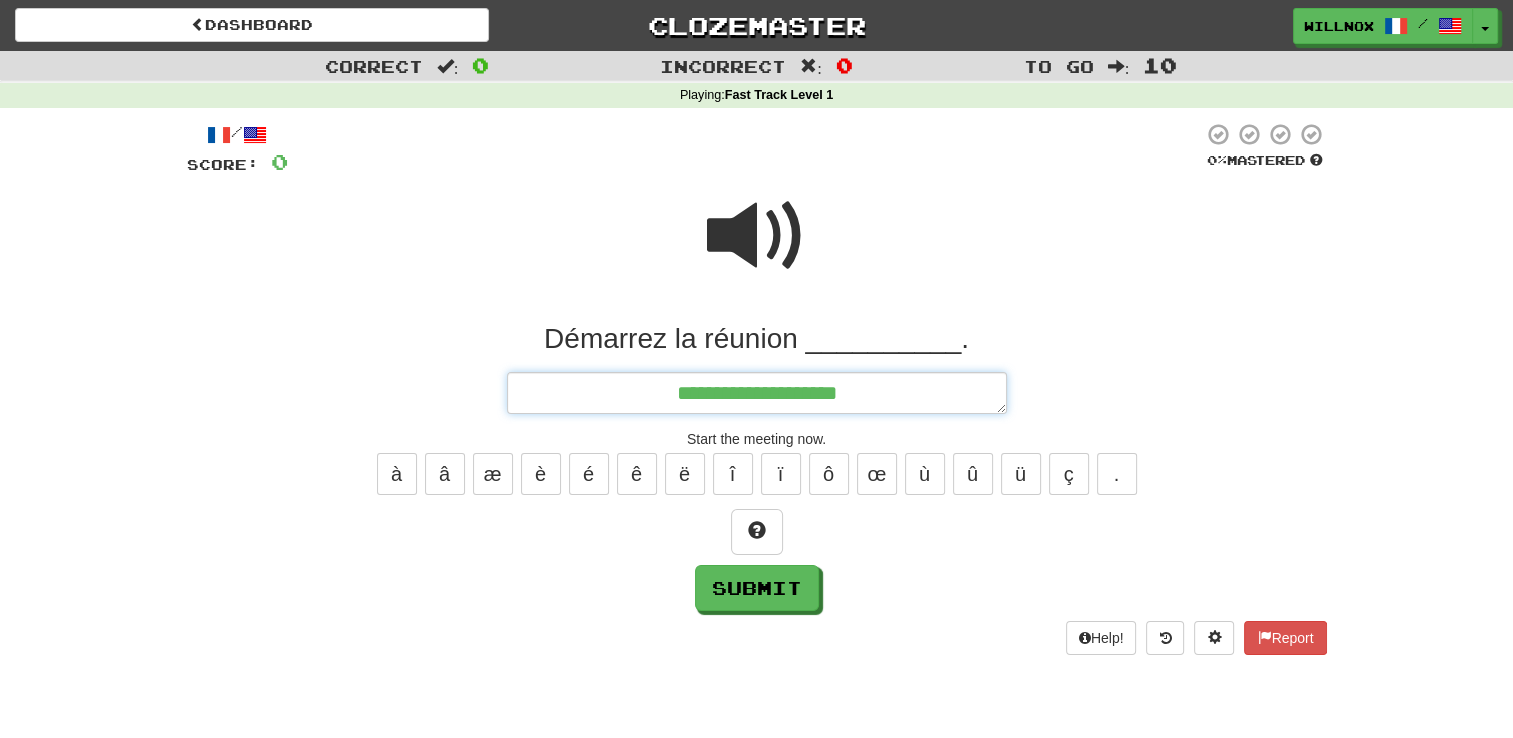 type on "*" 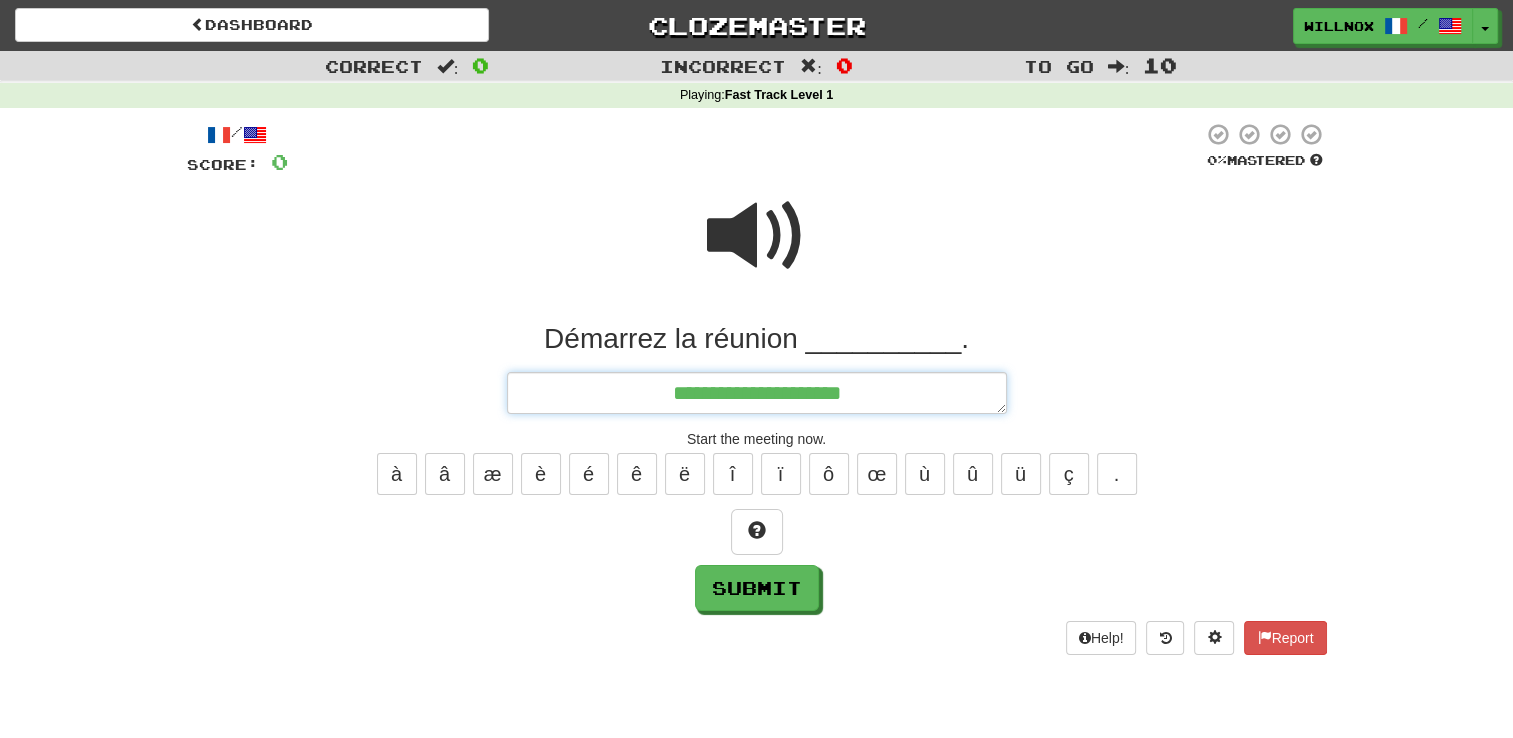 type on "*" 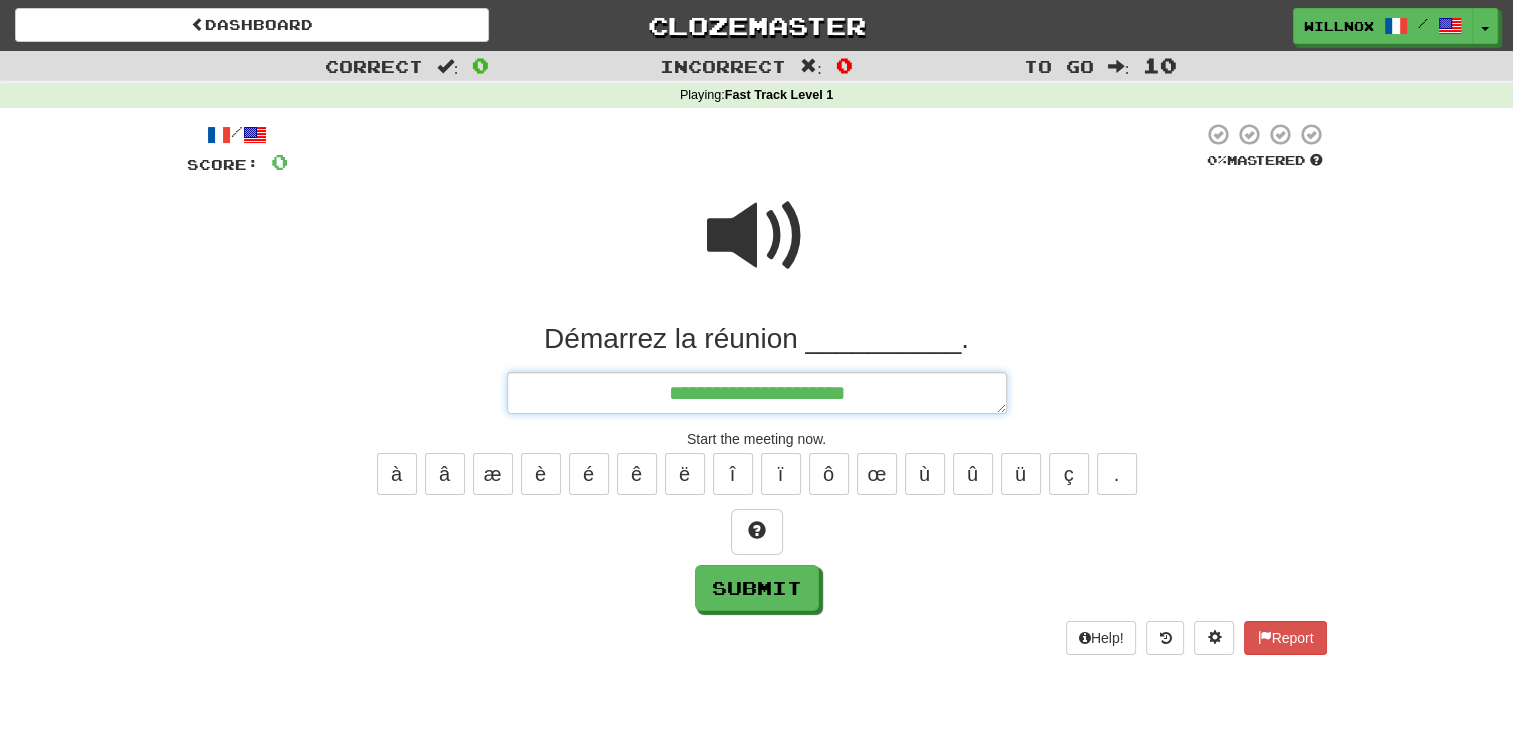 type on "*" 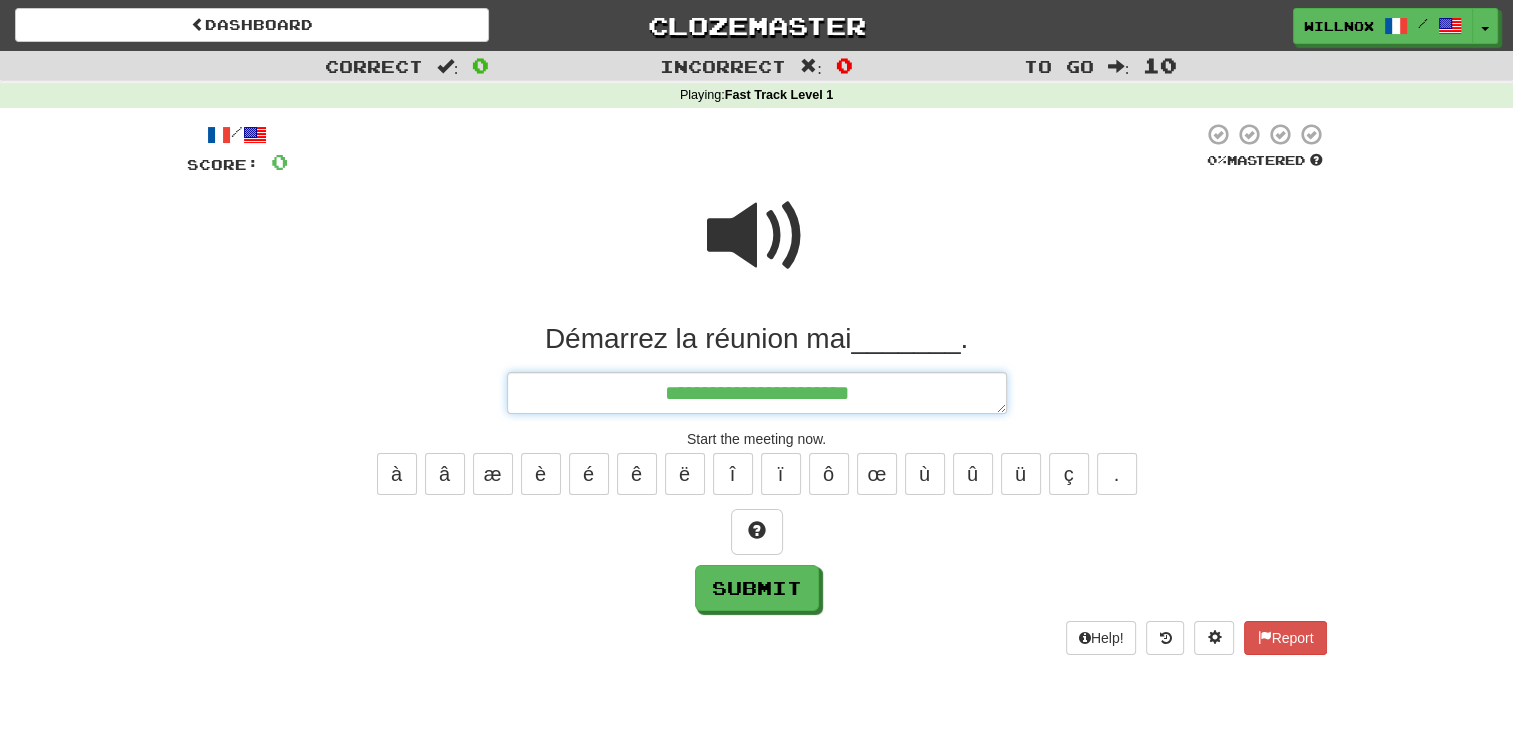 type on "*" 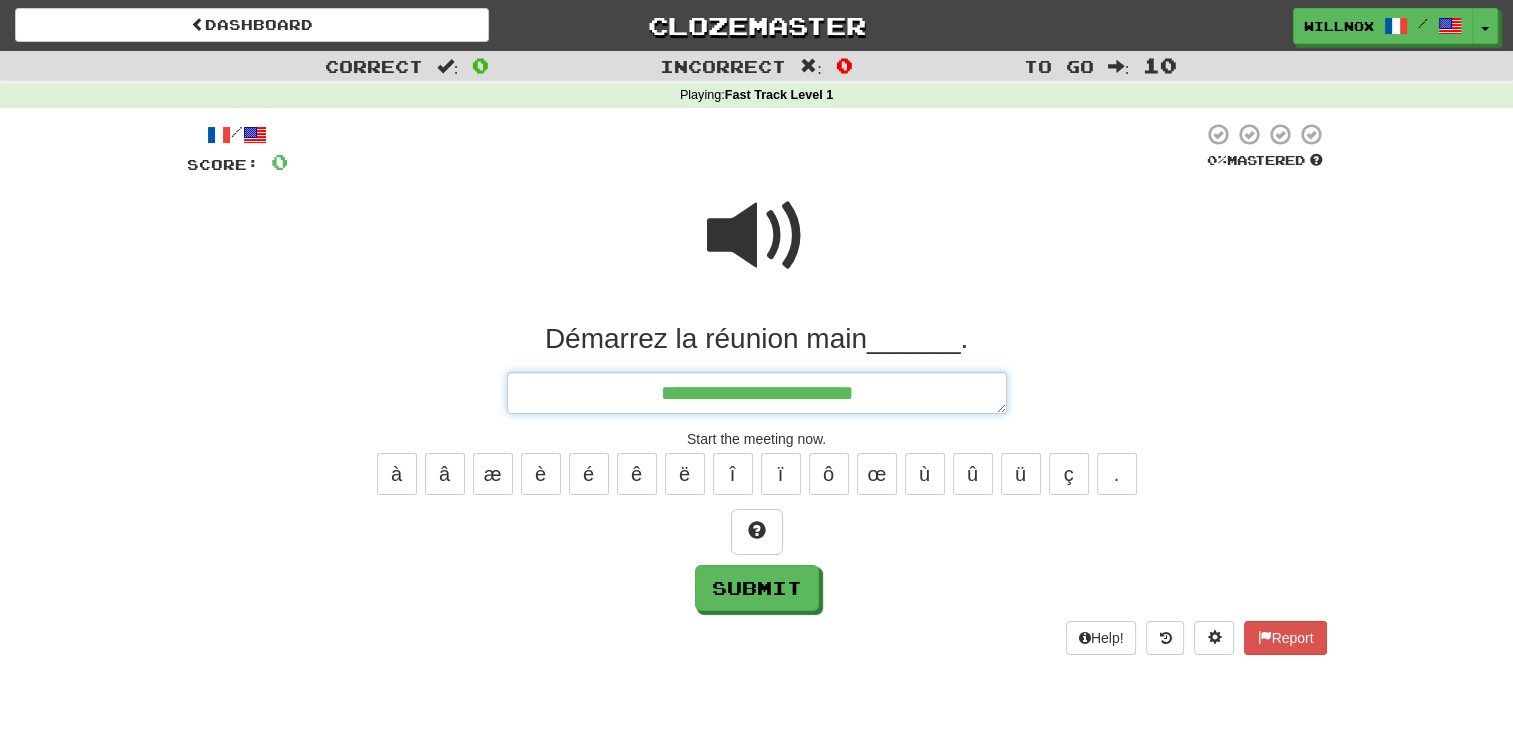 type on "*" 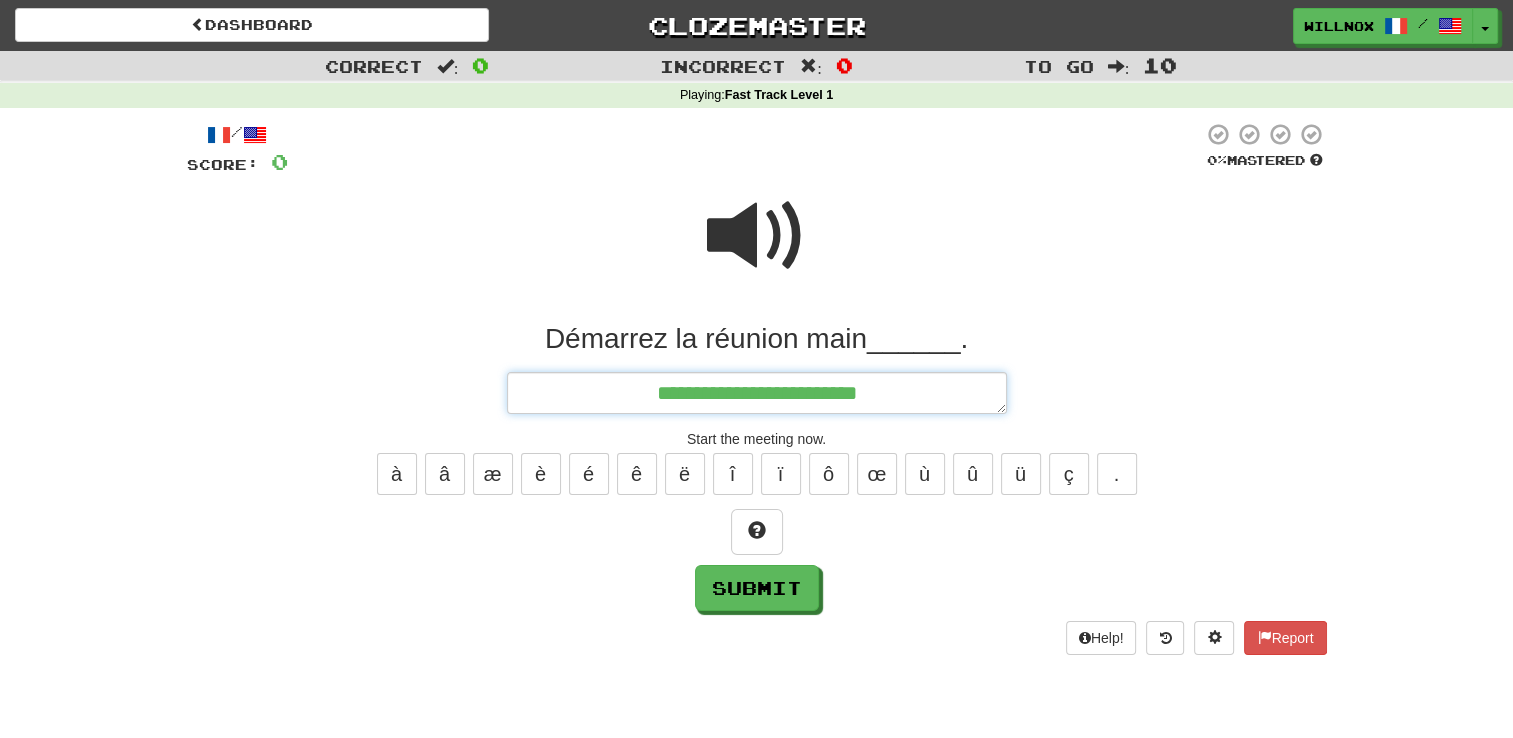 type on "*" 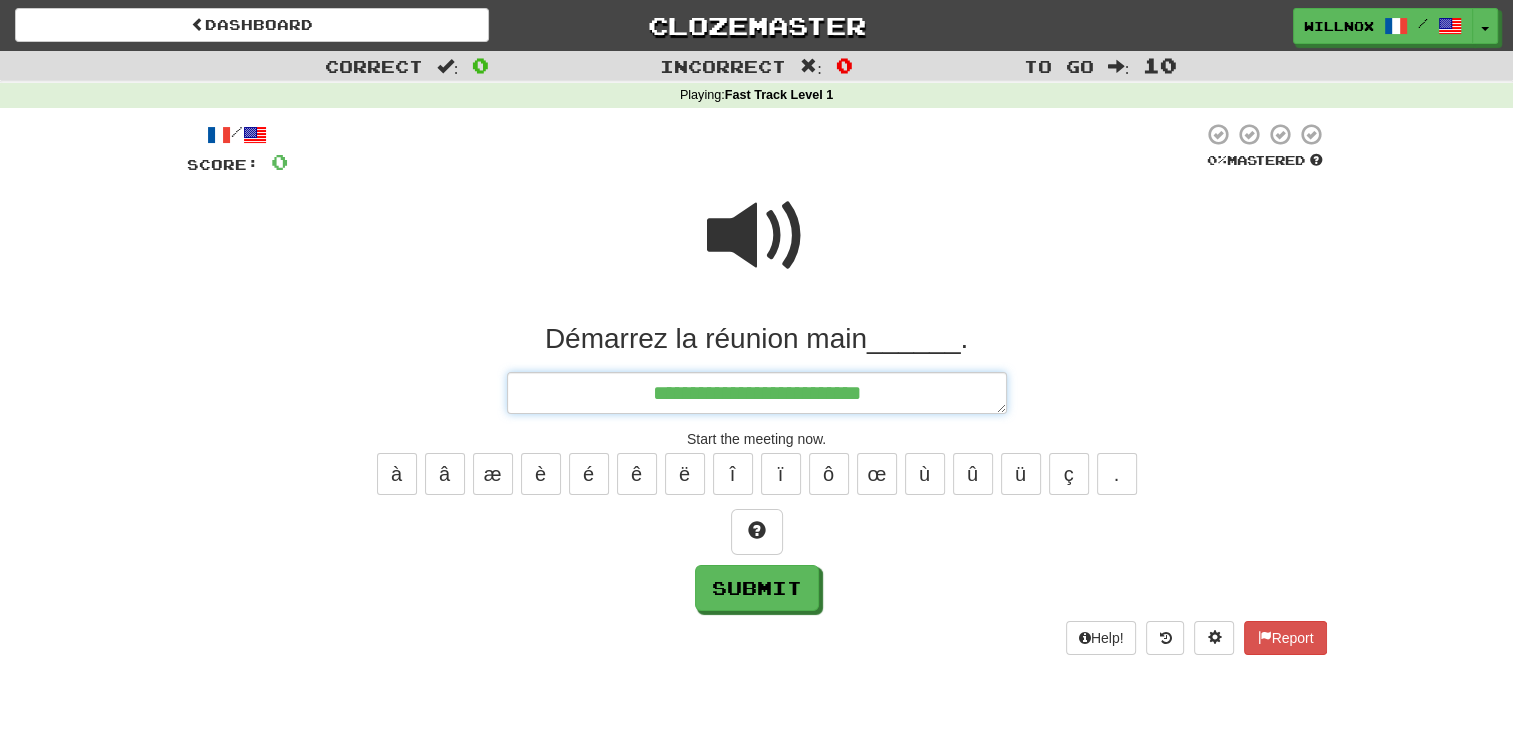 type on "*" 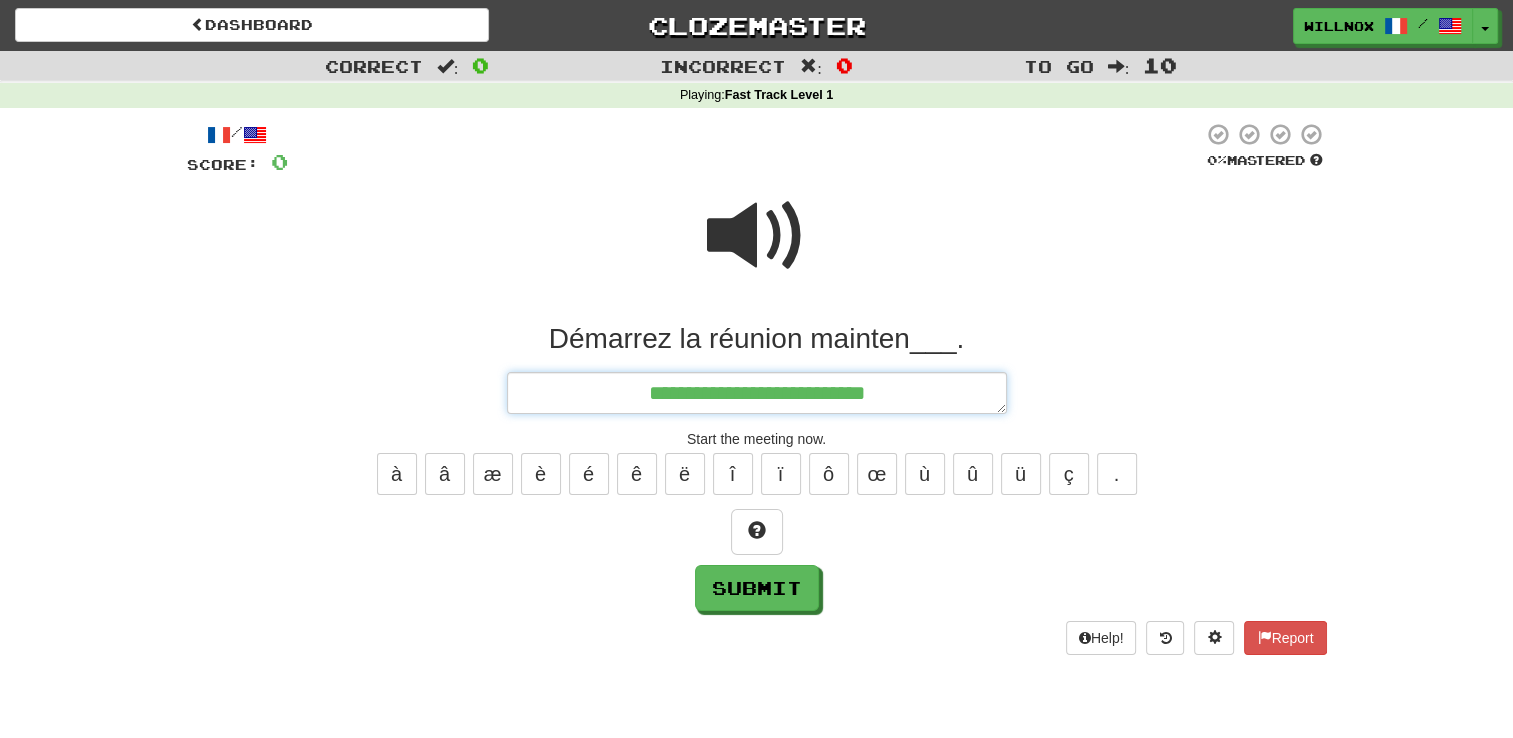 type on "*" 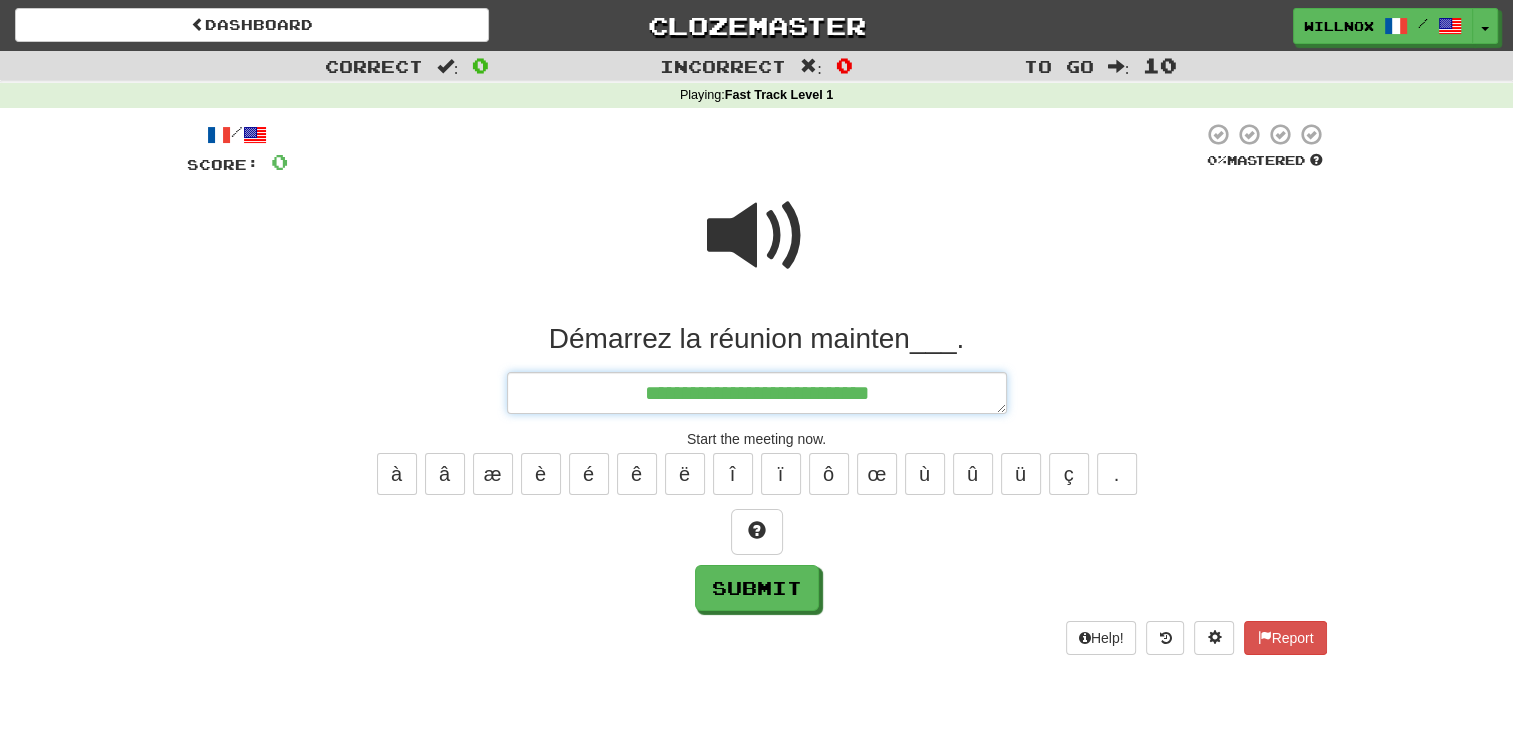 type on "*" 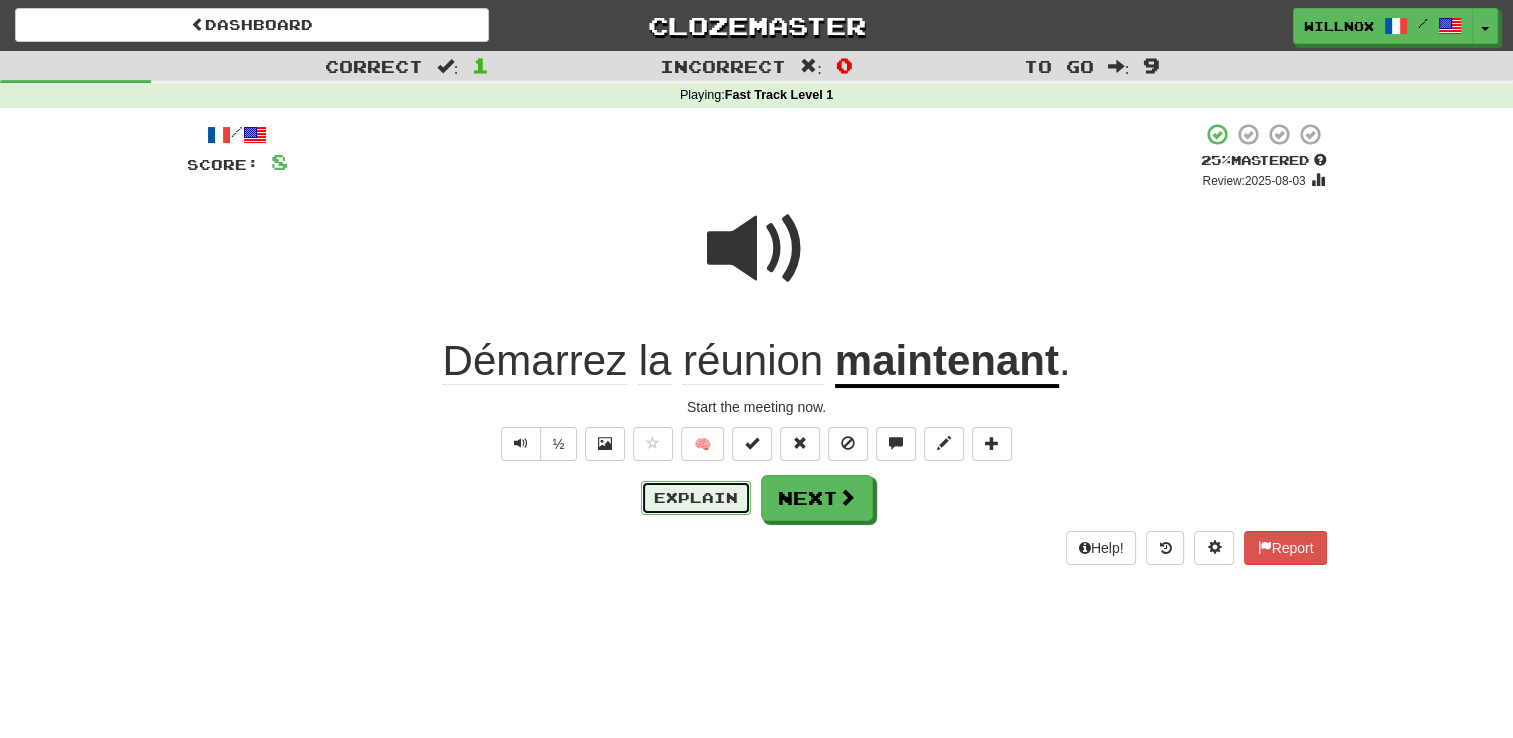 click on "Explain" at bounding box center [696, 498] 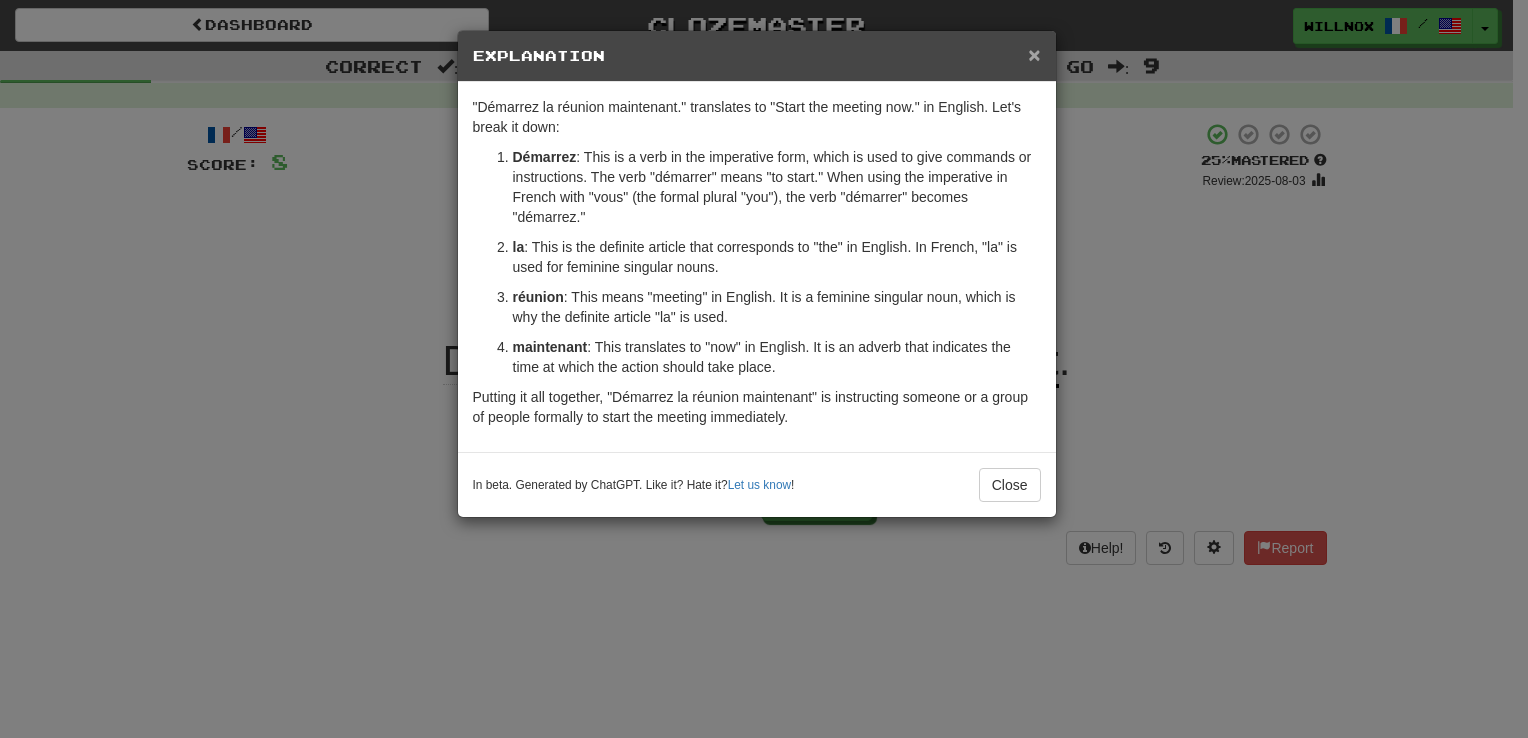 click on "×" at bounding box center (1034, 54) 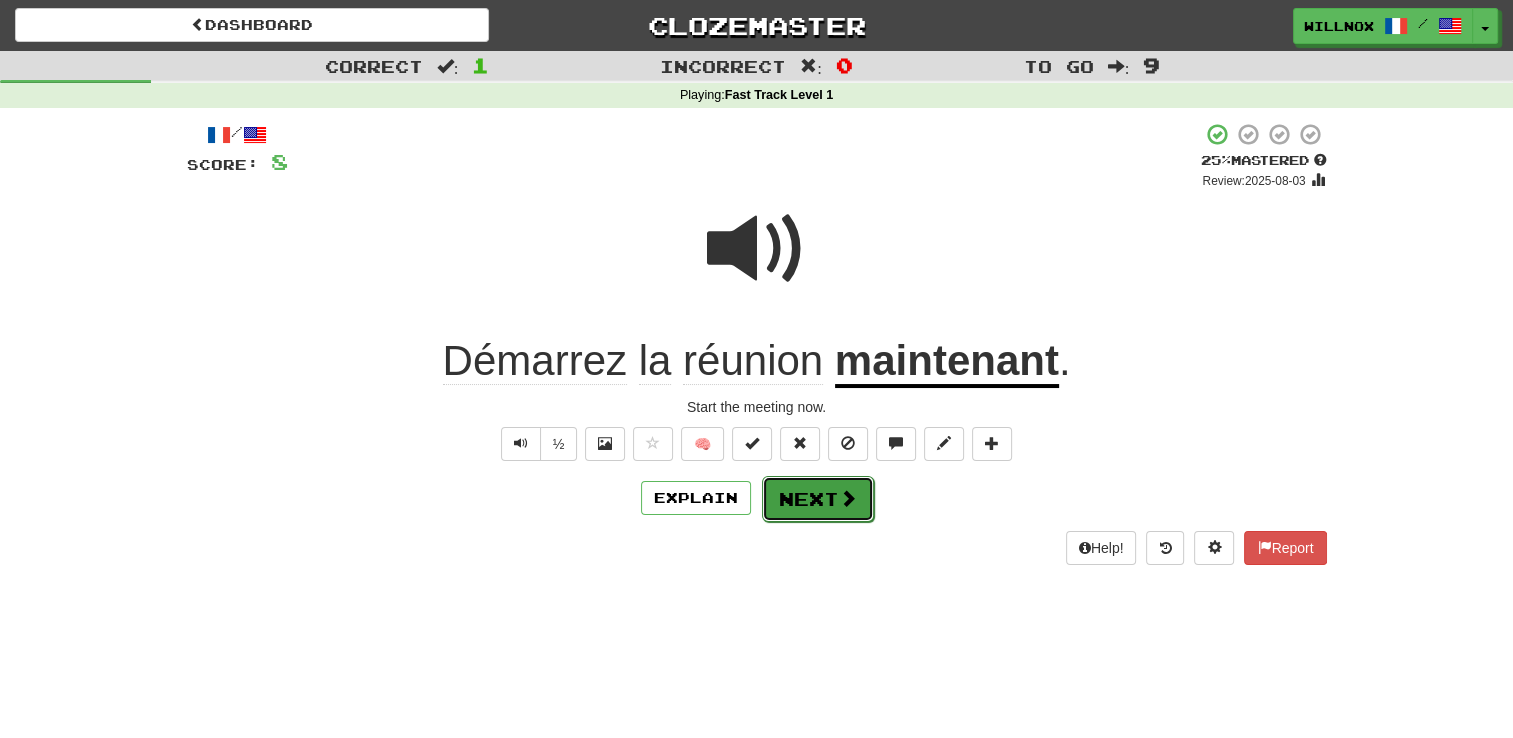 click on "Next" at bounding box center (818, 499) 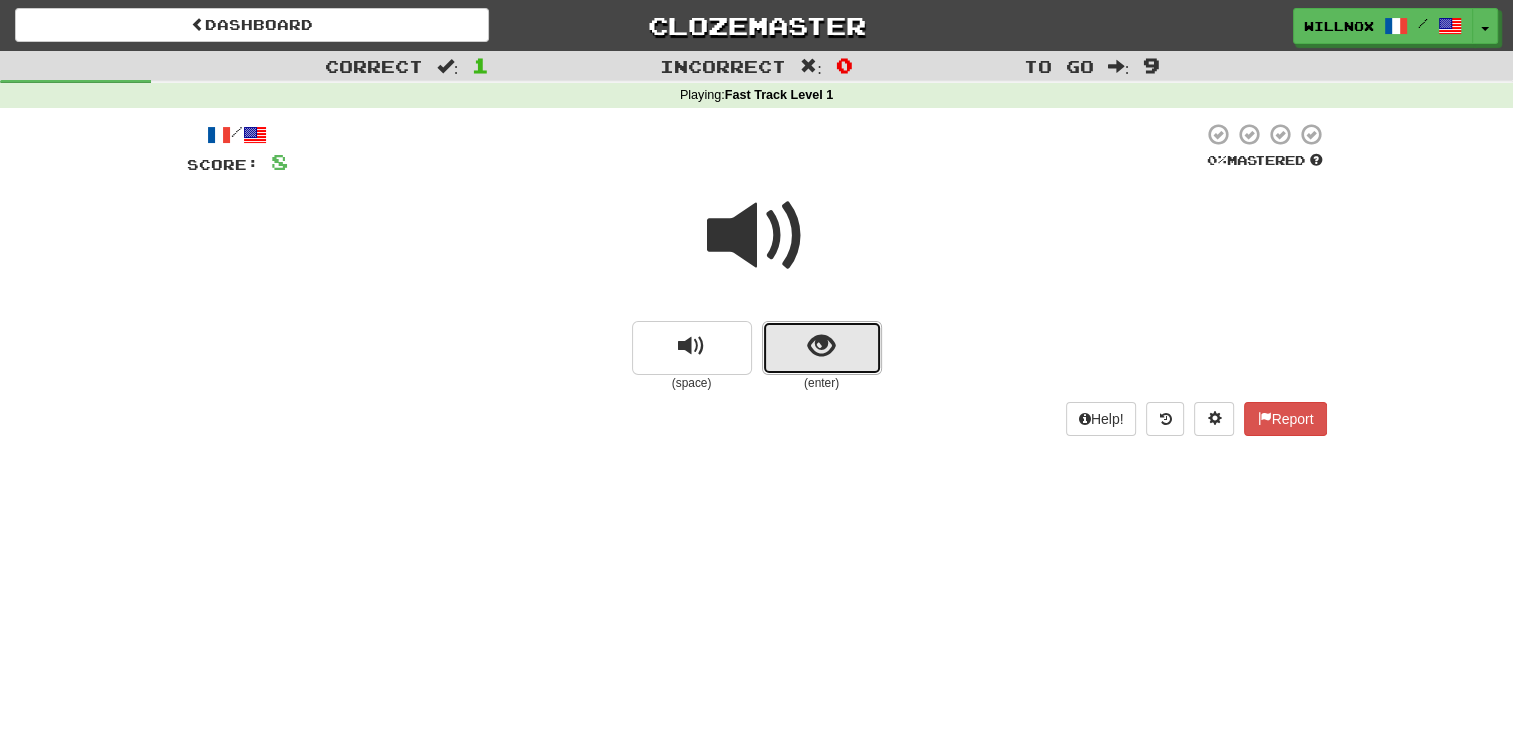 click at bounding box center [821, 346] 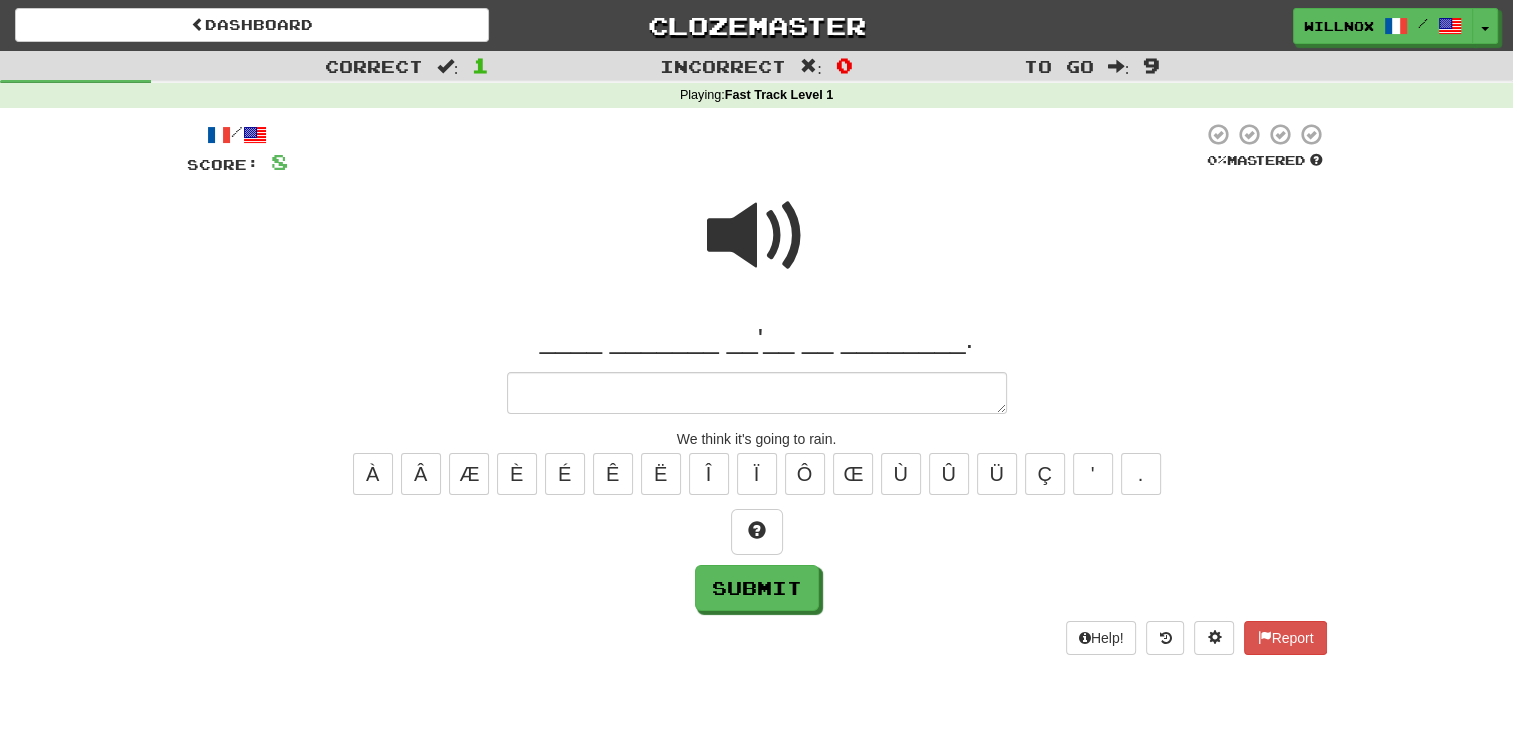 type on "*" 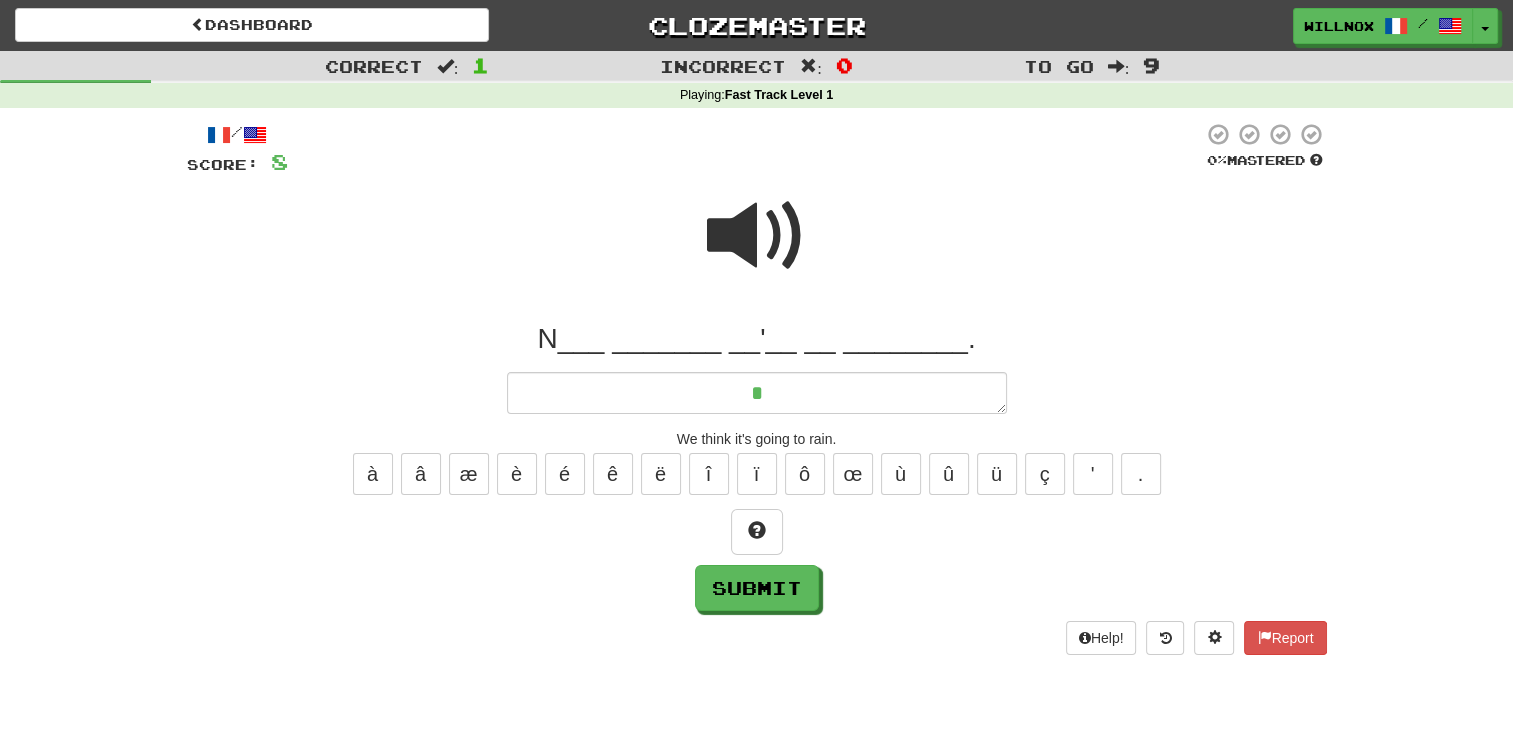 type on "*" 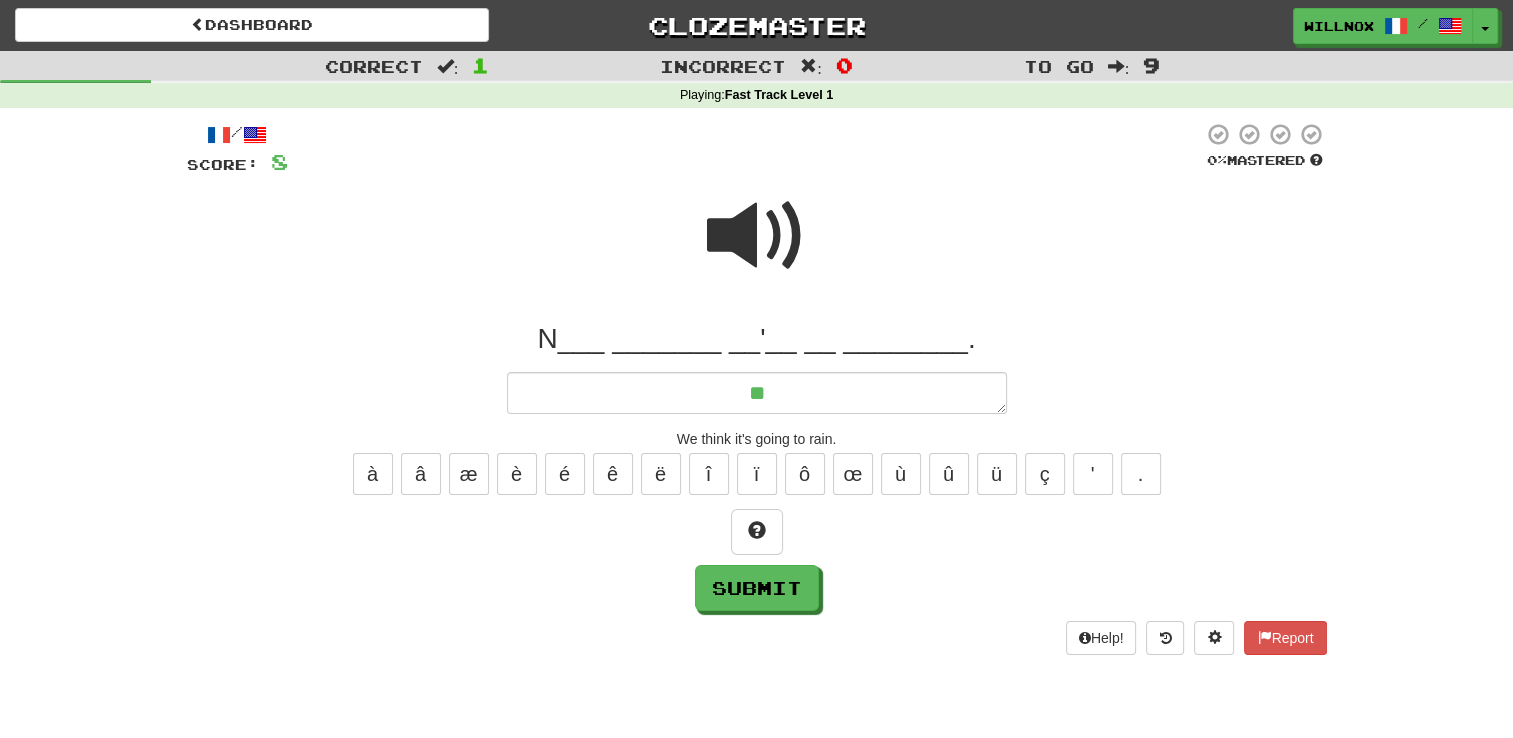 type on "*" 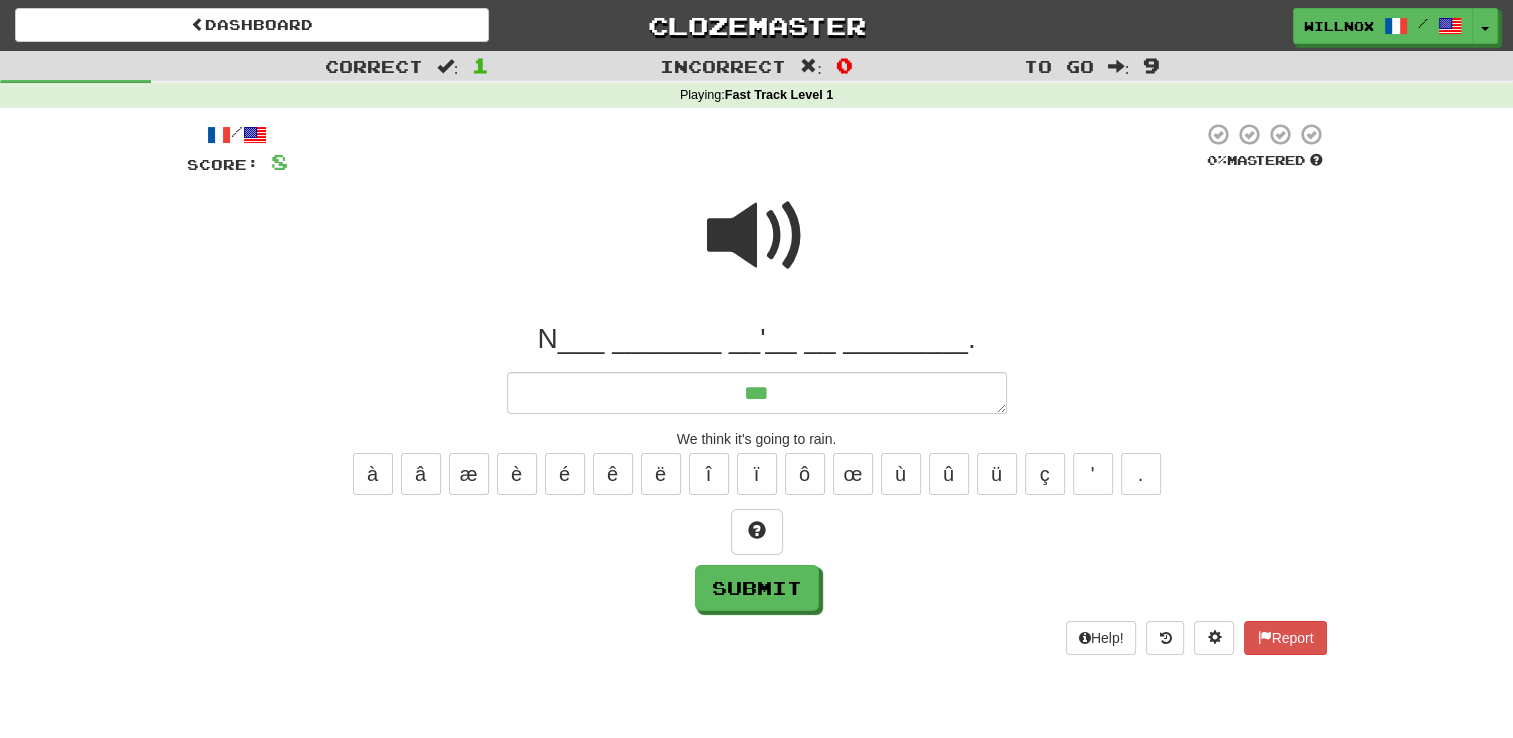 type on "*" 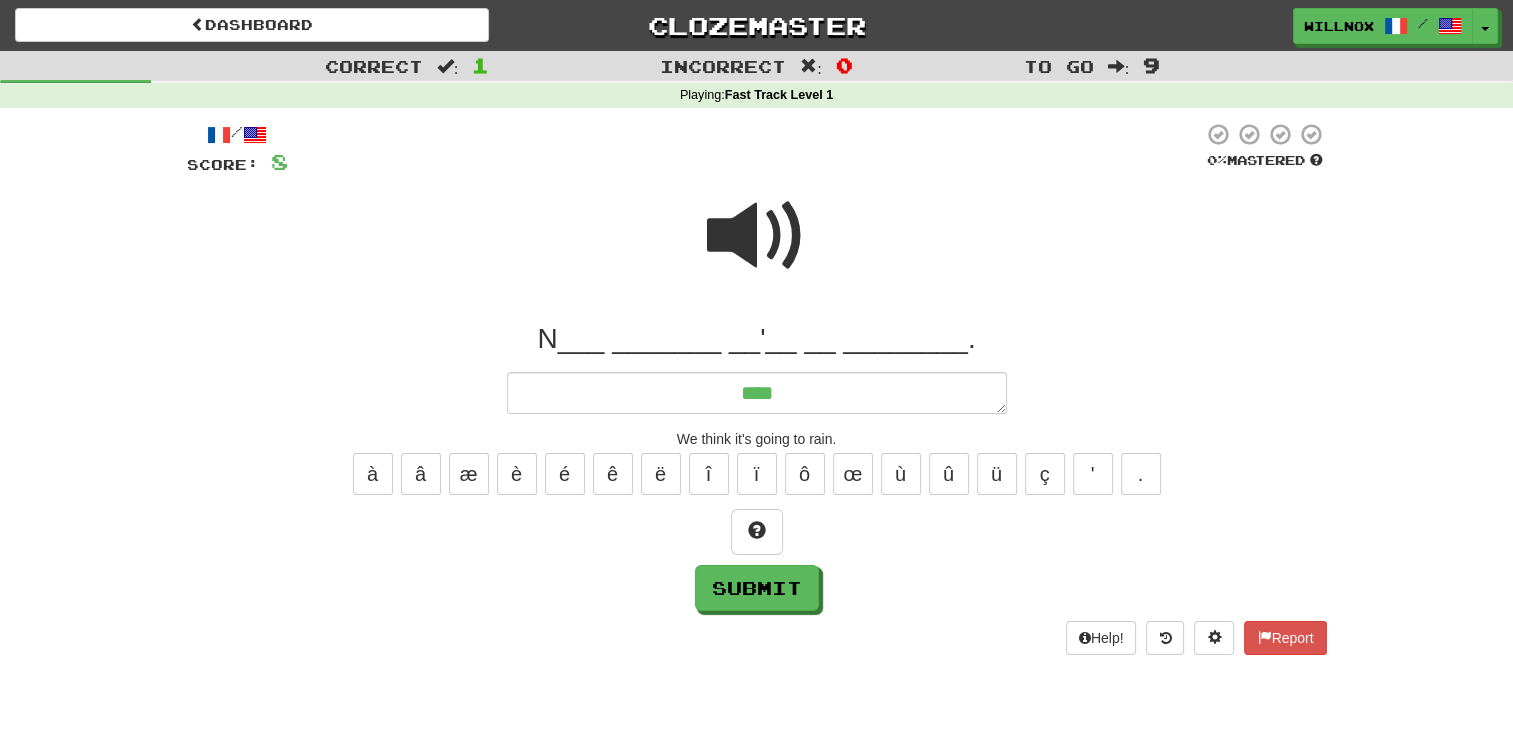 type on "*" 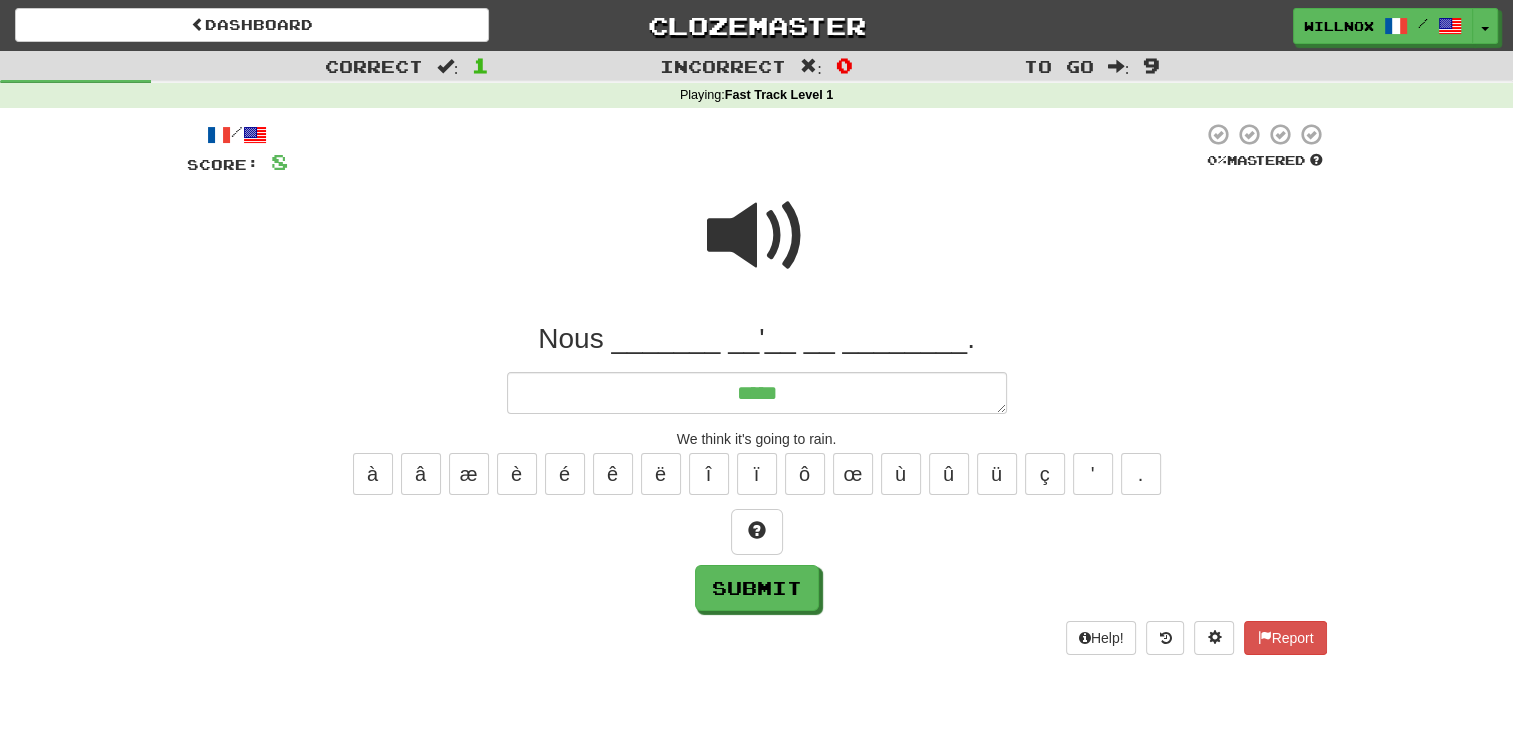 type on "*" 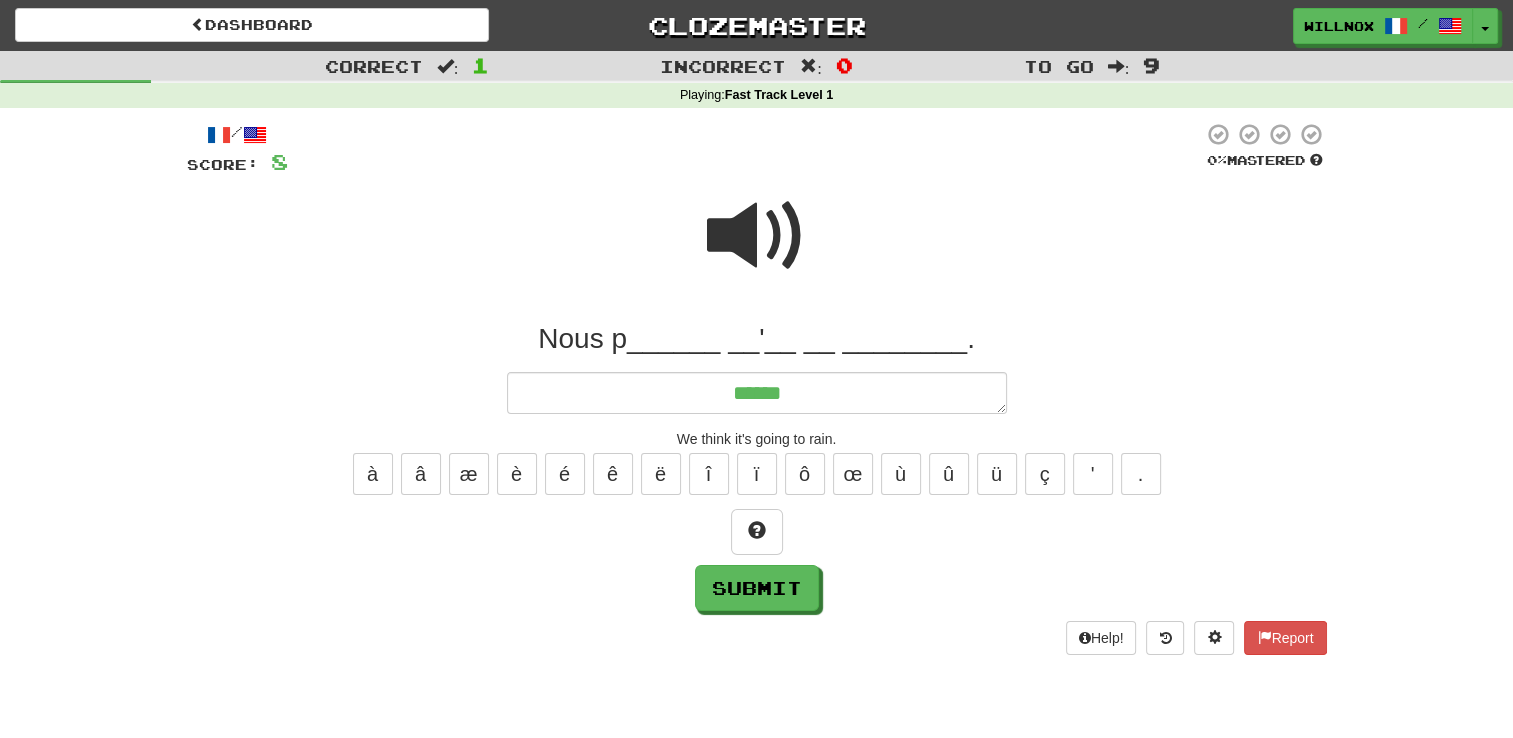 type on "*" 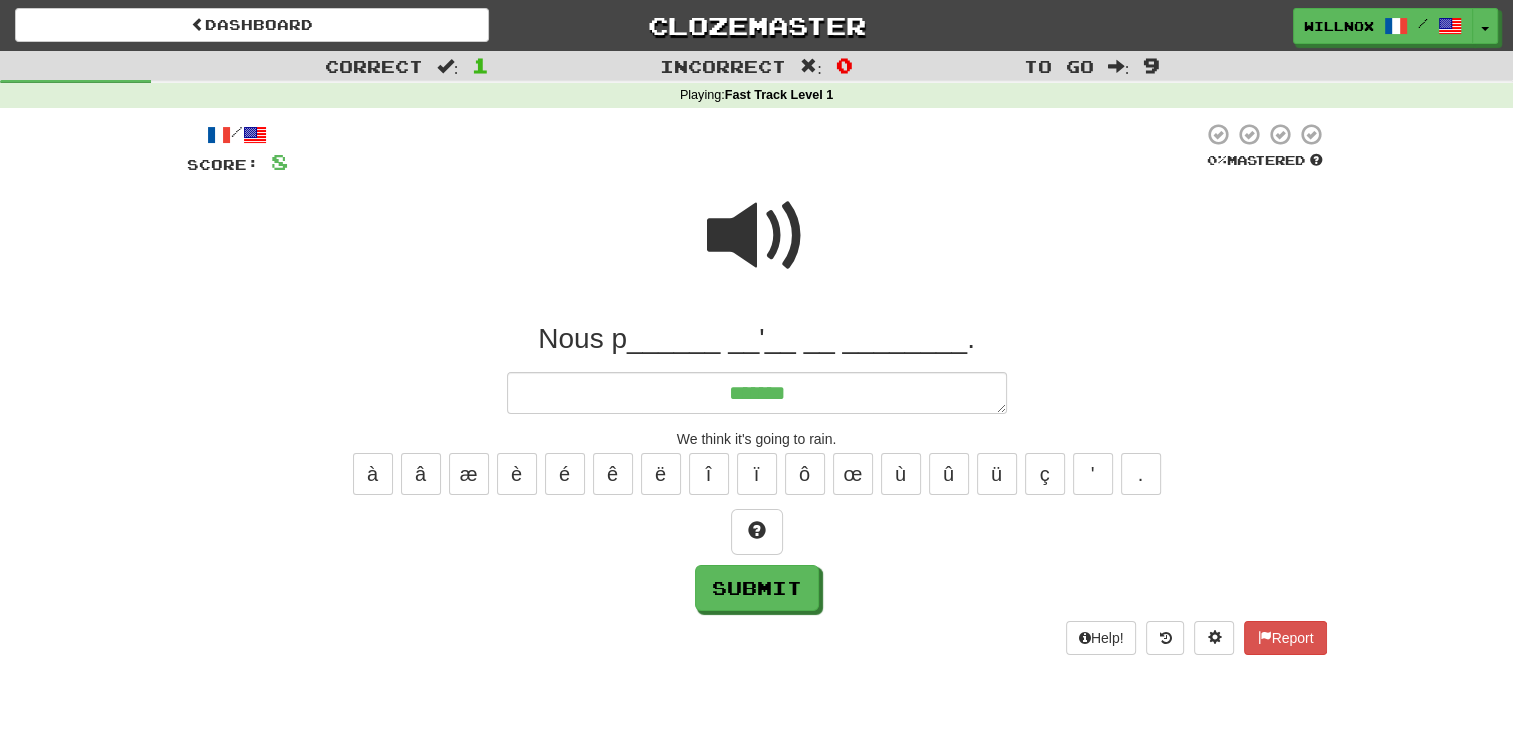 type on "********" 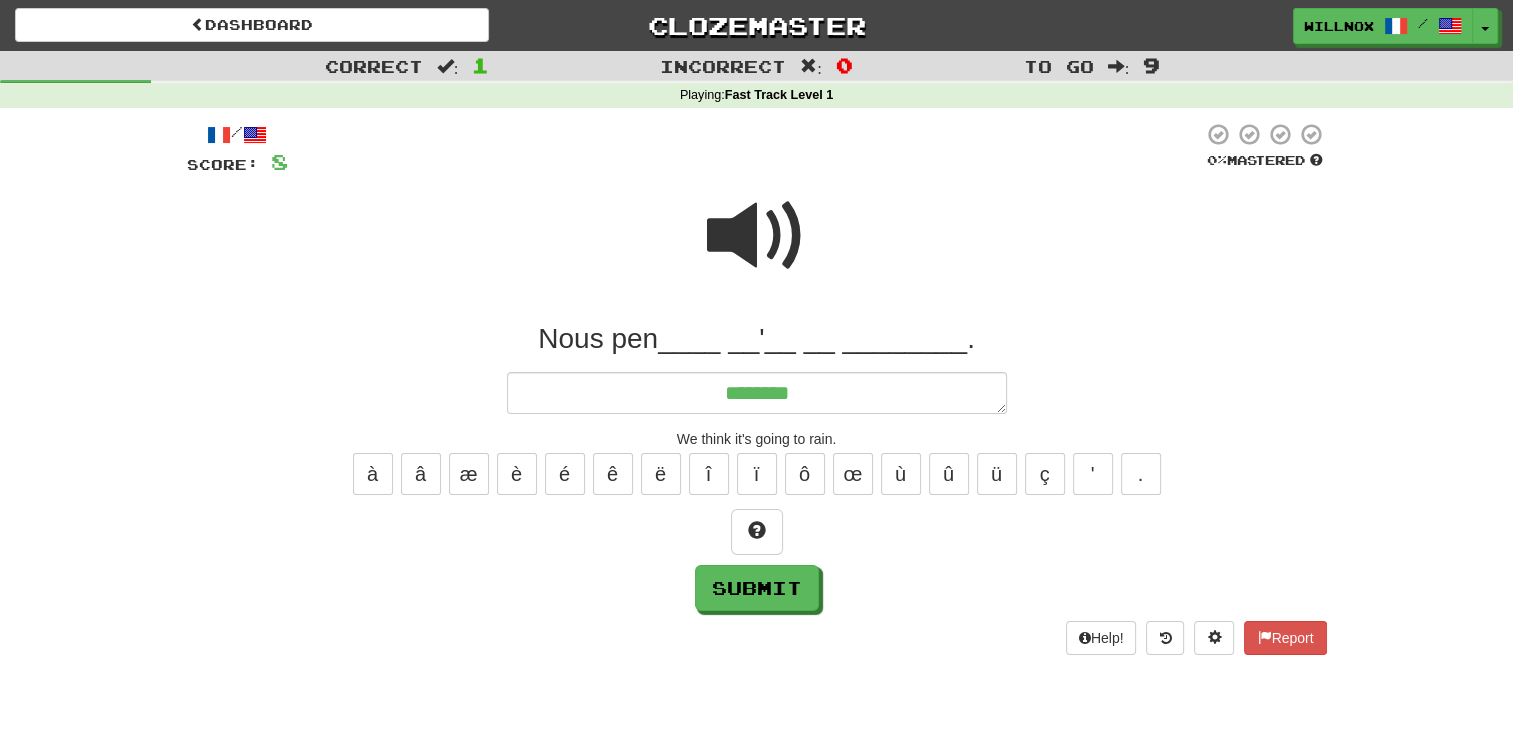 type on "*" 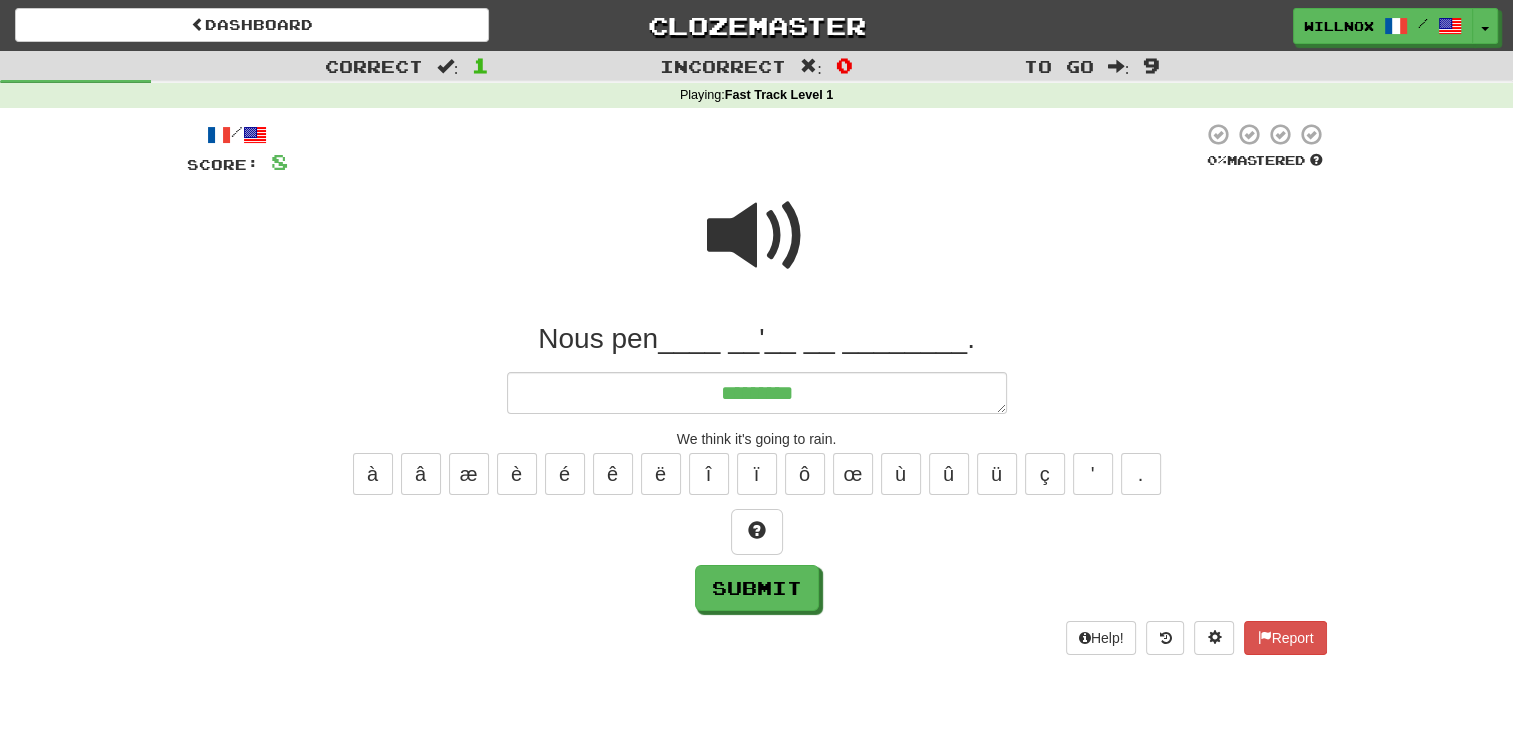 type on "*" 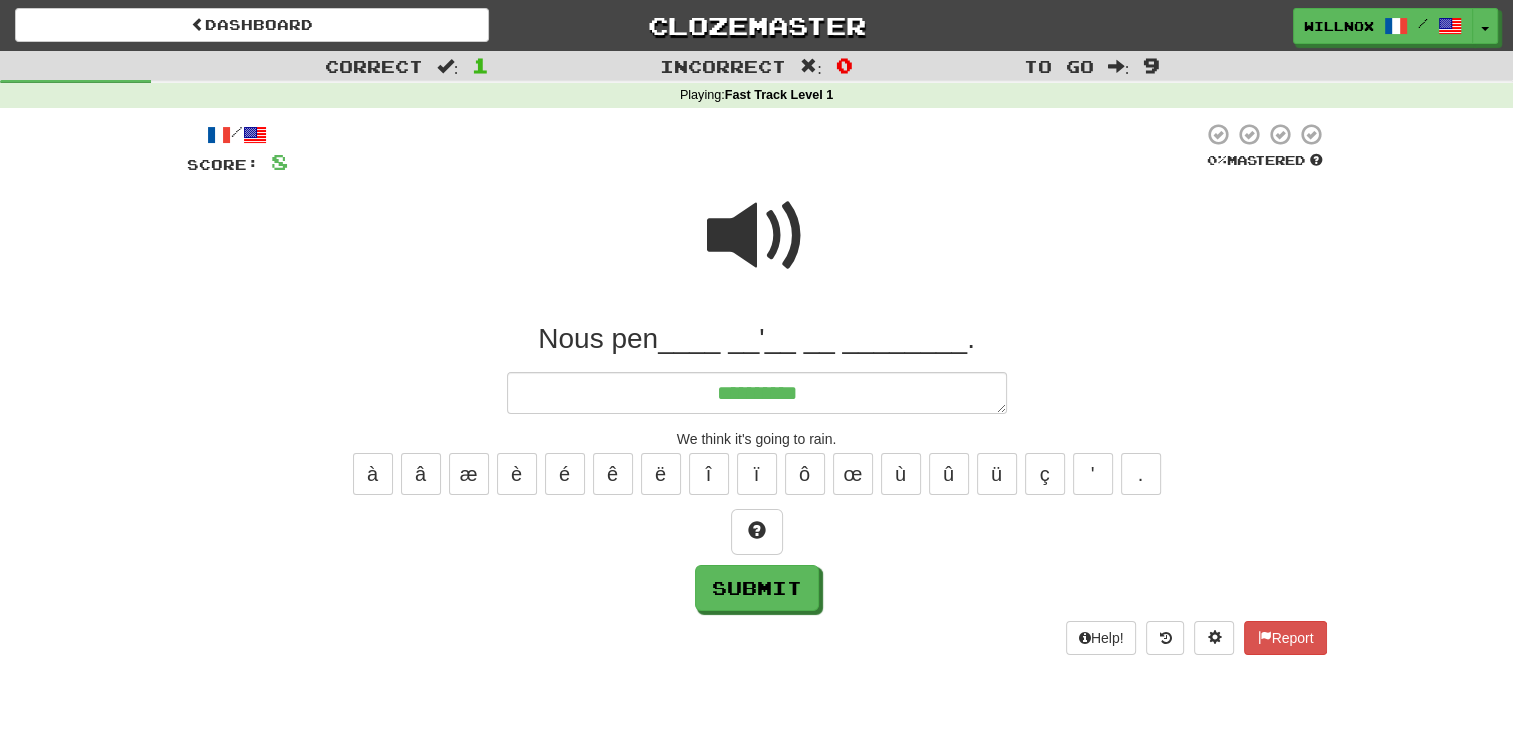 type on "*" 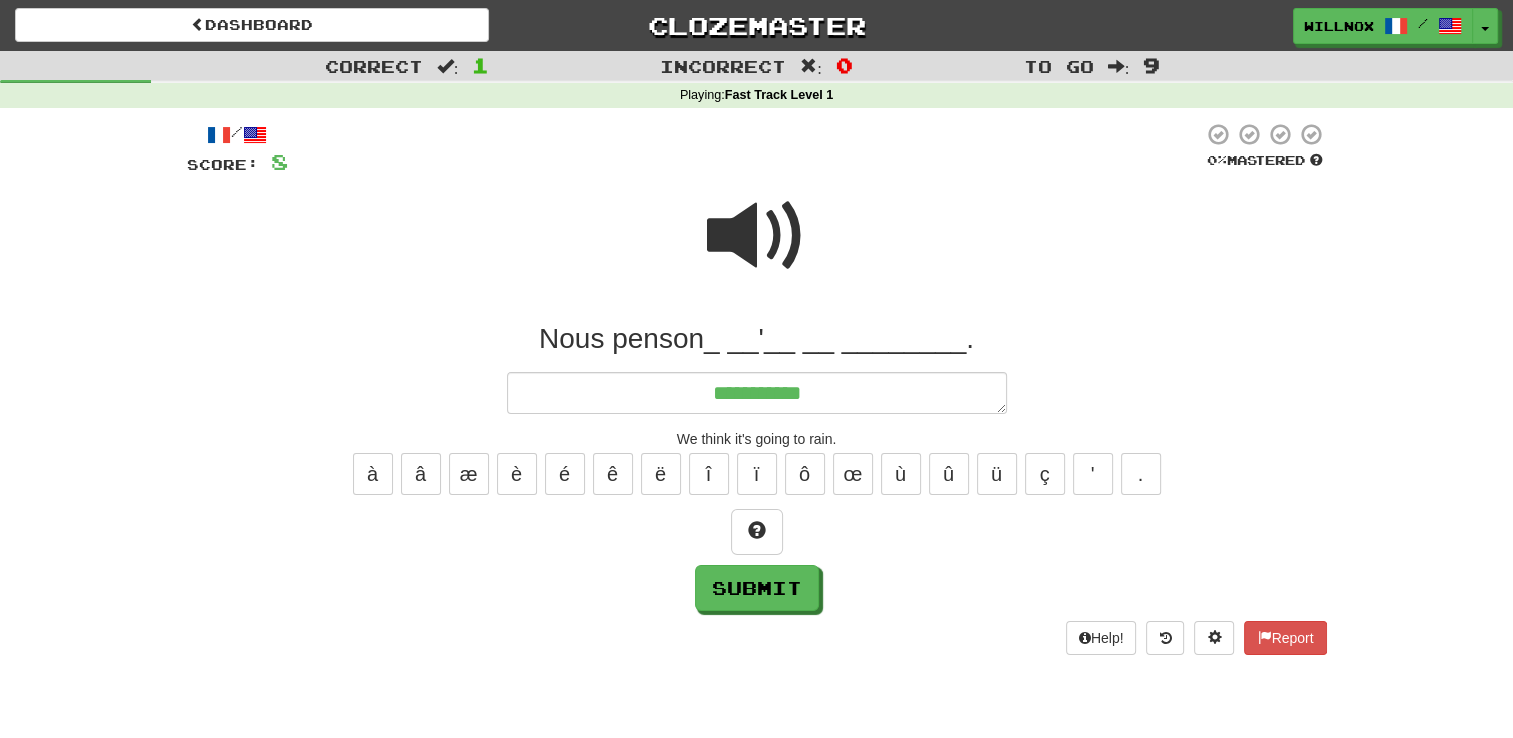 type on "*" 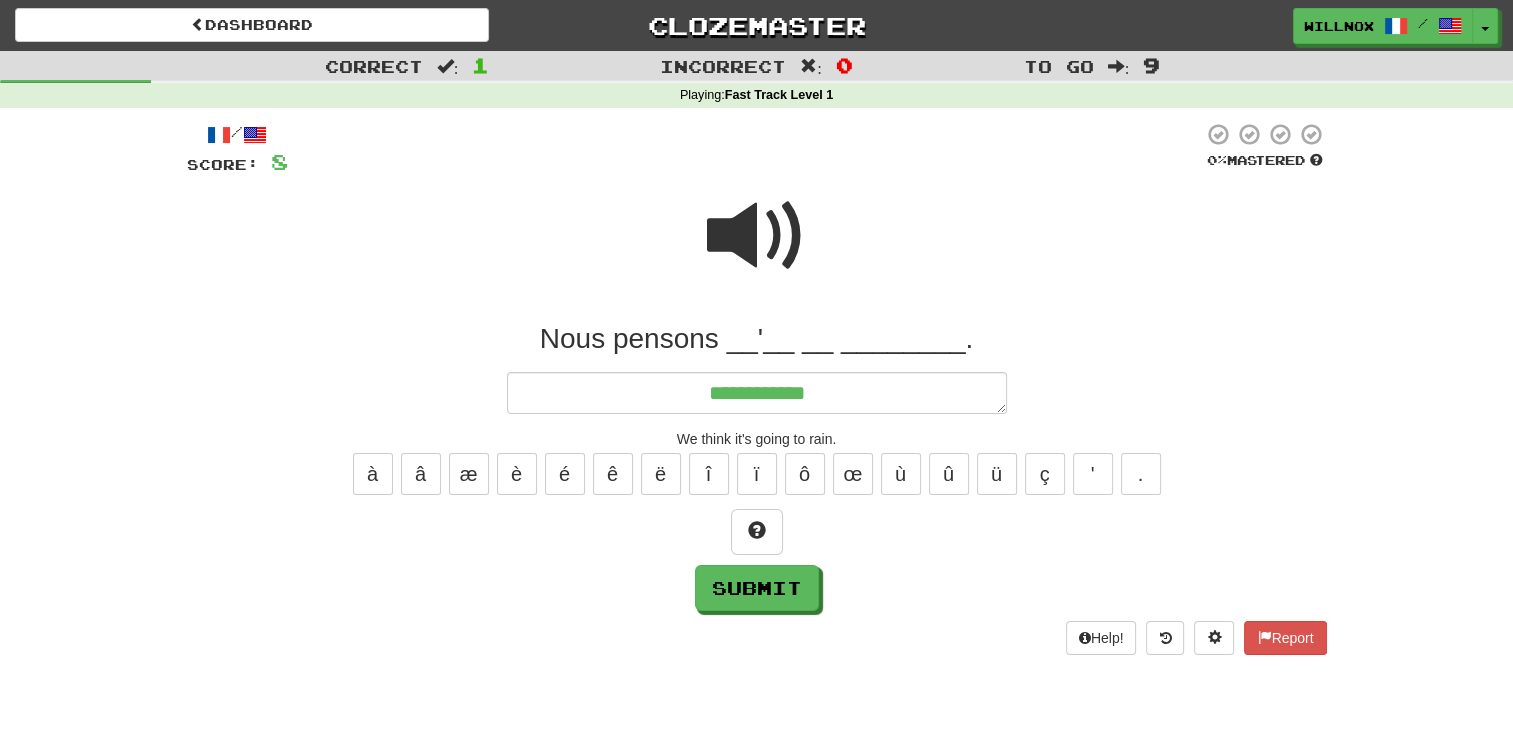type on "*" 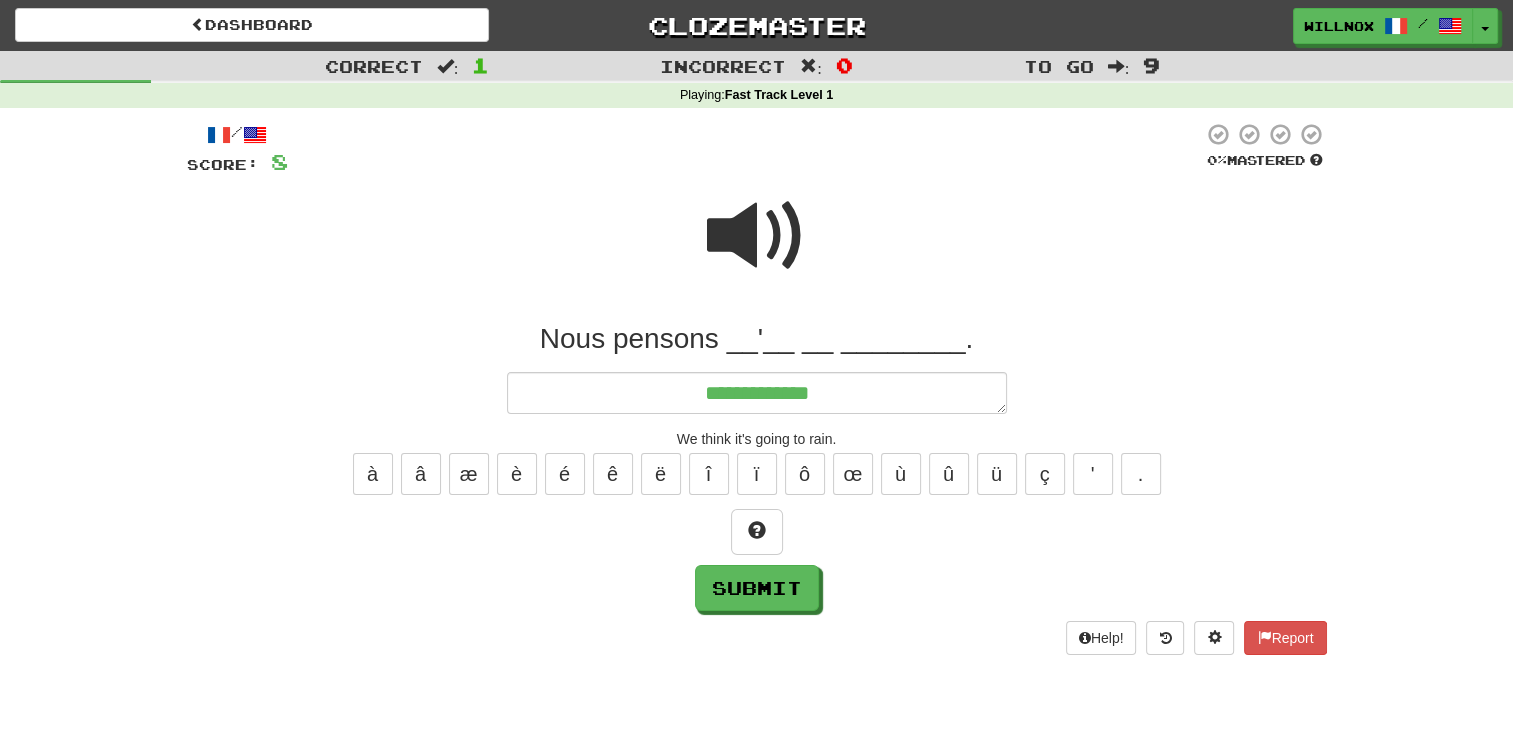 type on "*" 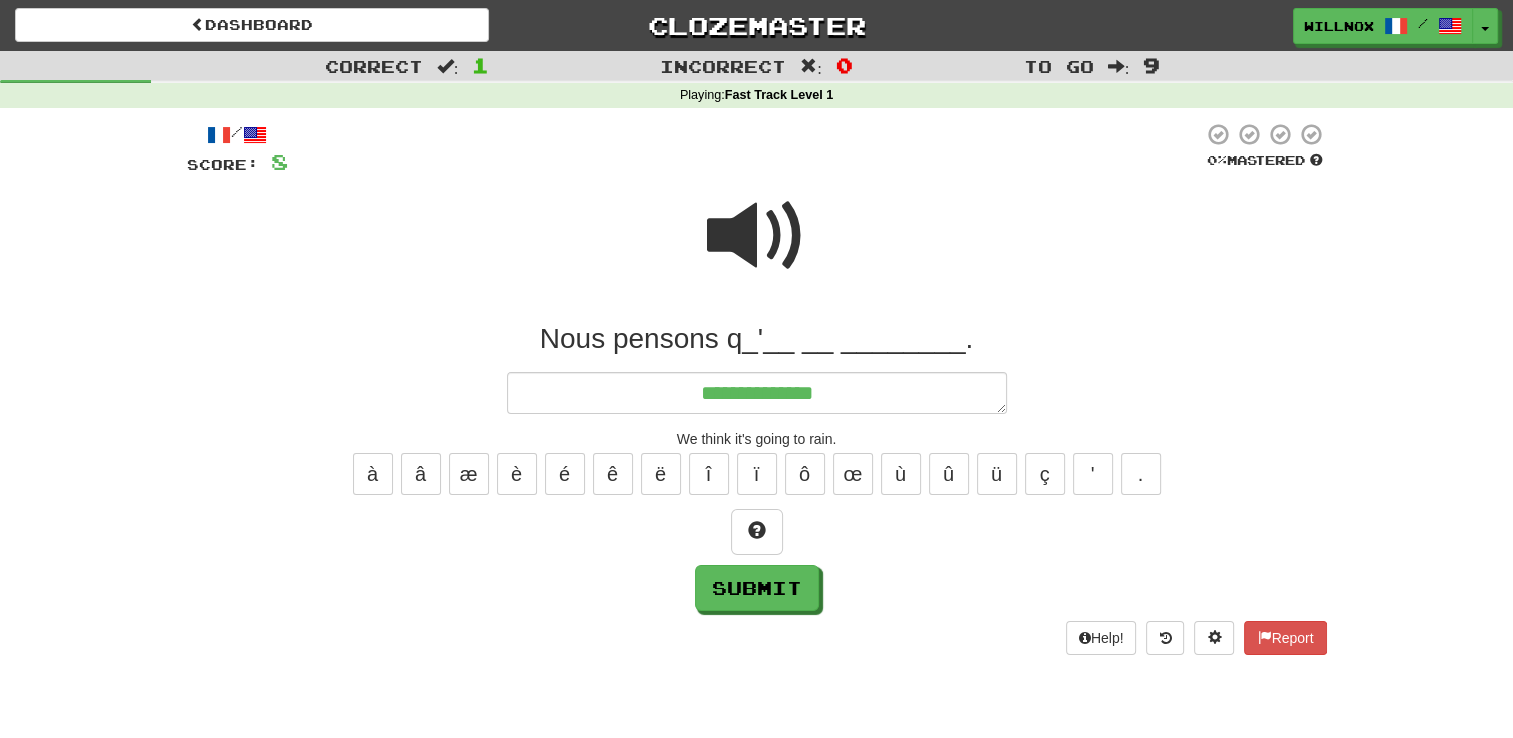type on "**********" 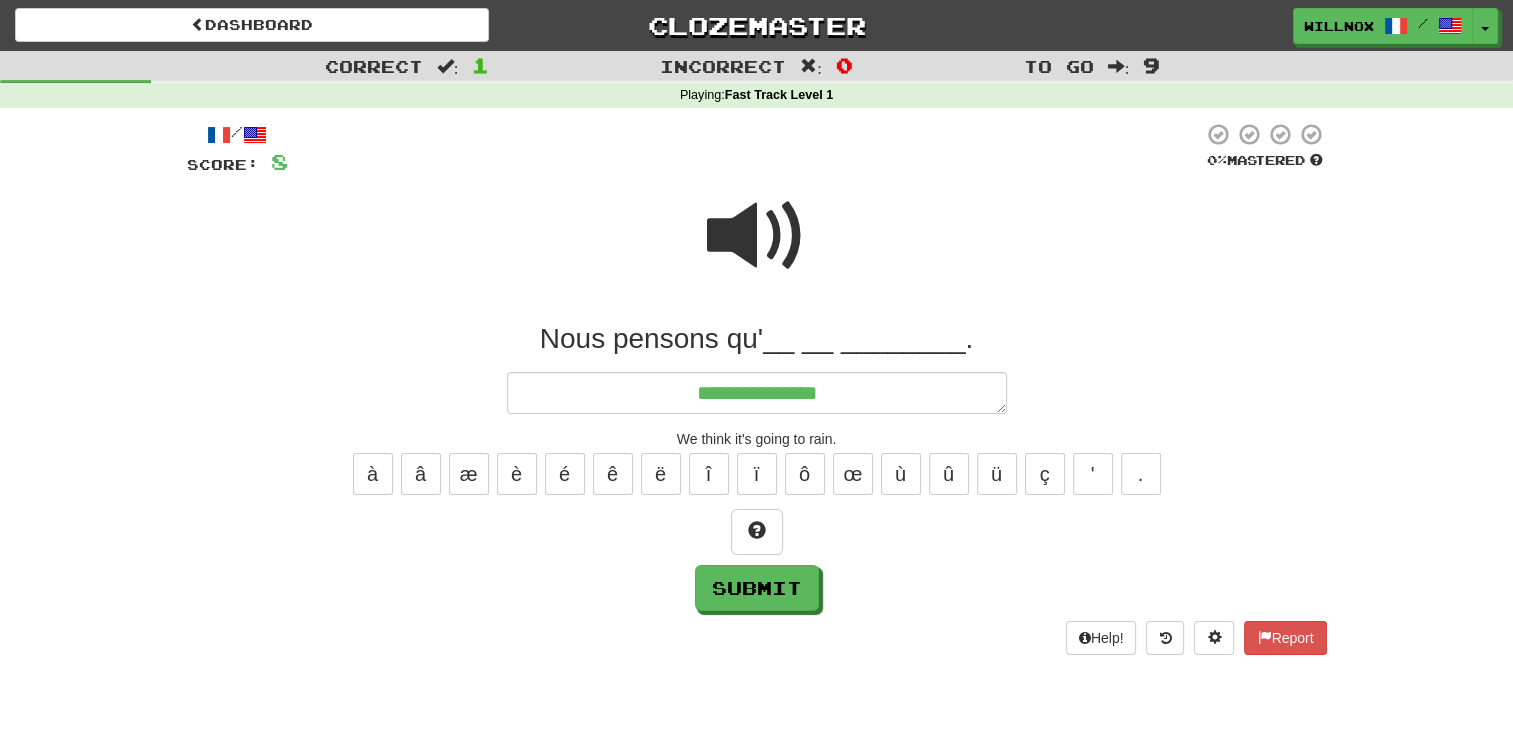 type on "*" 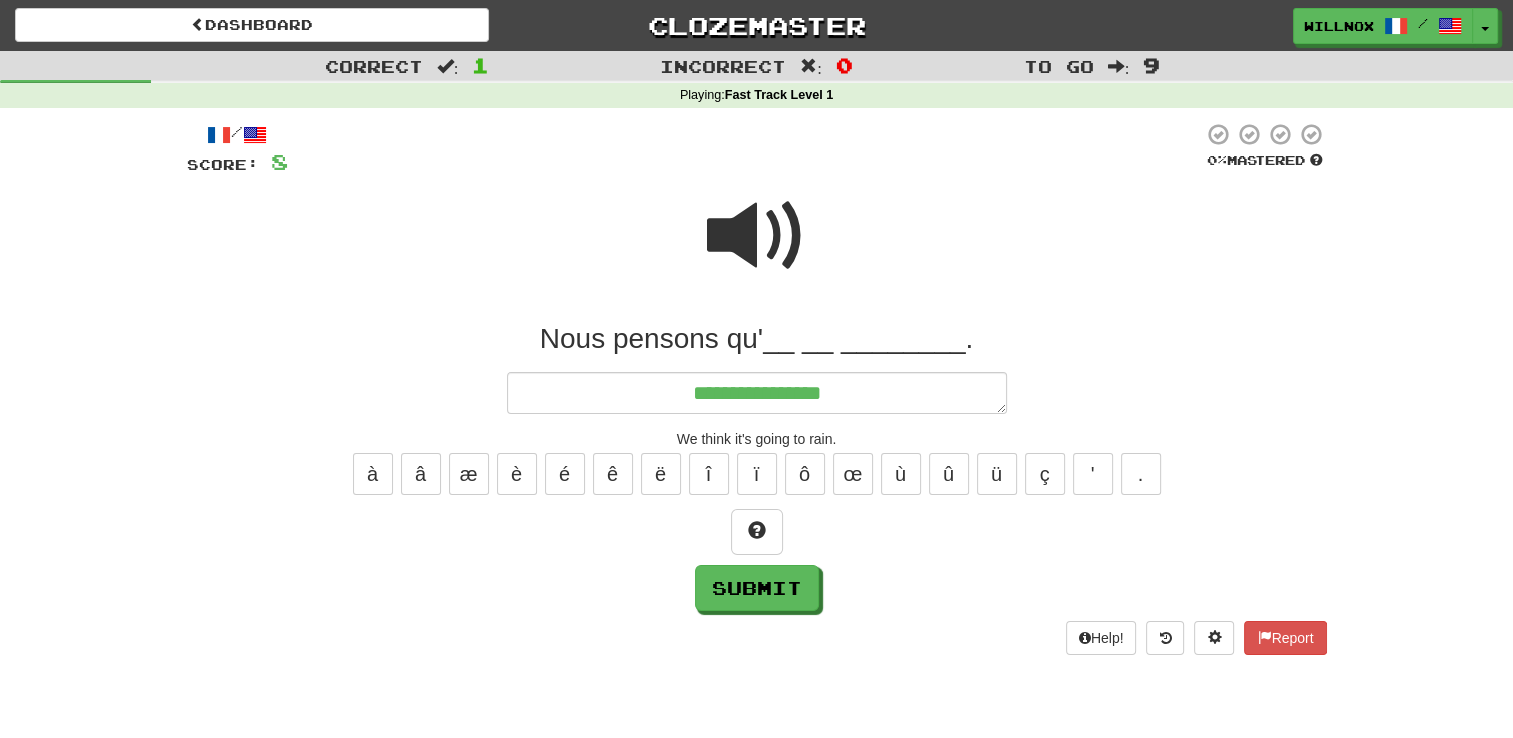 type on "**********" 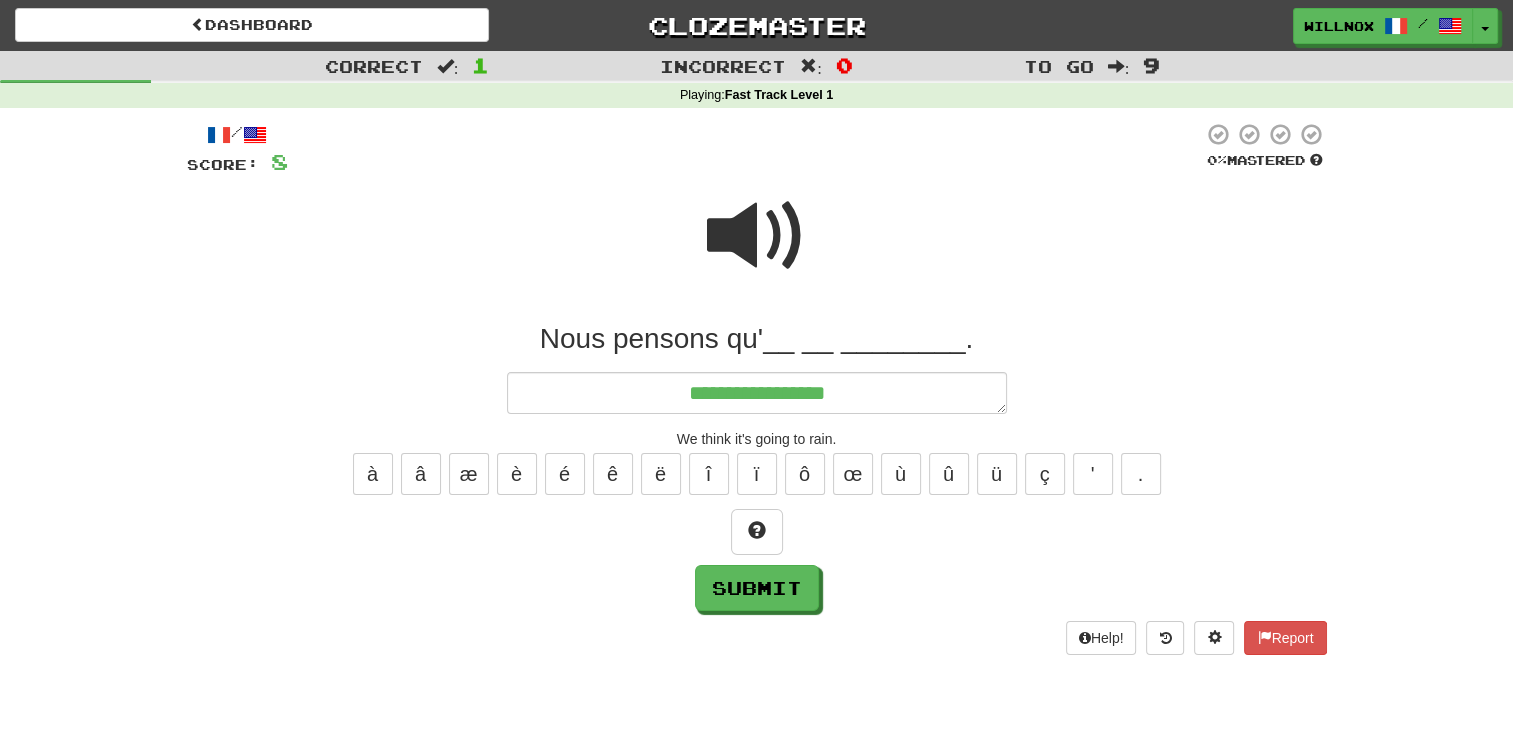type on "*" 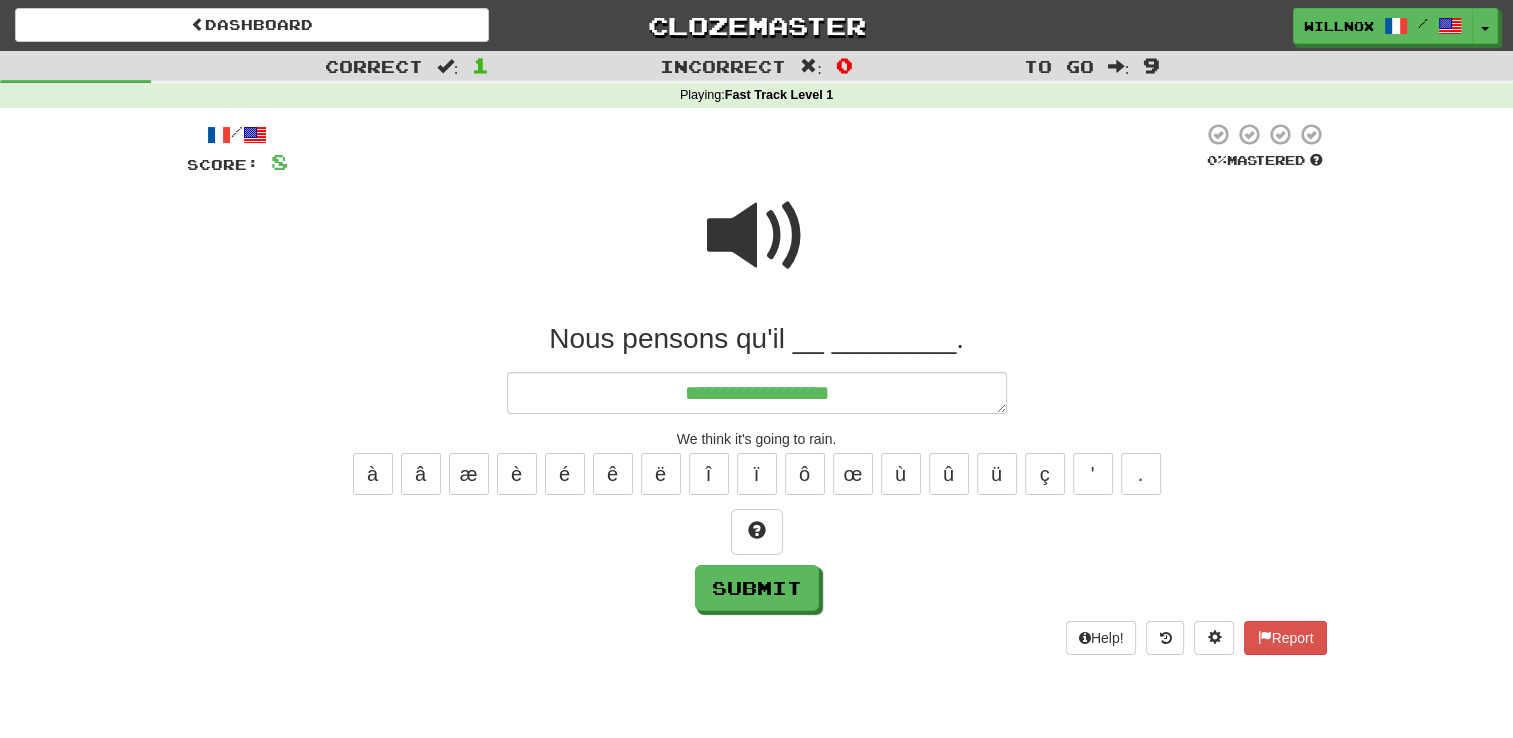 type on "**********" 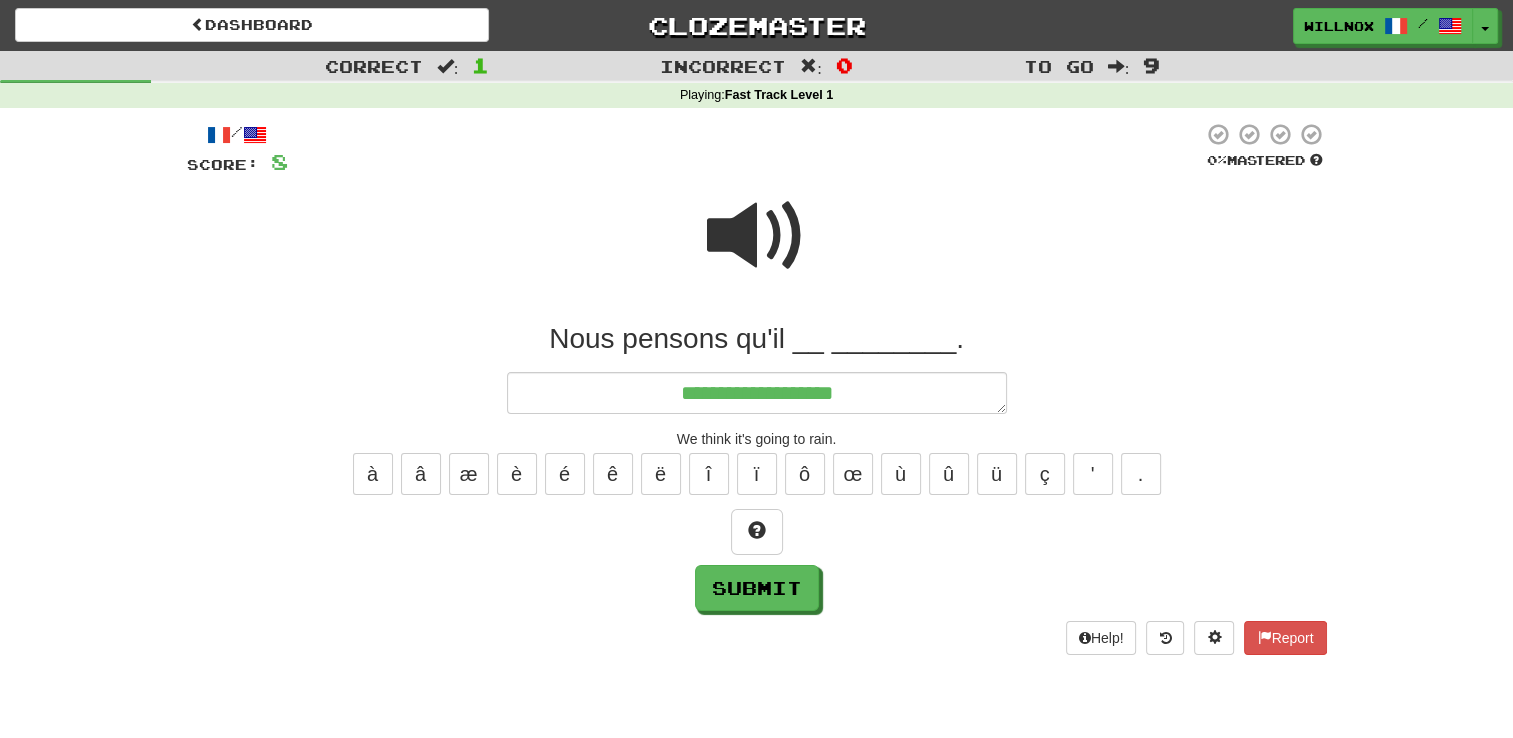 type on "*" 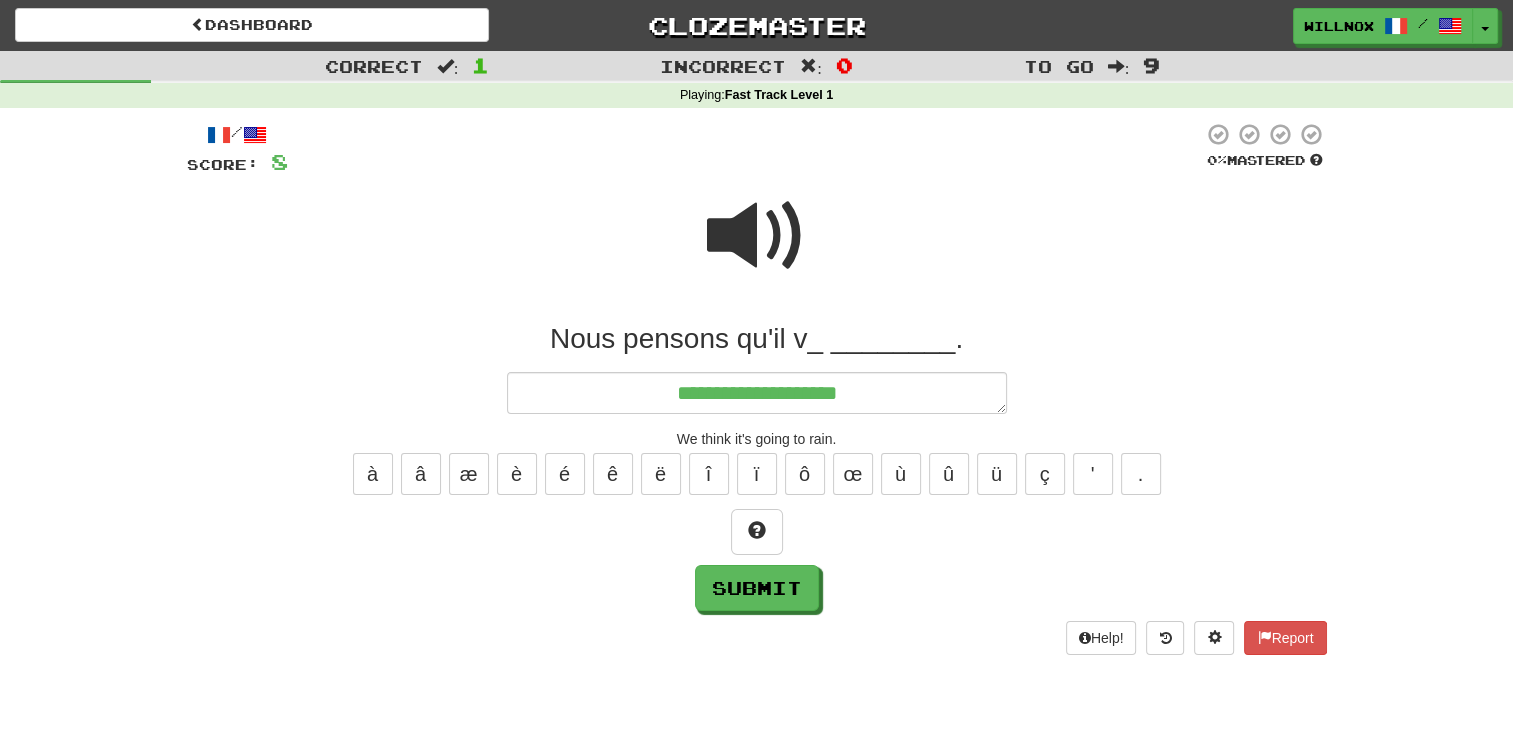 type on "*" 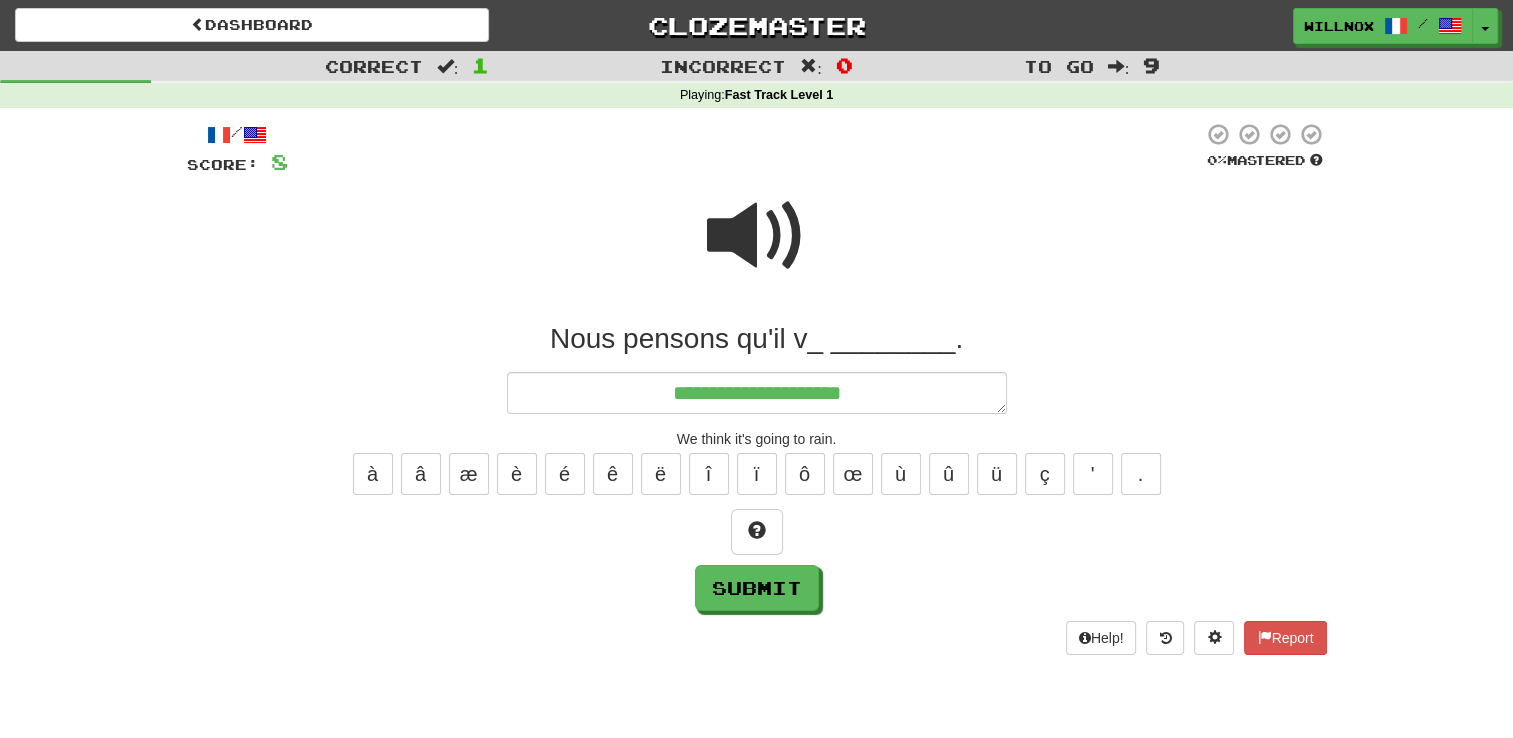 type on "*" 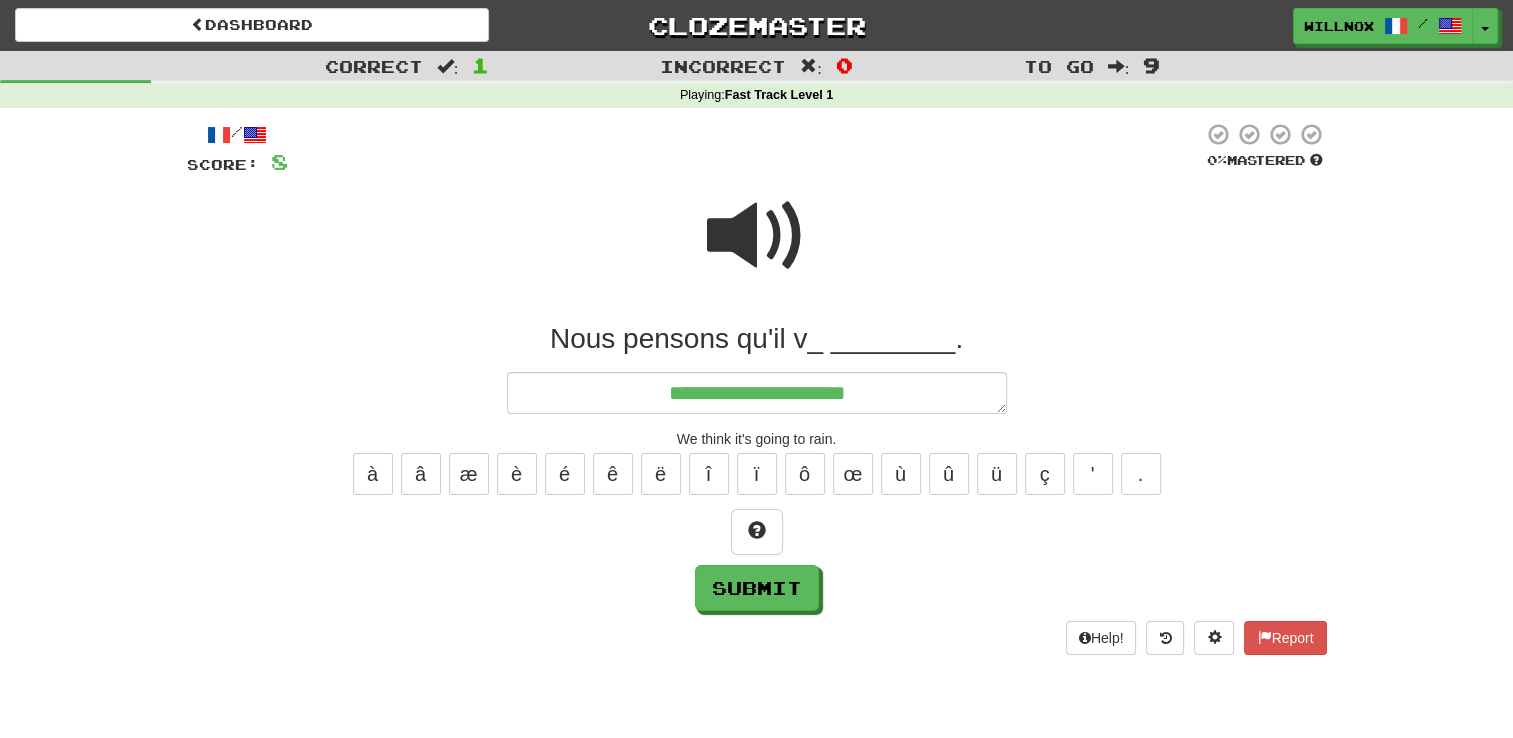 type on "*" 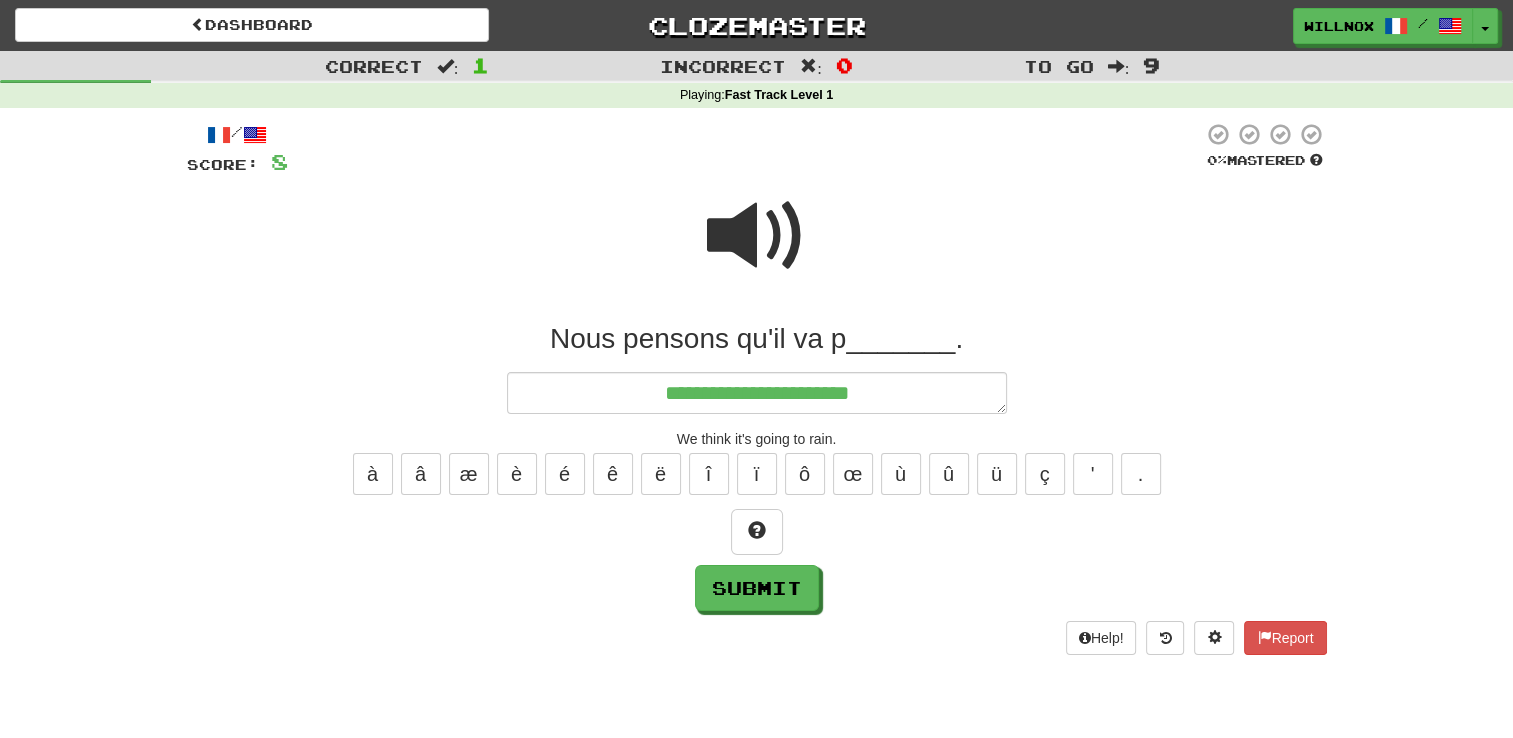 type on "*" 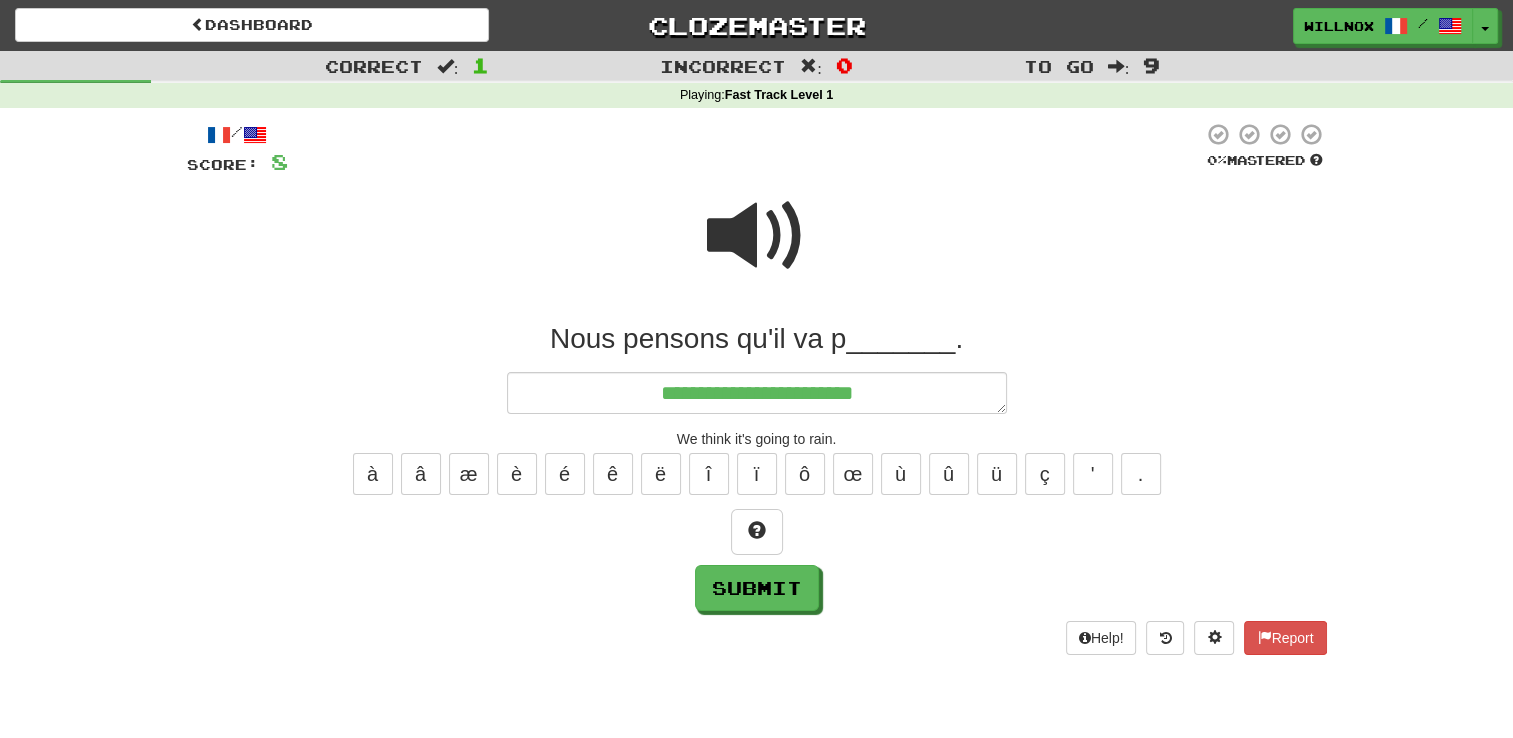 type on "*" 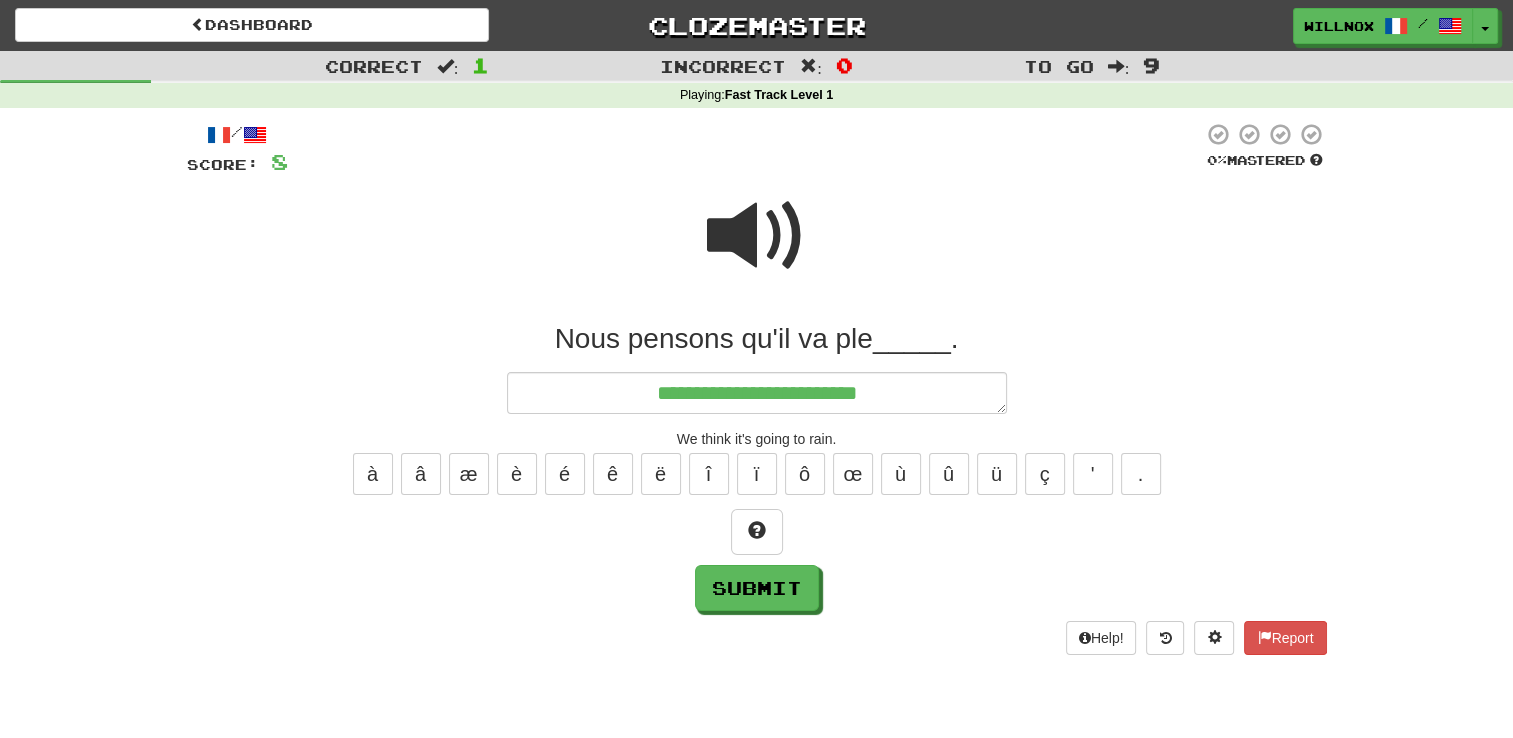 type on "*" 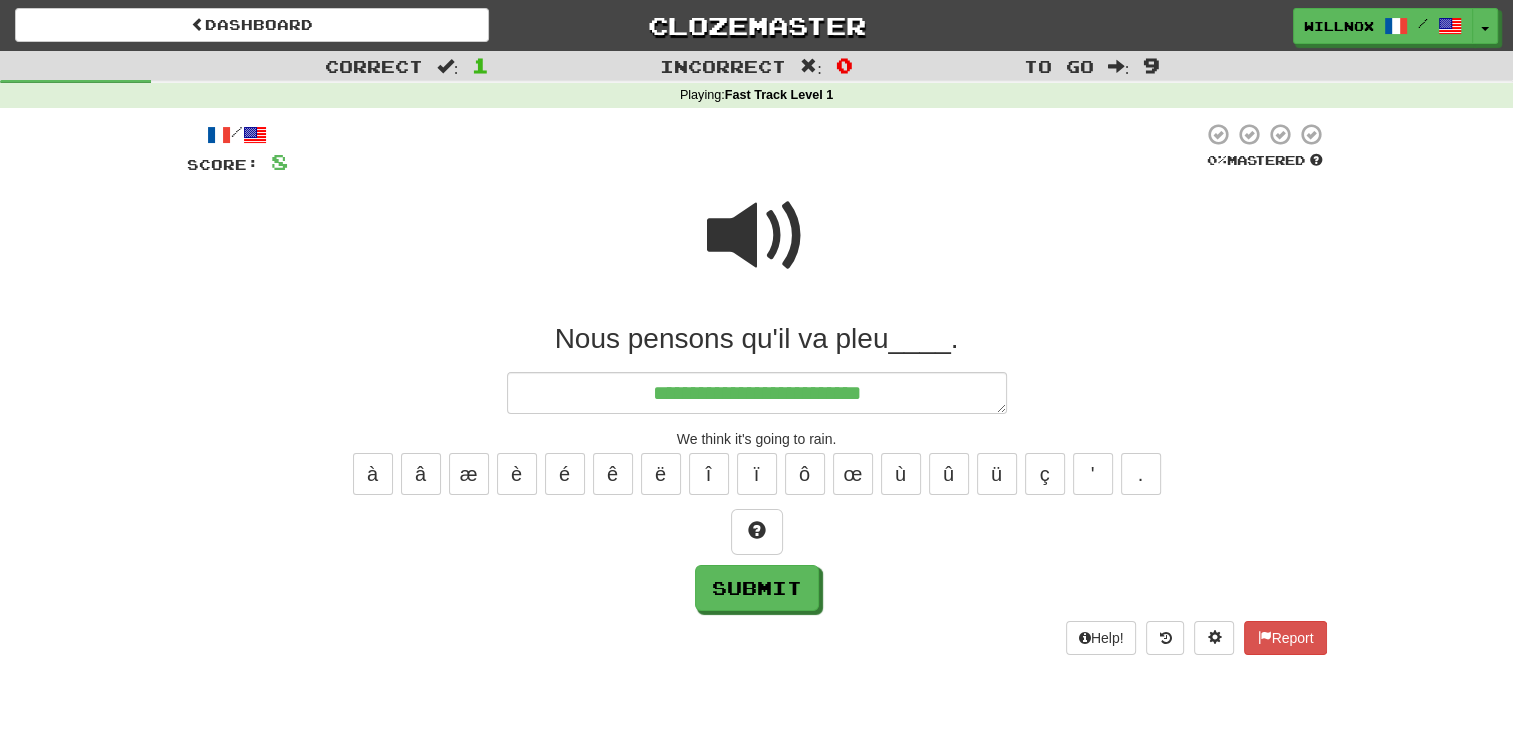 type on "*" 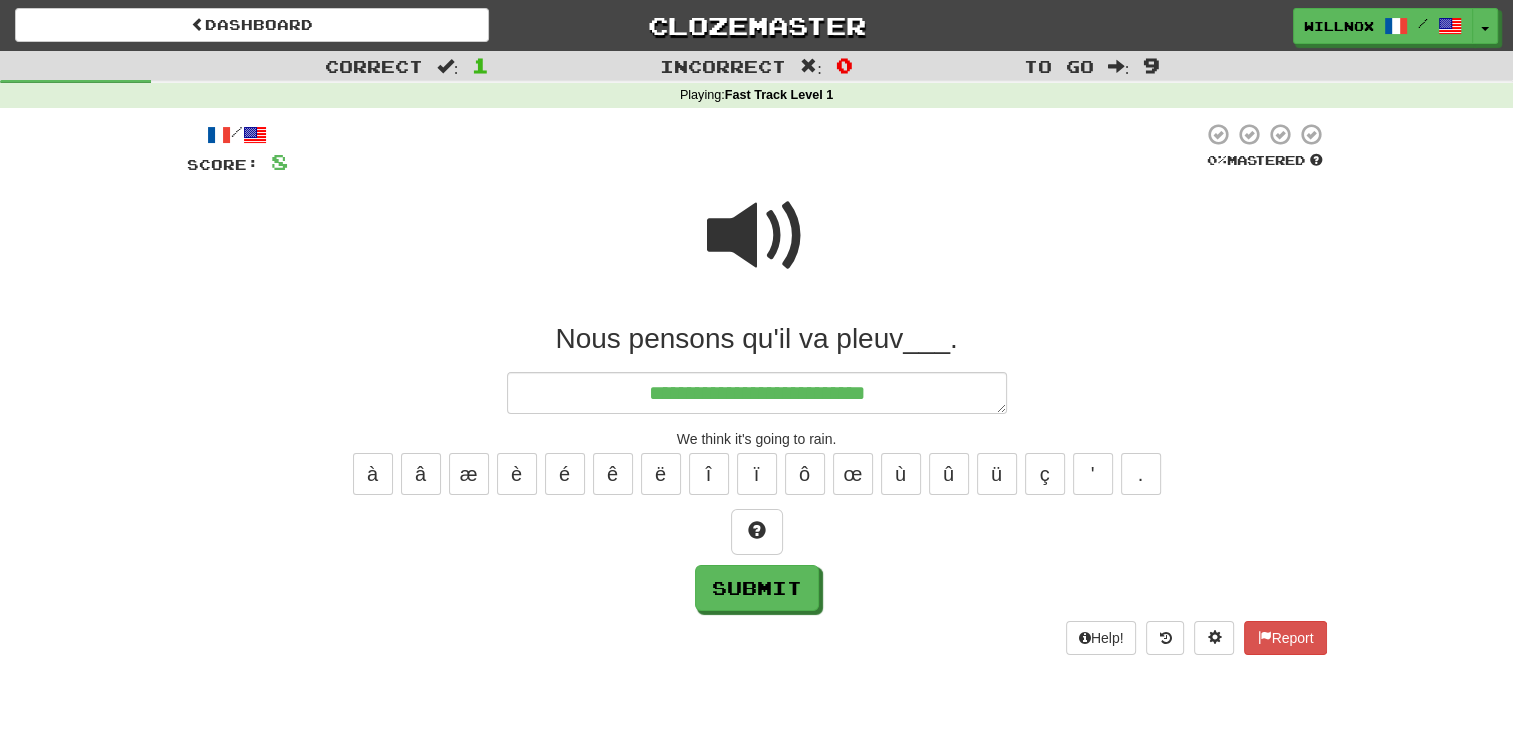 type on "*" 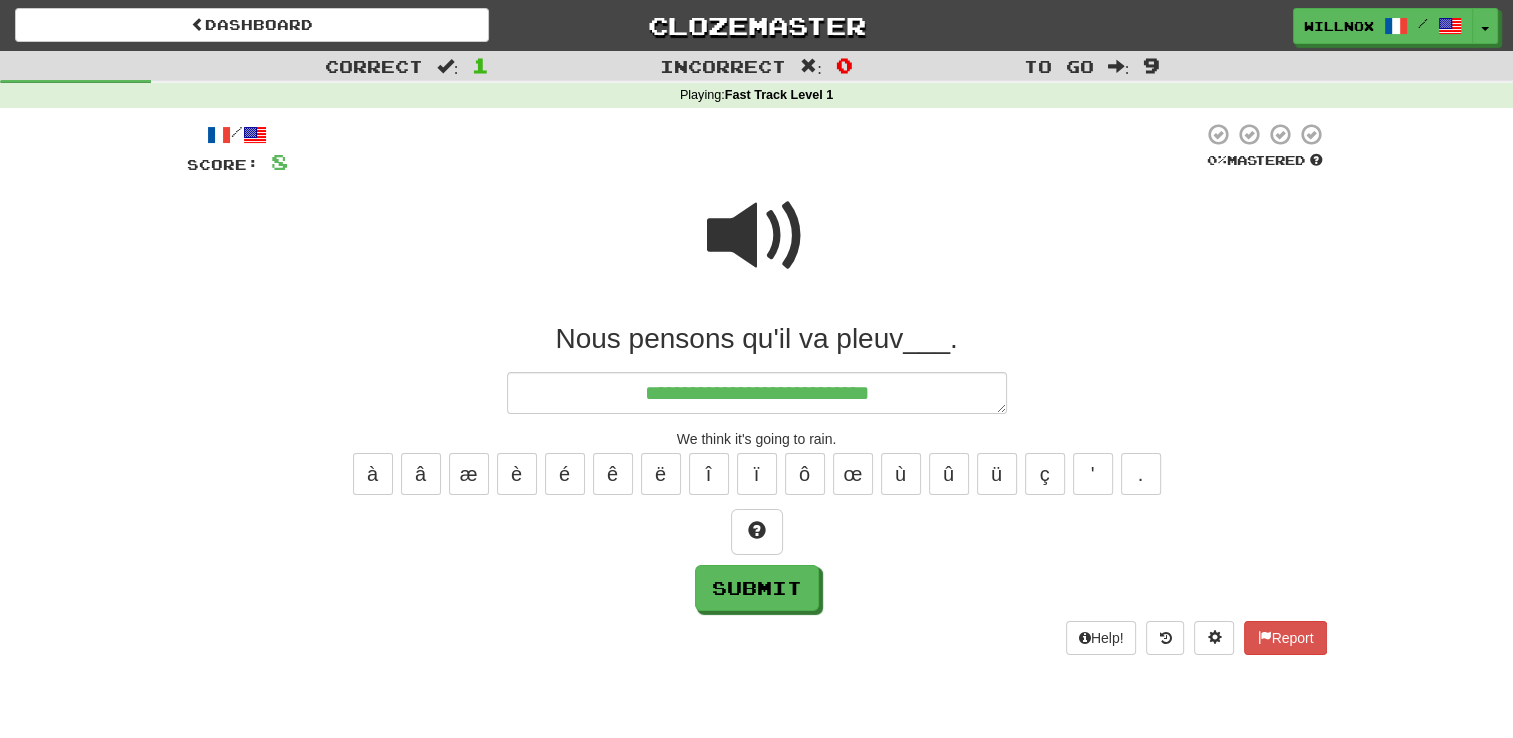 type on "*" 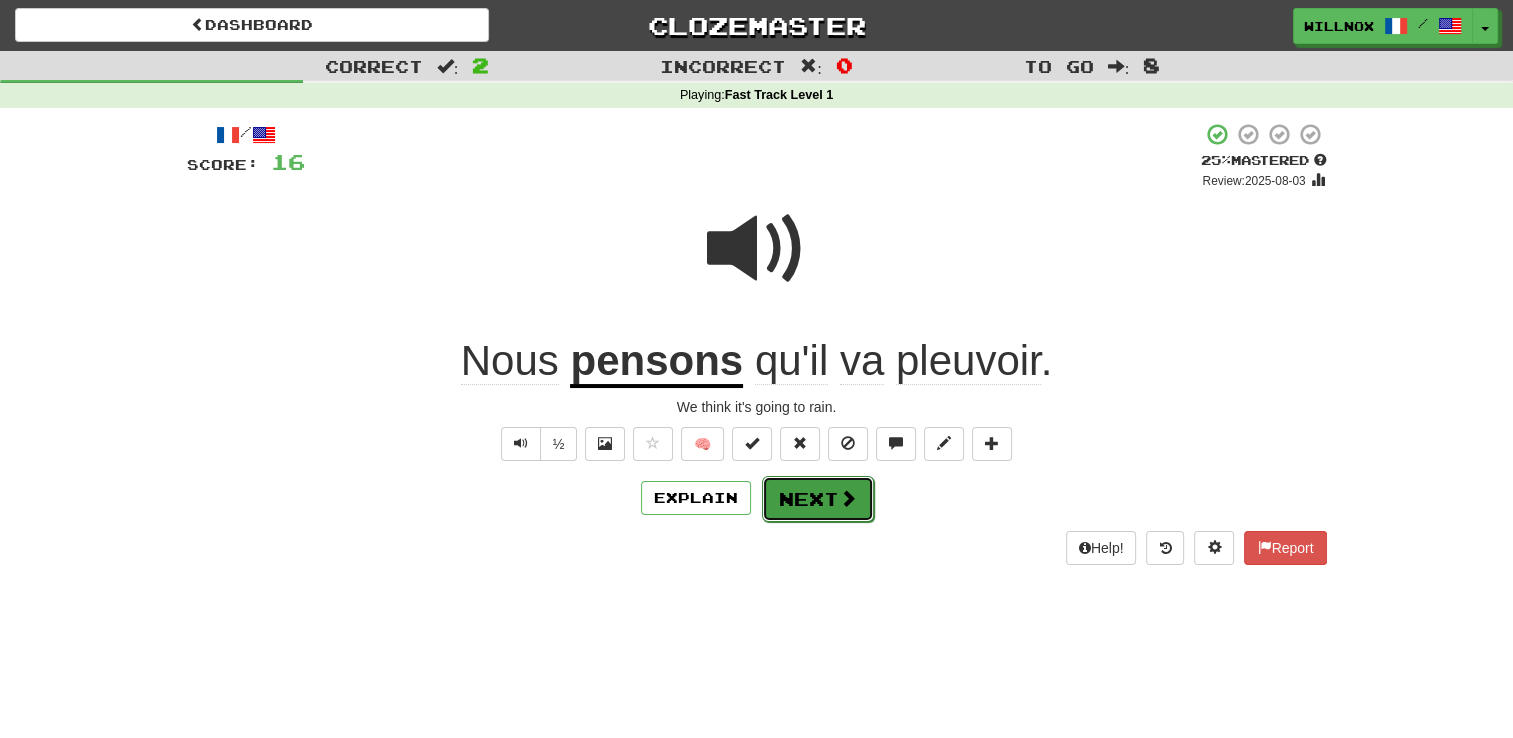 click at bounding box center (848, 498) 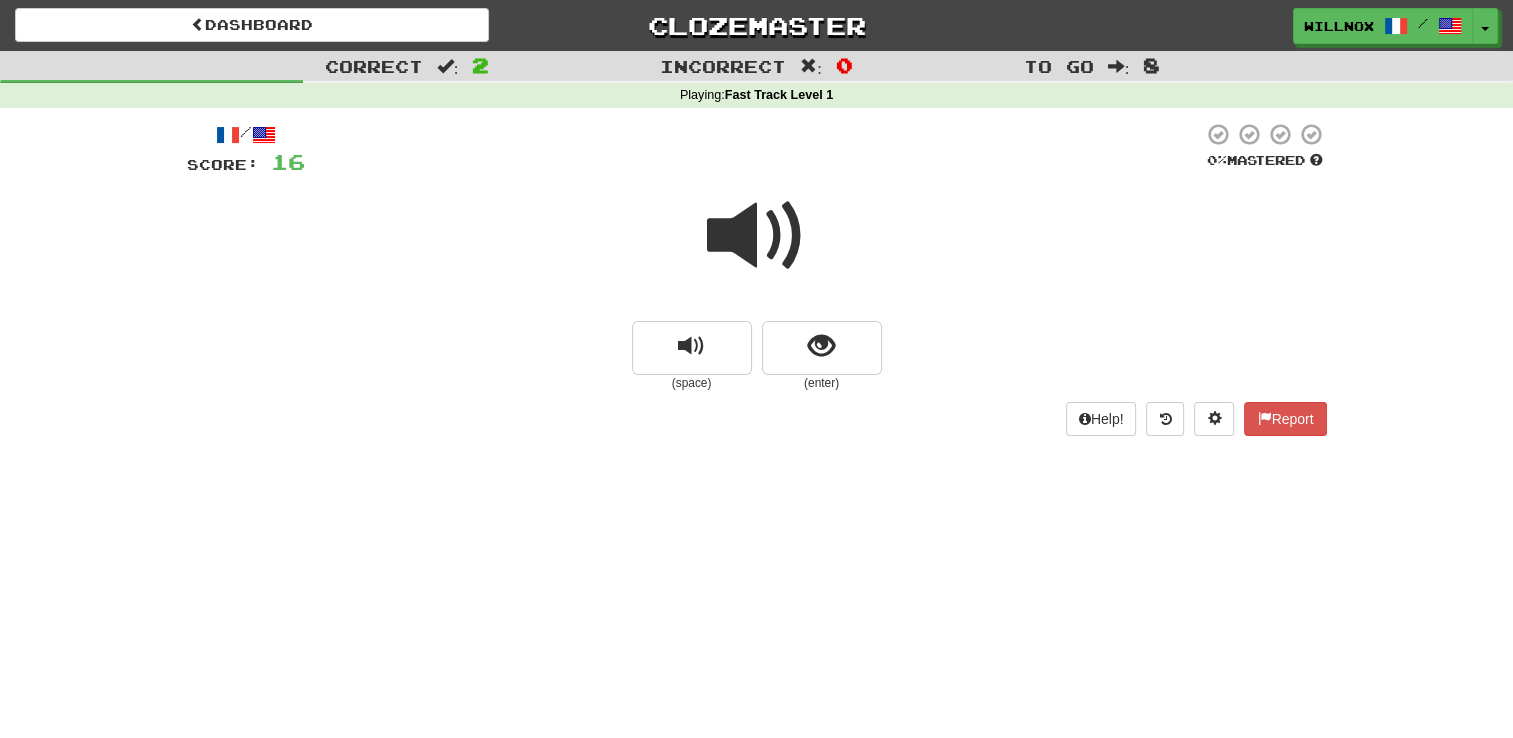click at bounding box center (757, 236) 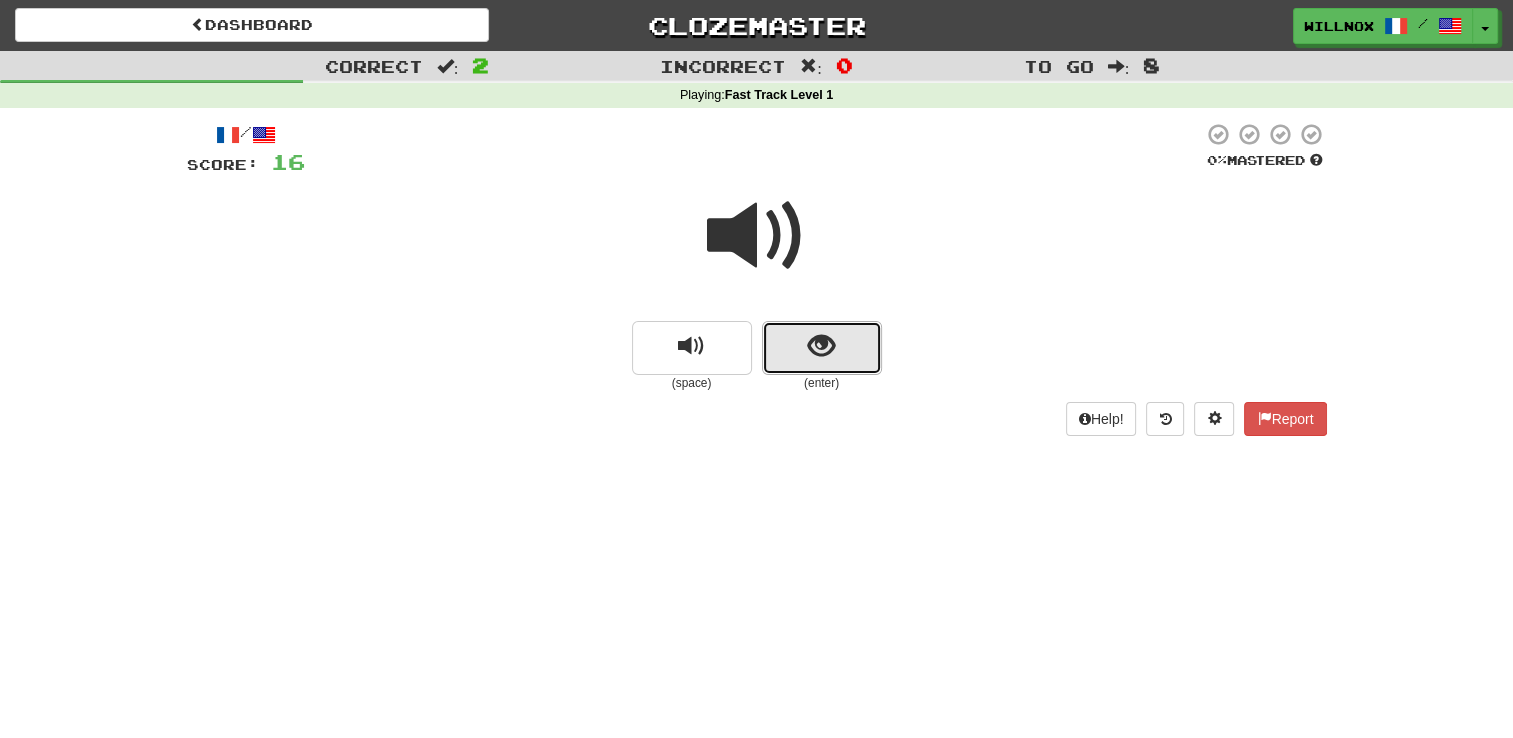 click at bounding box center (822, 348) 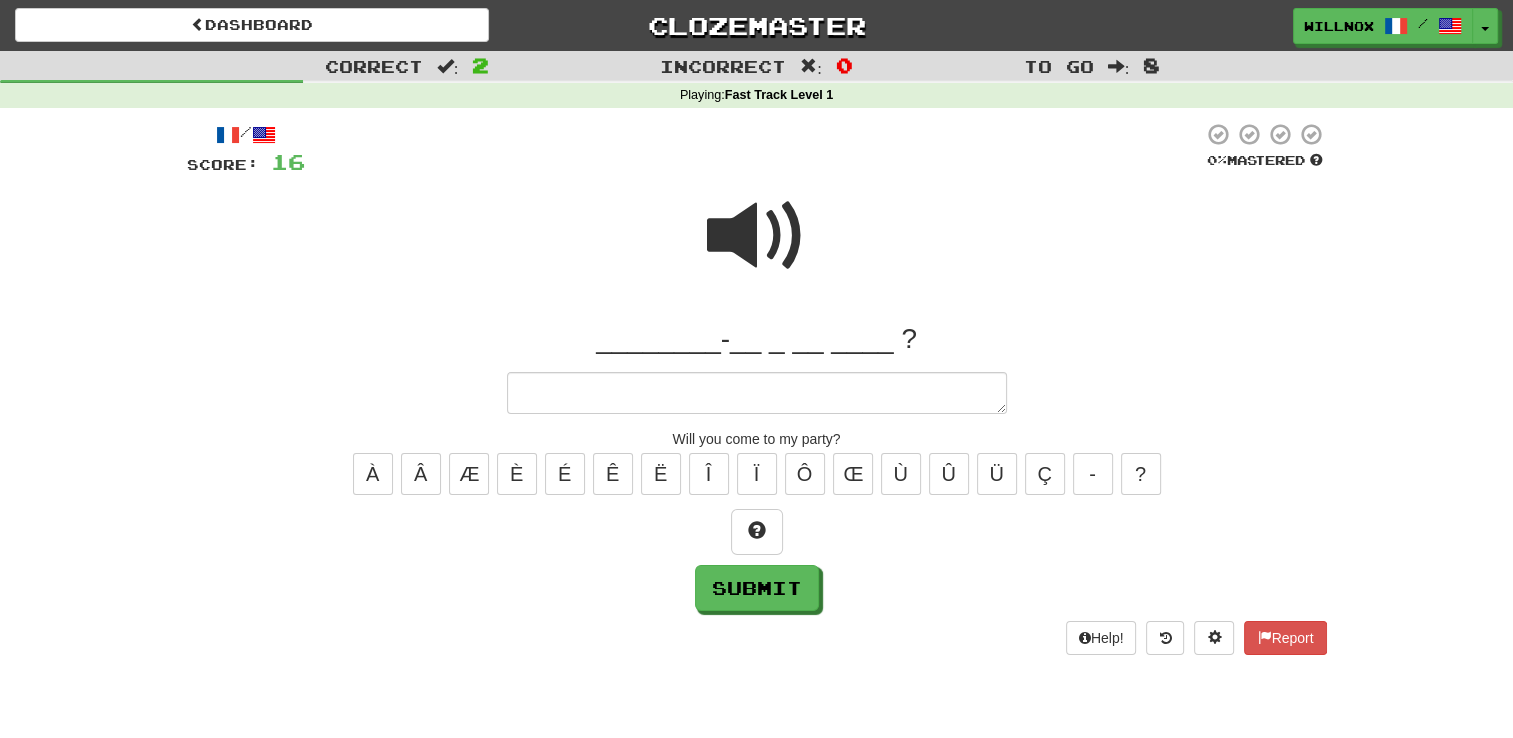 type on "*" 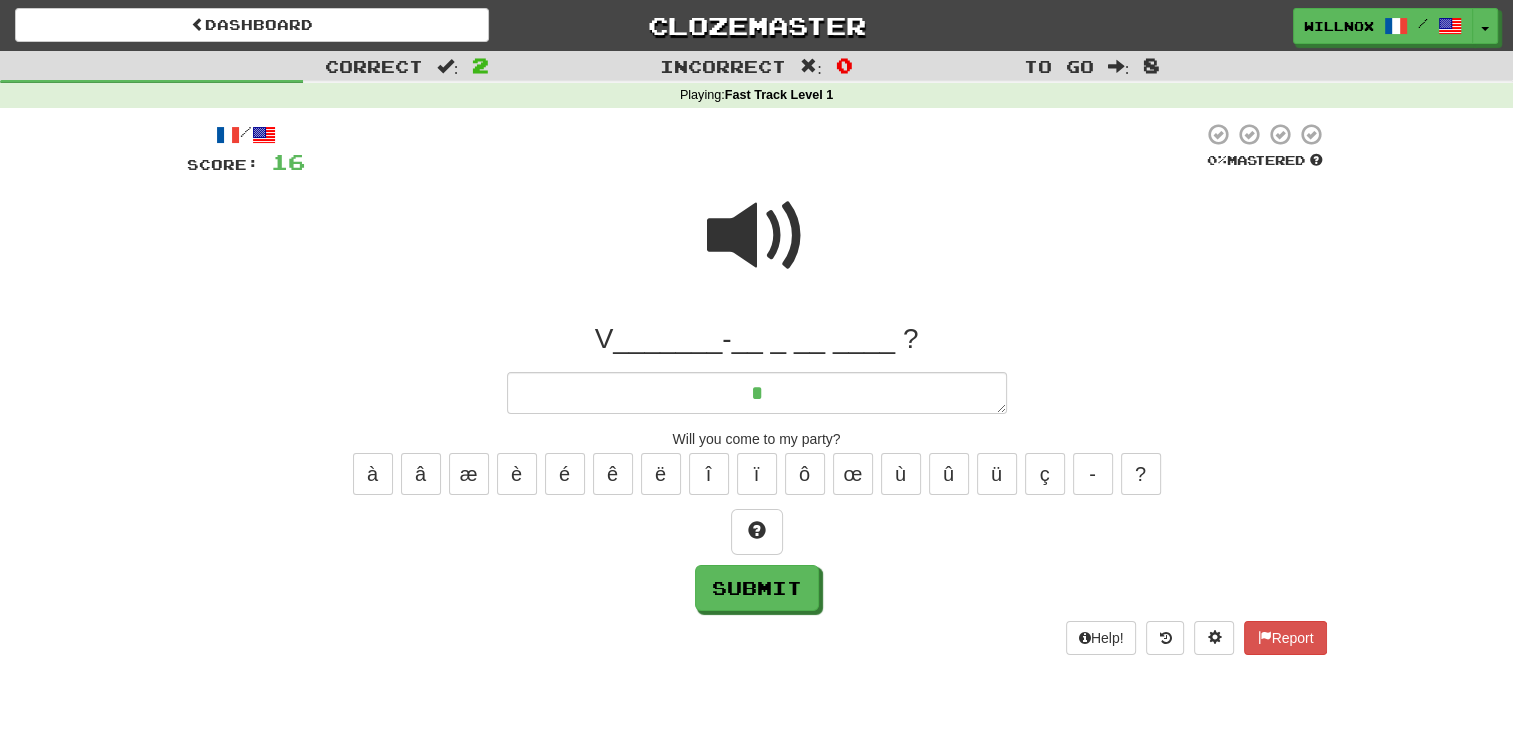 type on "*" 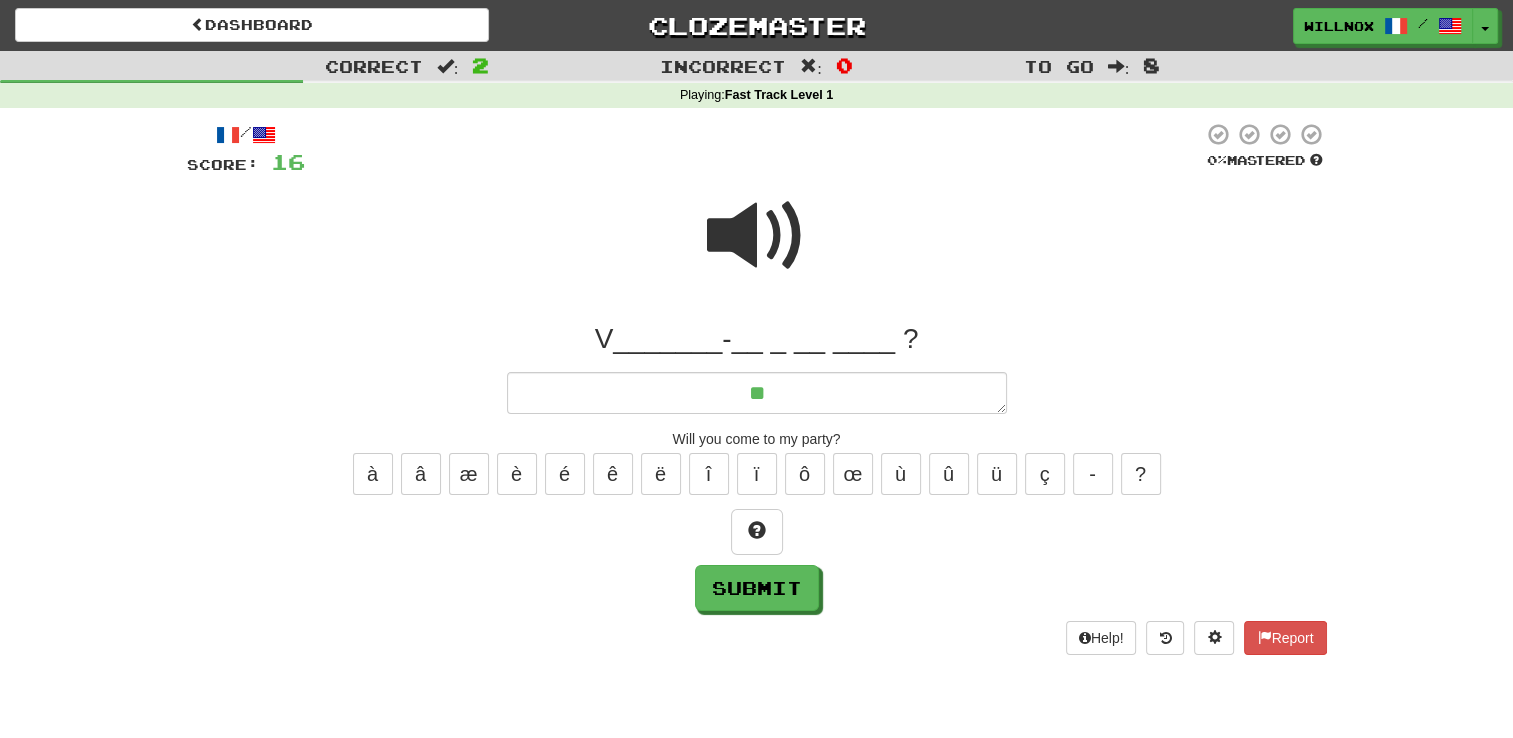 type on "*" 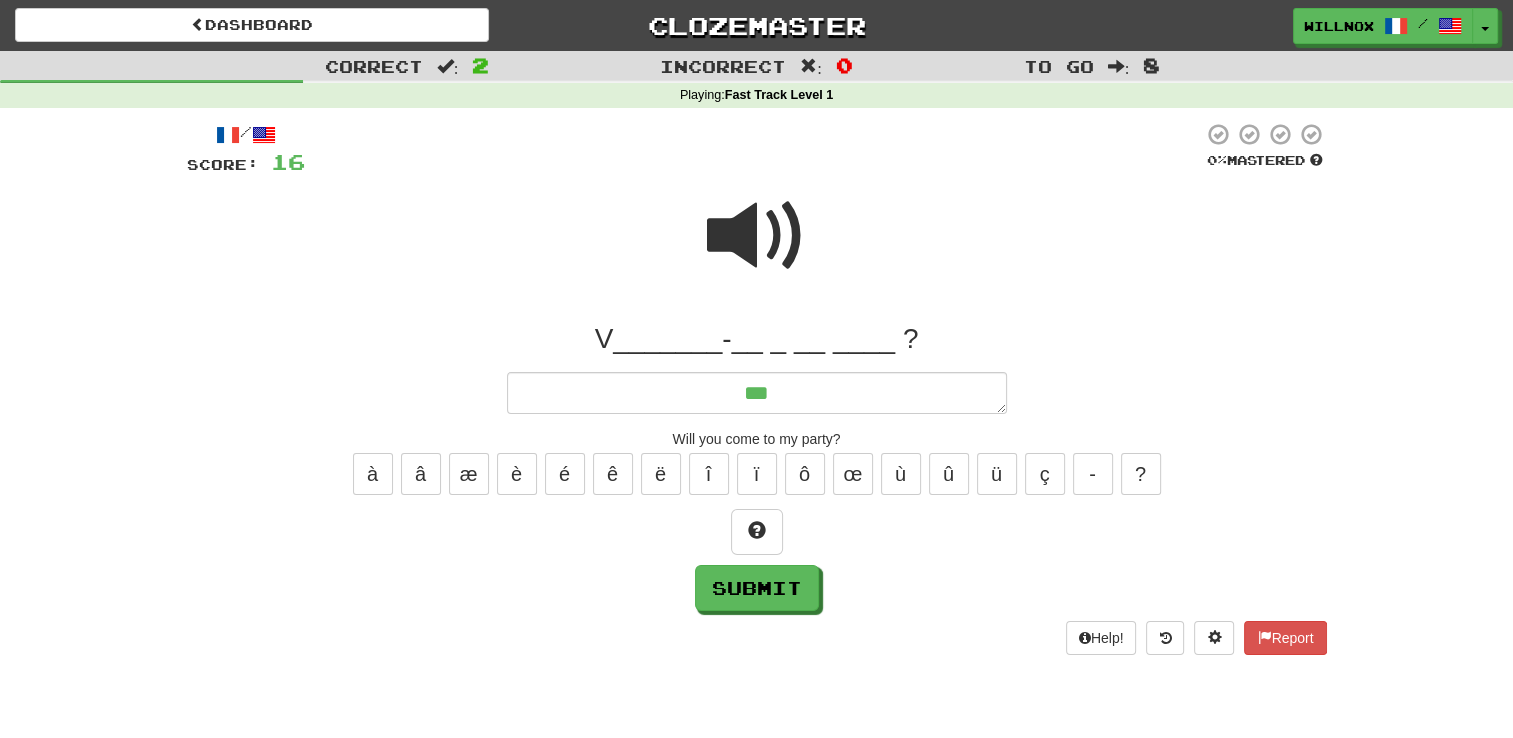 type on "*" 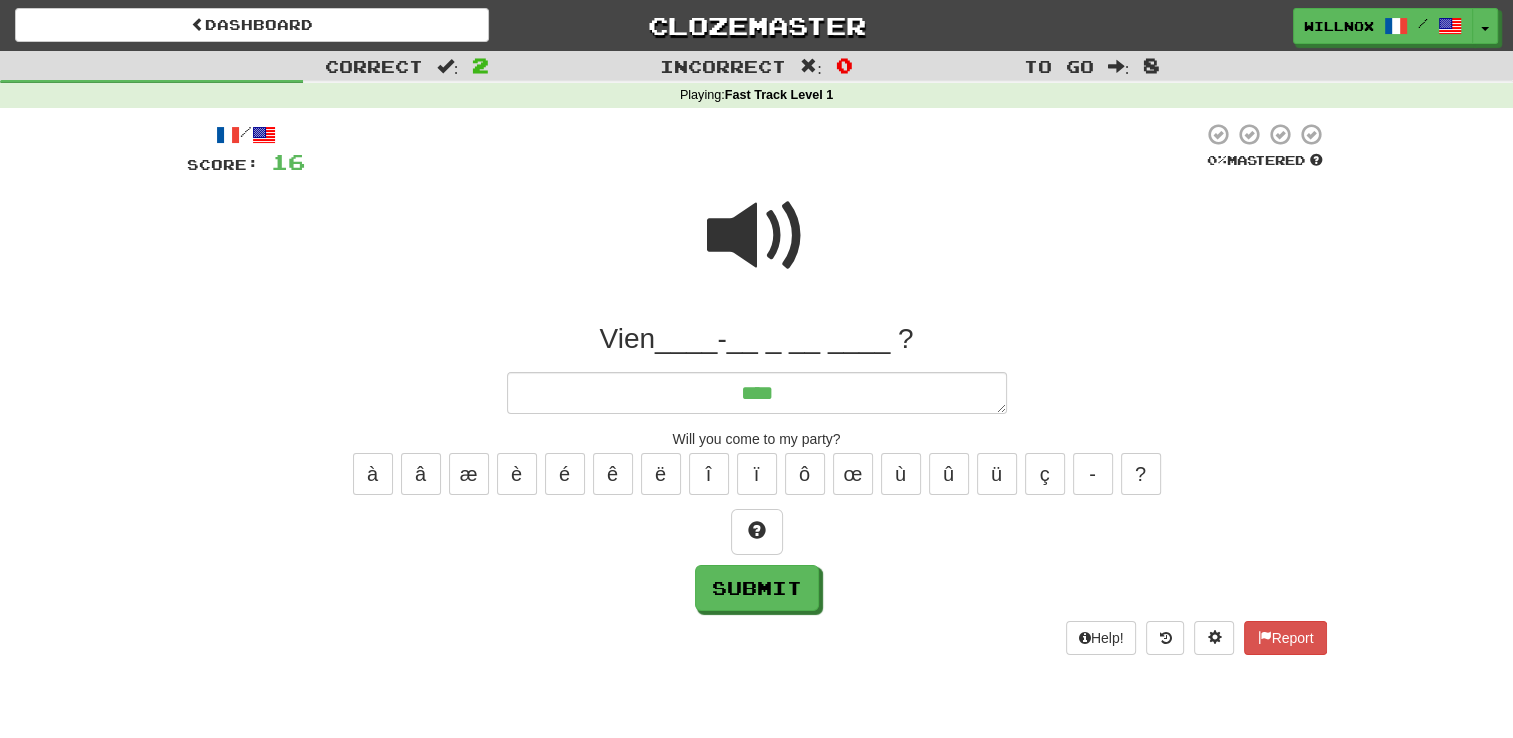 type on "*" 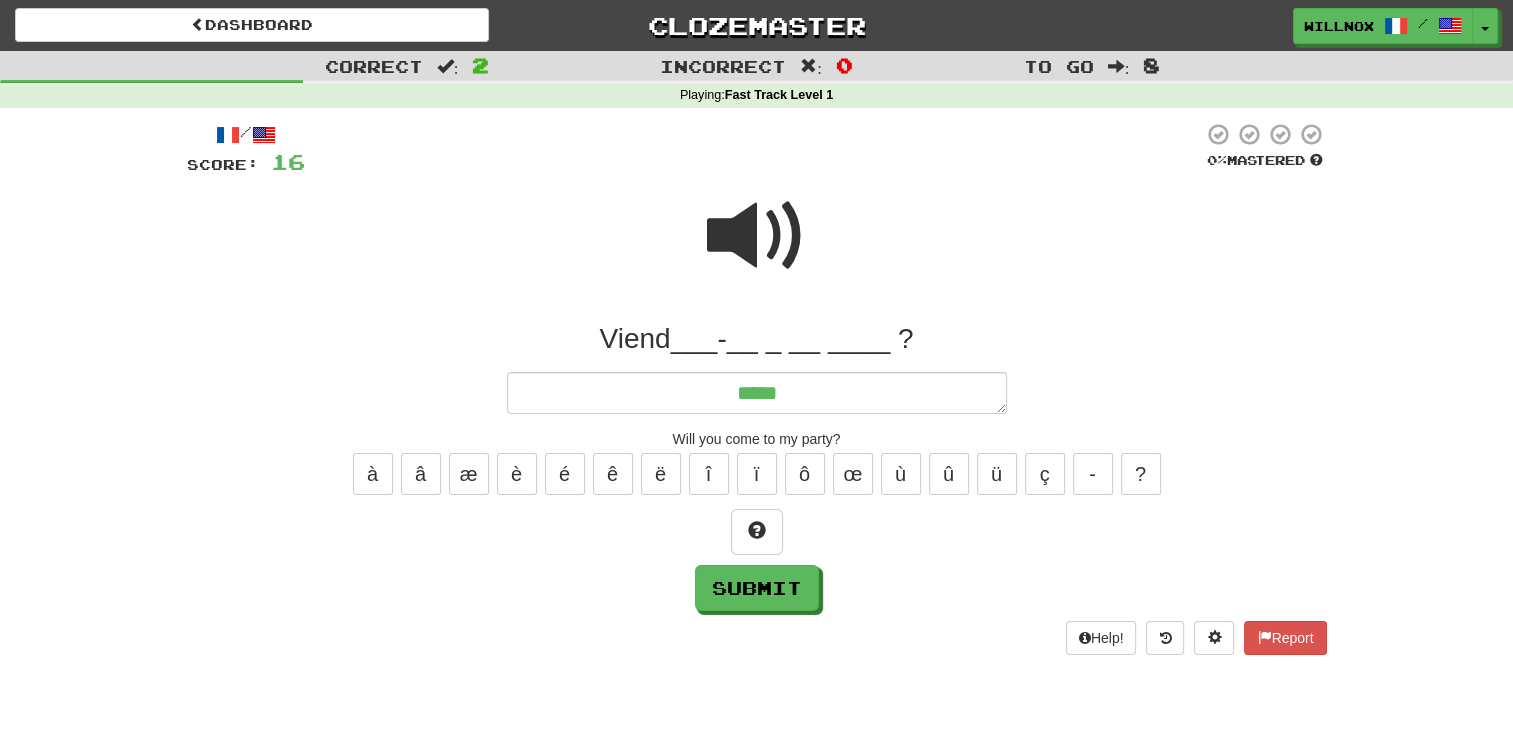 type on "*" 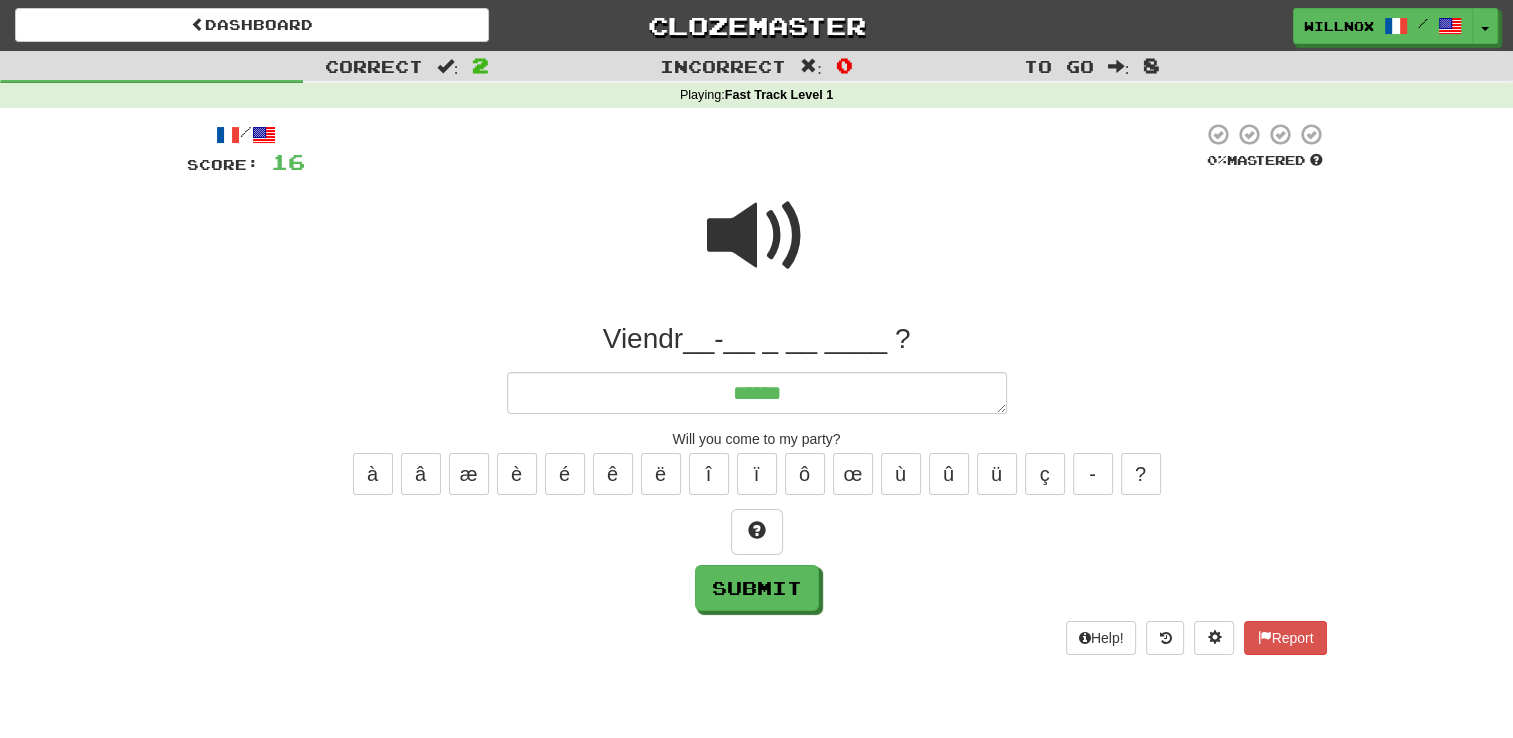 type on "*" 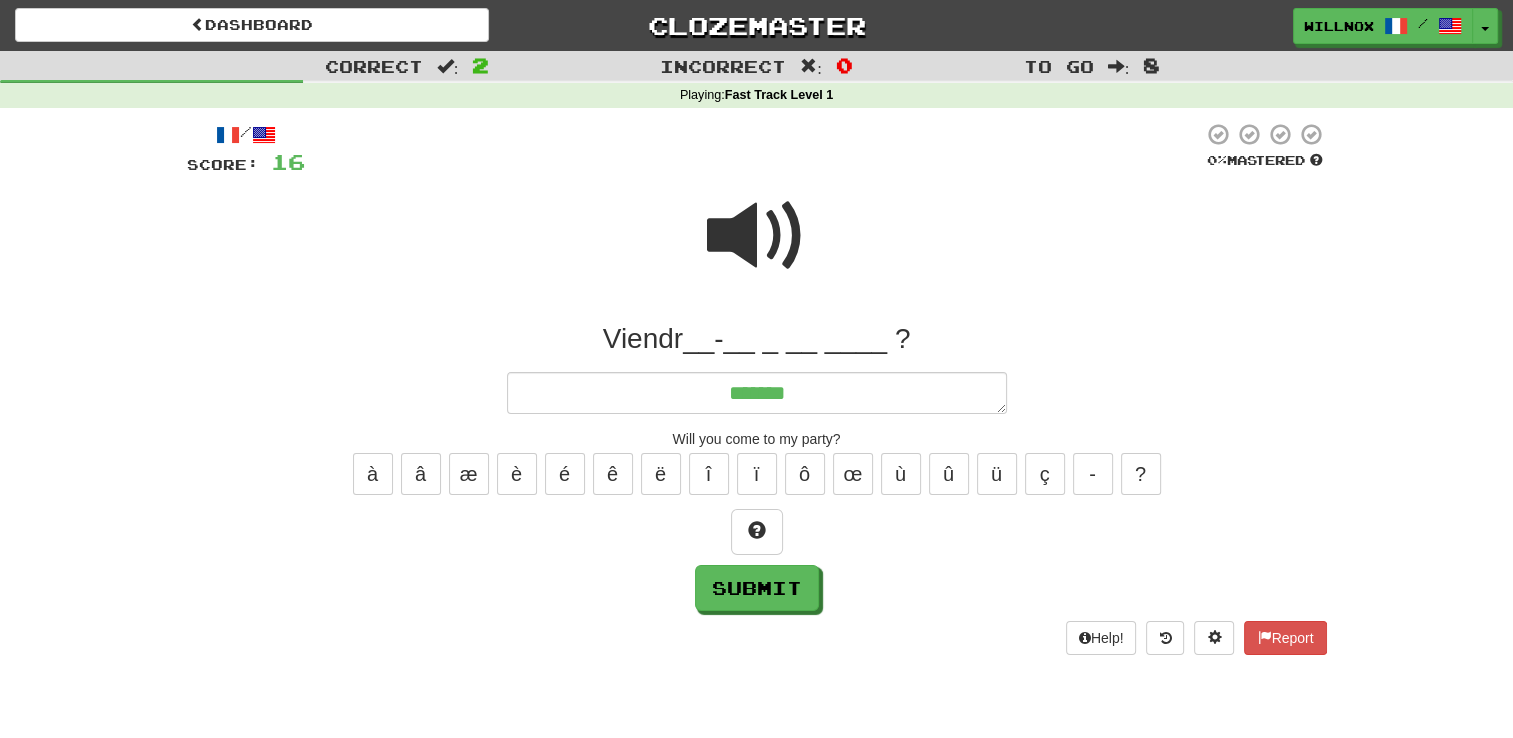 type on "*" 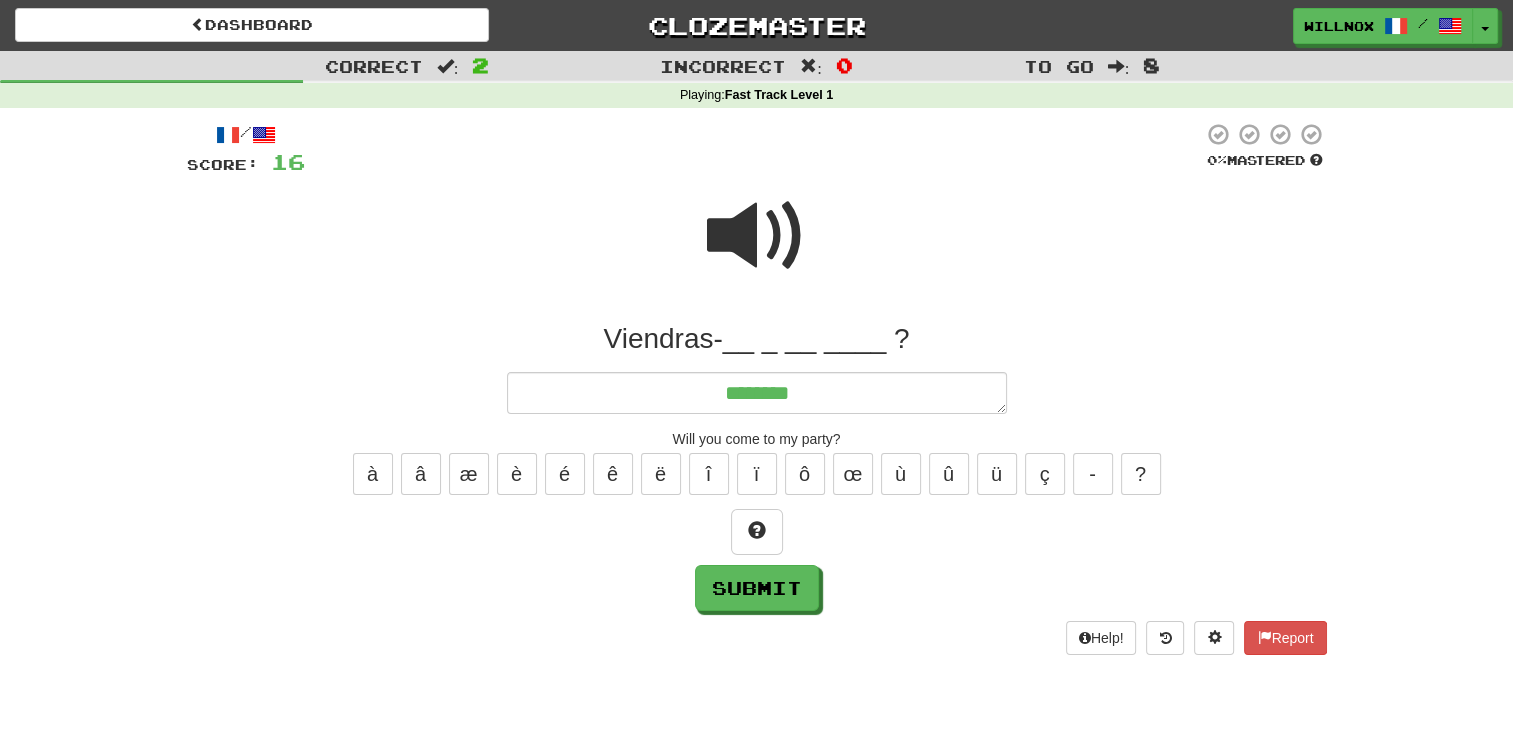 type on "*" 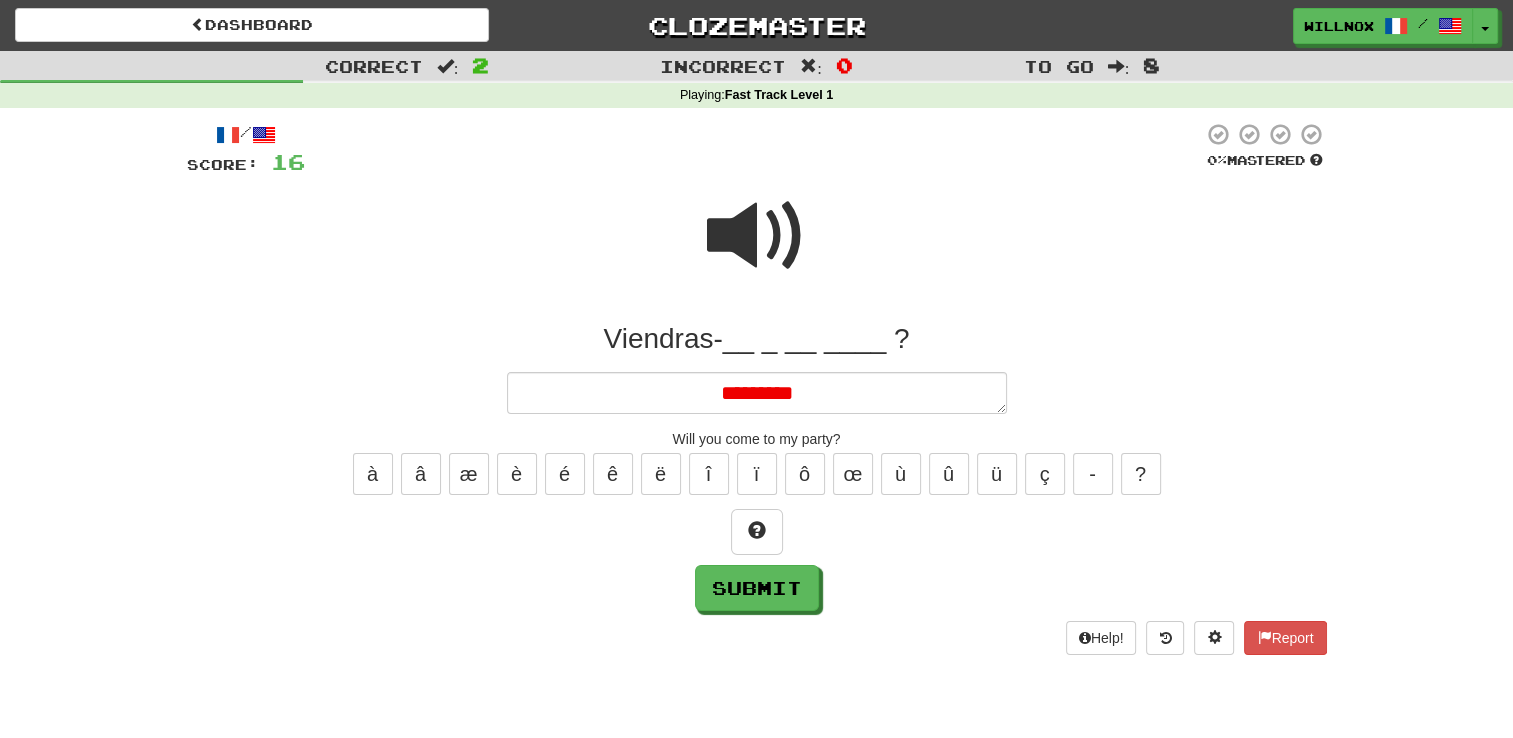 type on "*" 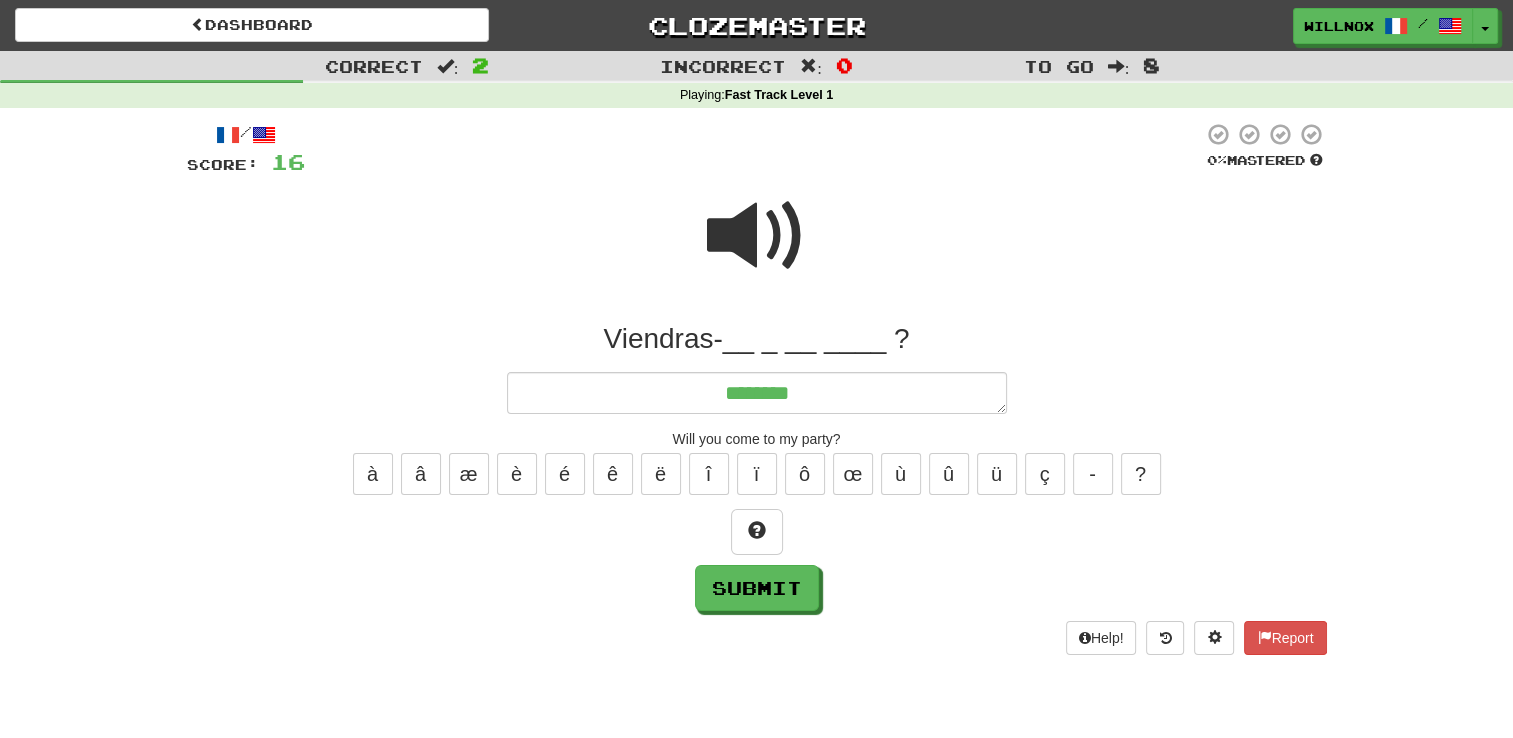 type on "*" 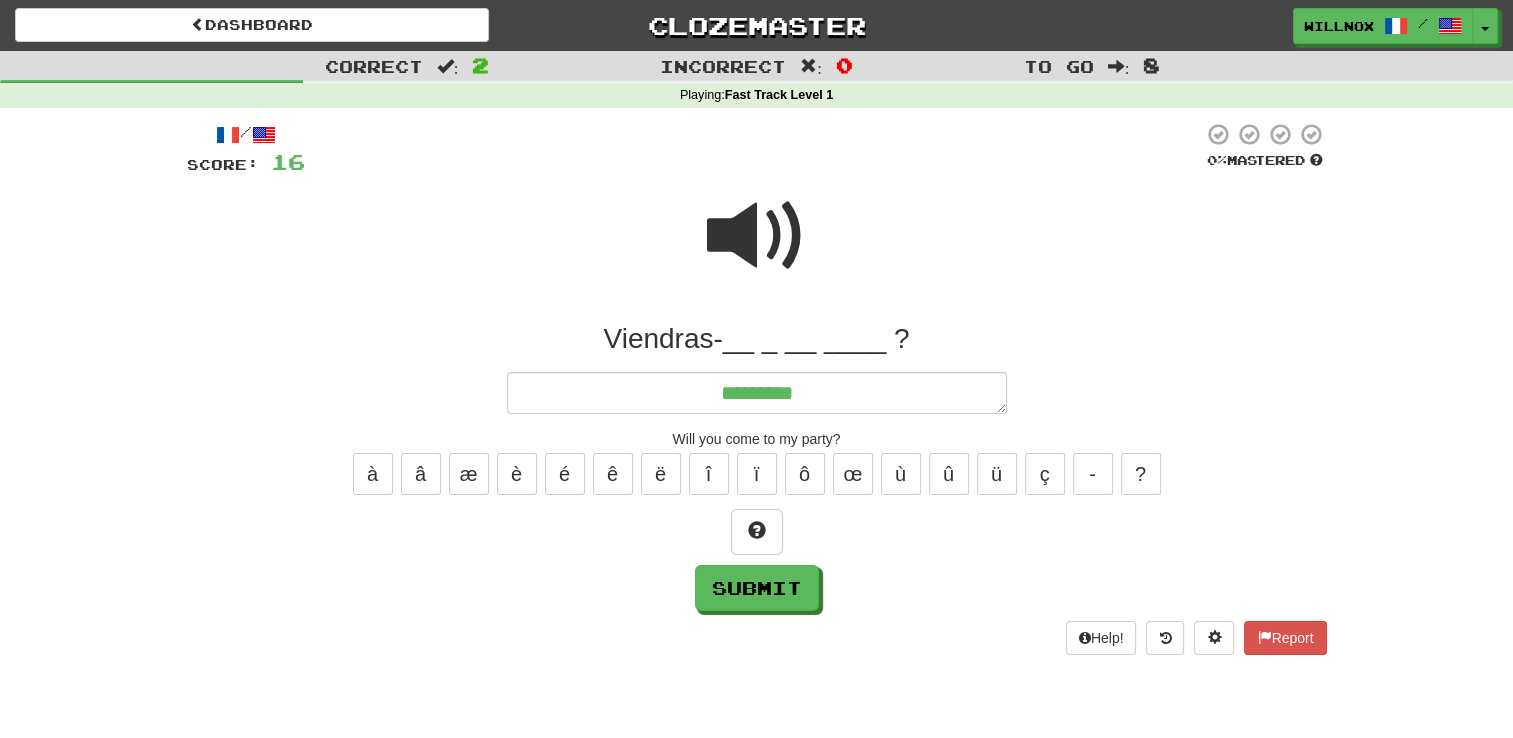 type on "*" 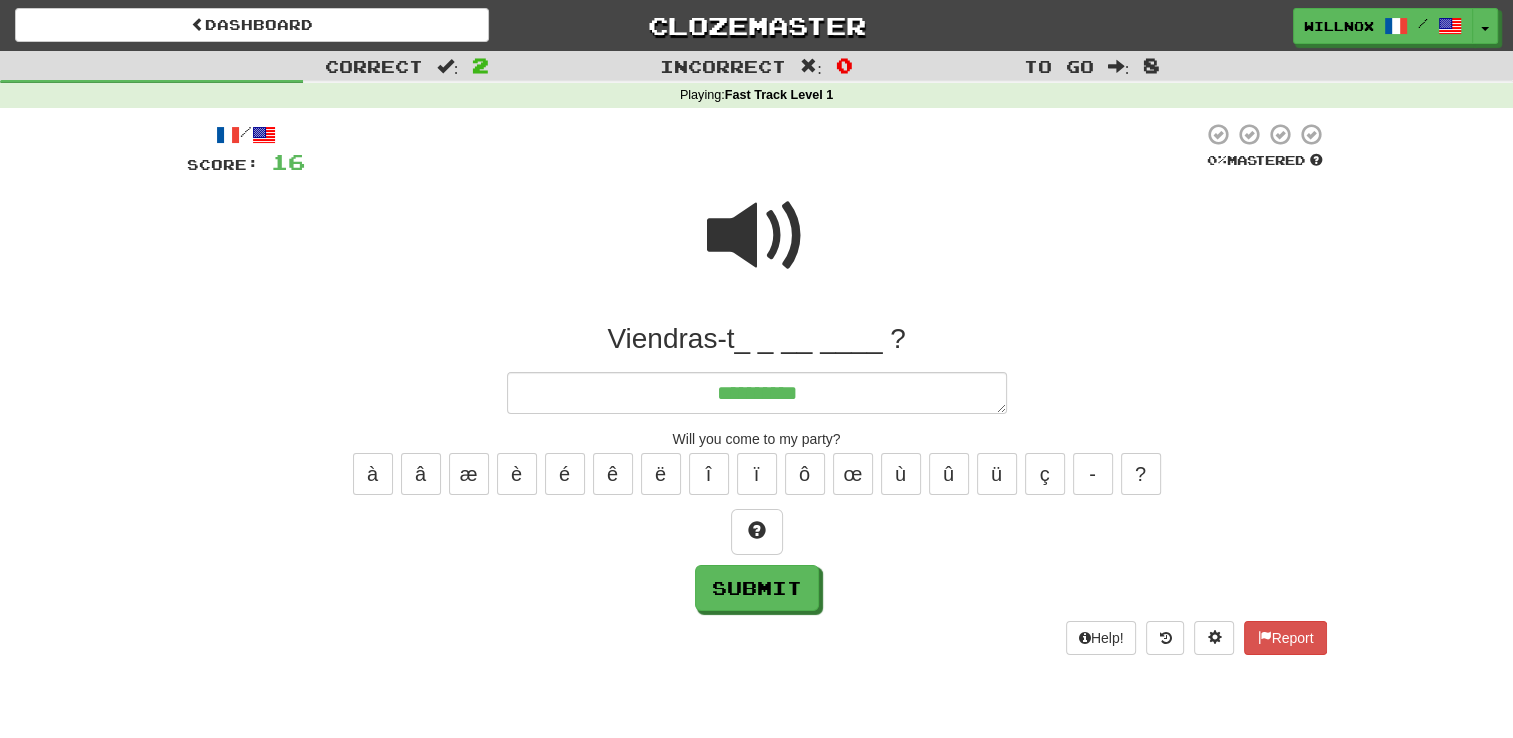 type on "*" 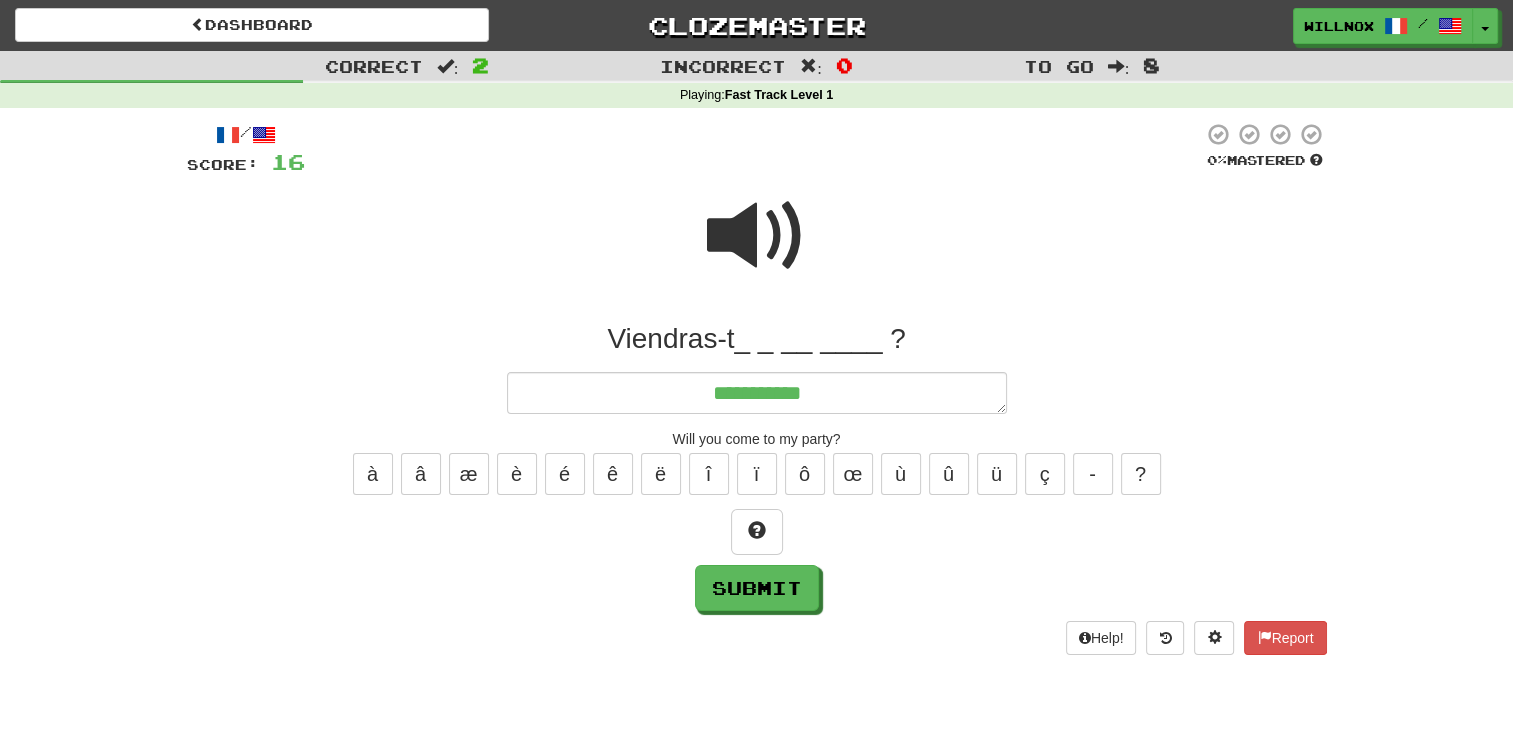 type on "*" 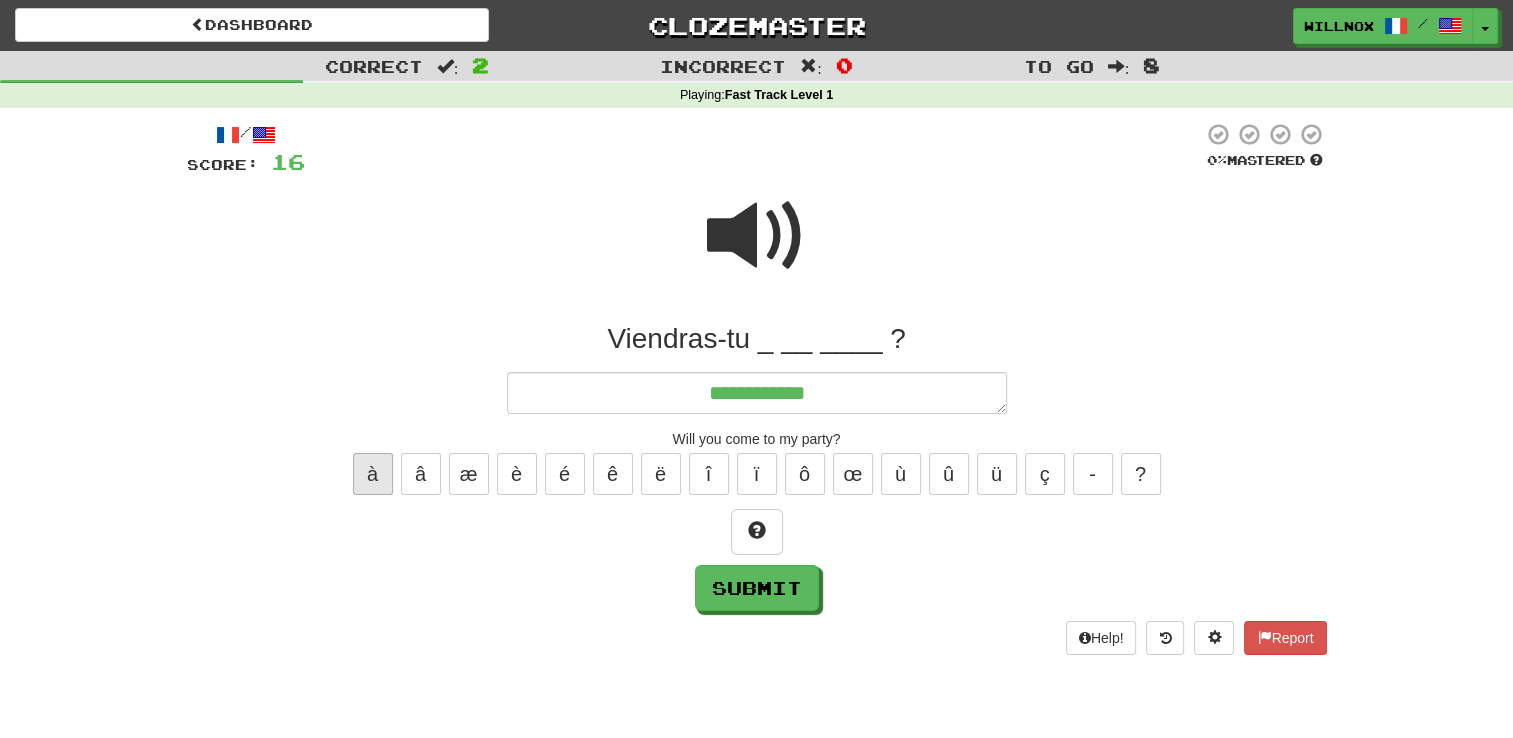 type on "**********" 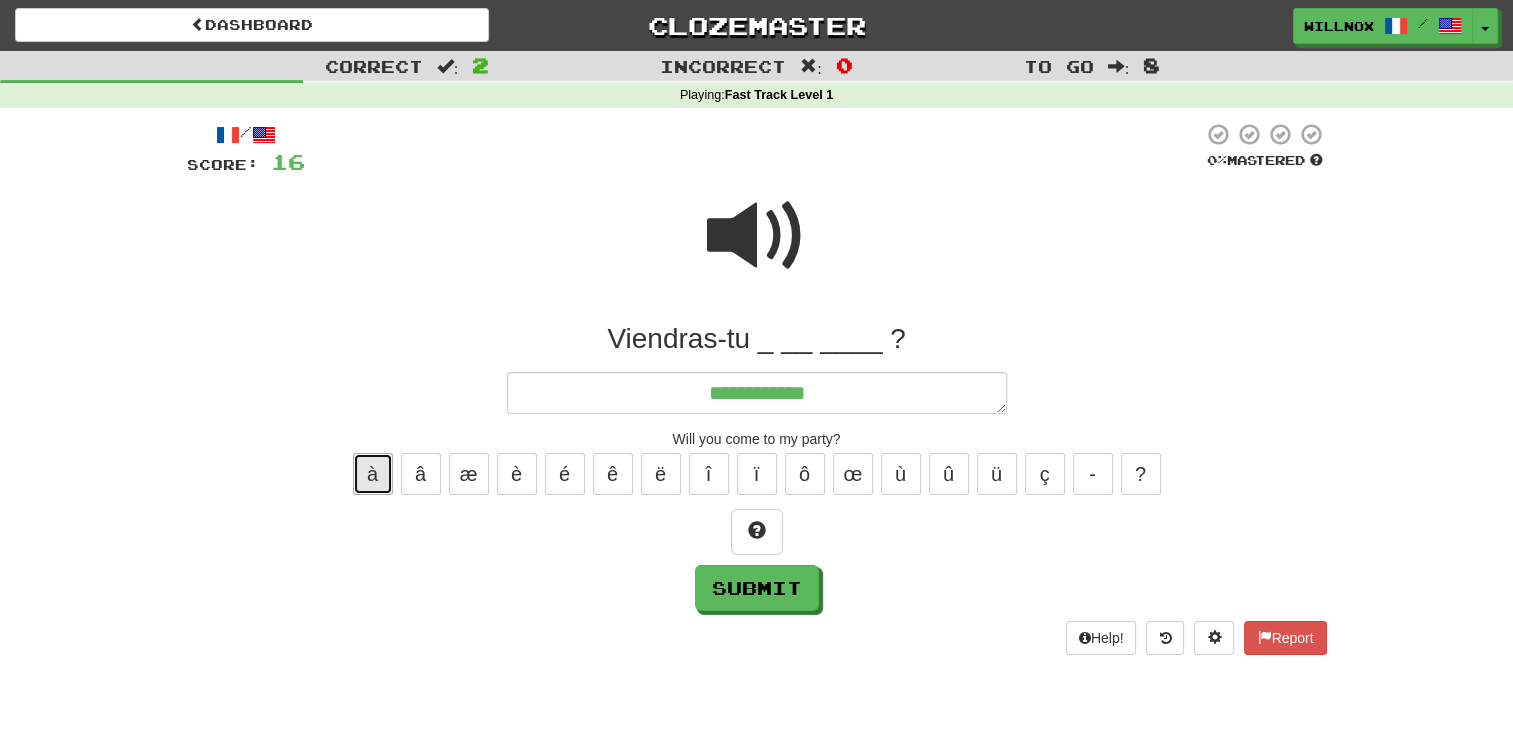 click on "à" at bounding box center [373, 474] 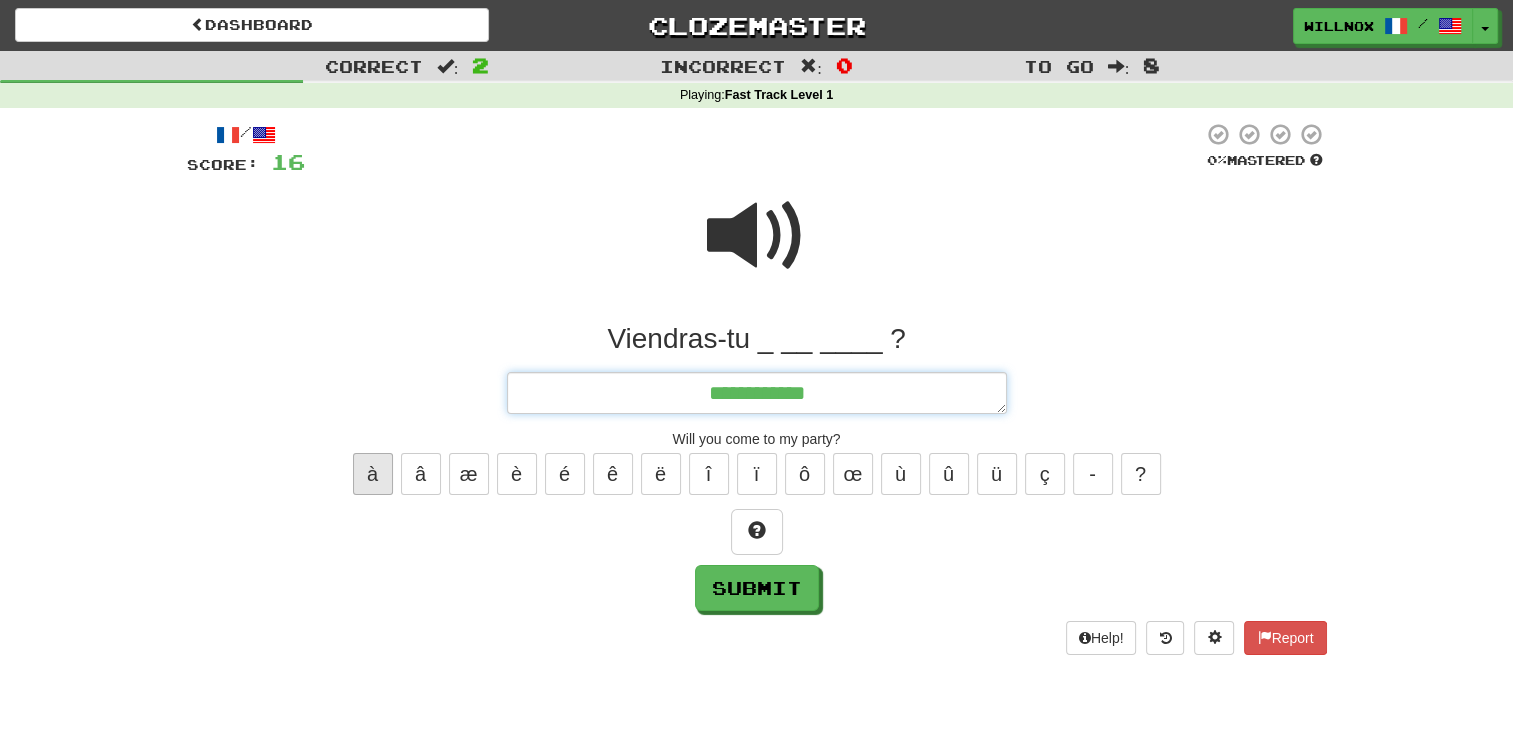 type on "*" 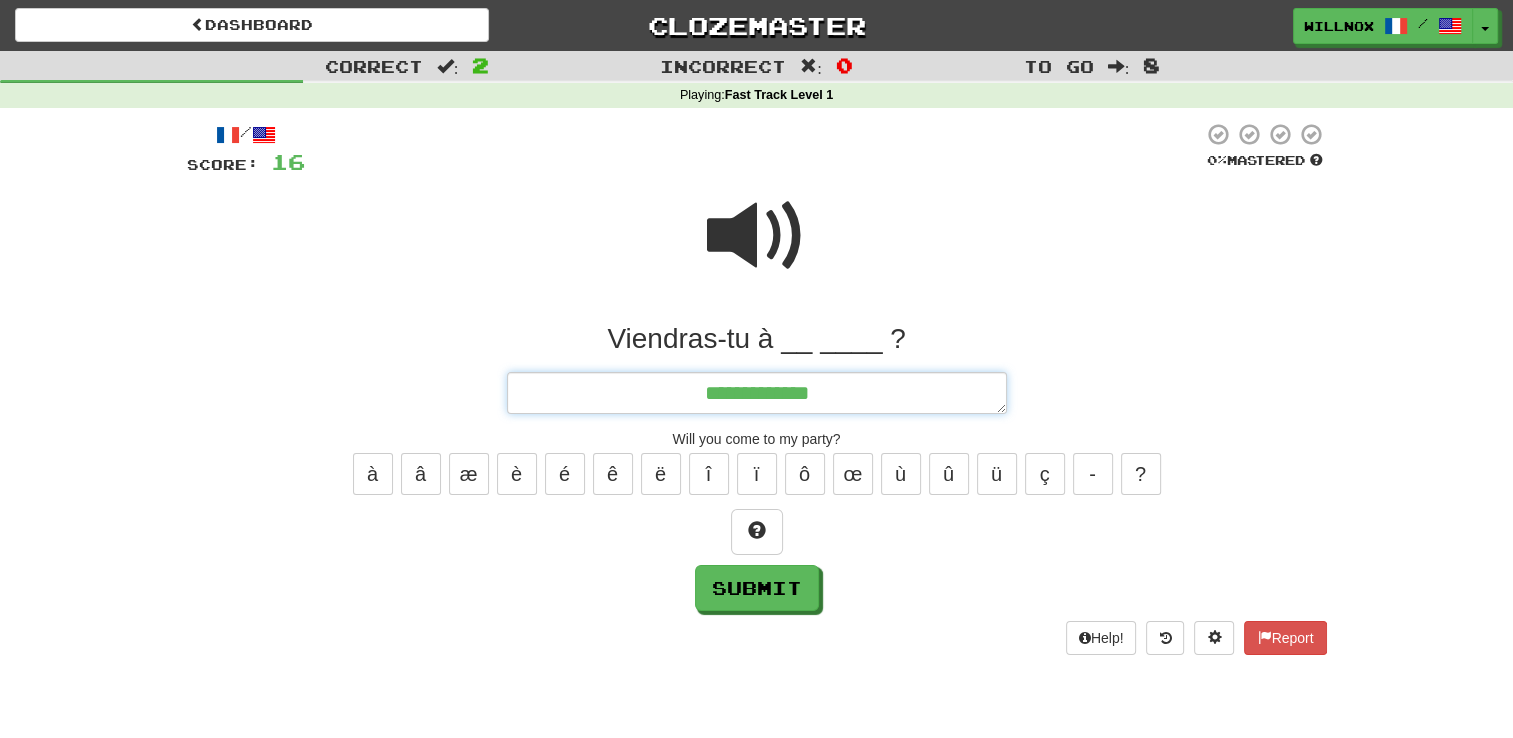 type on "*" 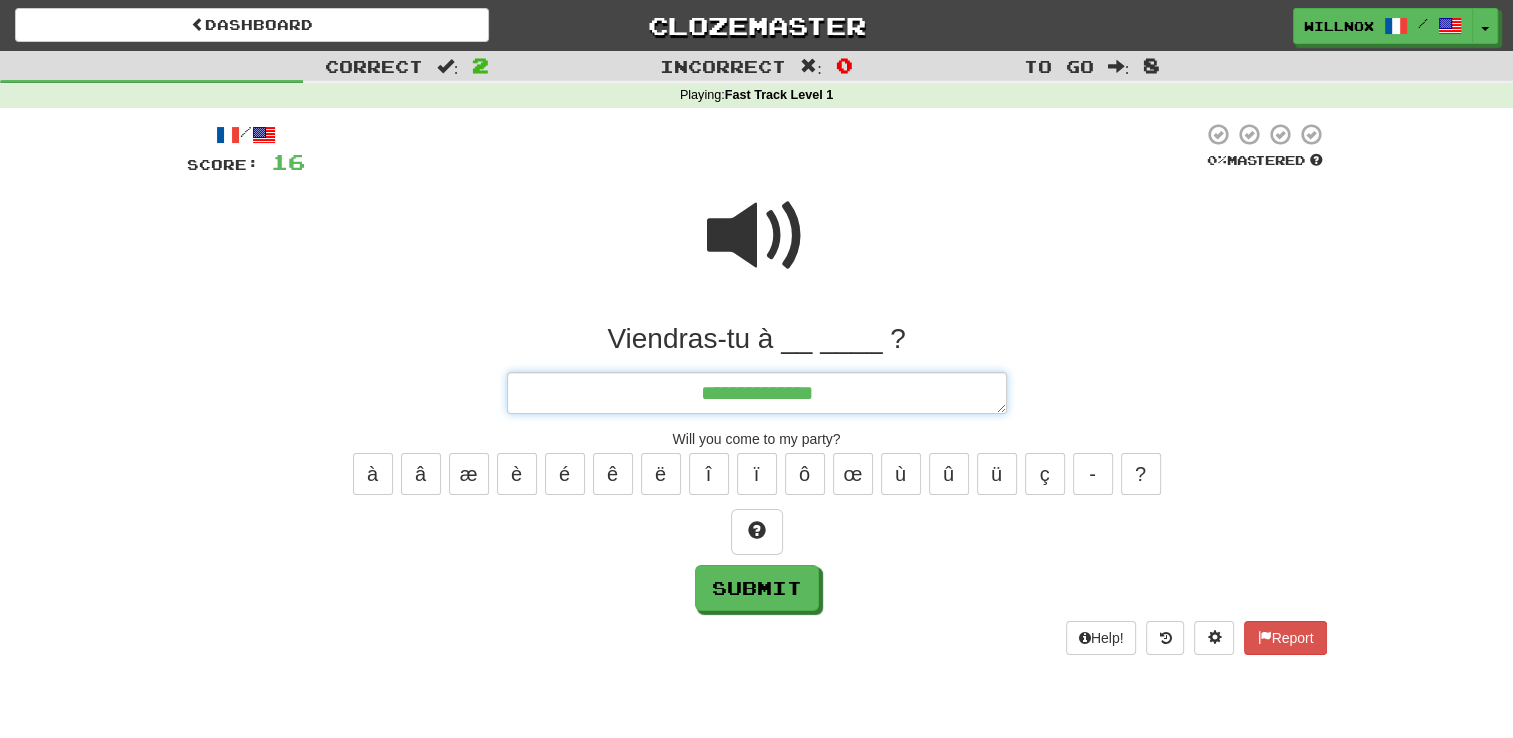 type on "*" 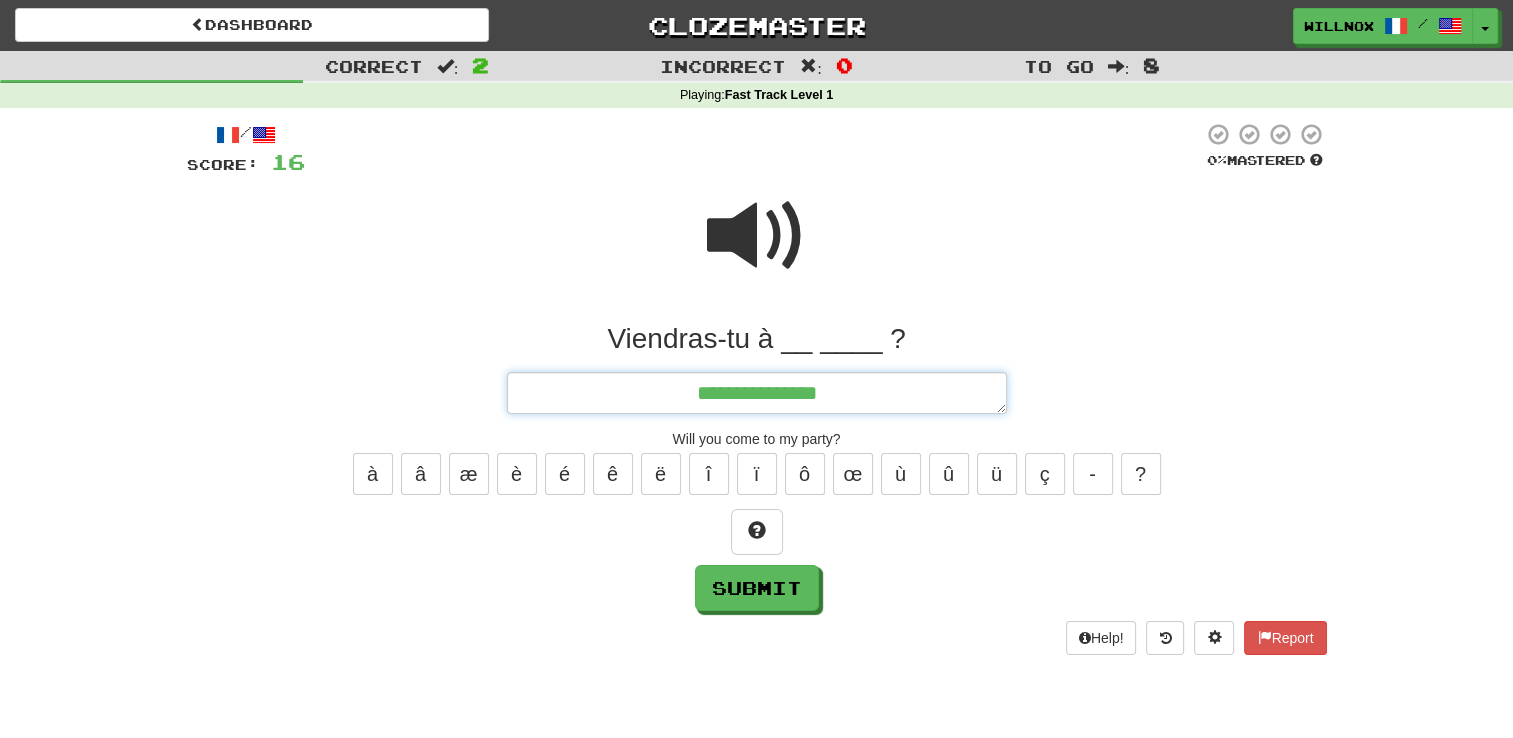 type on "*" 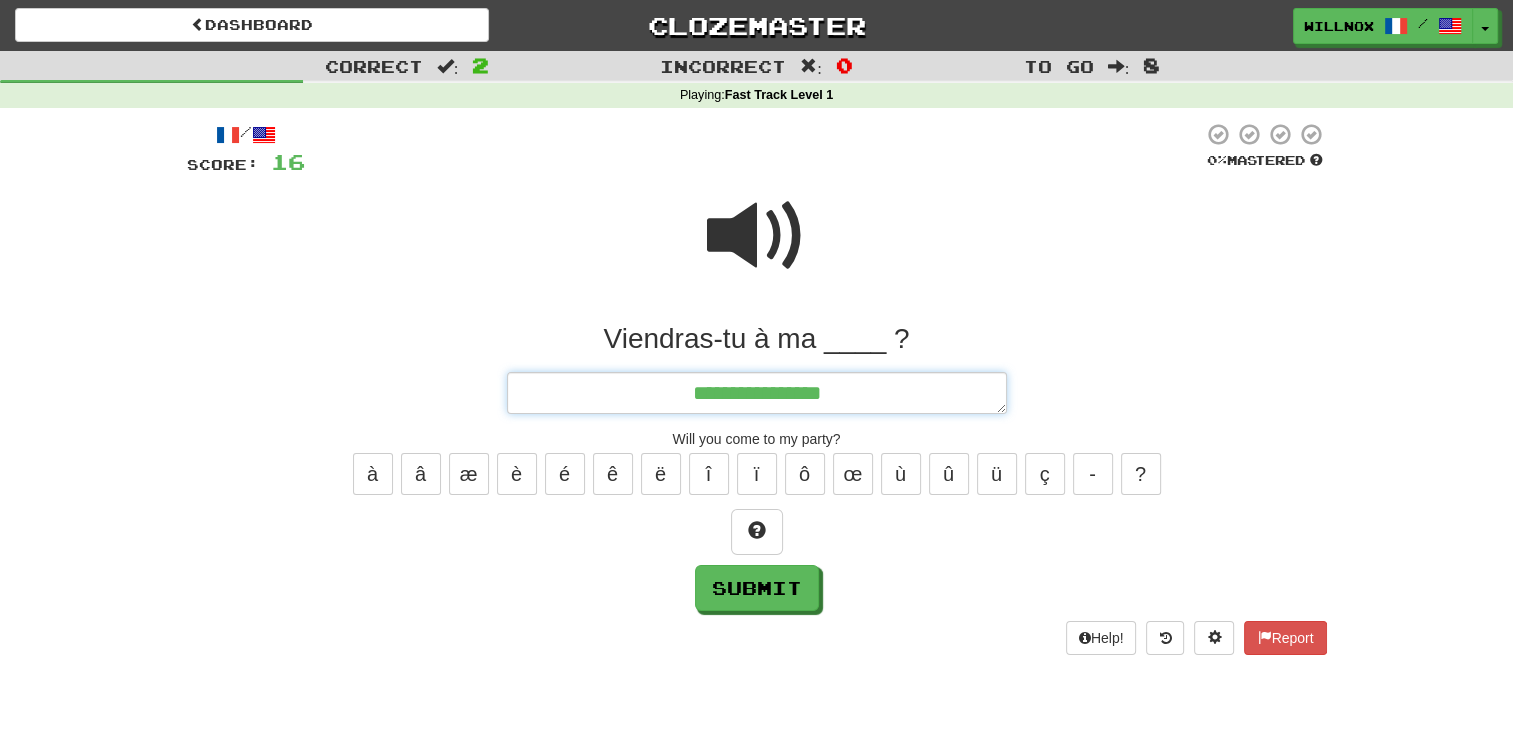 type on "*" 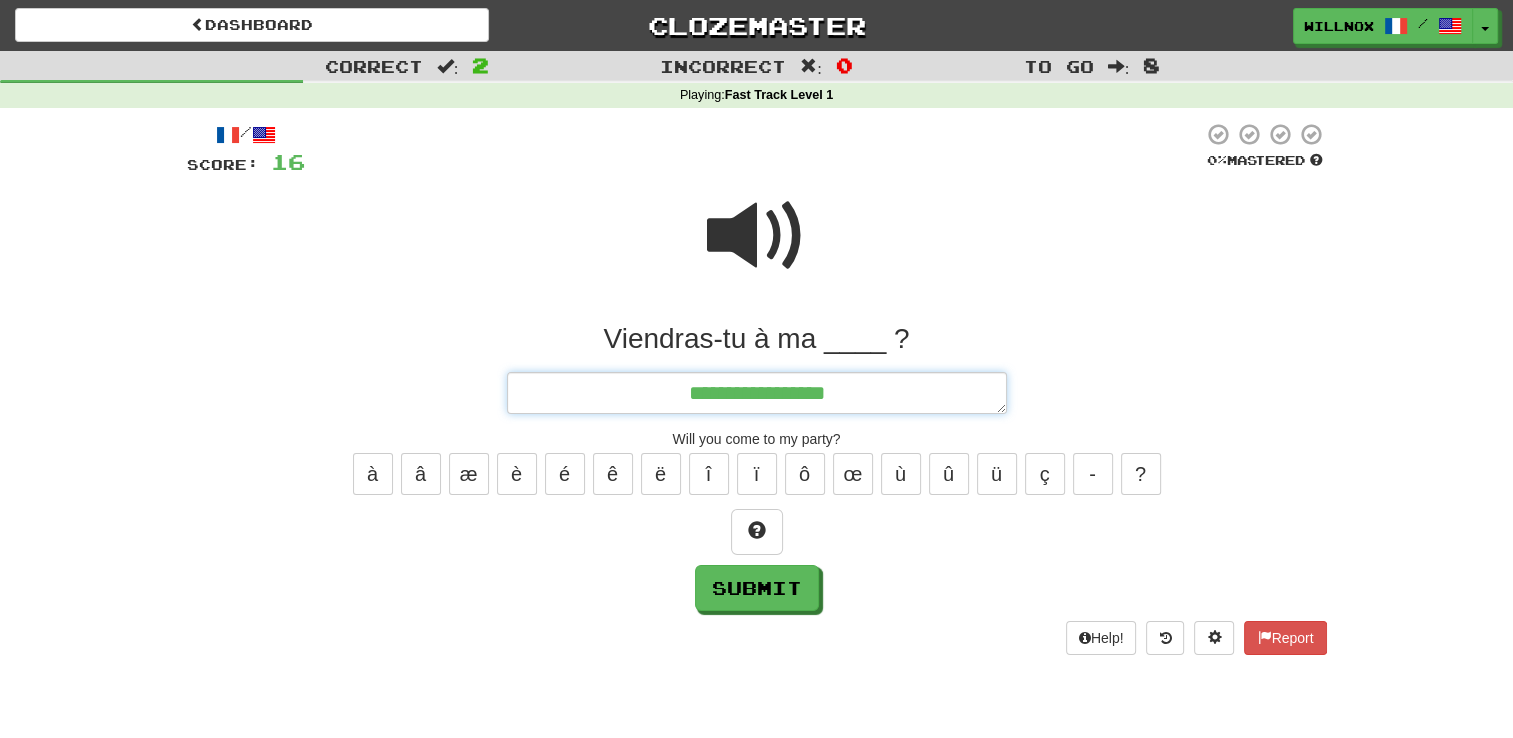 type on "*" 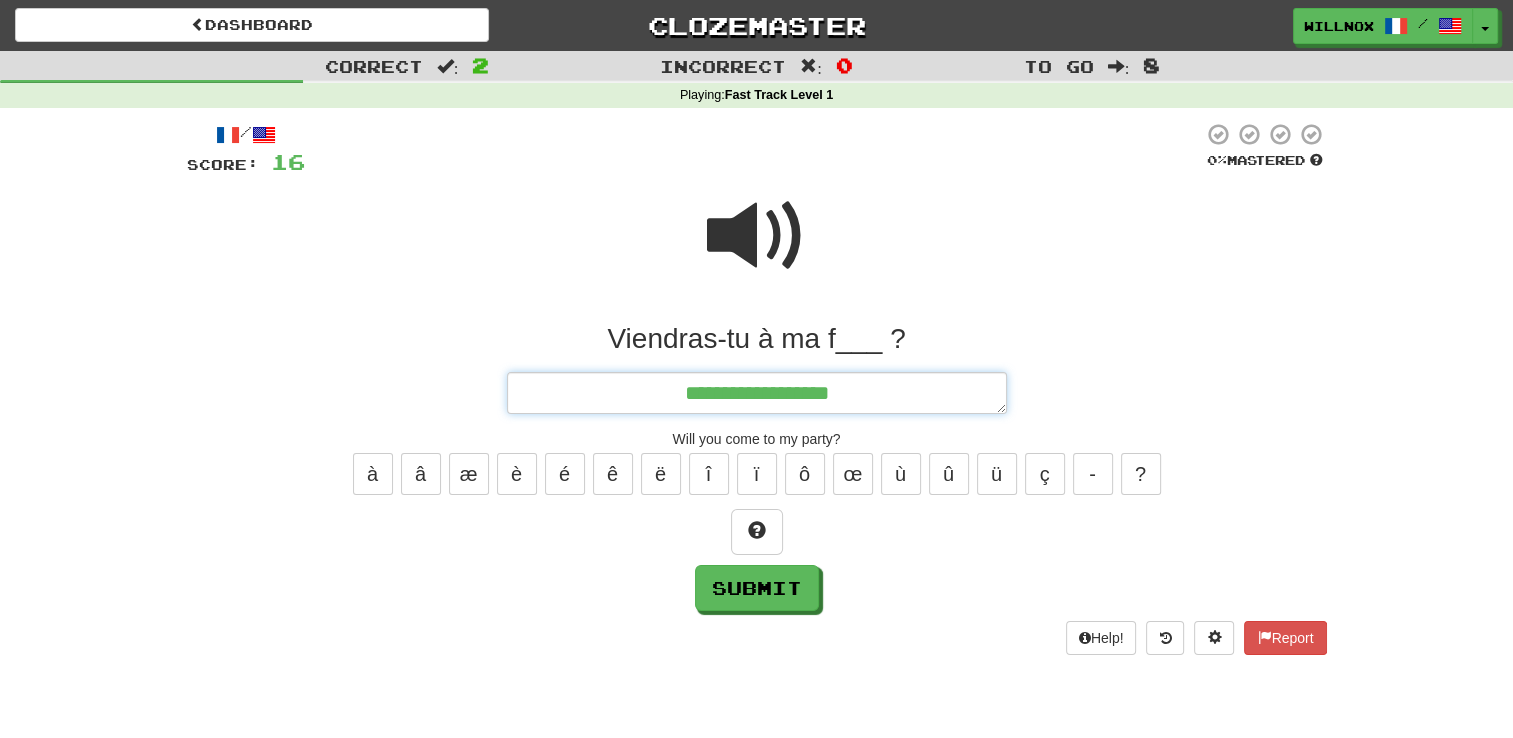 type on "*" 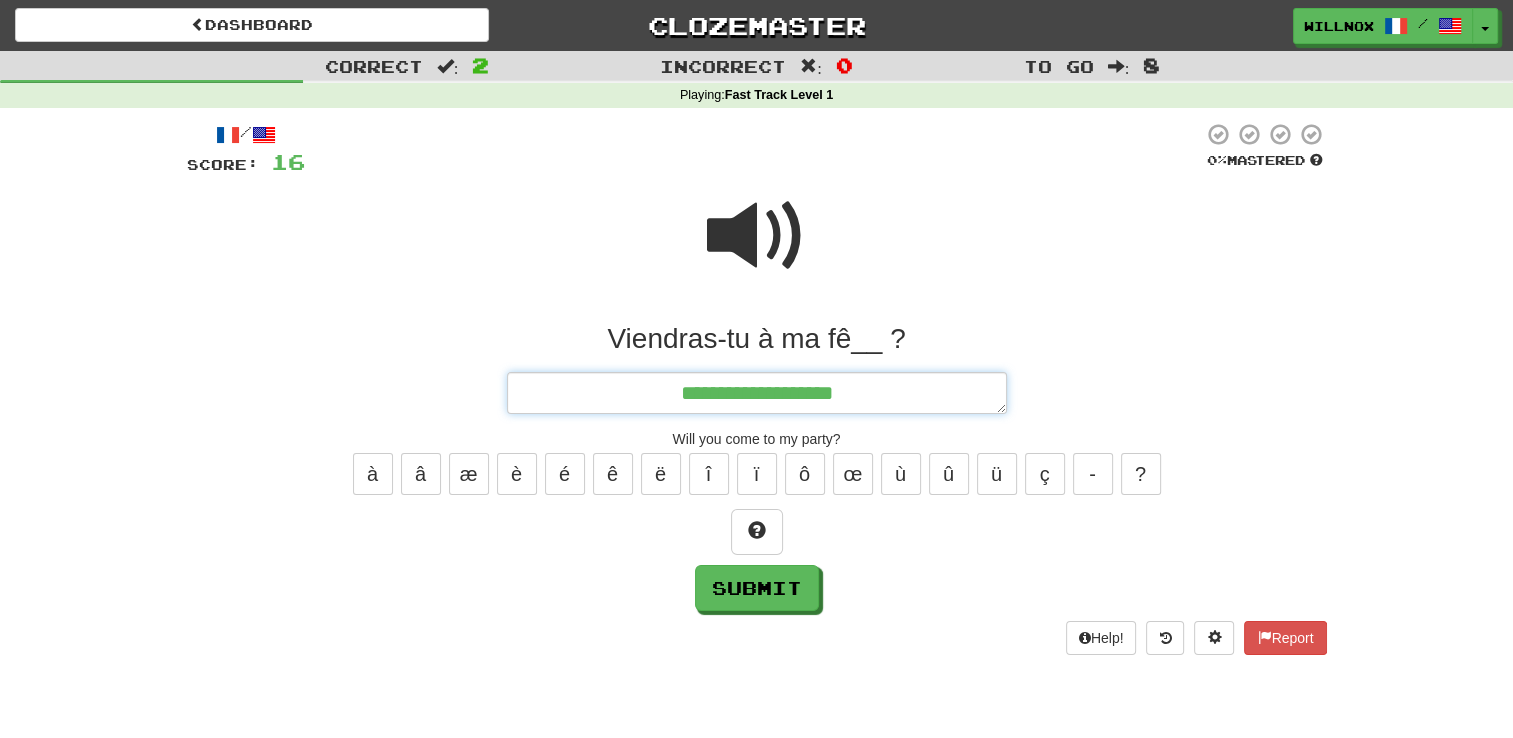 type on "*" 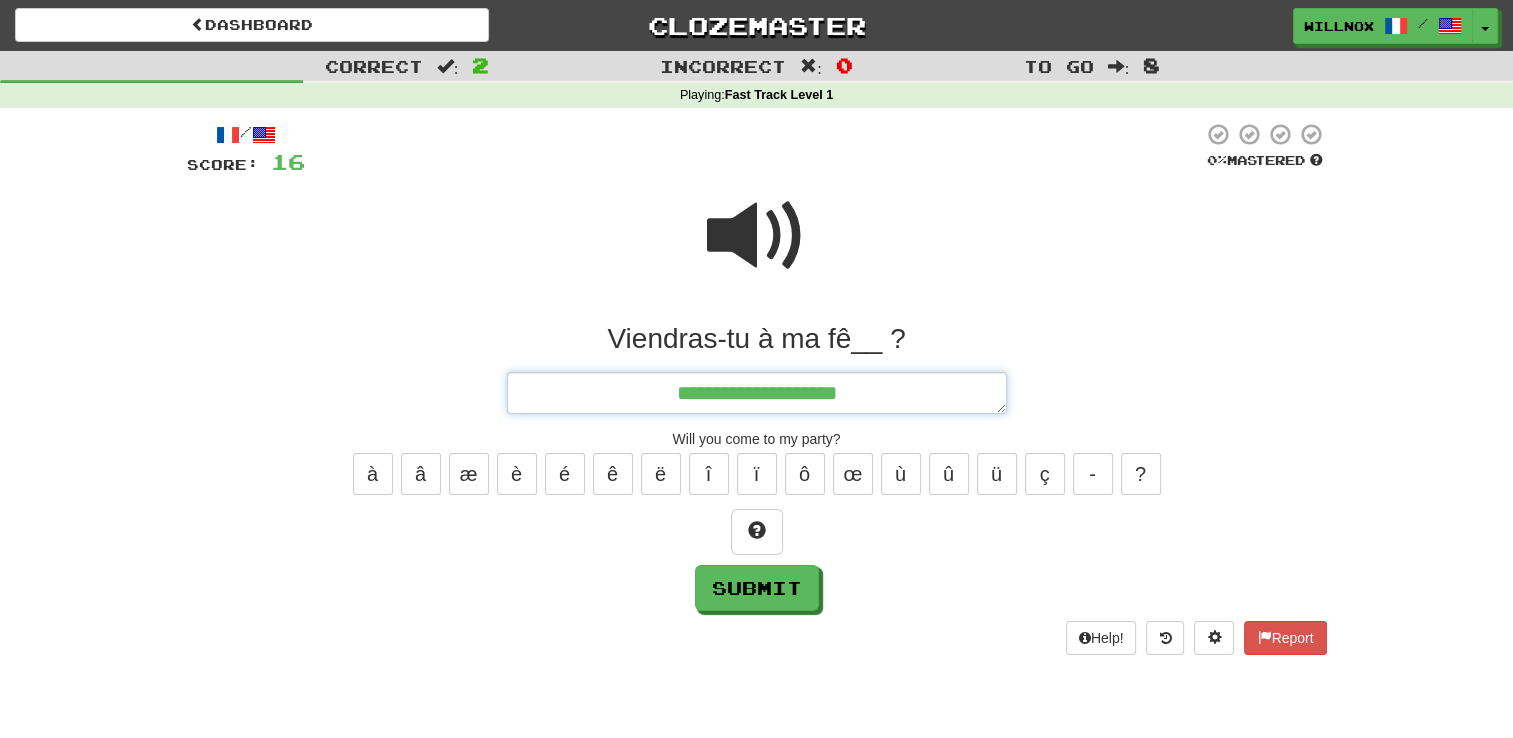 type on "*" 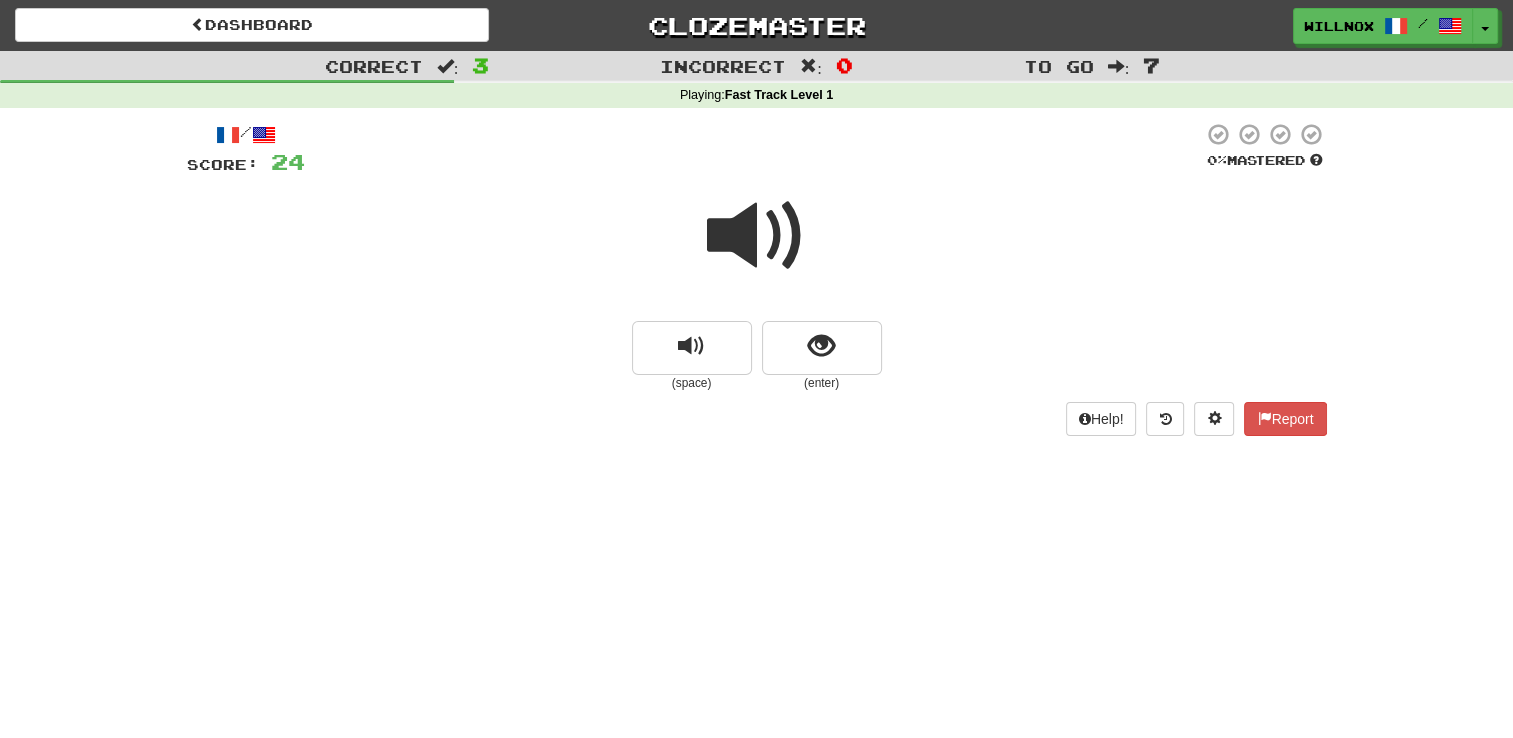 click at bounding box center (757, 236) 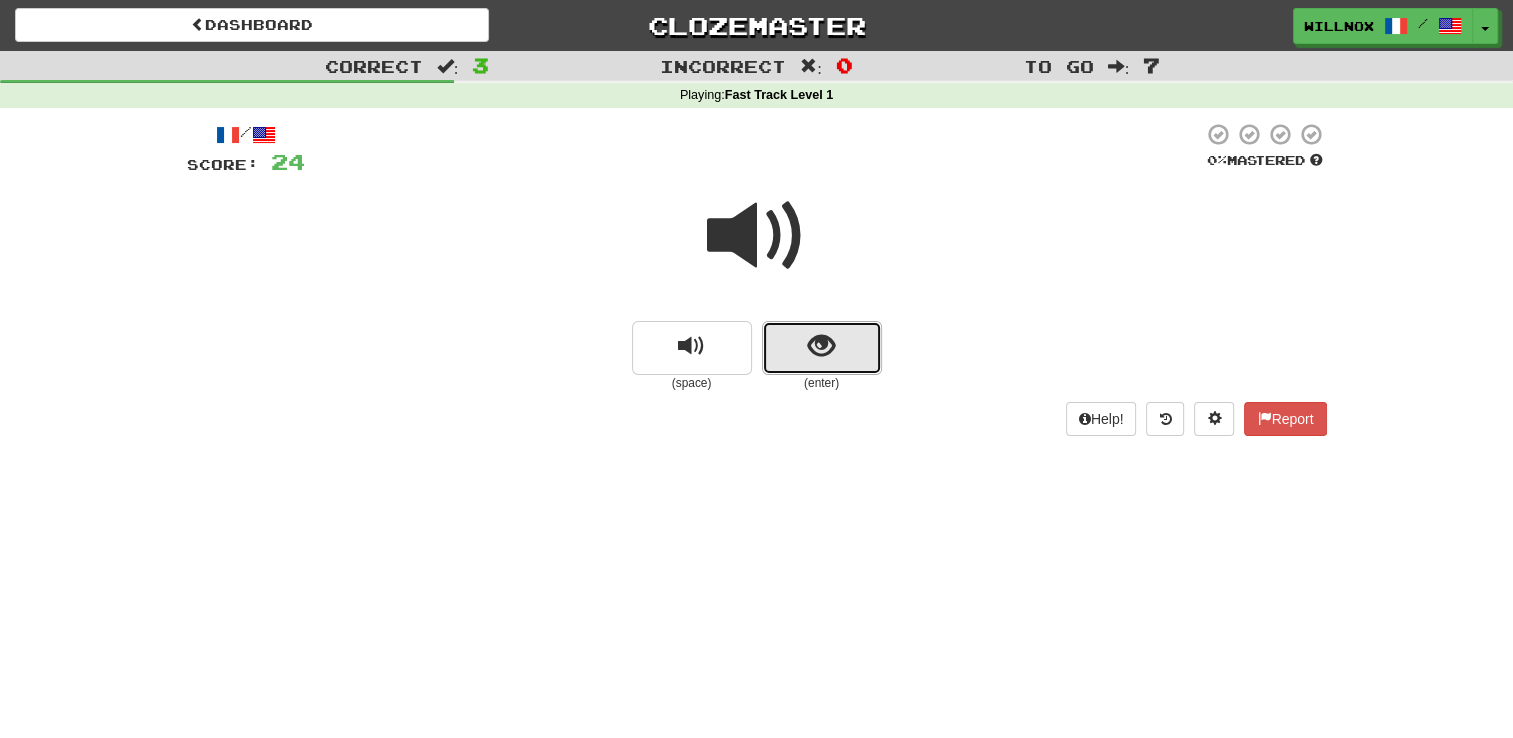 click at bounding box center [821, 346] 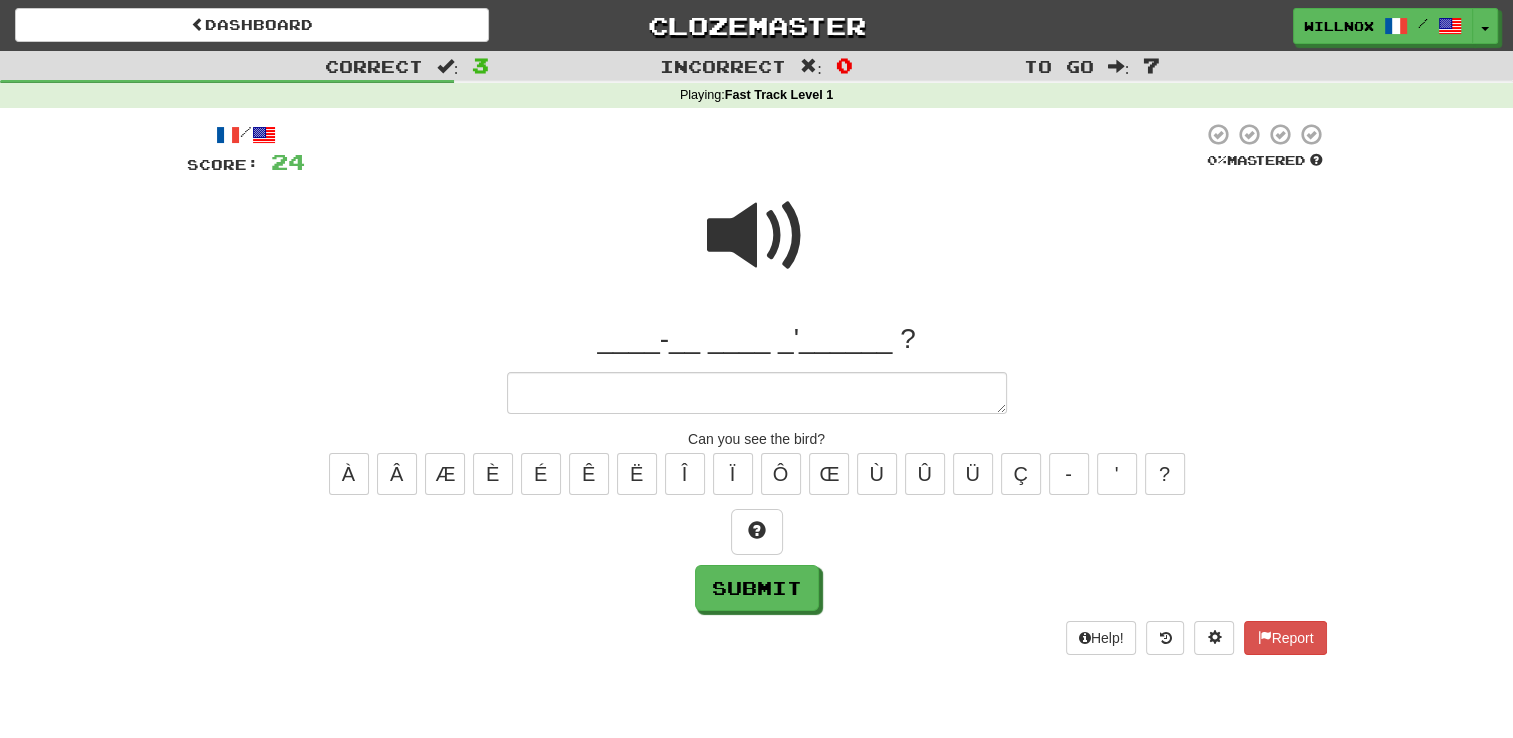 type on "*" 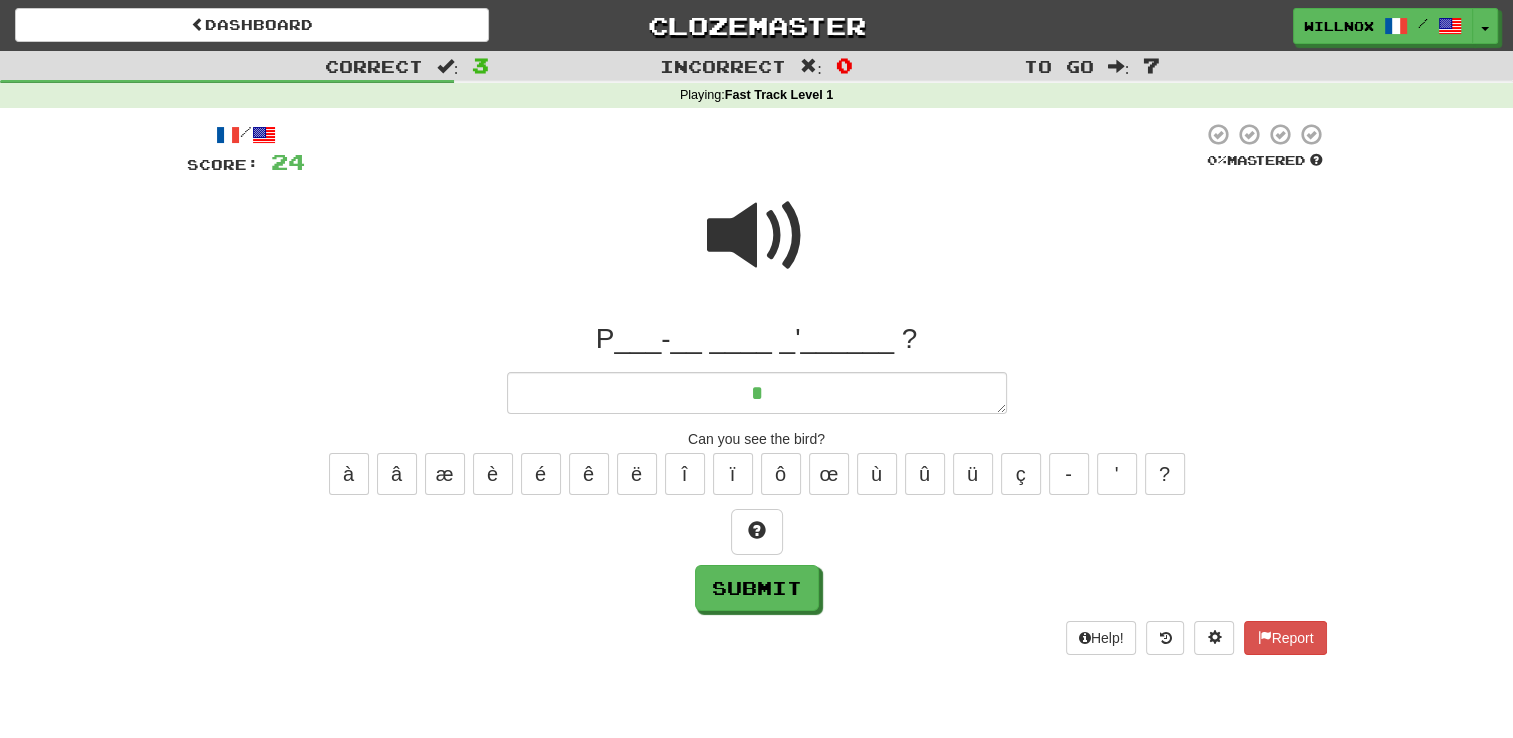 type on "*" 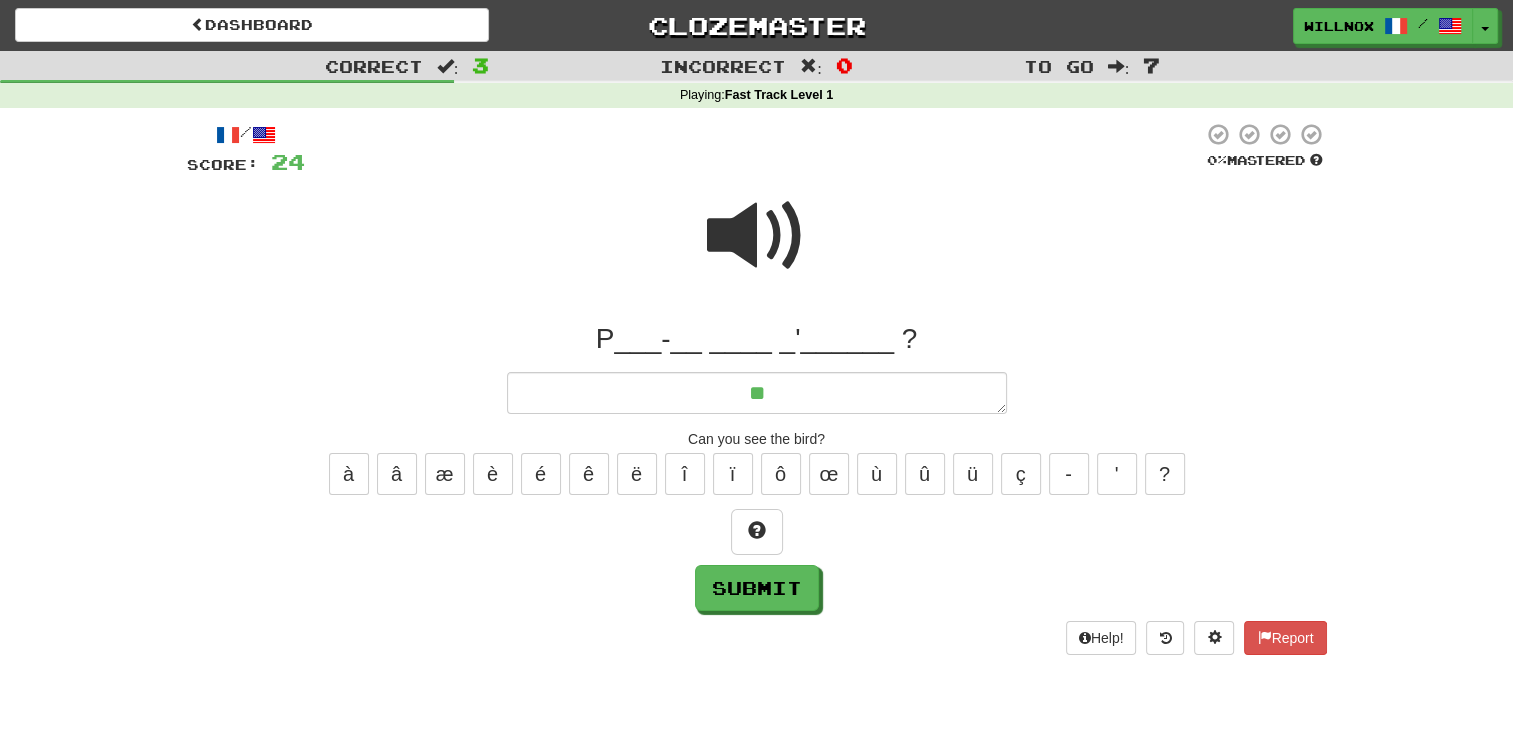 type on "***" 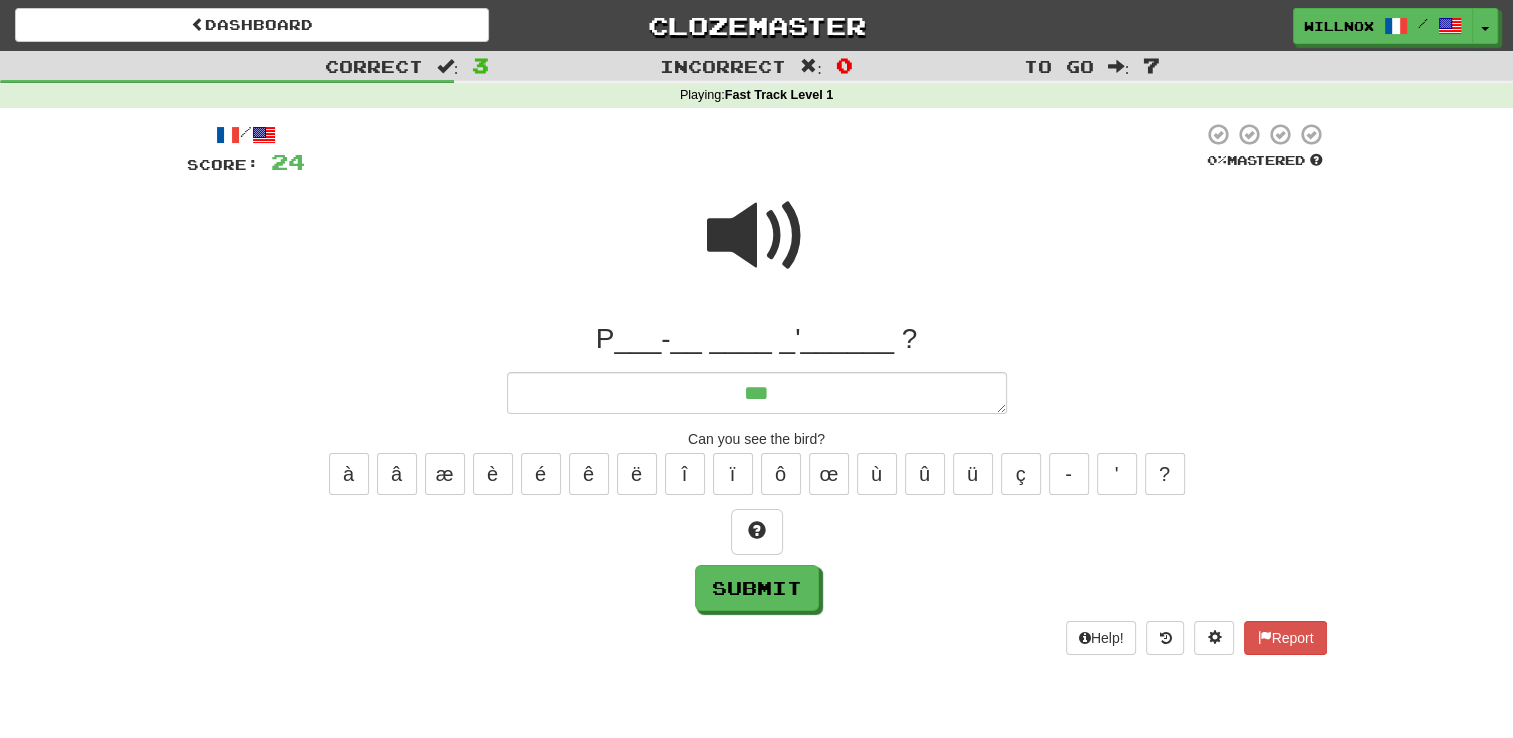 type on "*" 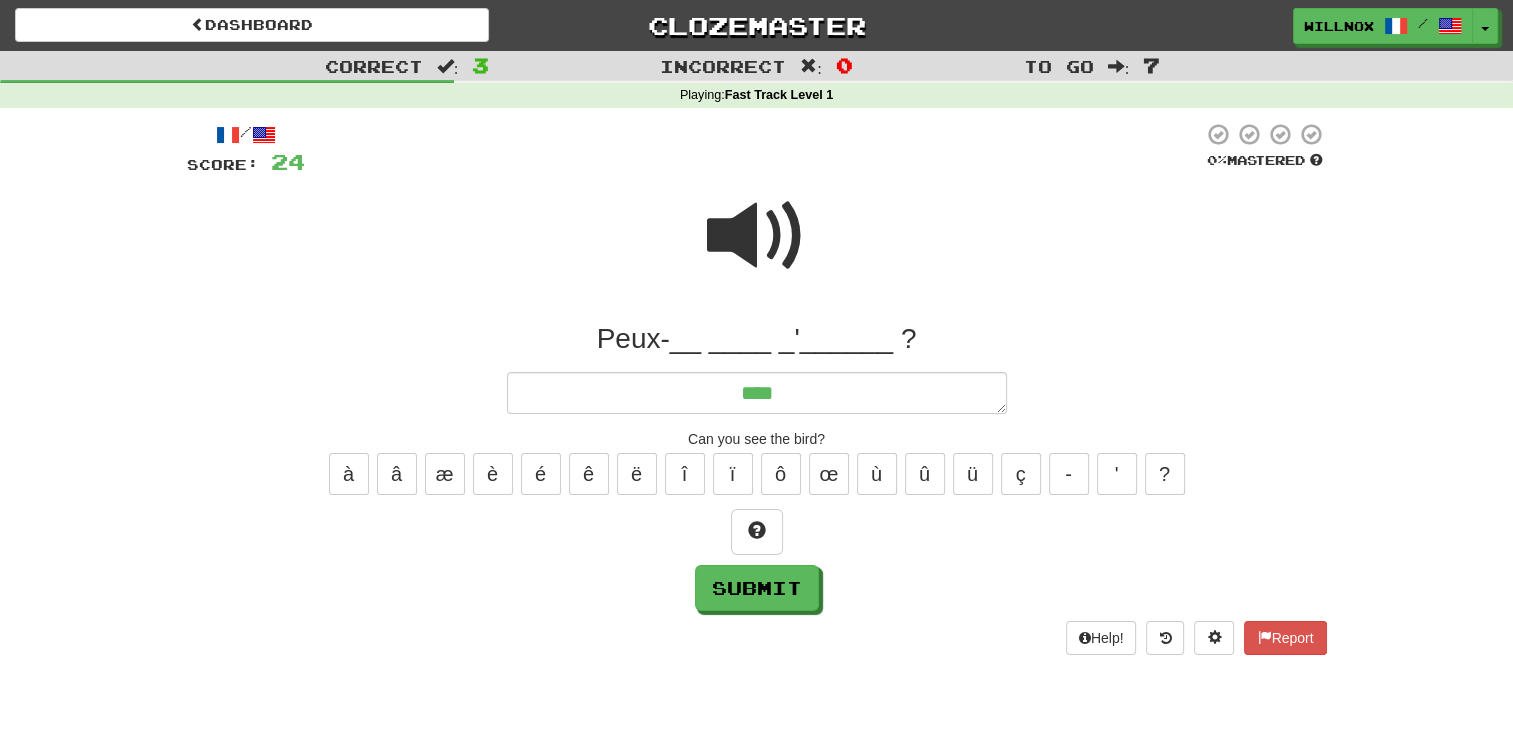 type on "*" 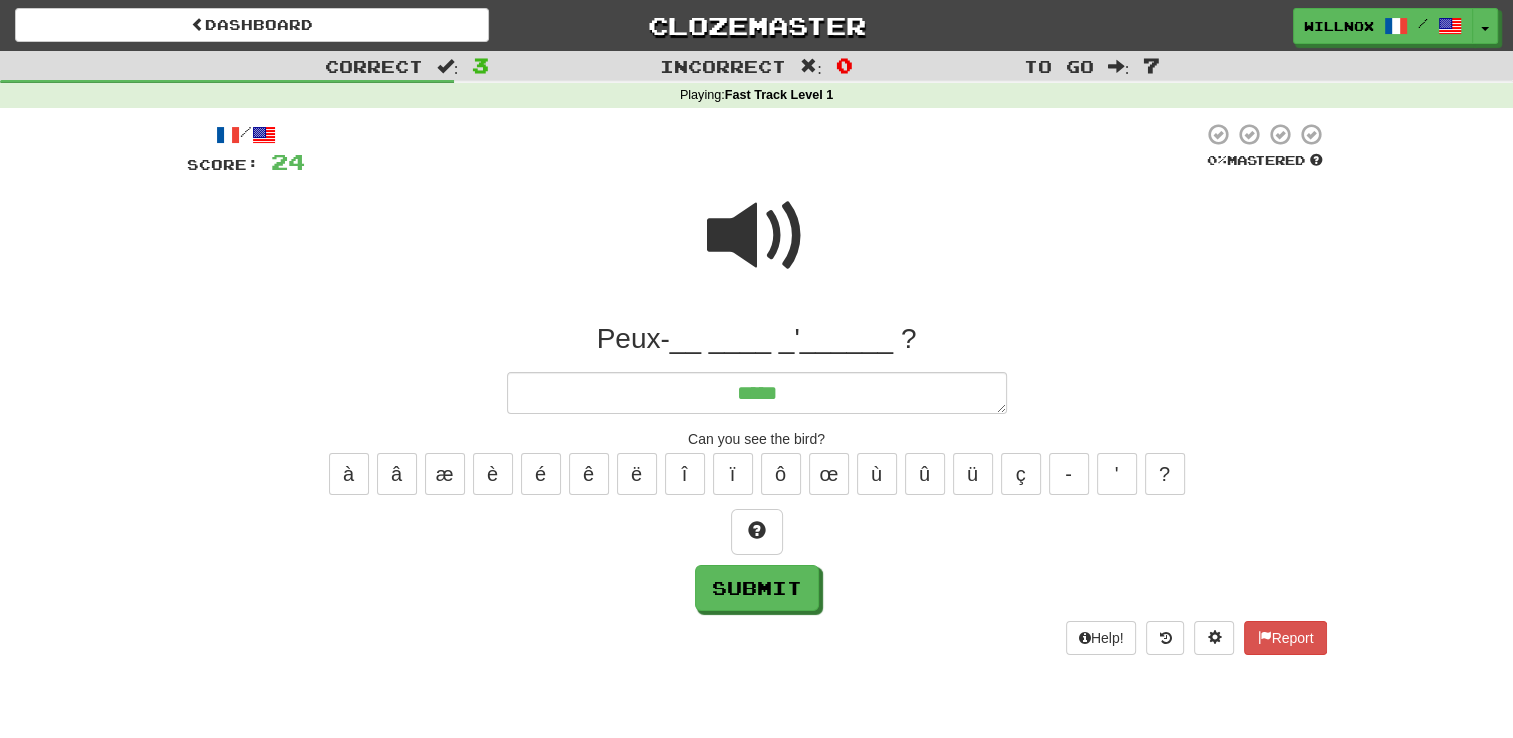 type on "*" 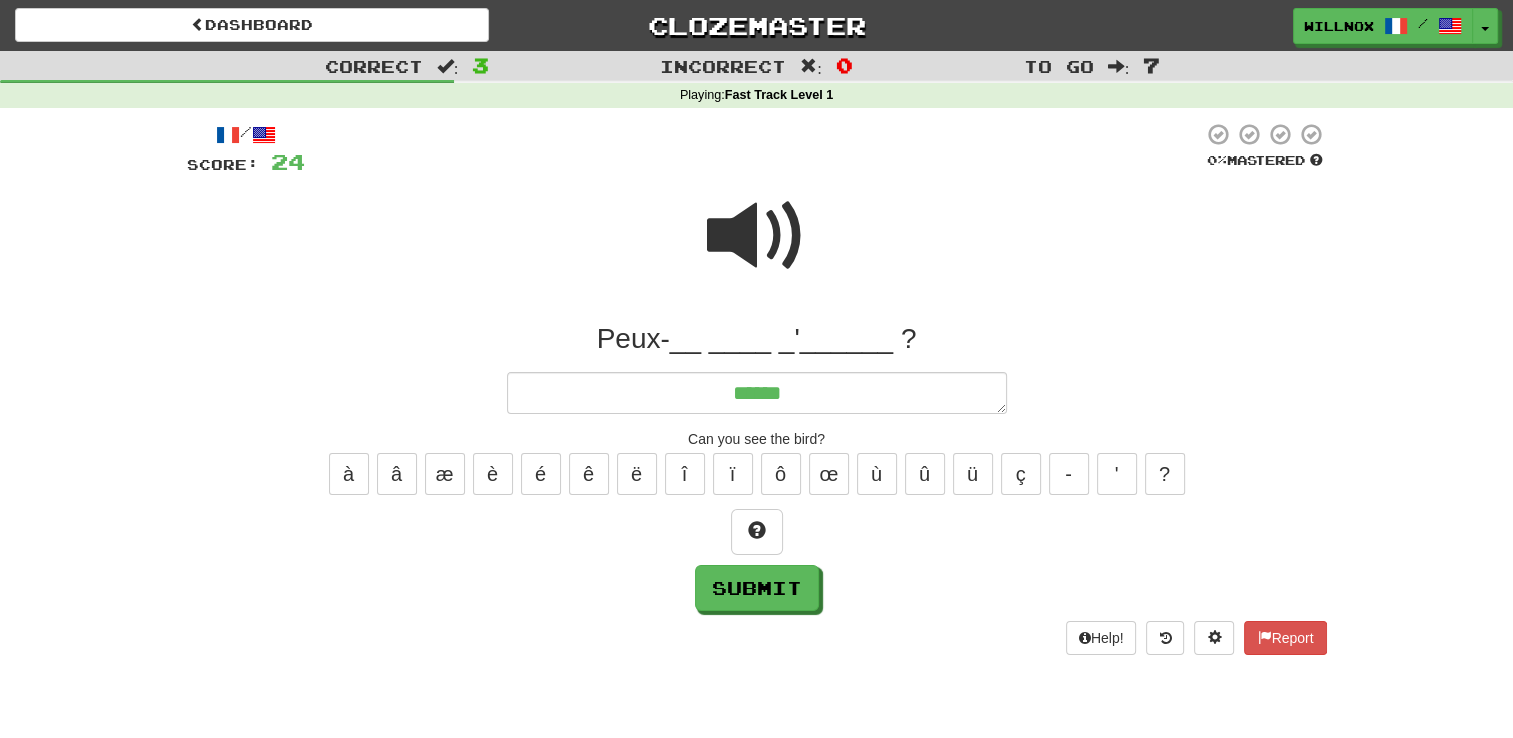 type on "*" 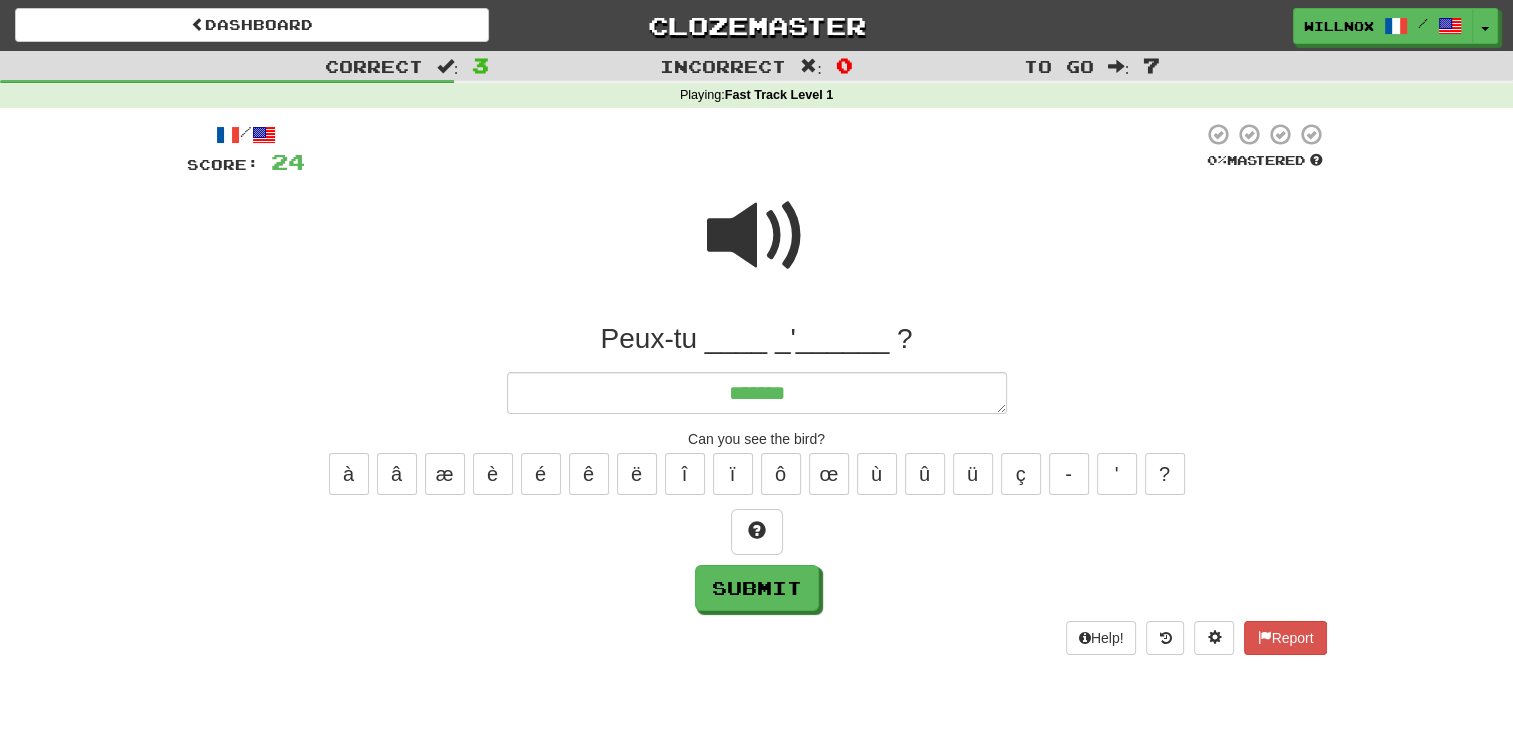 type on "*" 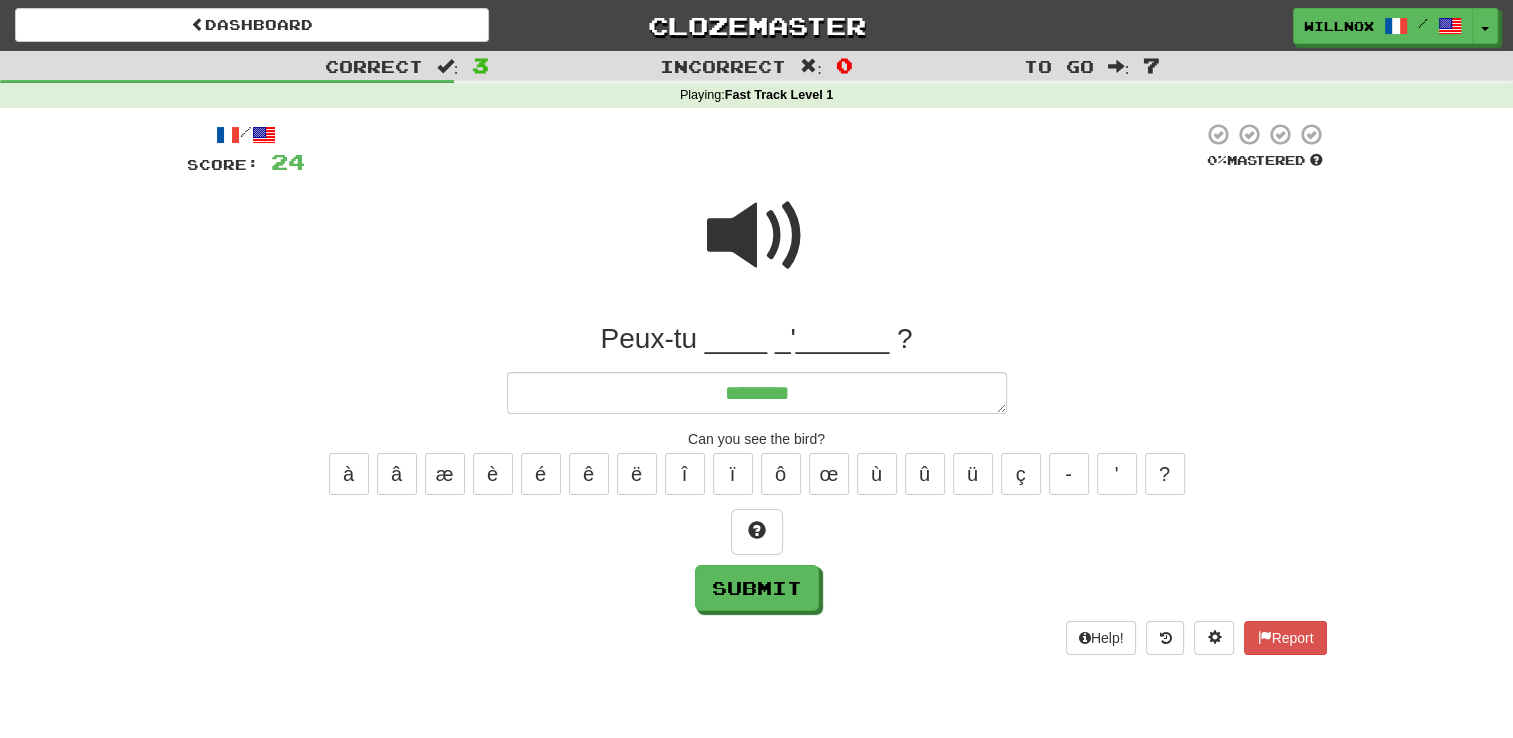 type on "*" 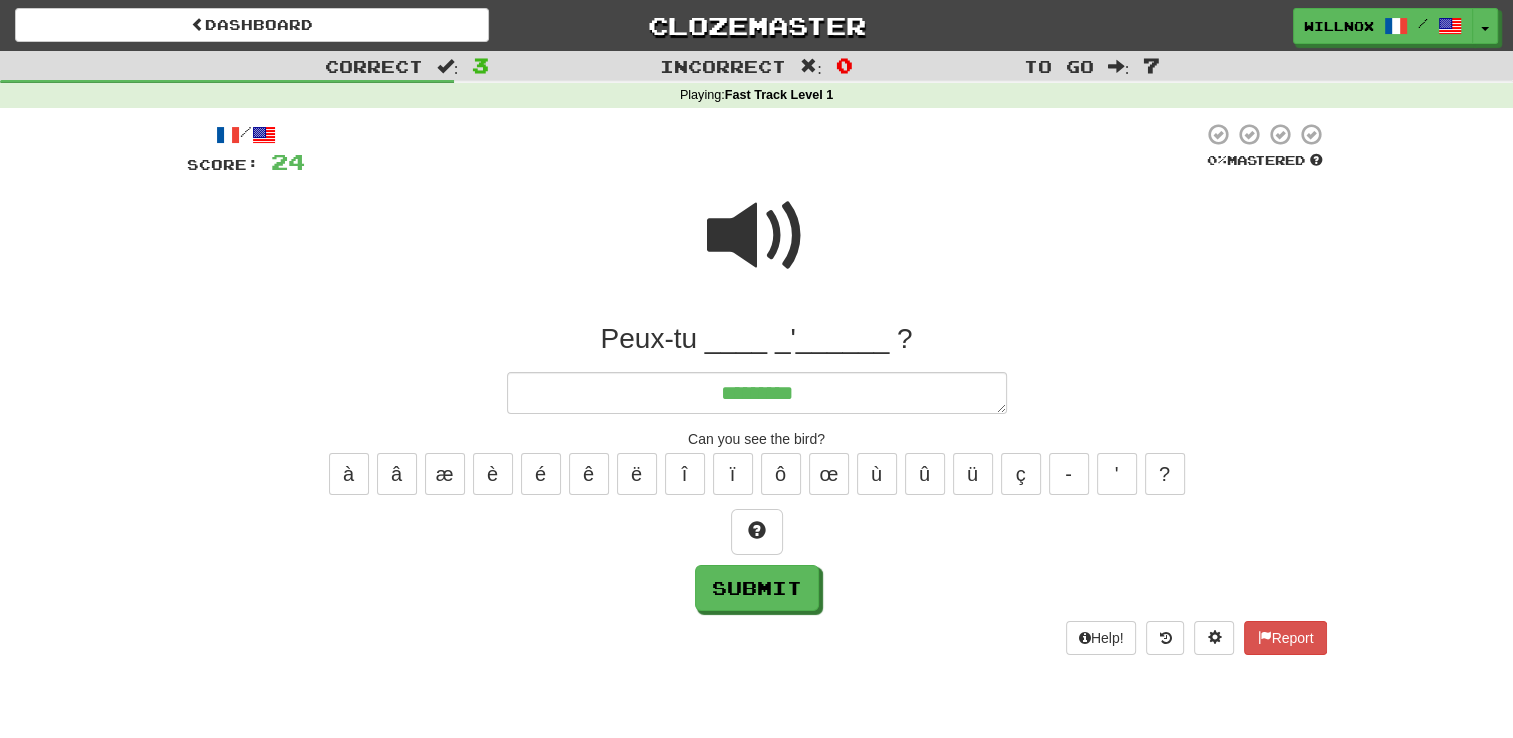 type on "*" 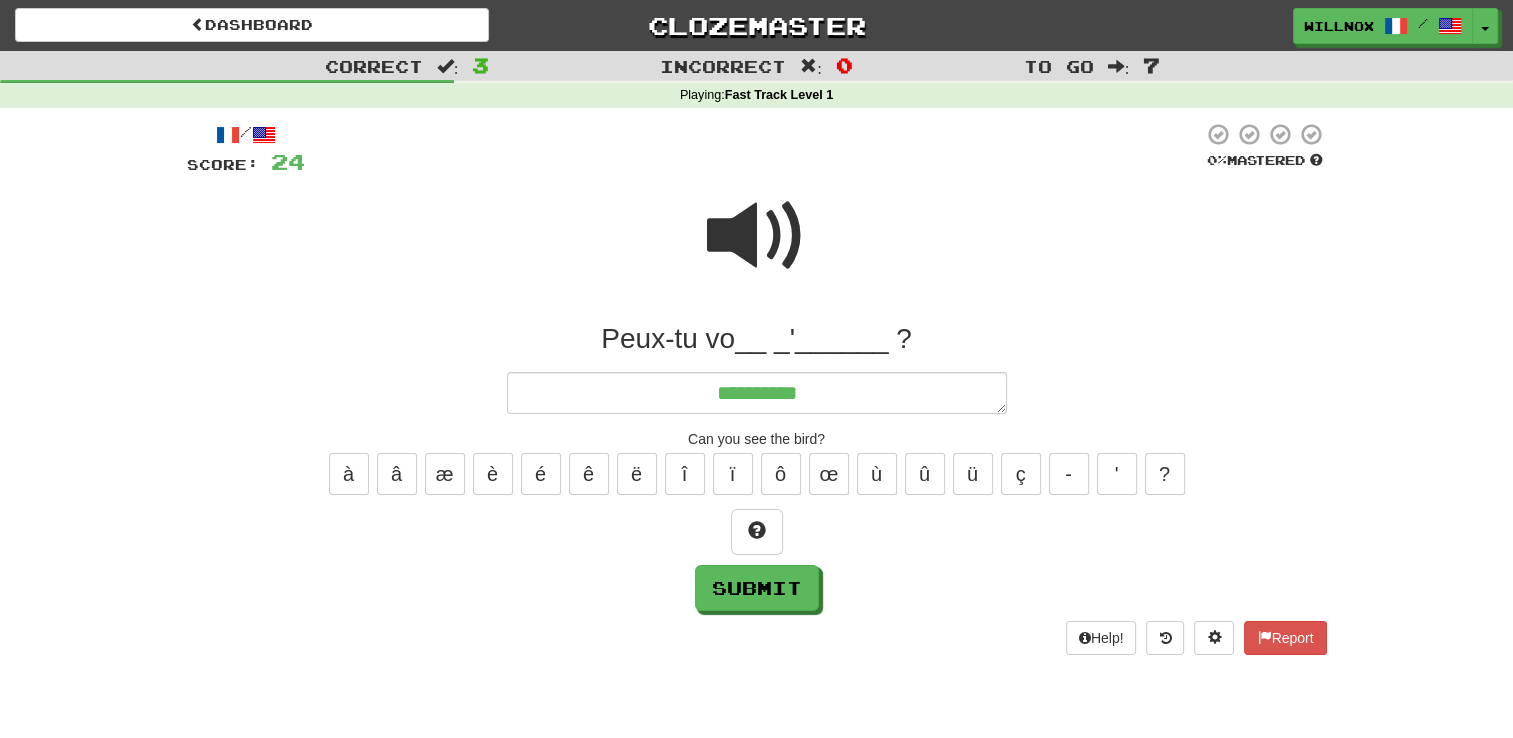 type on "*" 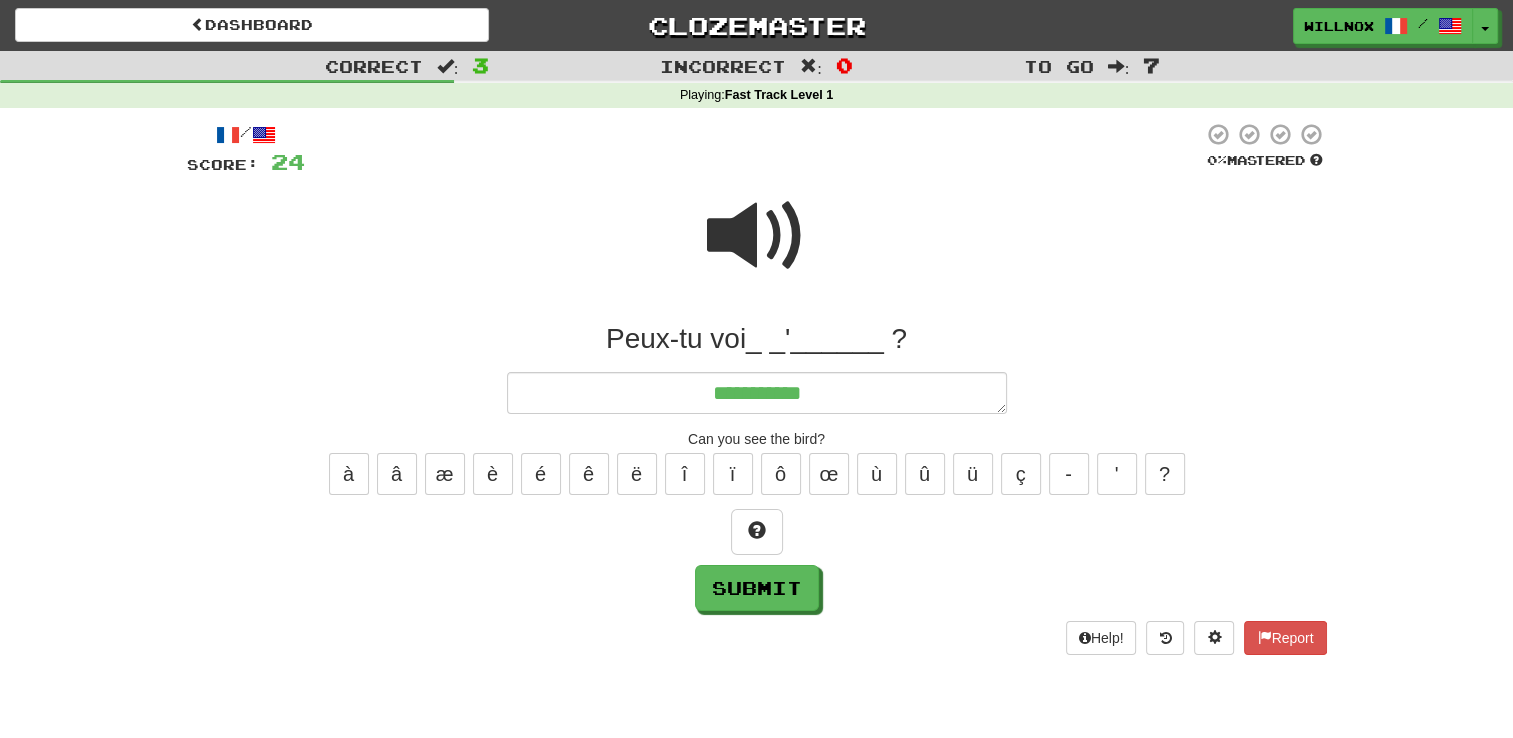 type on "*" 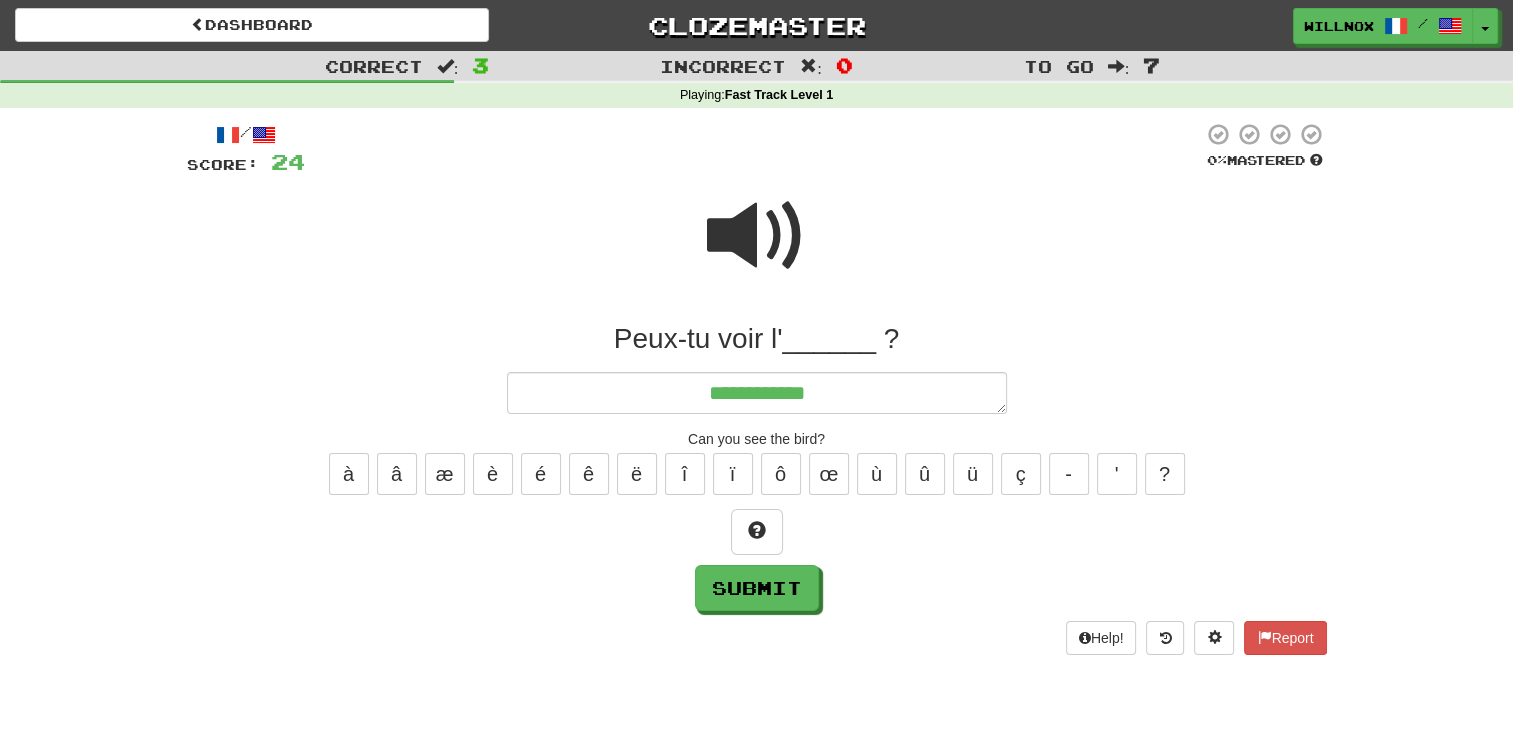 type on "*" 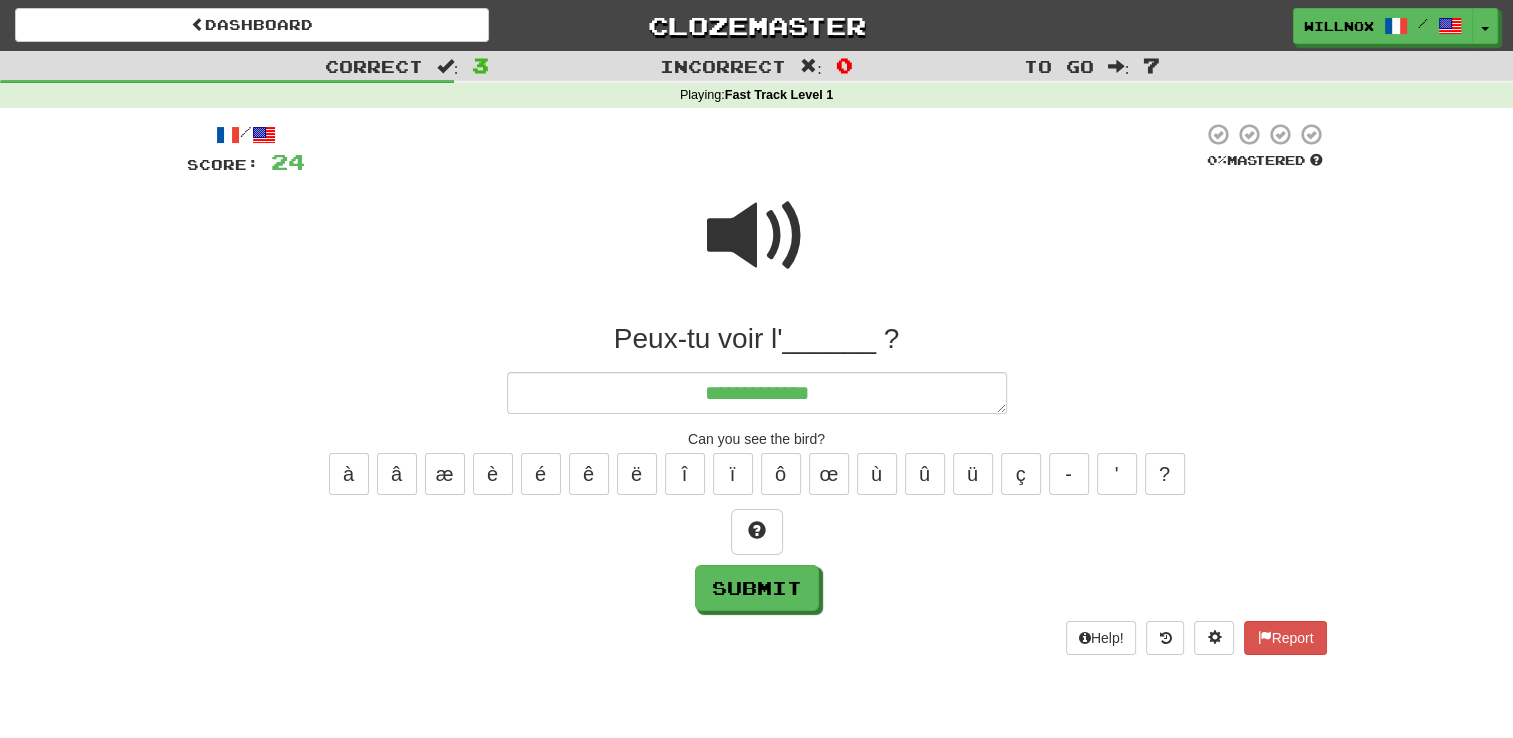type on "*" 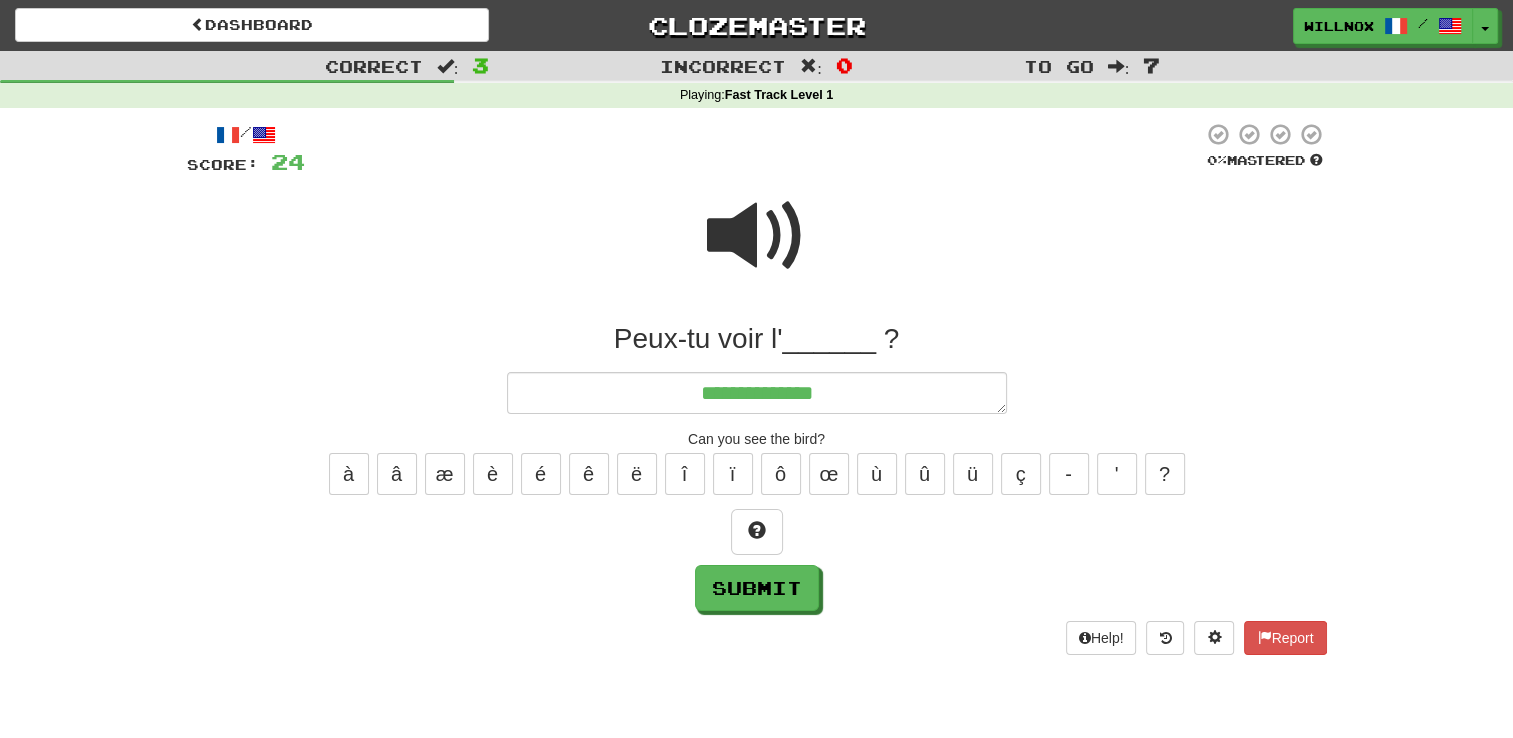 type on "*" 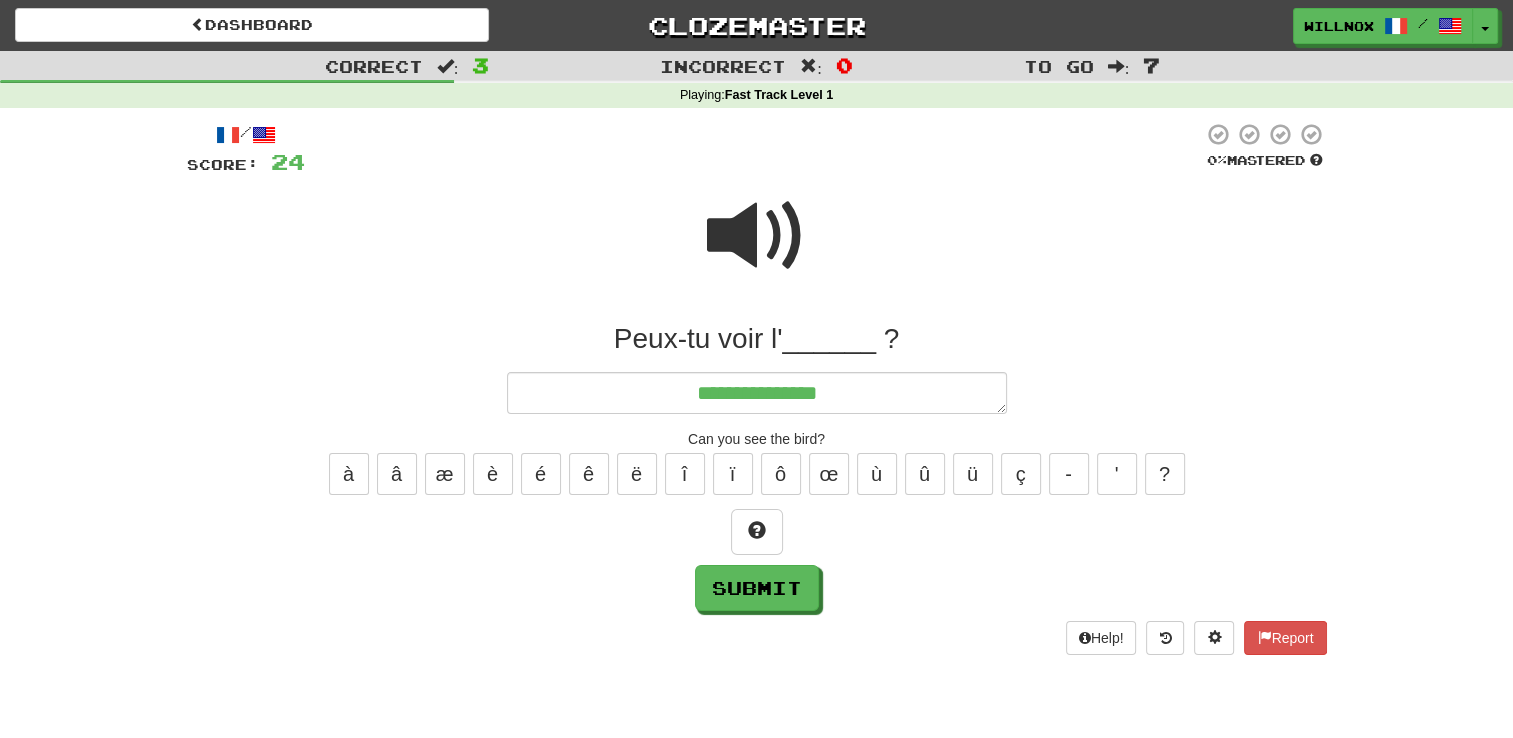 type 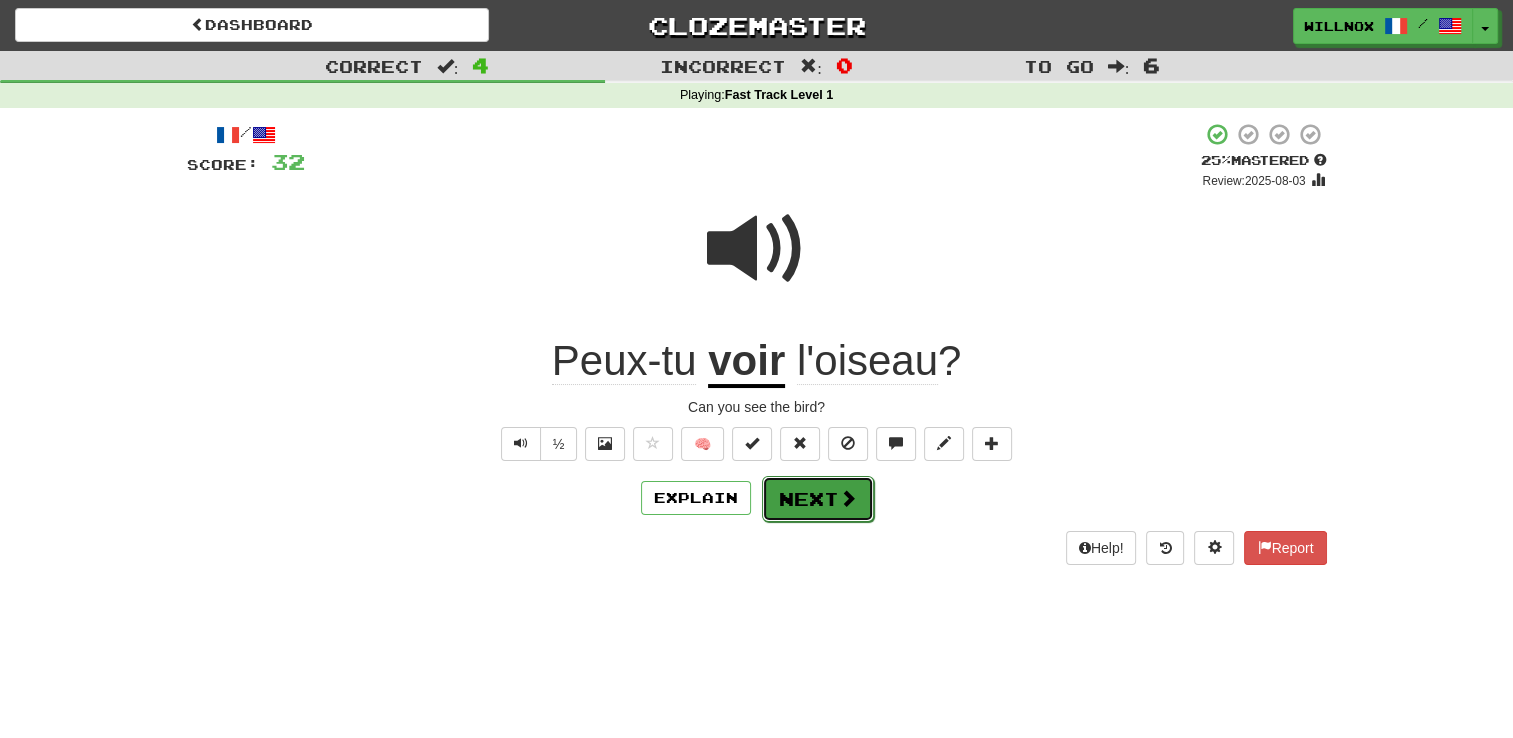 click on "Next" at bounding box center [818, 499] 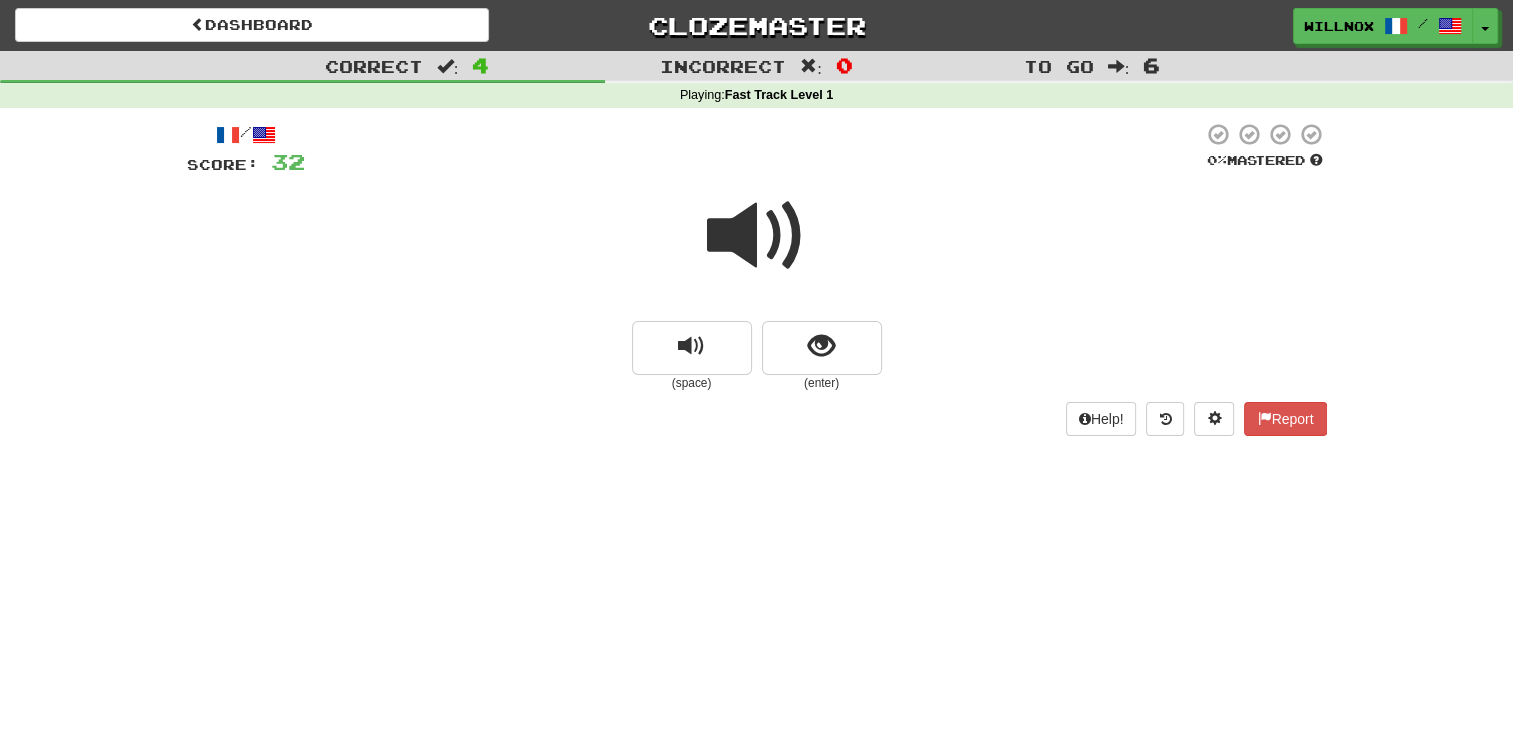 click at bounding box center (757, 236) 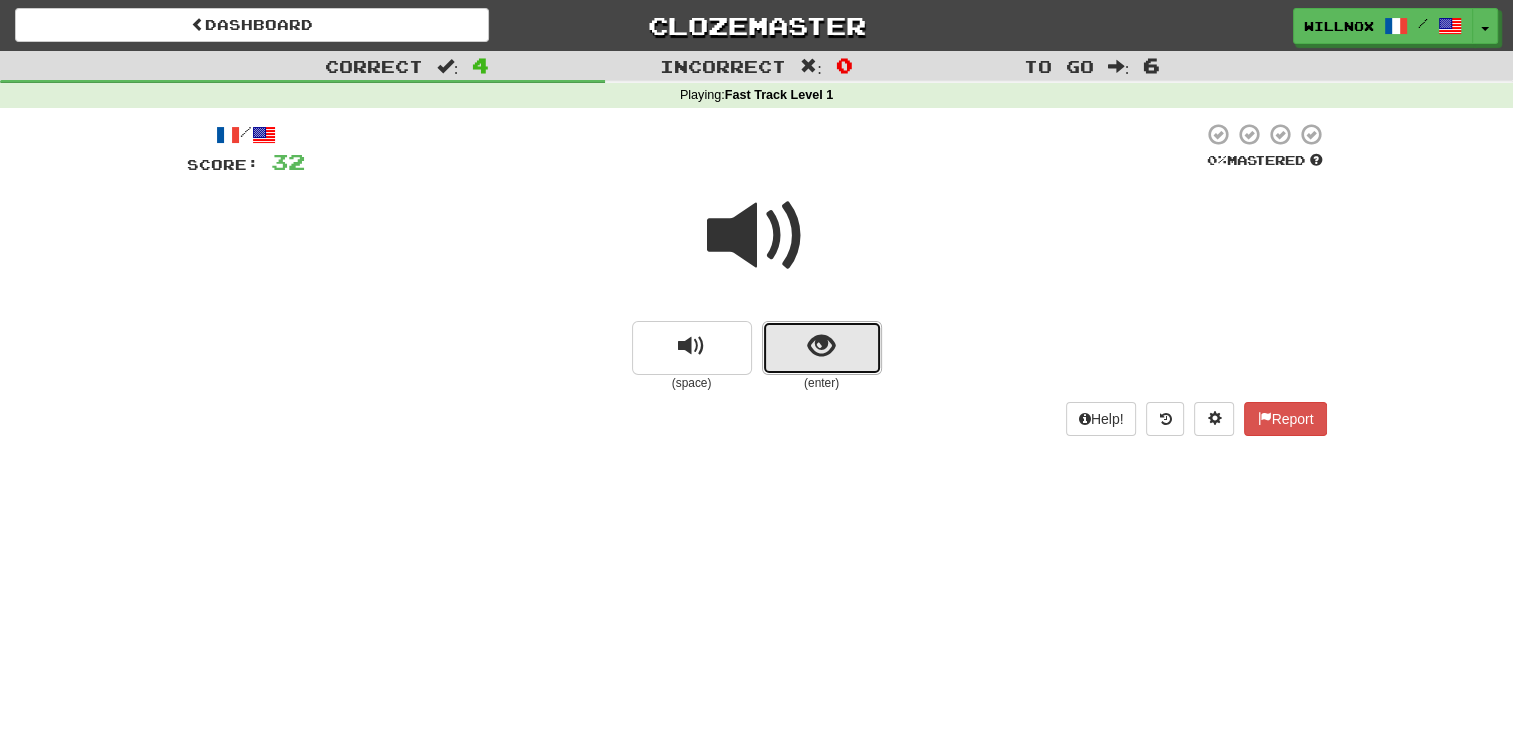 click at bounding box center [821, 346] 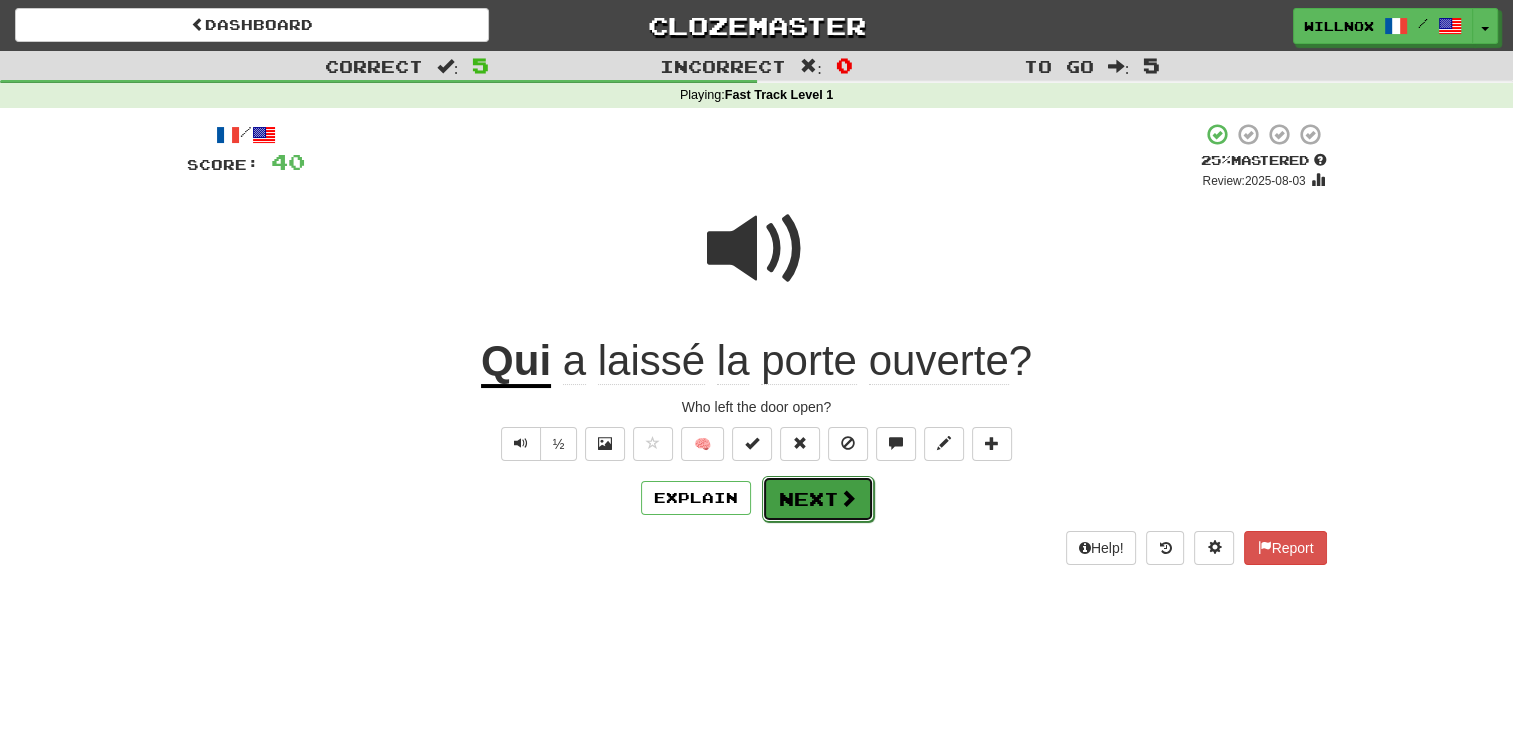click at bounding box center (848, 498) 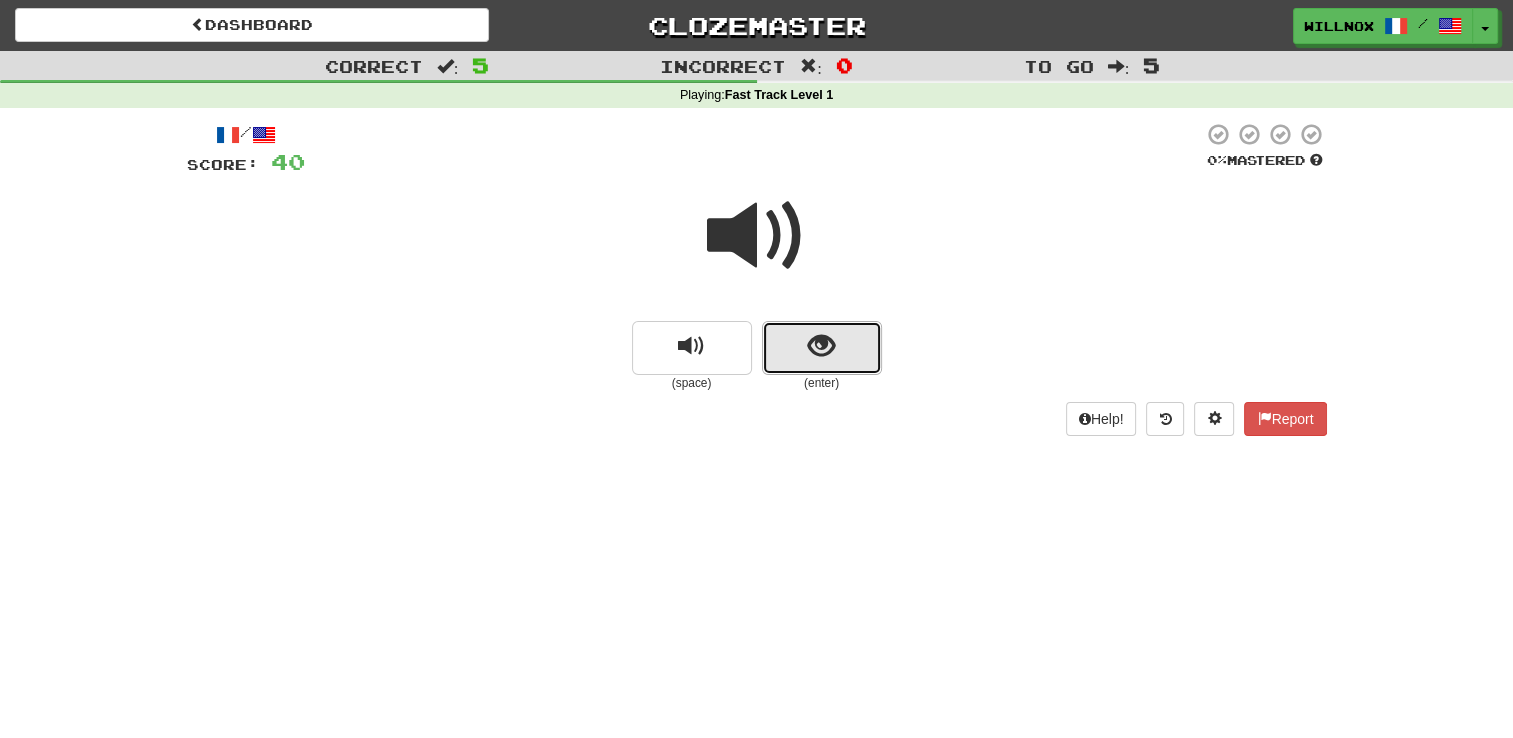 click at bounding box center (821, 346) 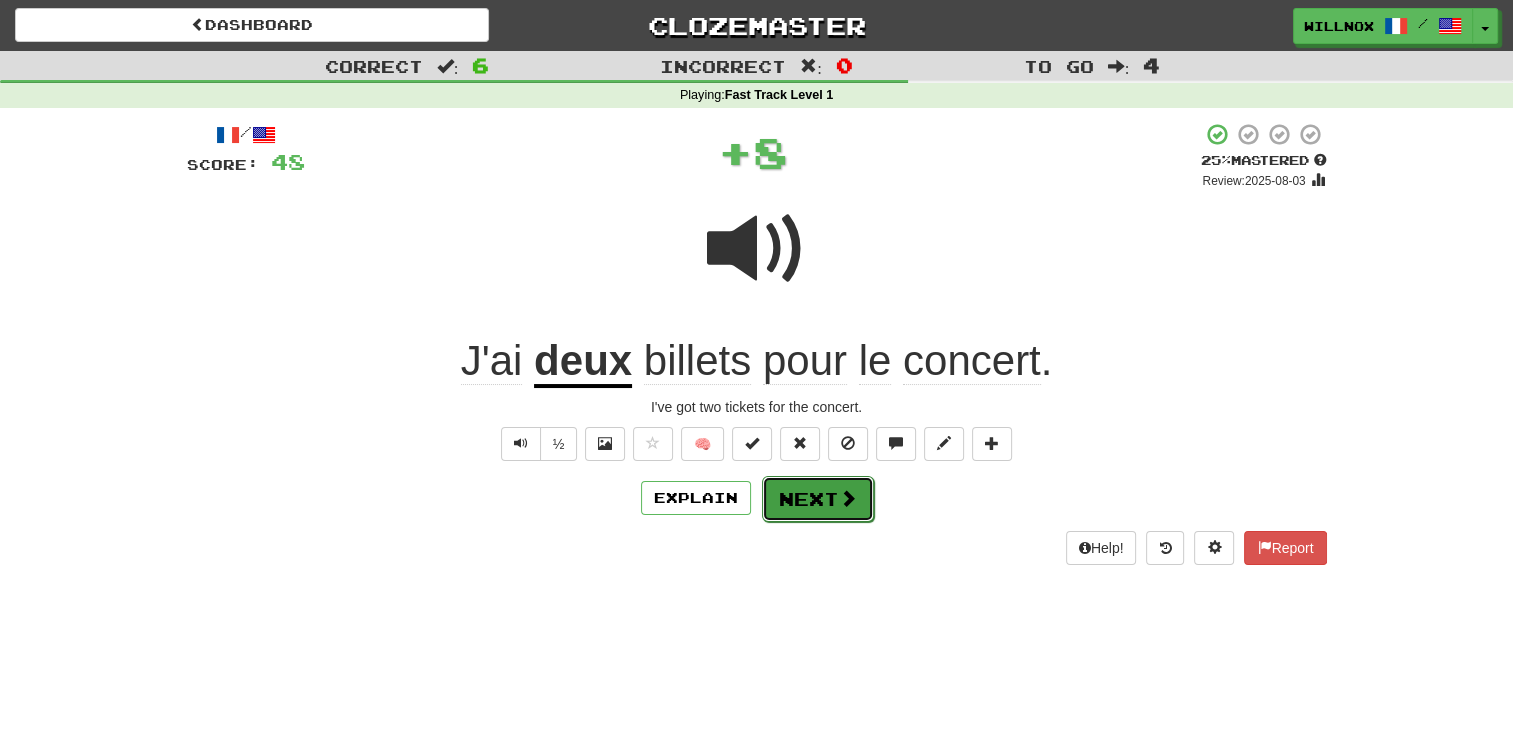 click at bounding box center (848, 498) 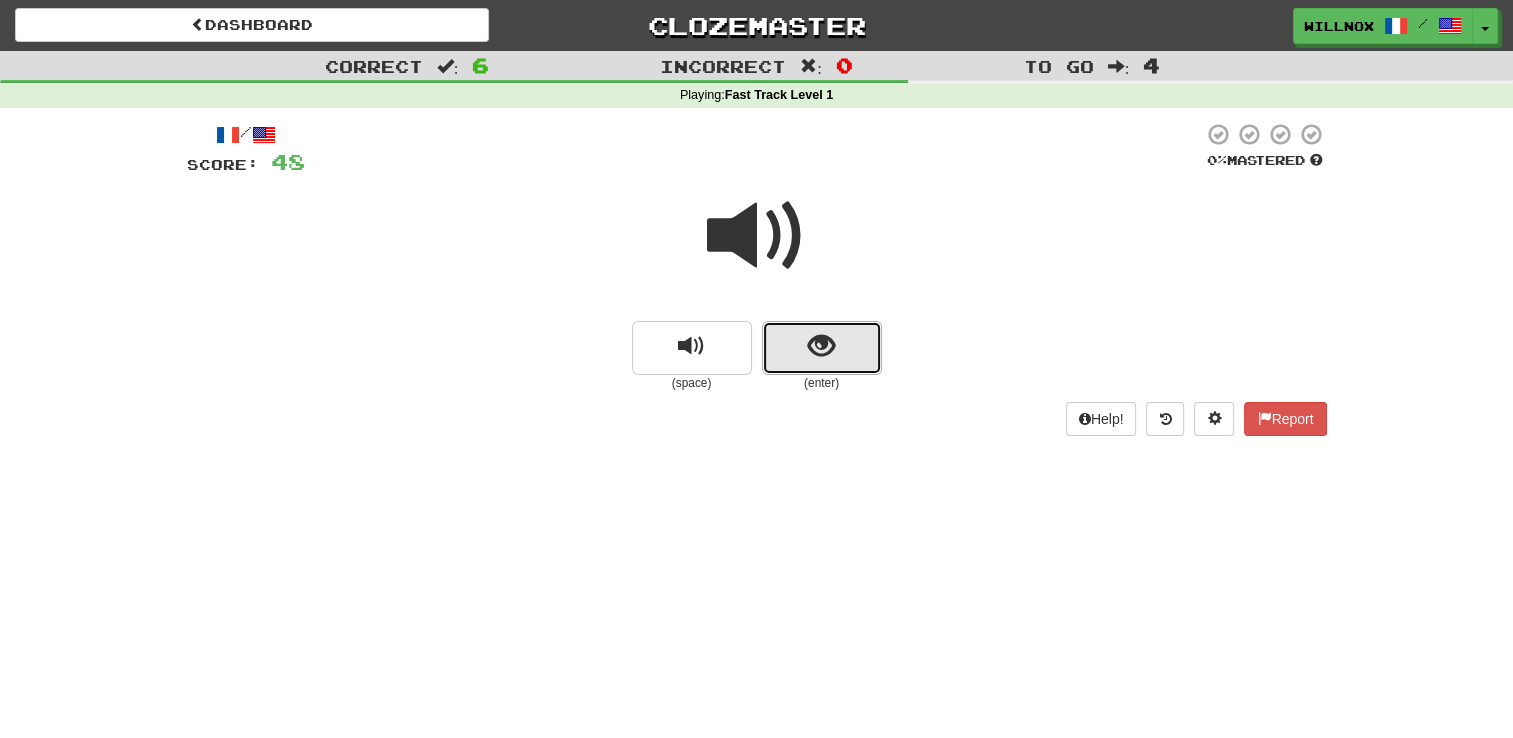 click at bounding box center (822, 348) 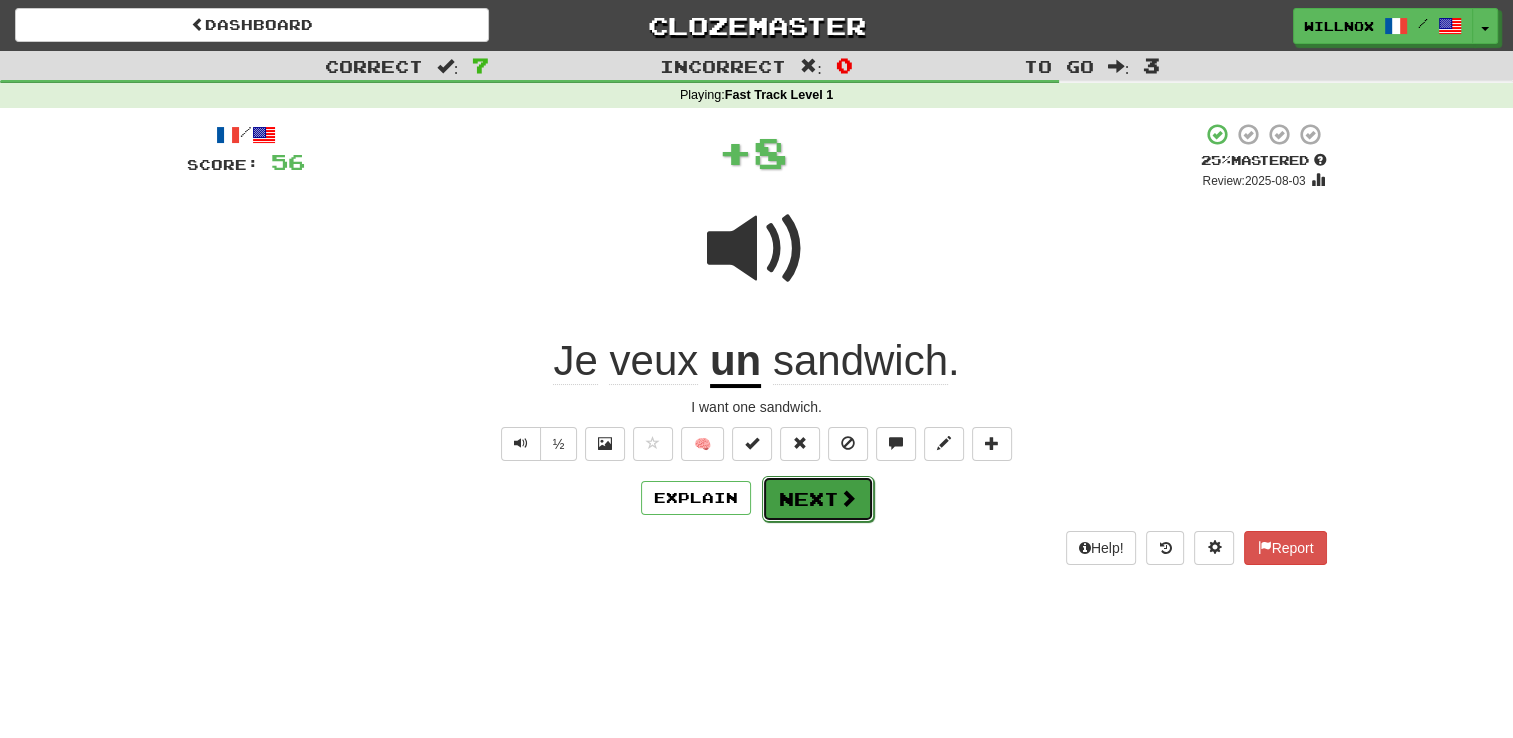 click on "Next" at bounding box center (818, 499) 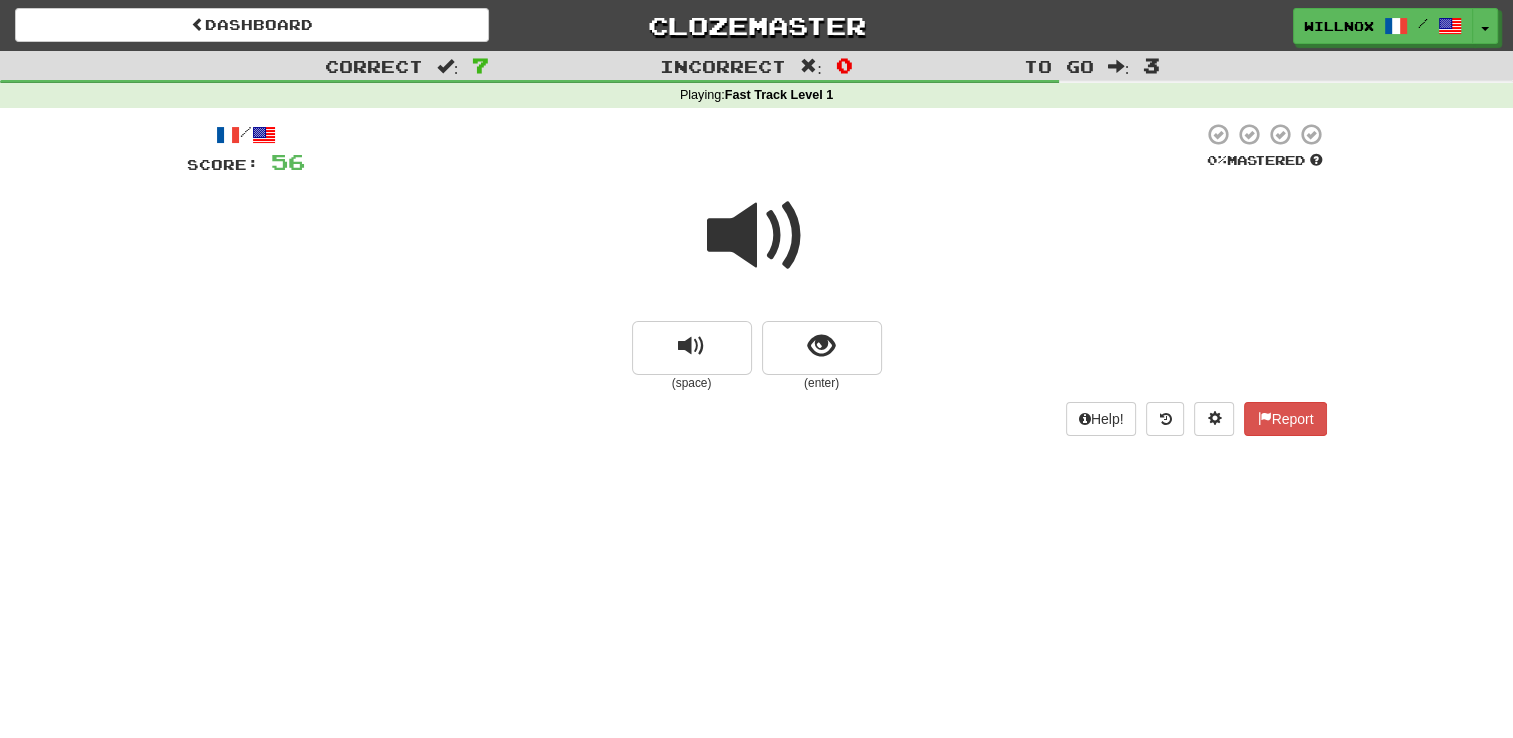 click at bounding box center [757, 236] 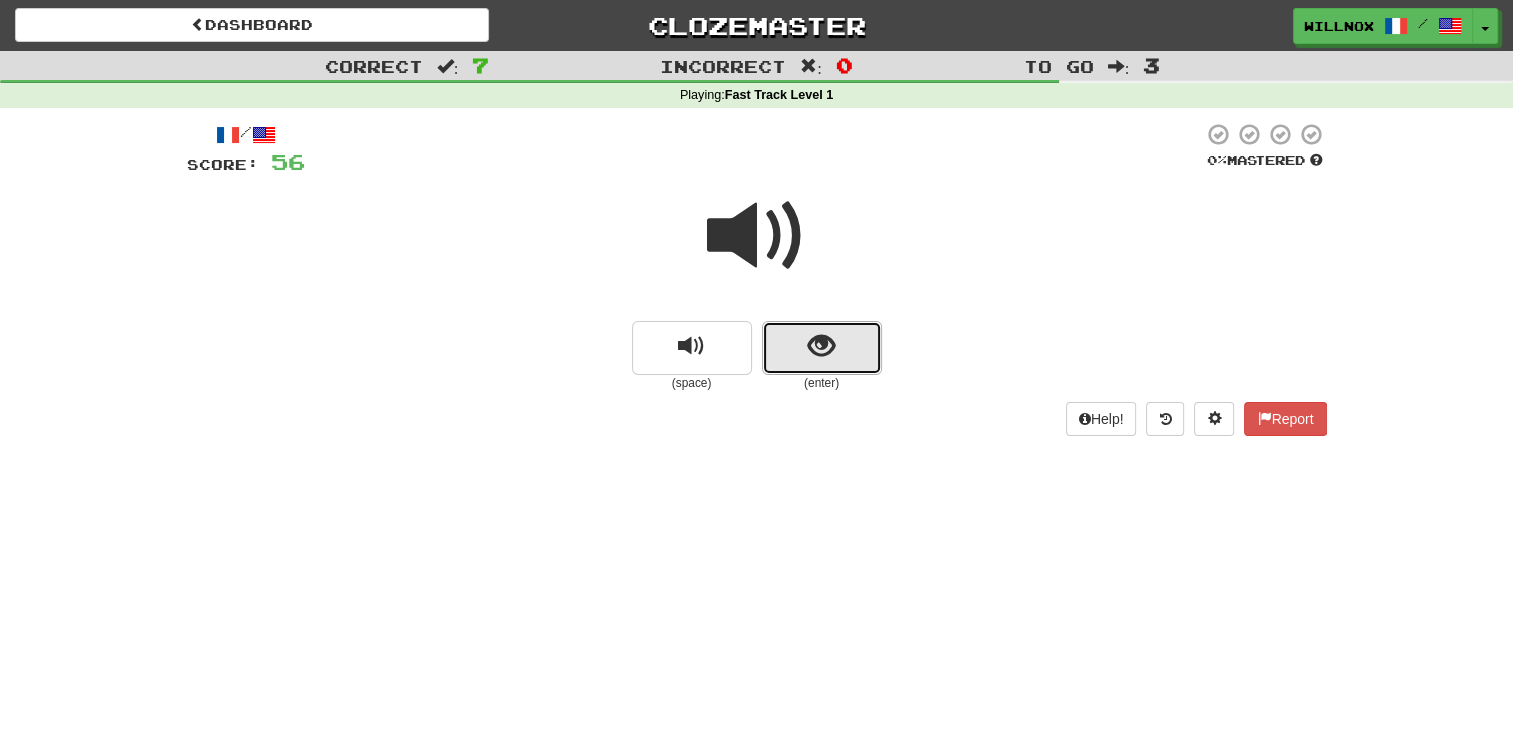 click at bounding box center [821, 346] 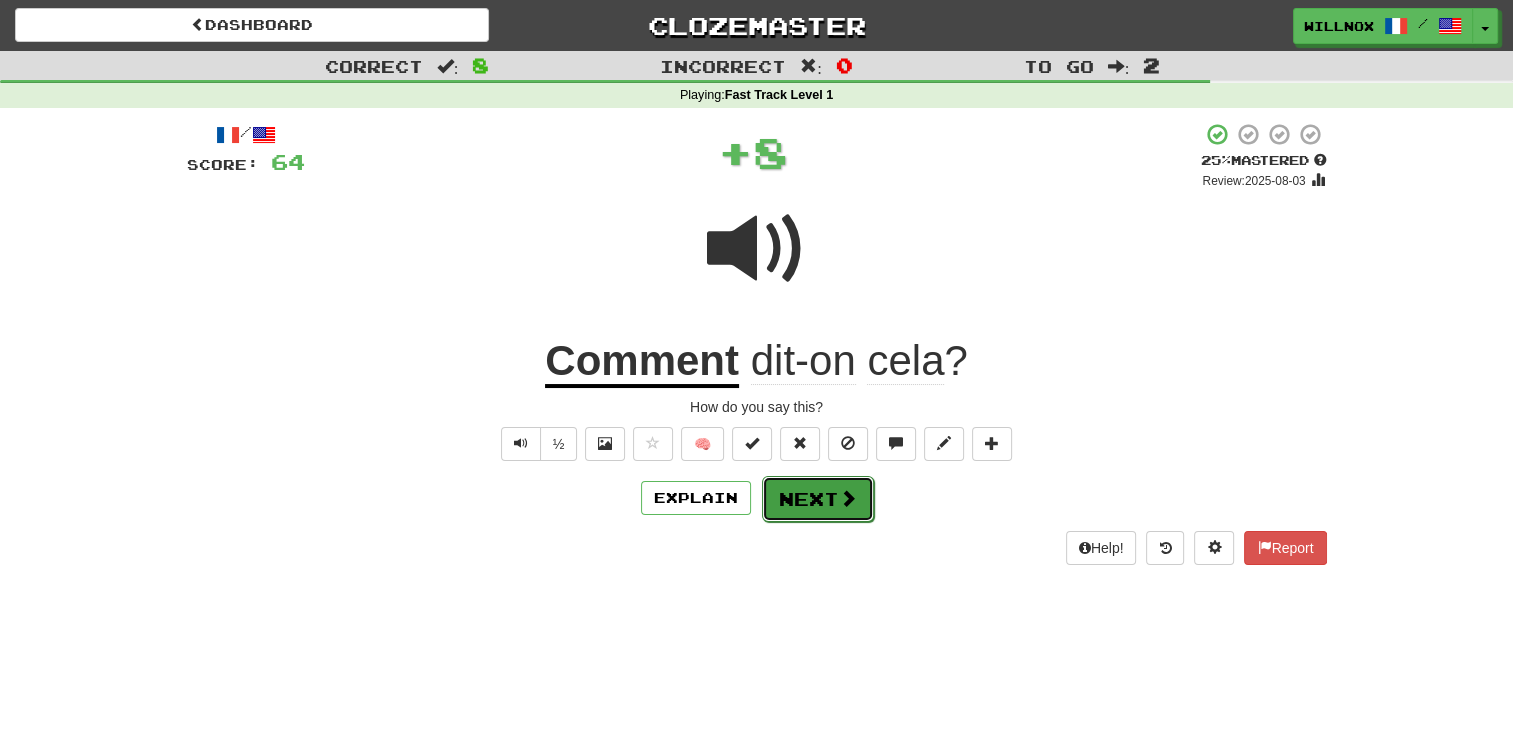 click on "Next" at bounding box center (818, 499) 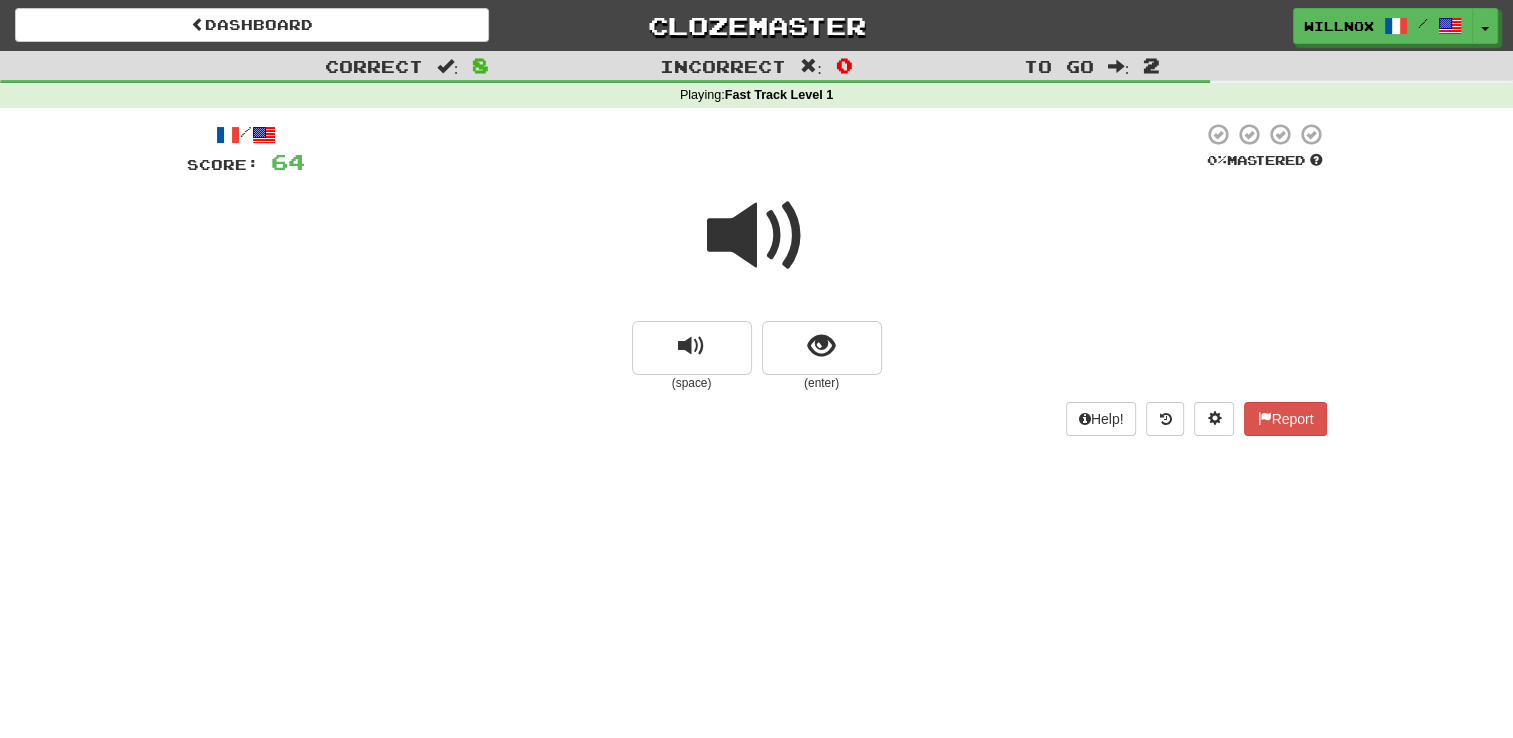 click at bounding box center (757, 236) 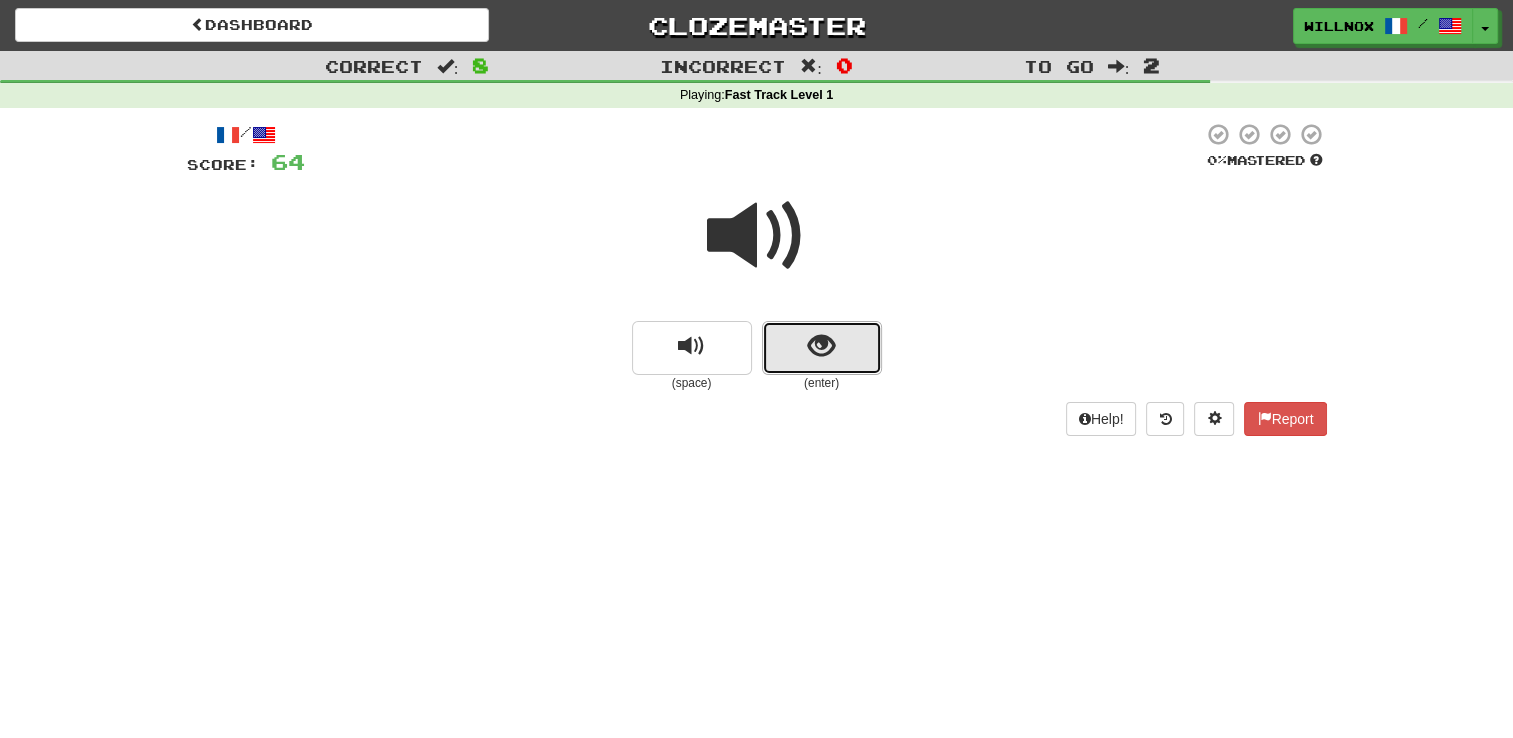 click at bounding box center [821, 346] 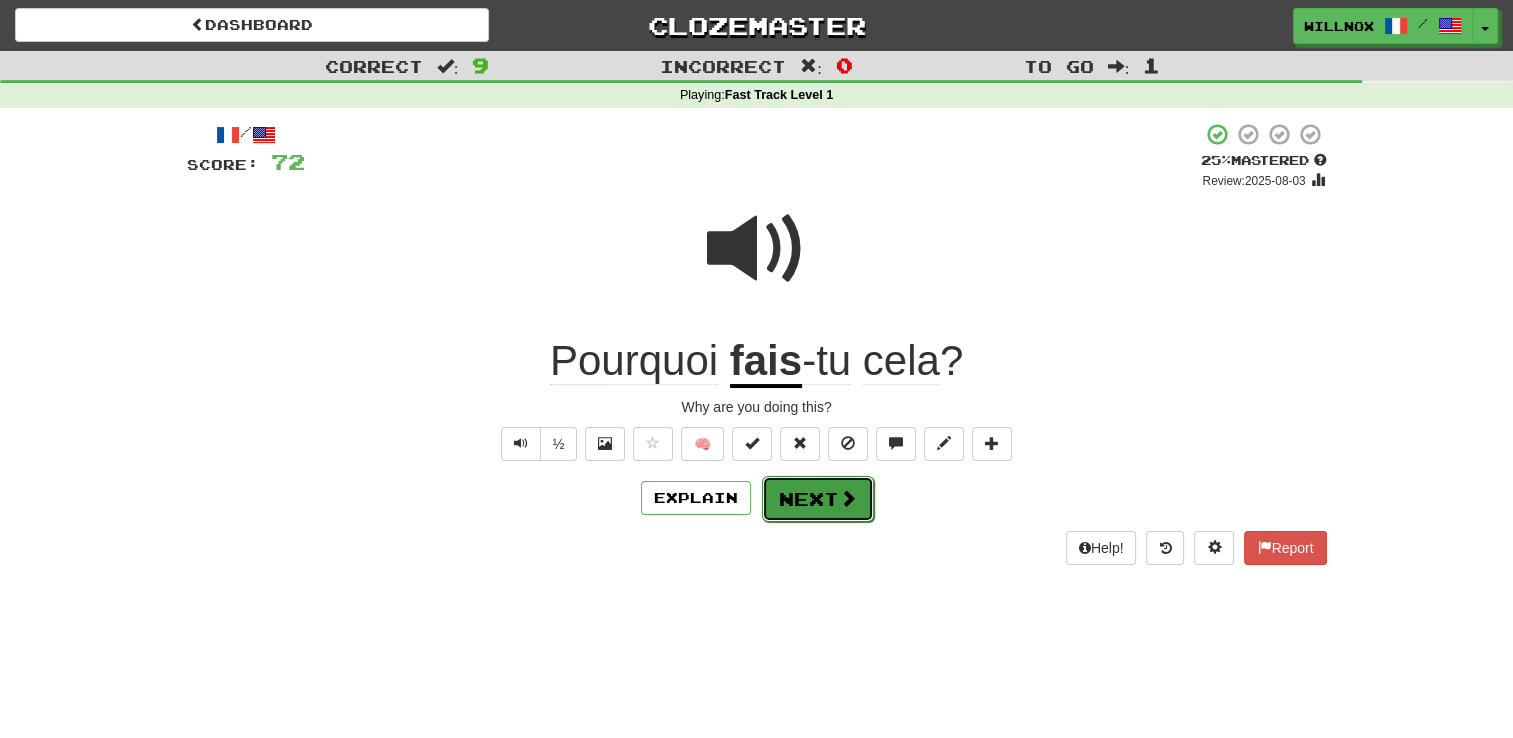 click on "Next" at bounding box center (818, 499) 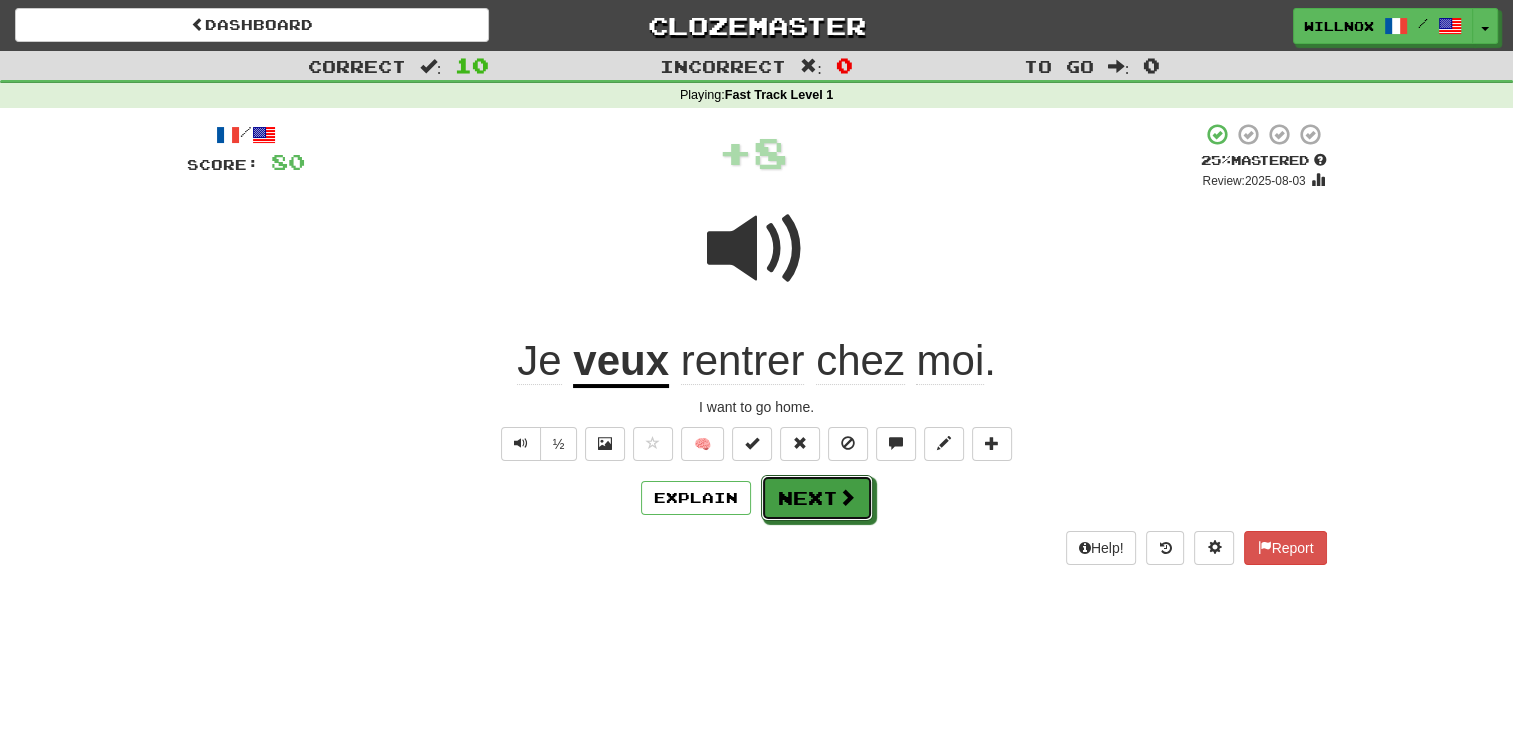 click on "Next" at bounding box center (817, 498) 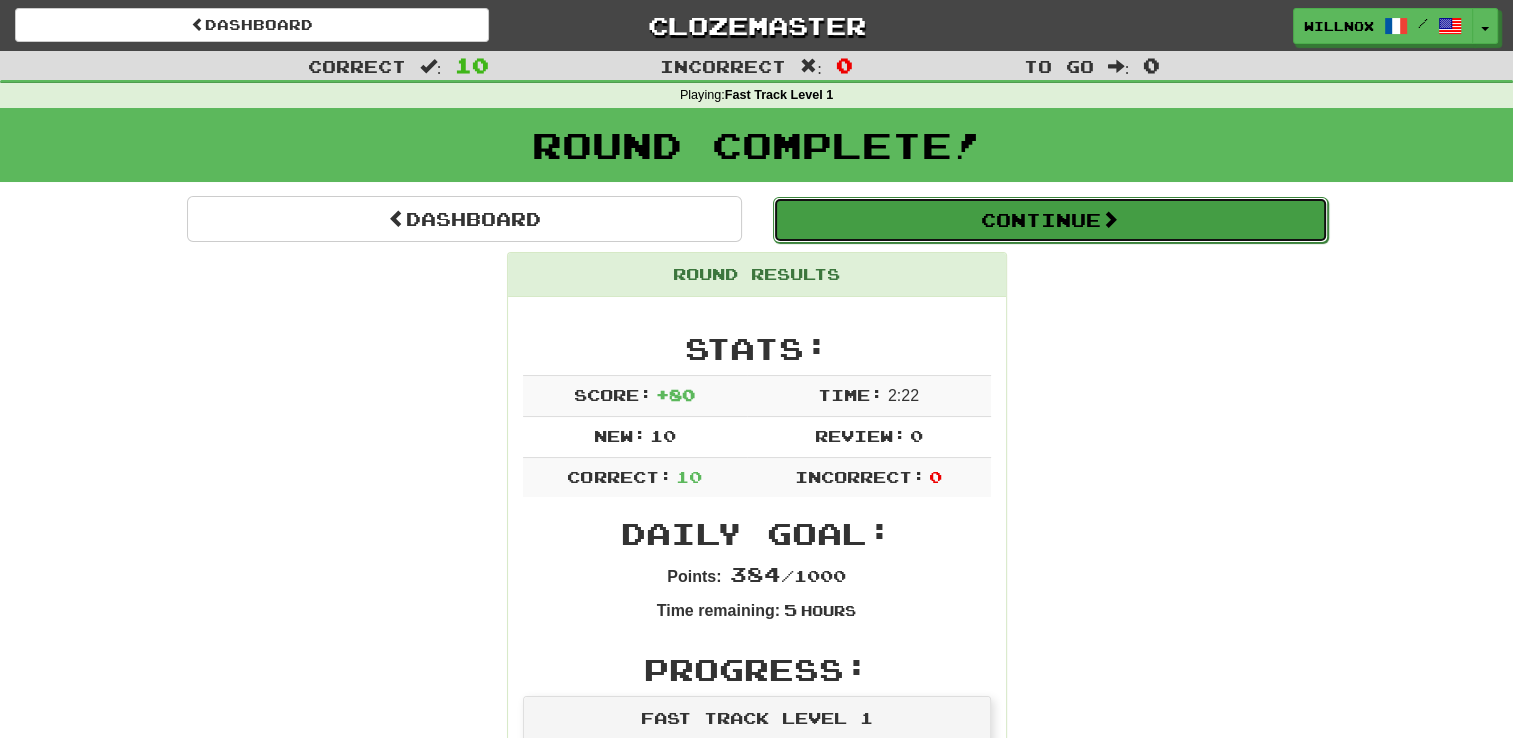 click on "Continue" at bounding box center (1050, 220) 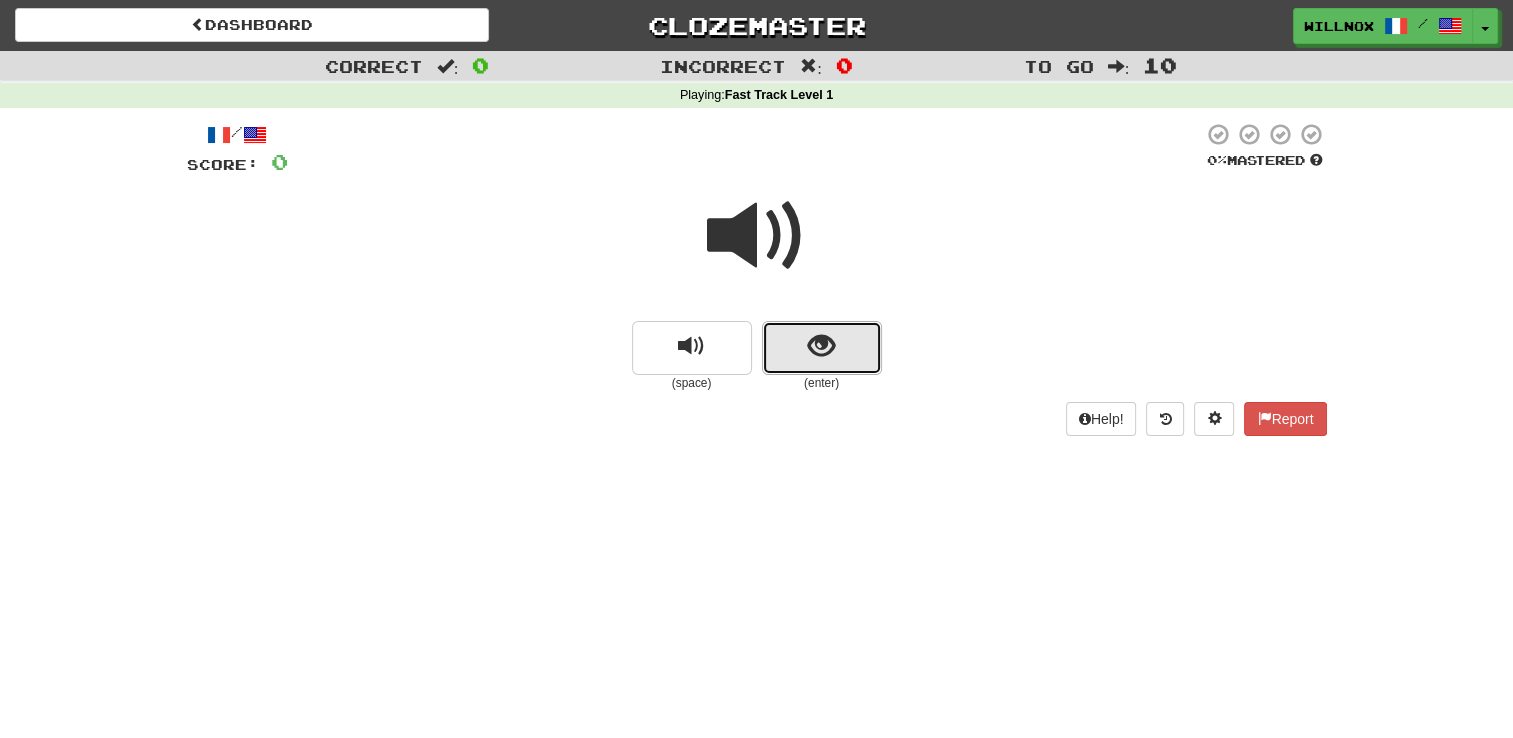 click at bounding box center (822, 348) 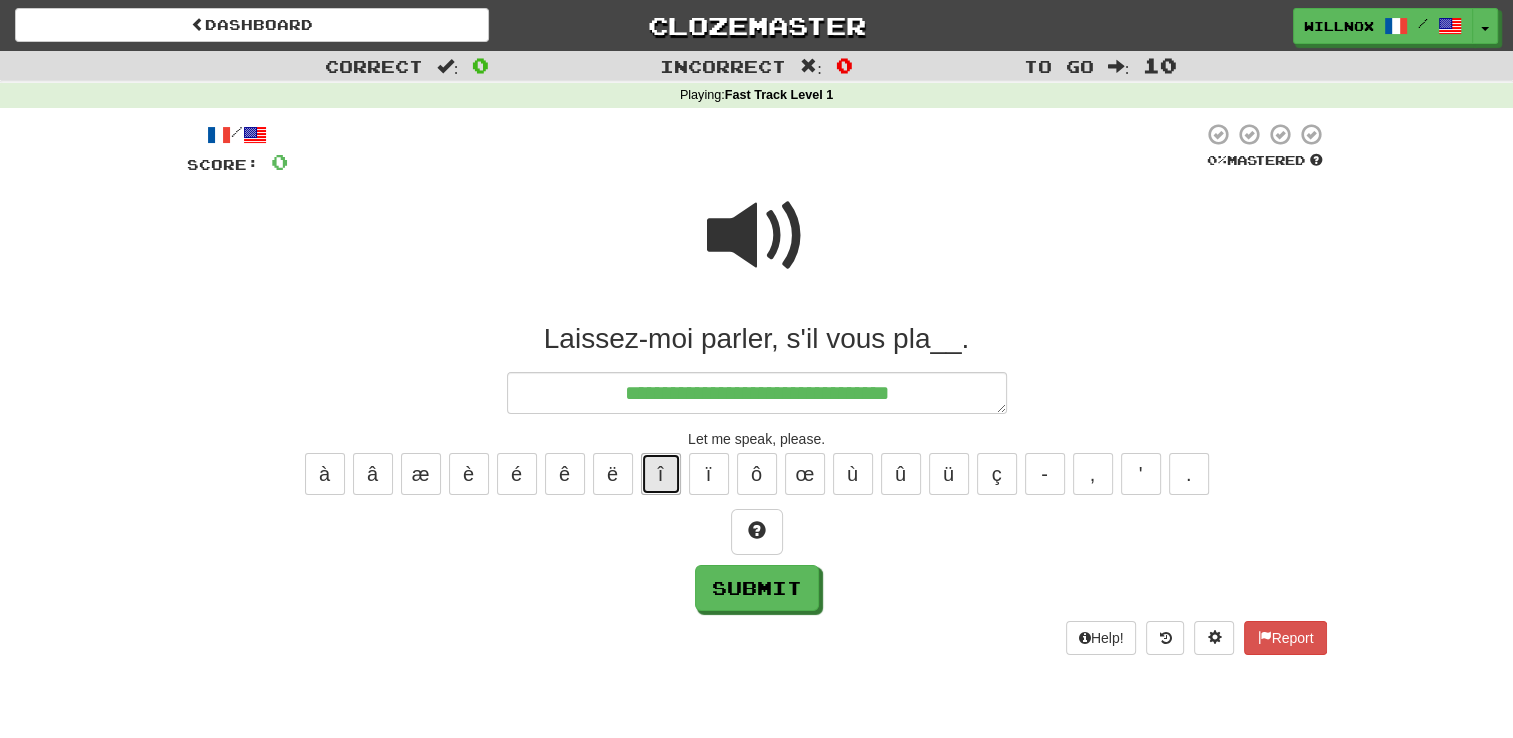 click on "î" at bounding box center [661, 474] 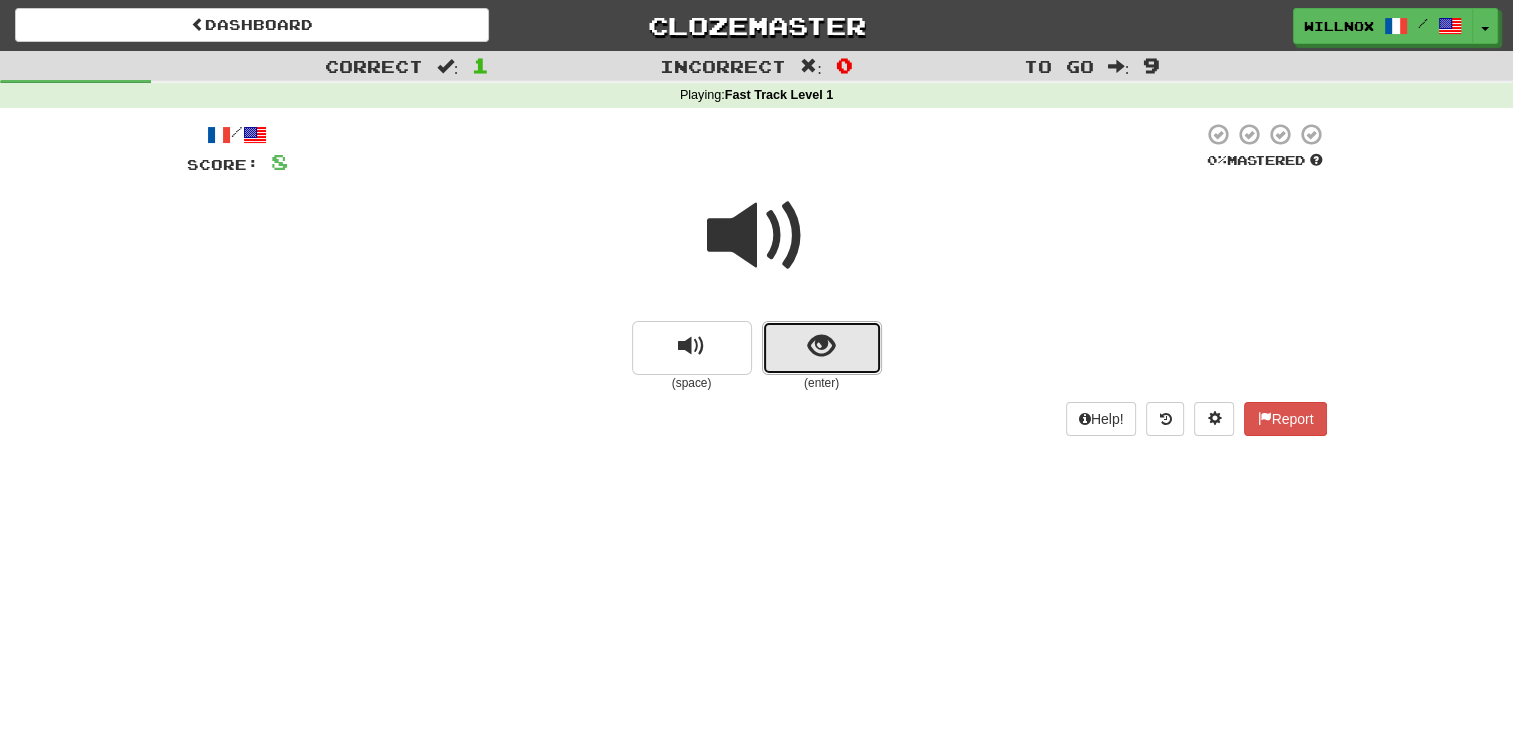 click at bounding box center [821, 346] 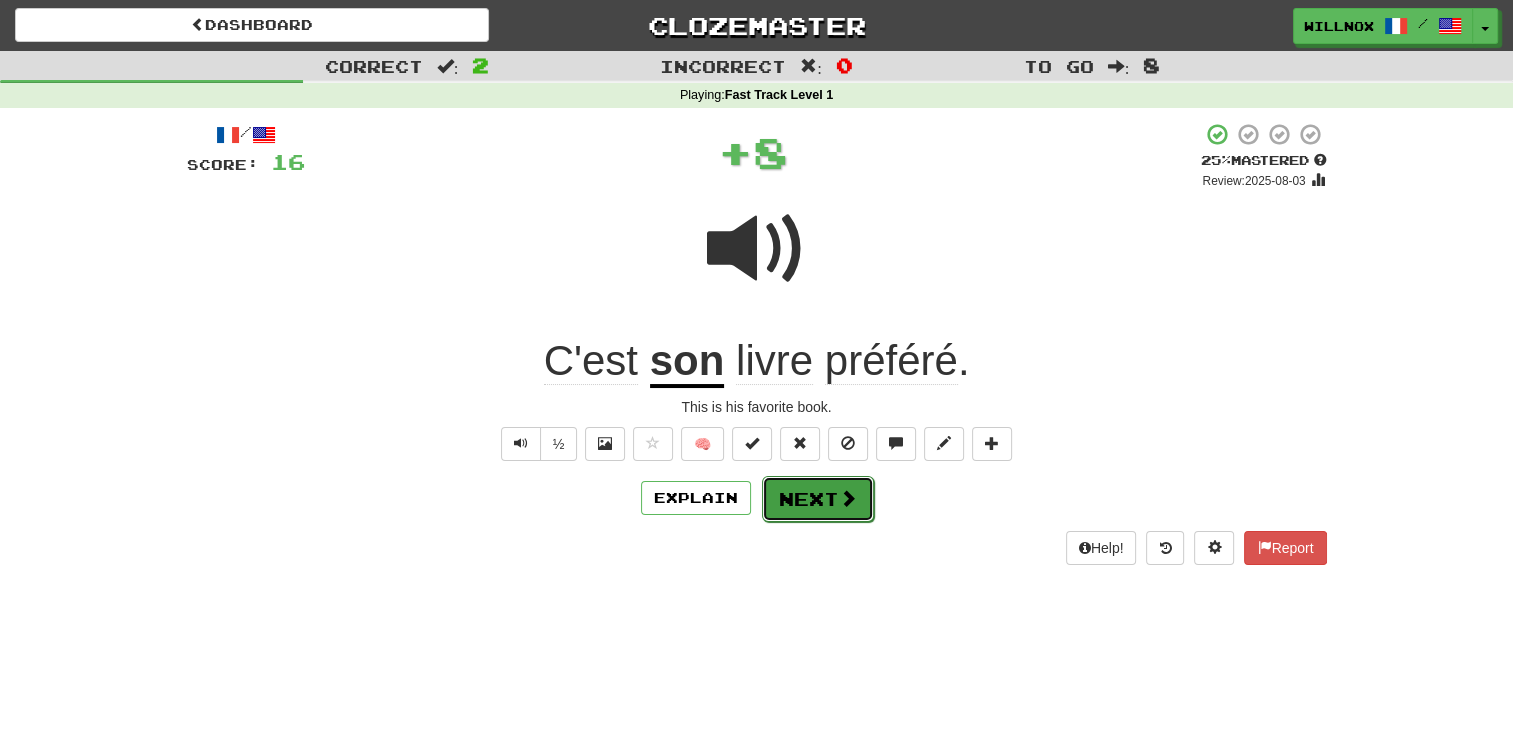 click on "Next" at bounding box center (818, 499) 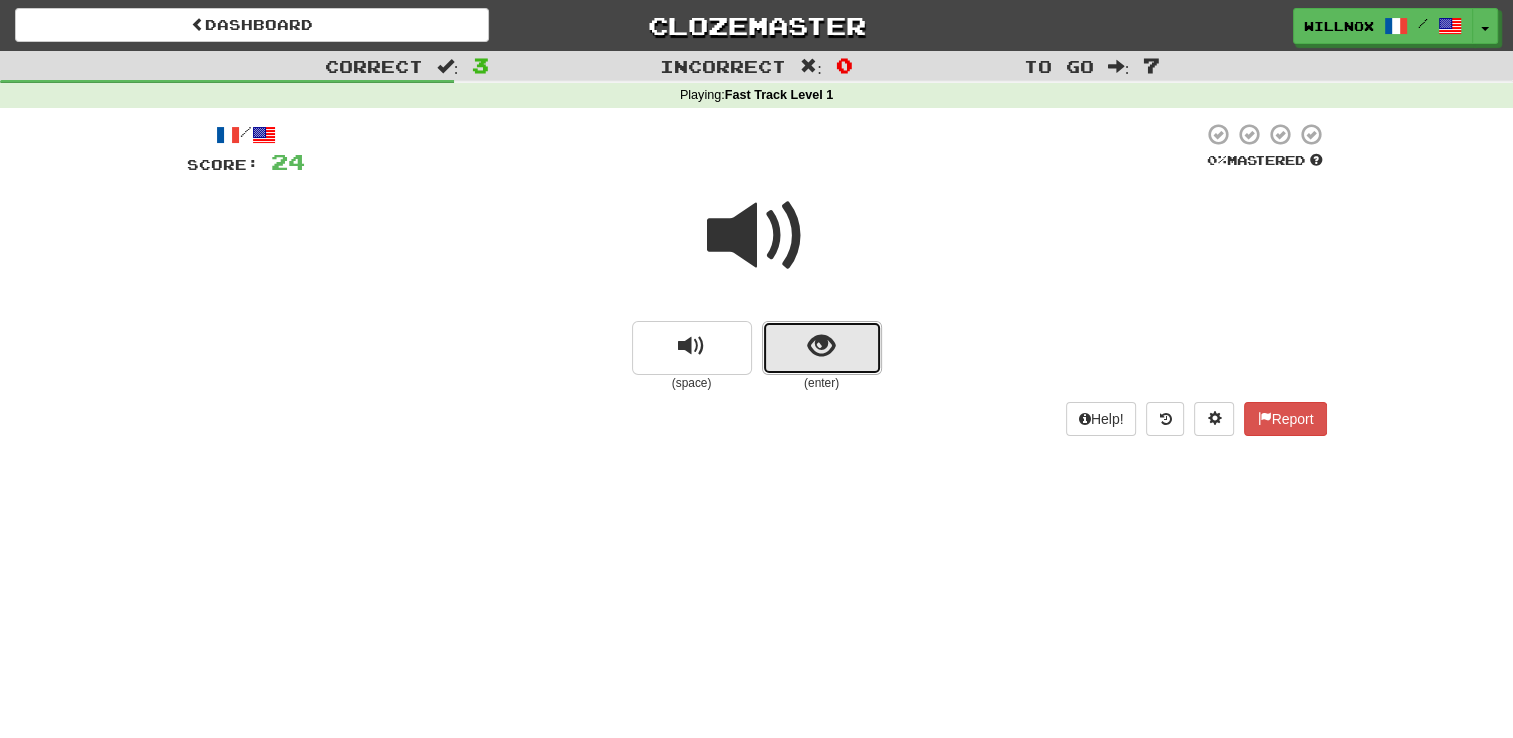 click at bounding box center (821, 346) 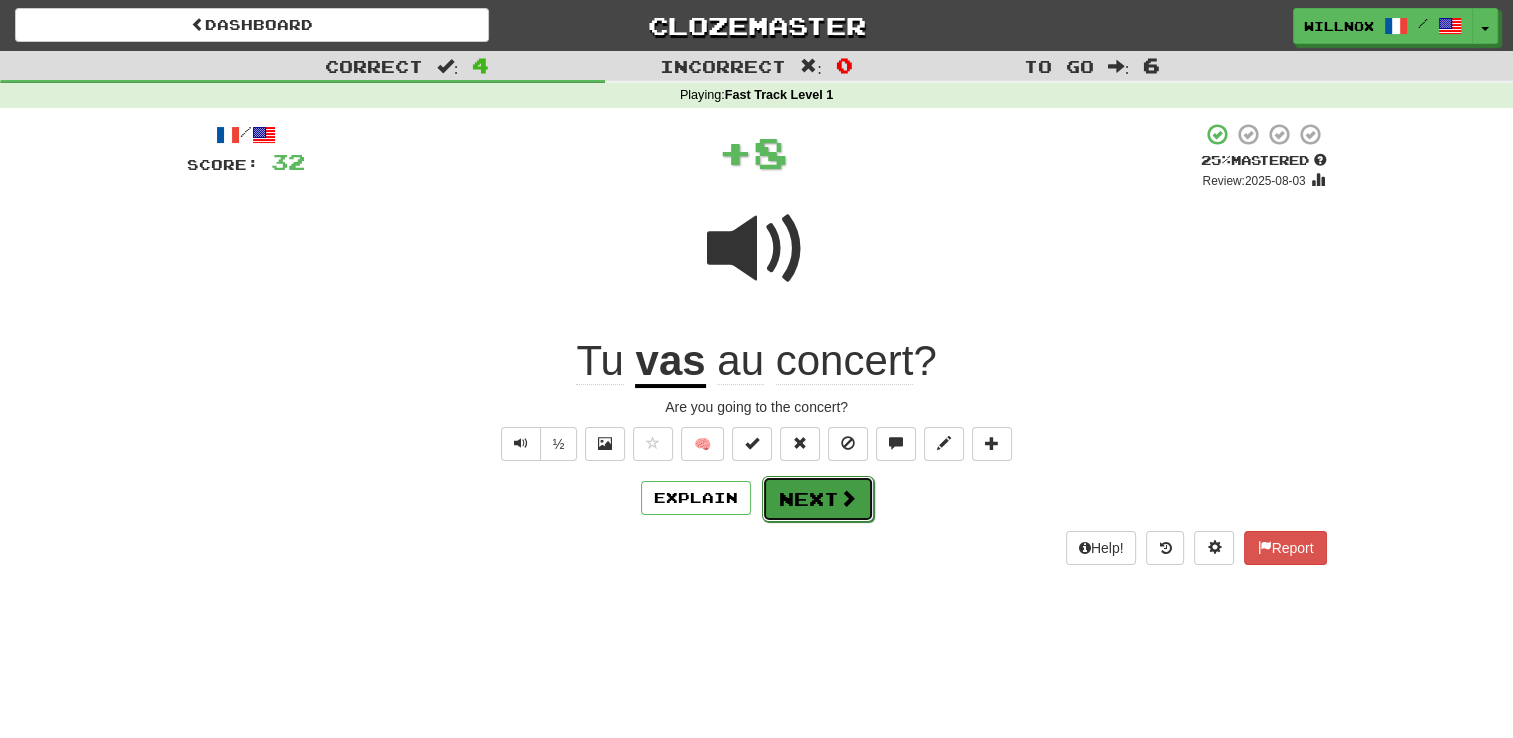 click on "Next" at bounding box center [818, 499] 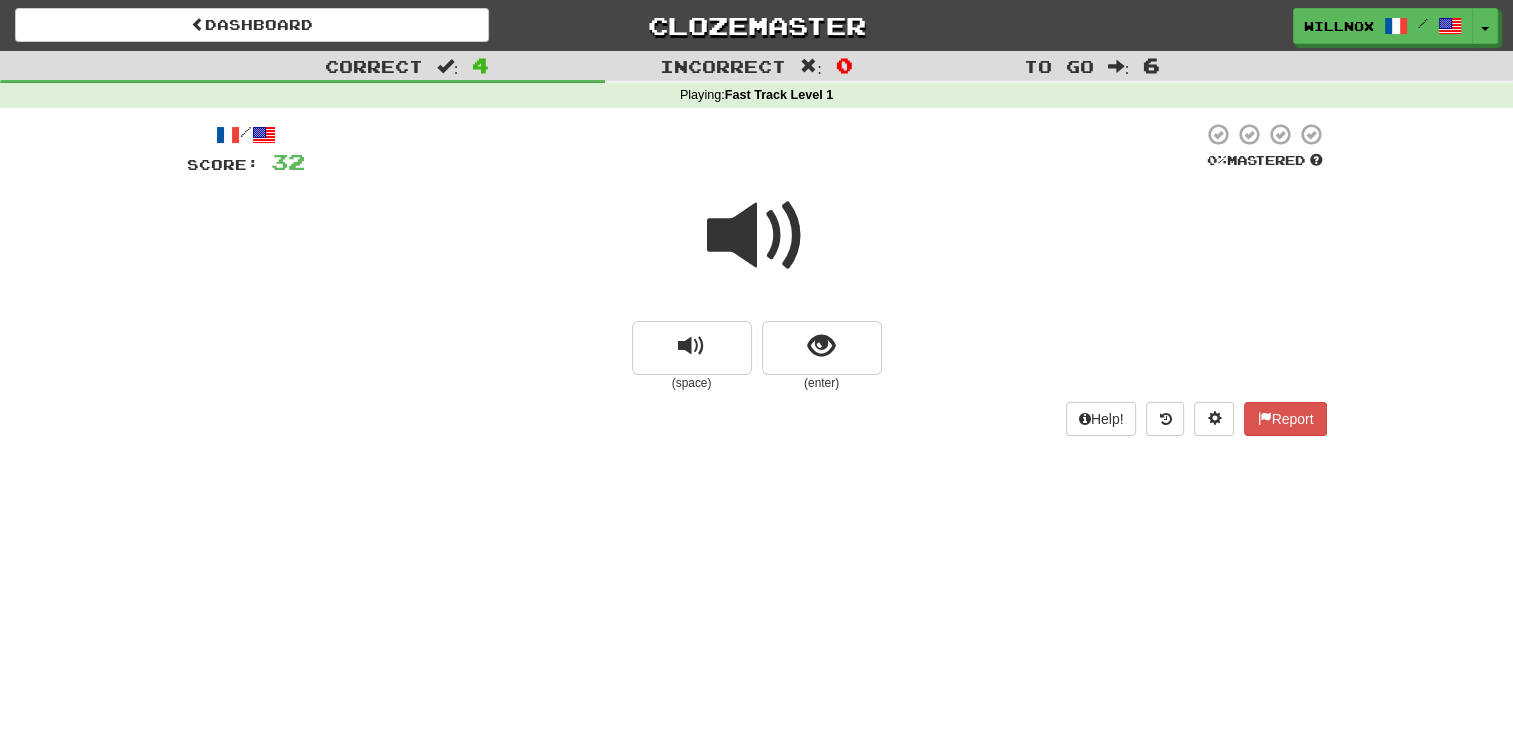 click at bounding box center (757, 236) 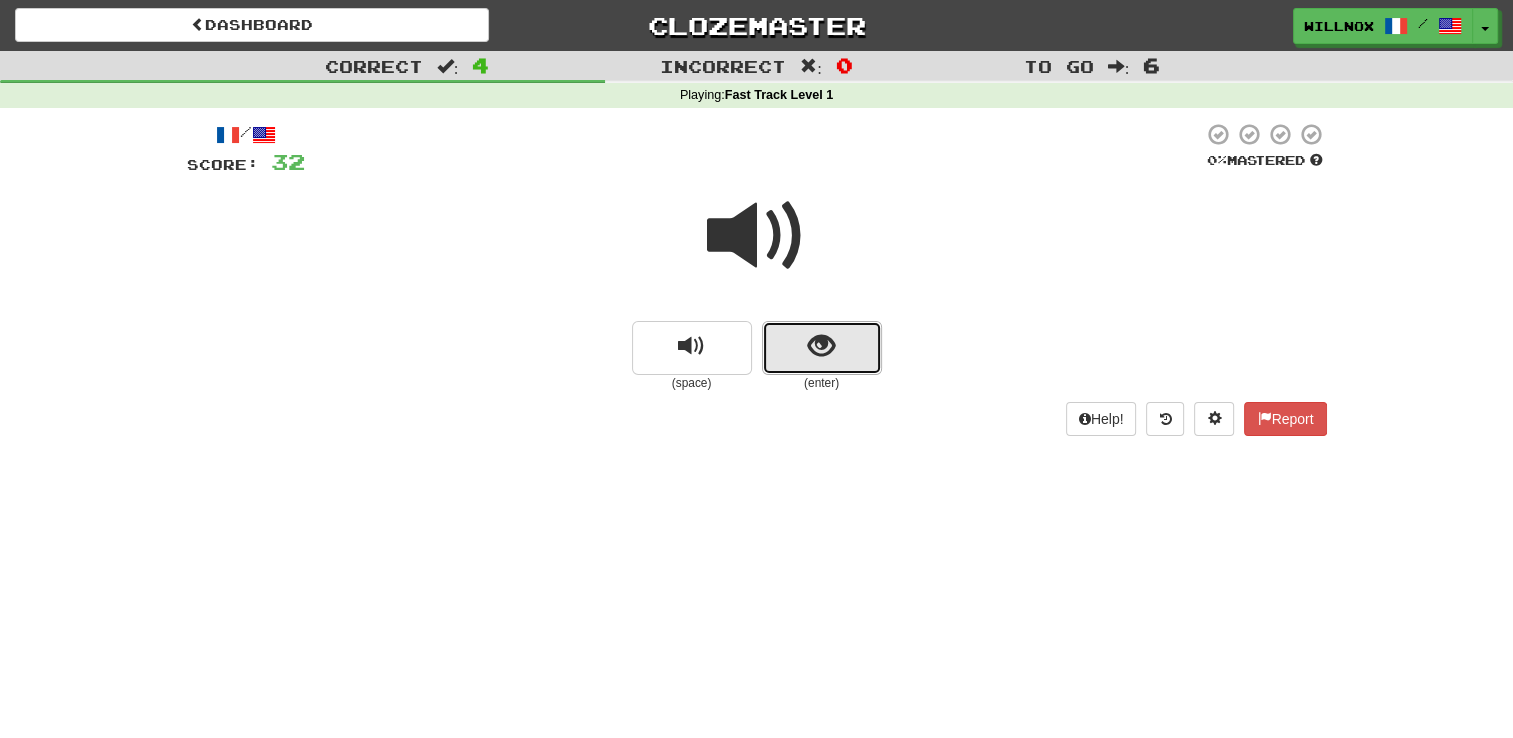 click at bounding box center [821, 346] 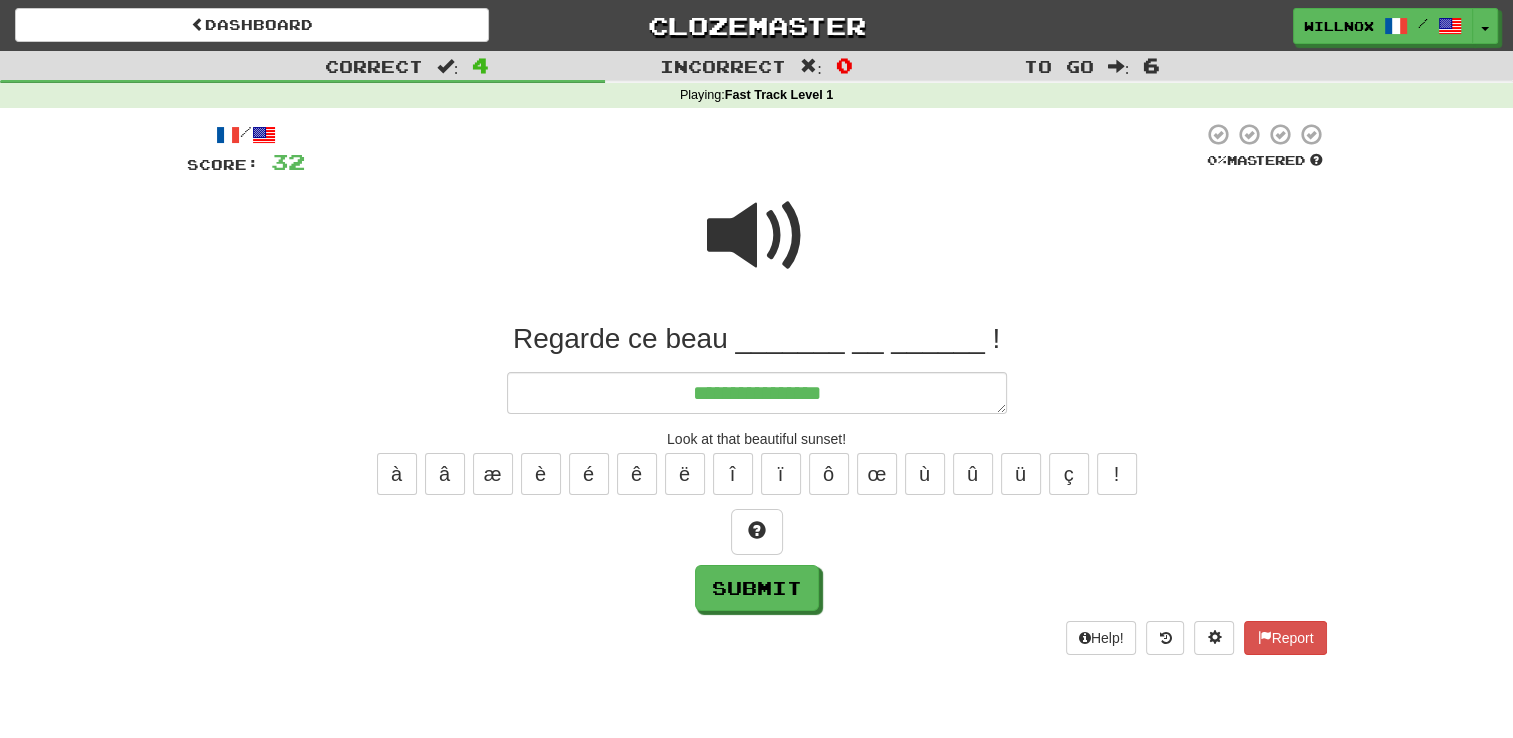 click at bounding box center [757, 236] 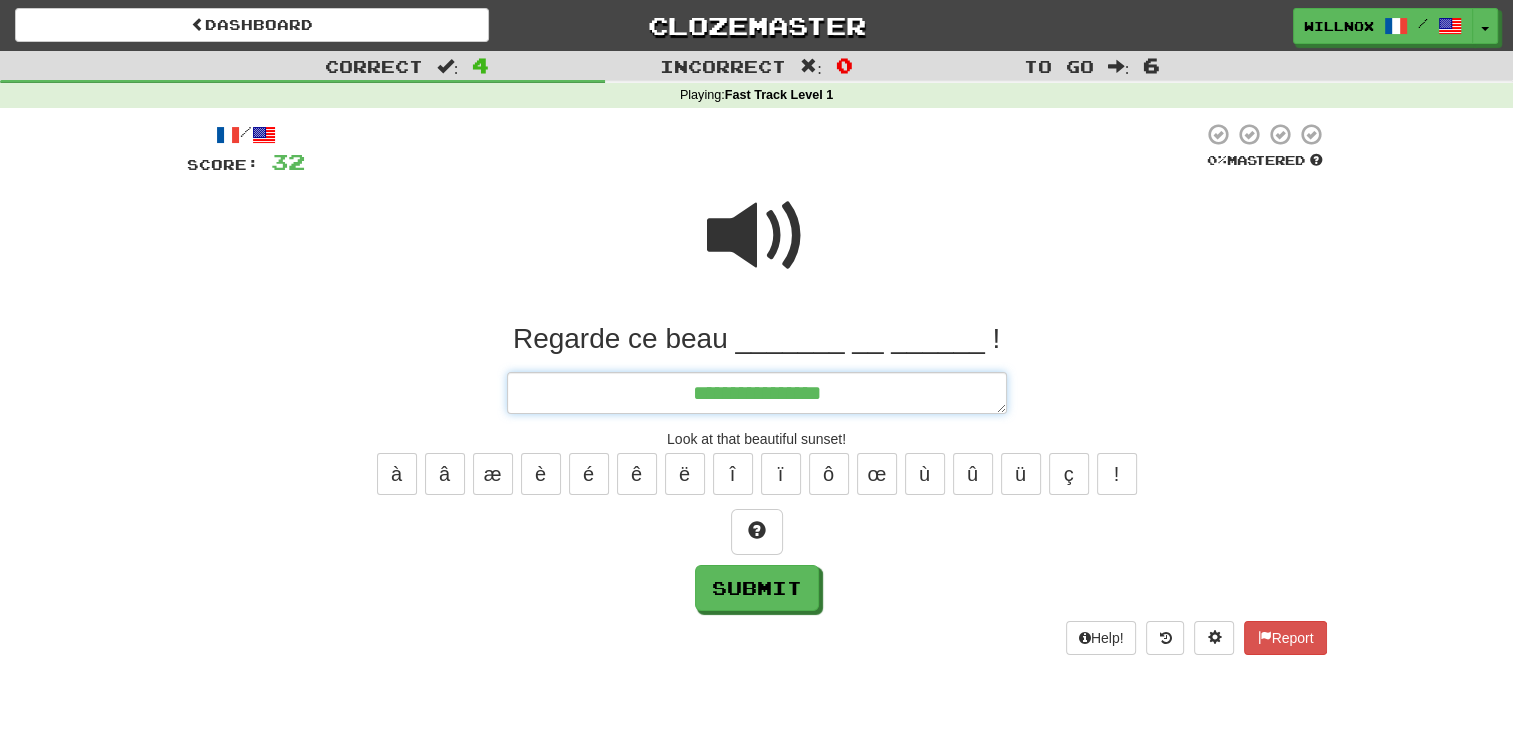 click on "**********" at bounding box center [757, 393] 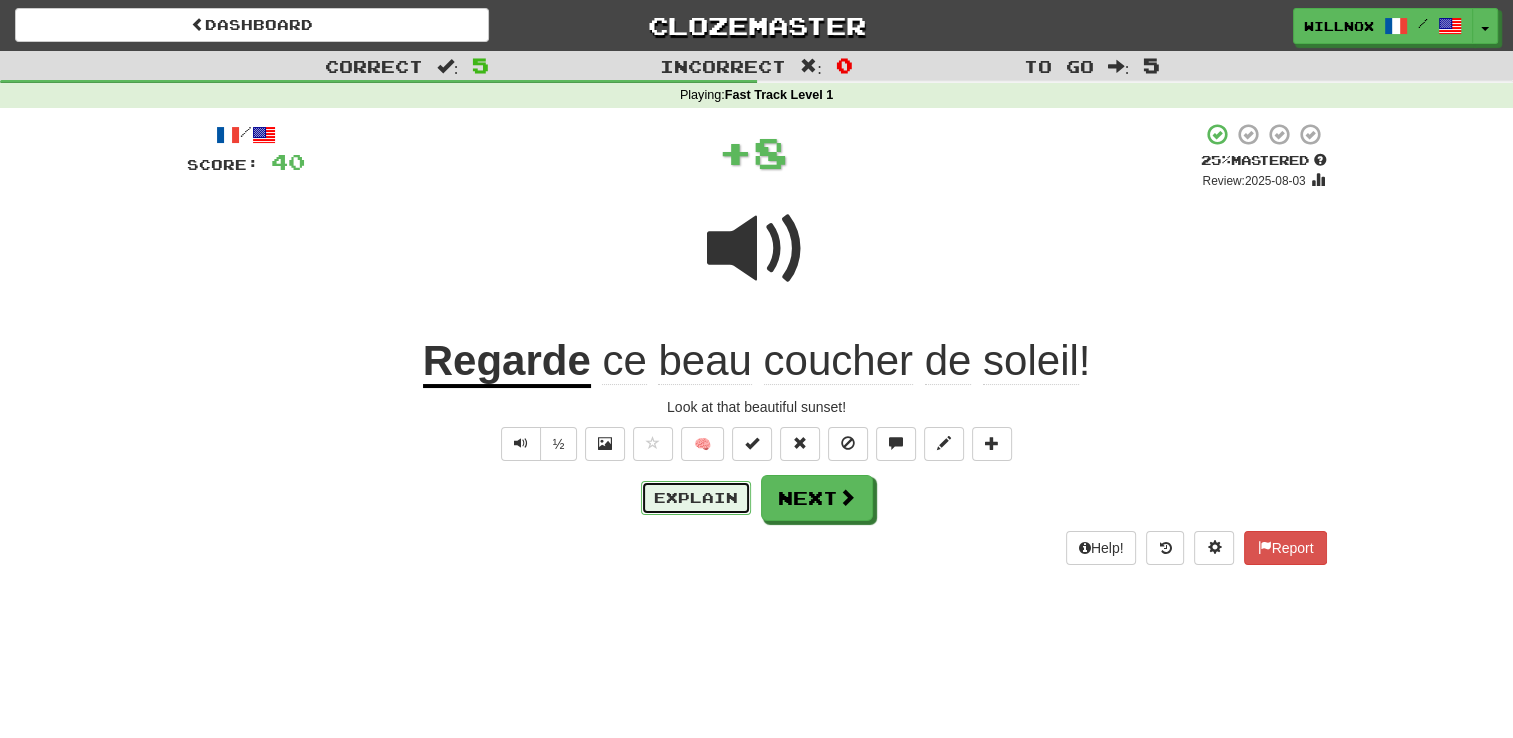 click on "Explain" at bounding box center [696, 498] 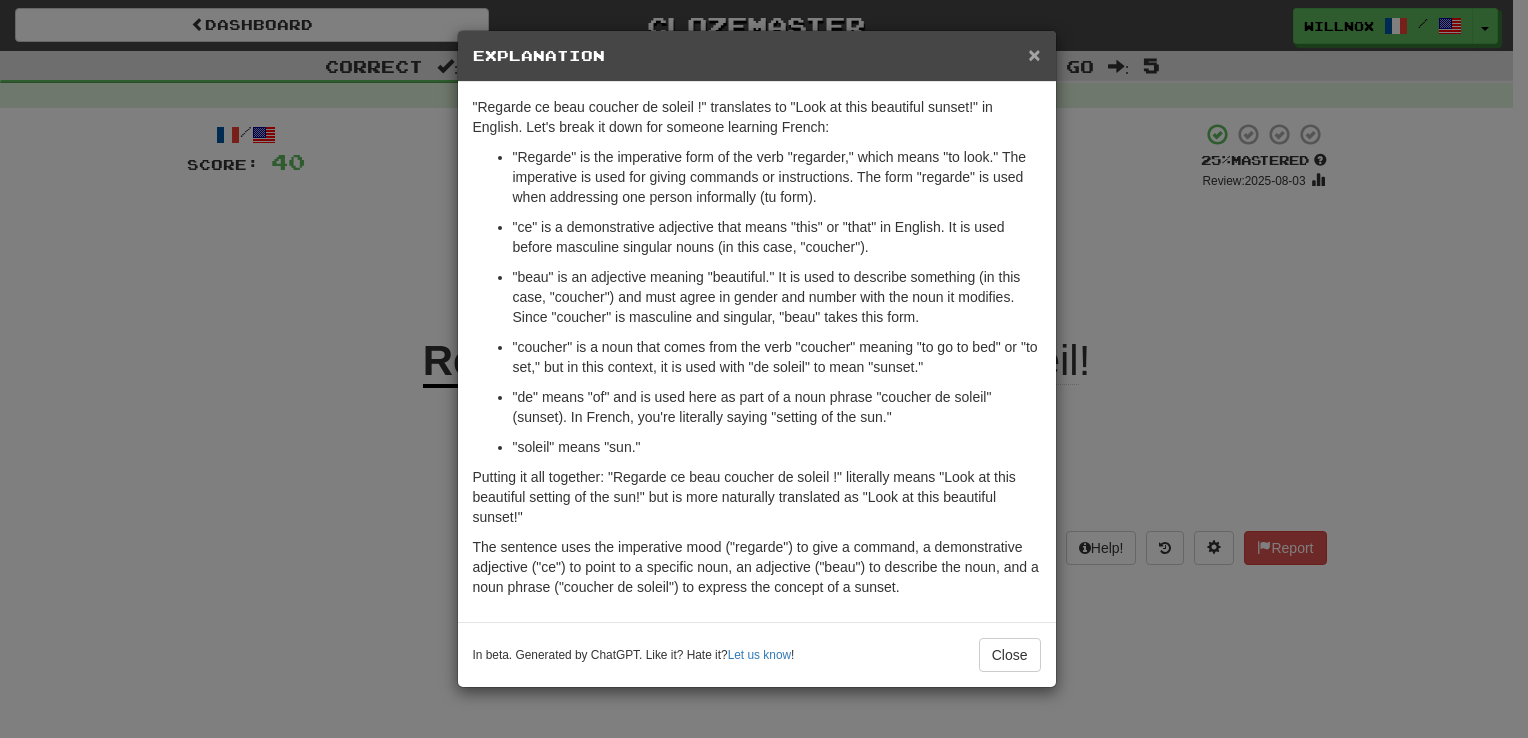click on "×" at bounding box center [1034, 54] 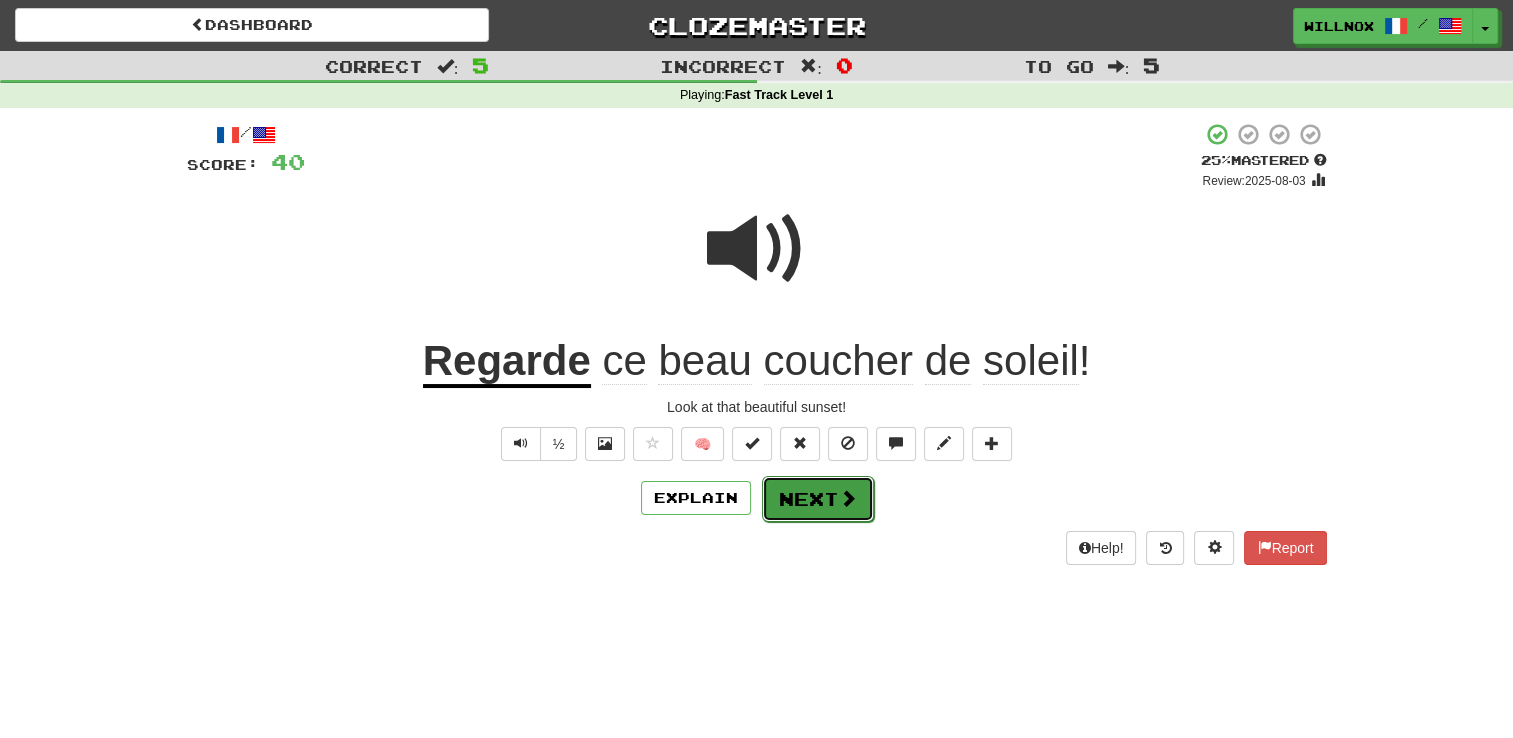 click at bounding box center [848, 498] 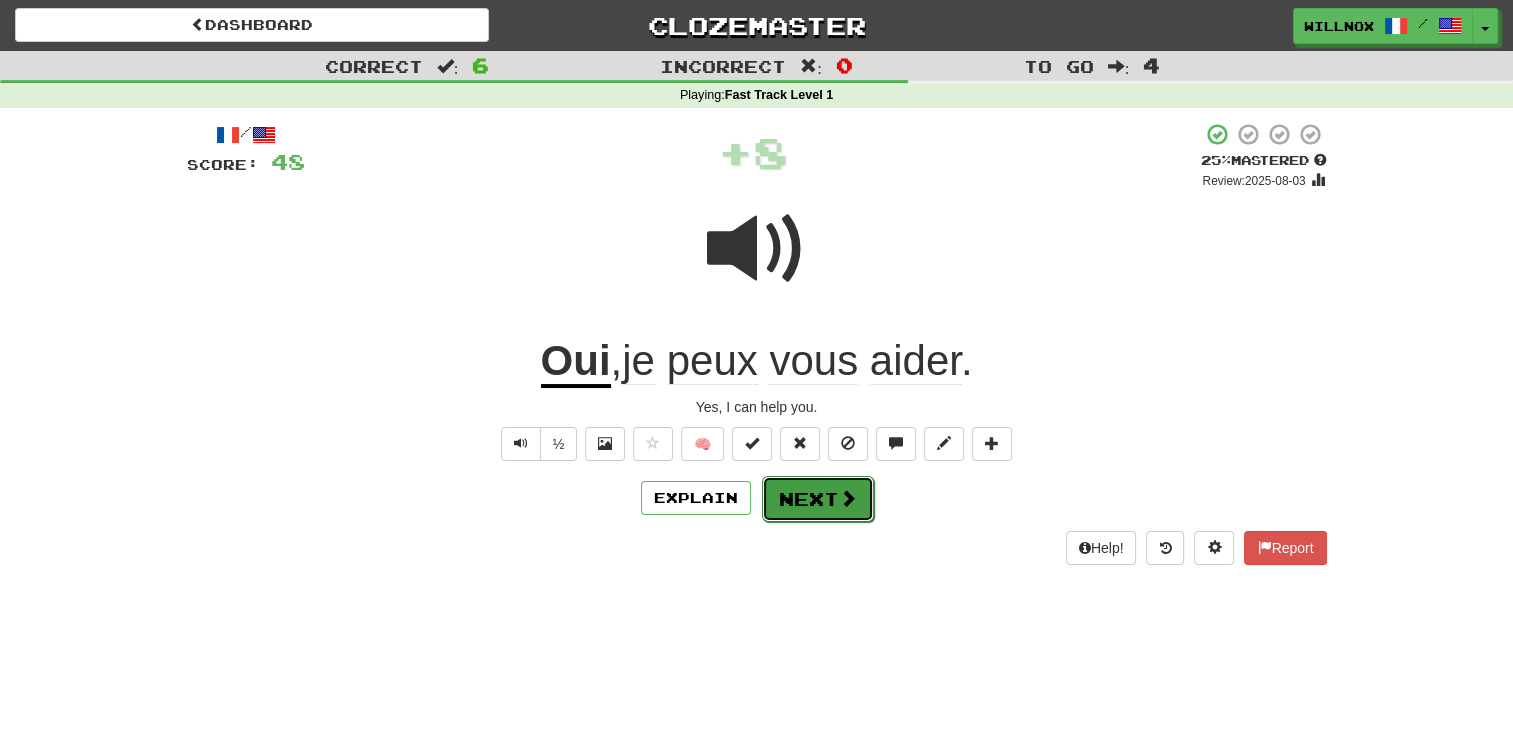 click on "Next" at bounding box center [818, 499] 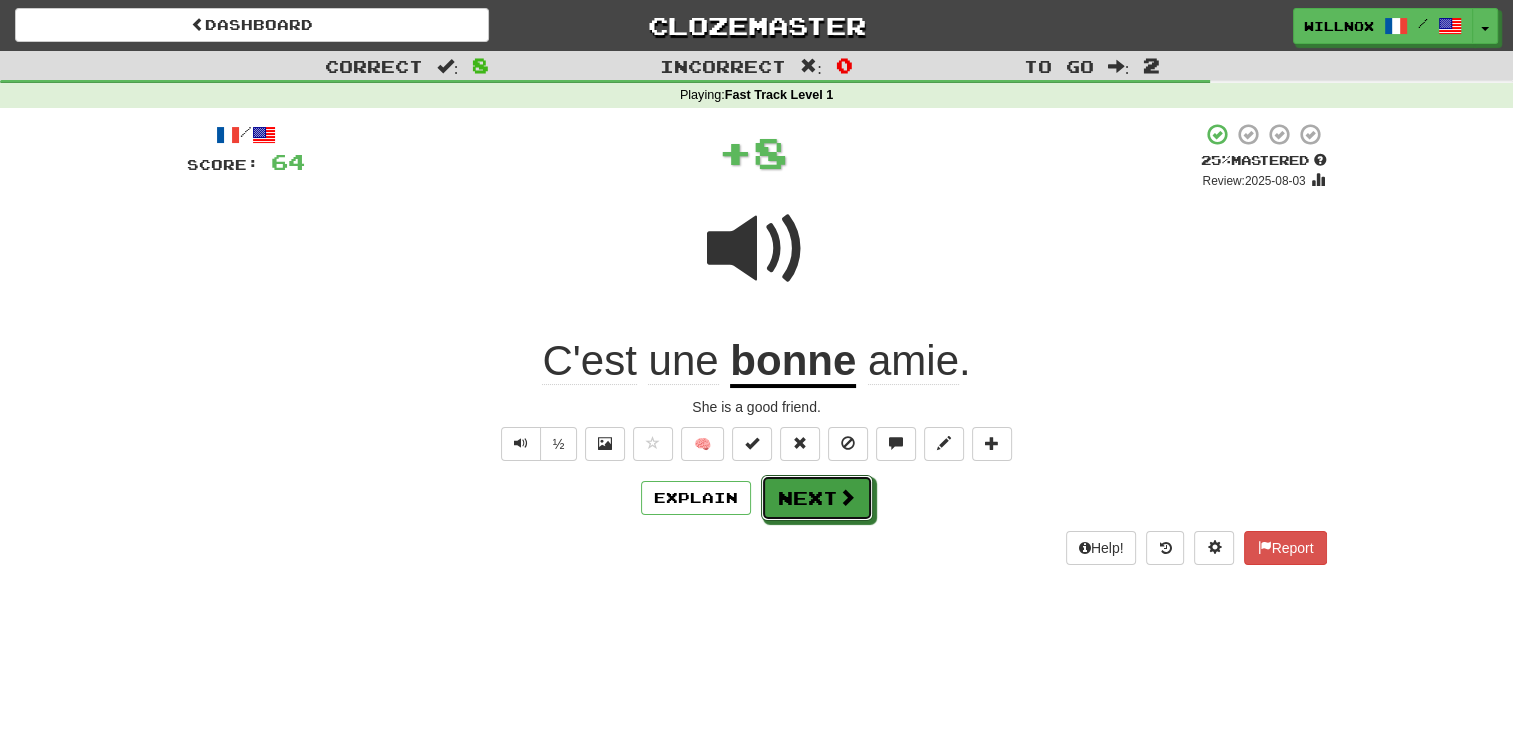 click on "Next" at bounding box center (817, 498) 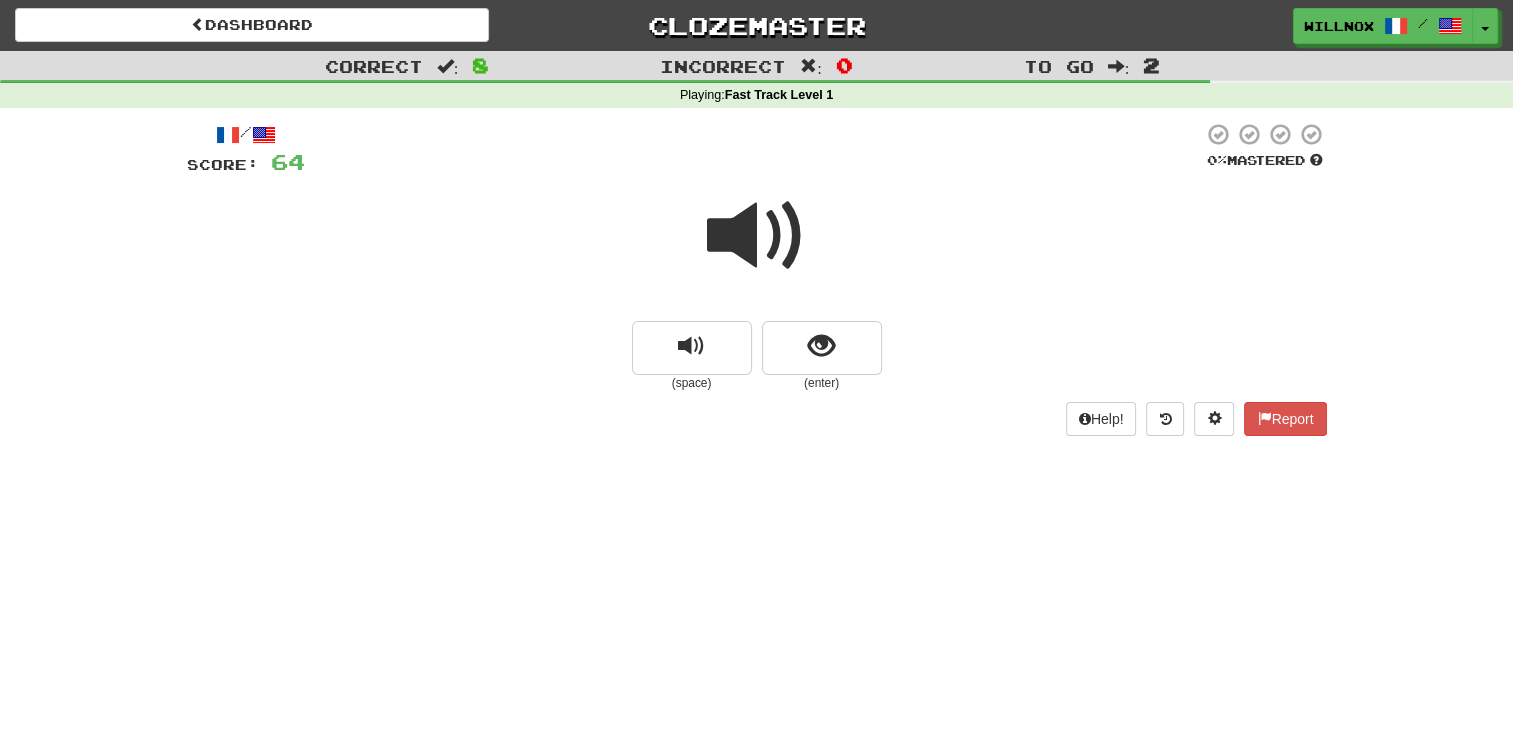 click at bounding box center (757, 236) 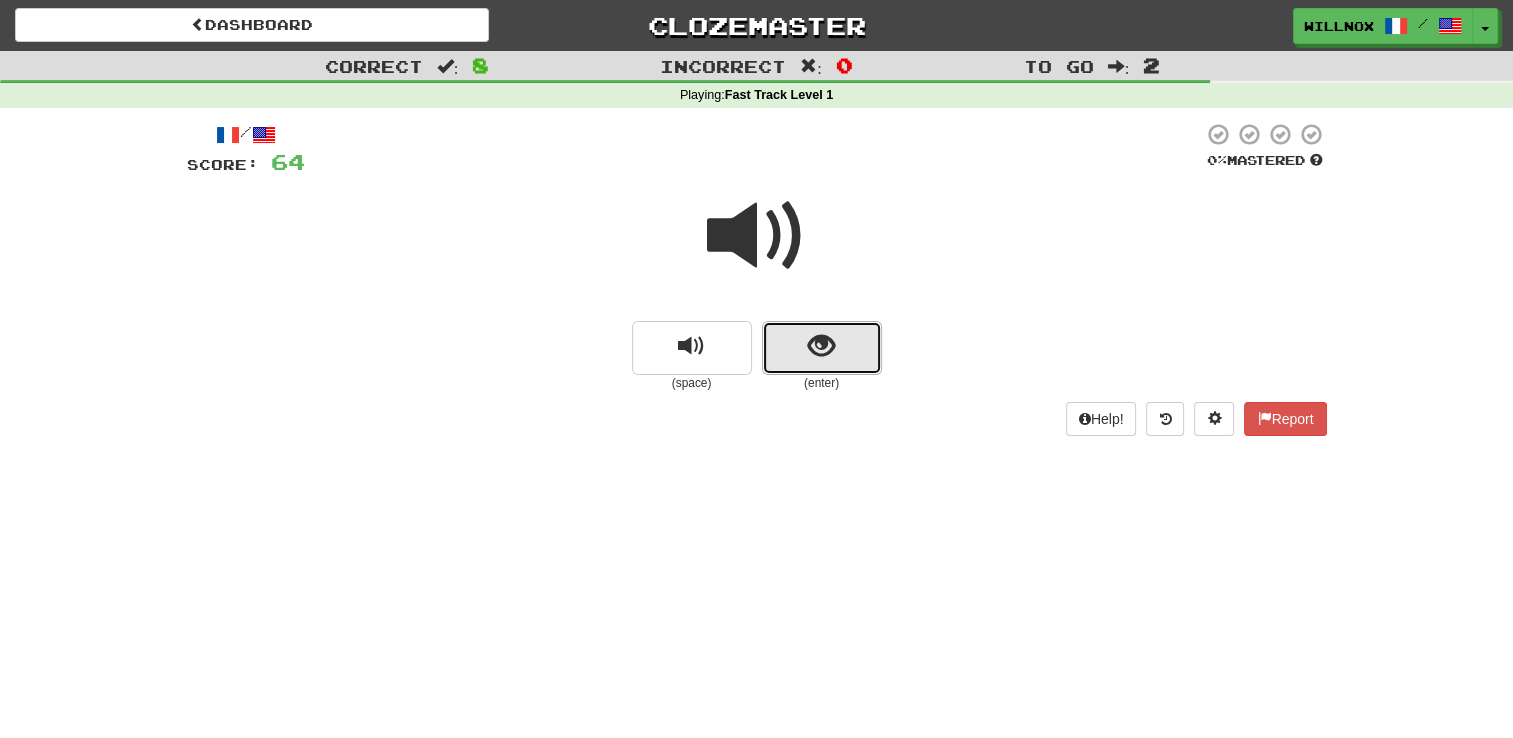 click at bounding box center [822, 348] 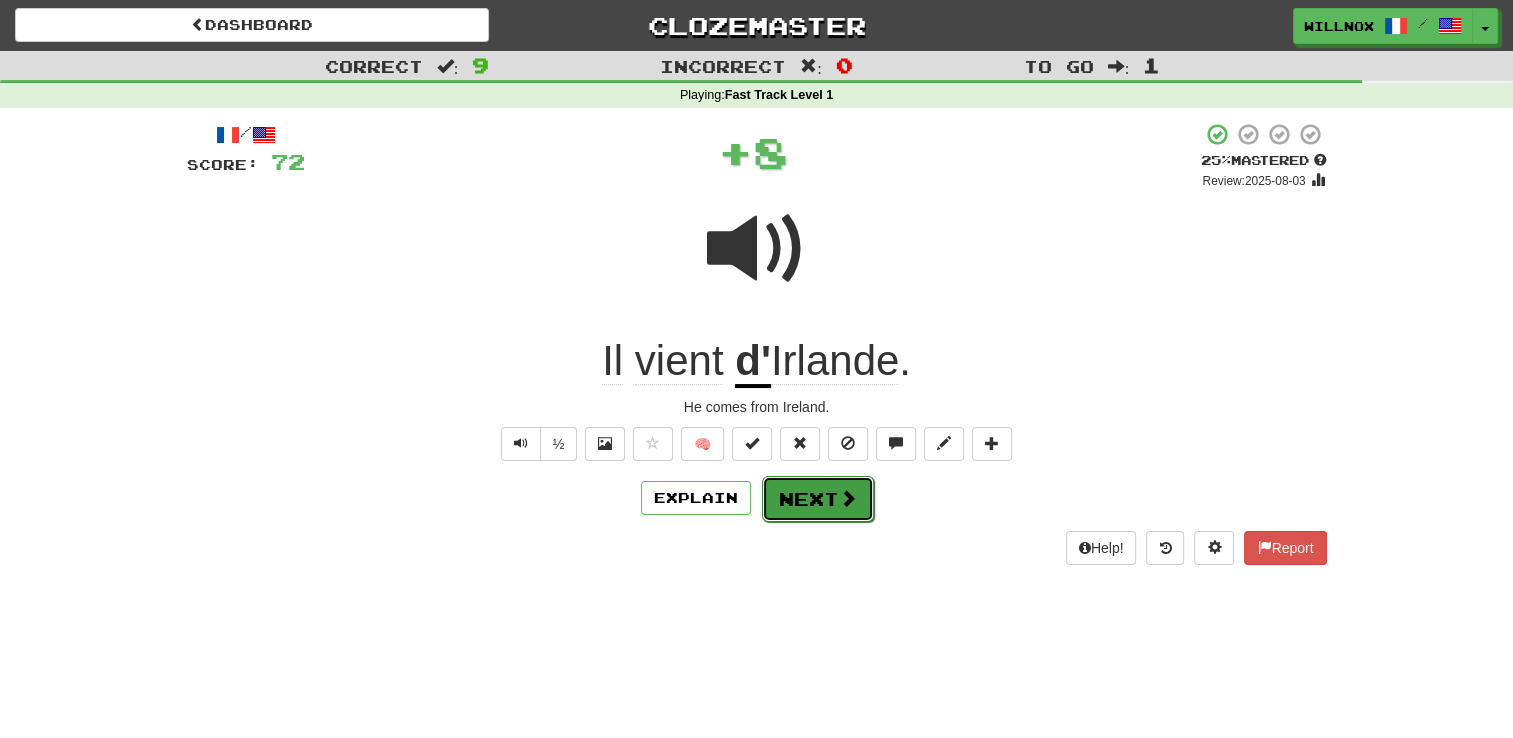 click on "Next" at bounding box center (818, 499) 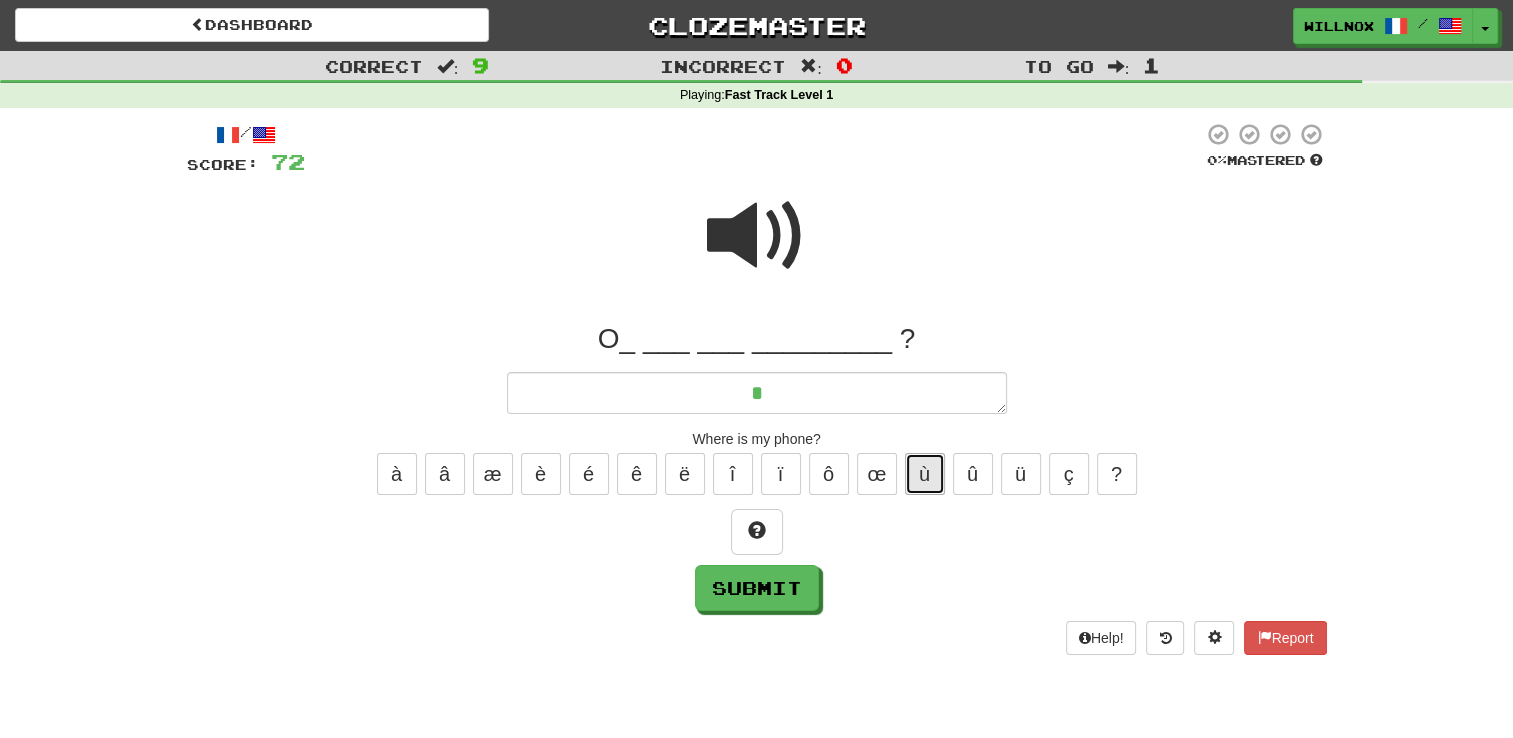 click on "ù" at bounding box center [925, 474] 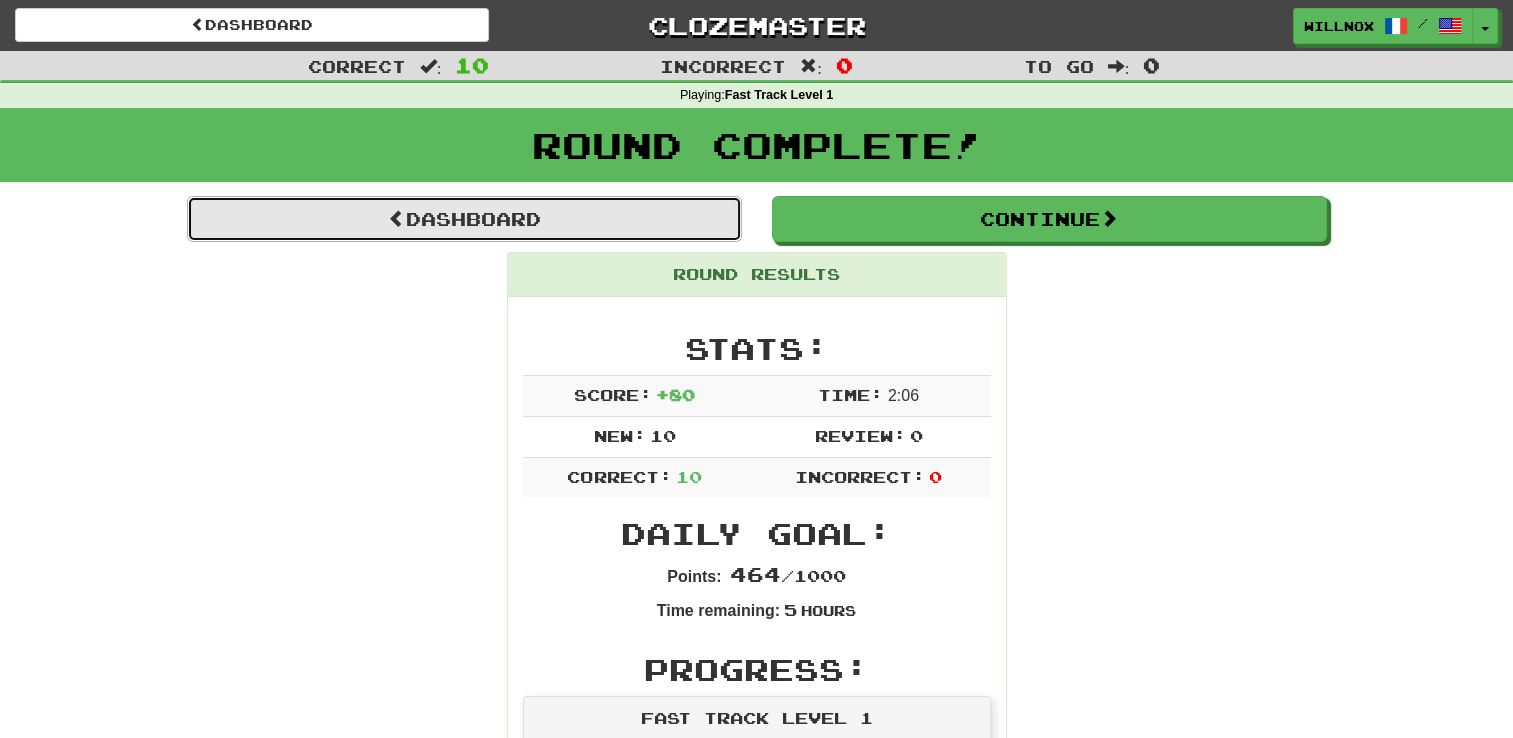click on "Dashboard" at bounding box center [464, 219] 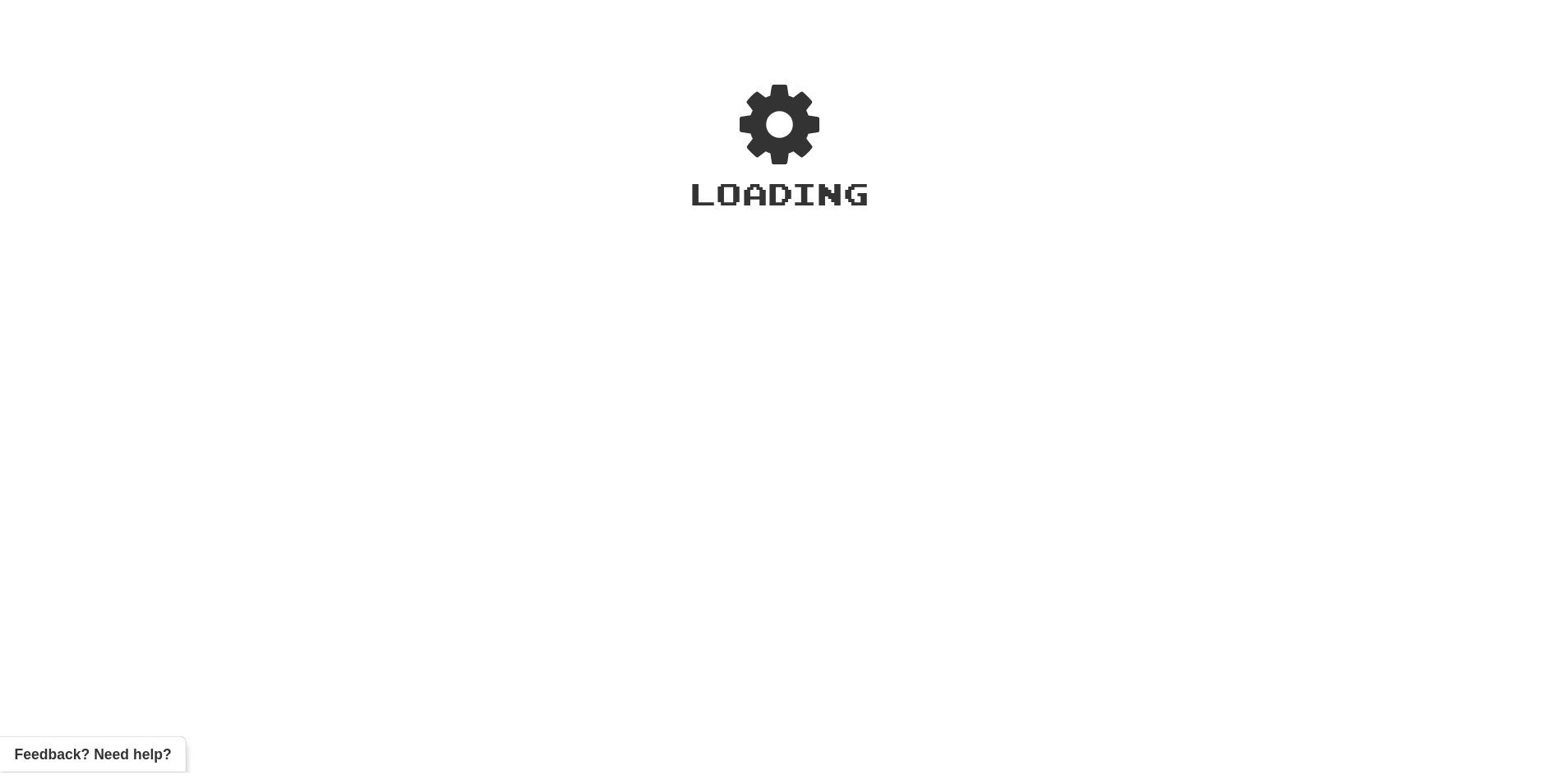 scroll, scrollTop: 0, scrollLeft: 0, axis: both 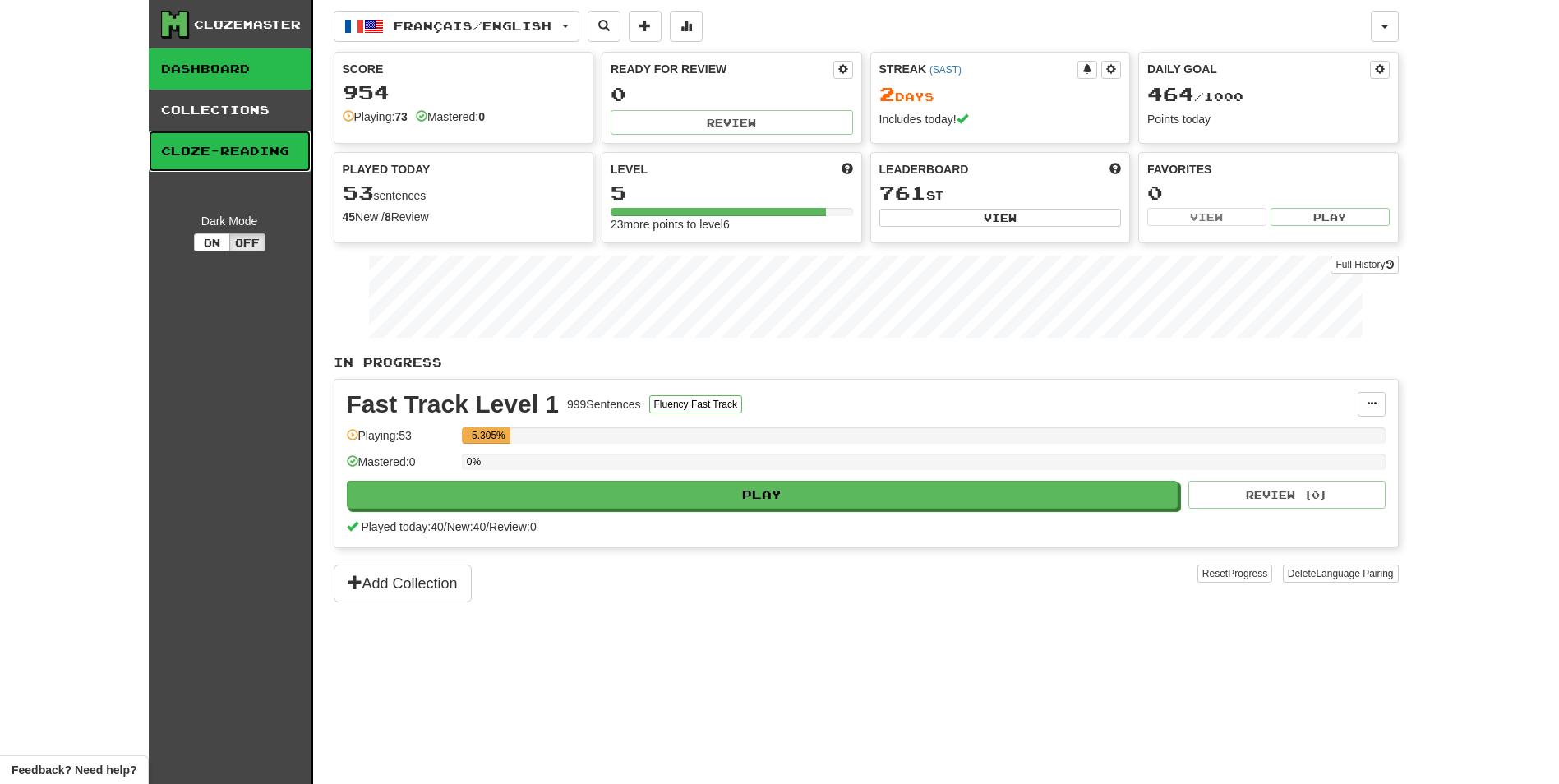 click on "Cloze-Reading" at bounding box center [229, 151] 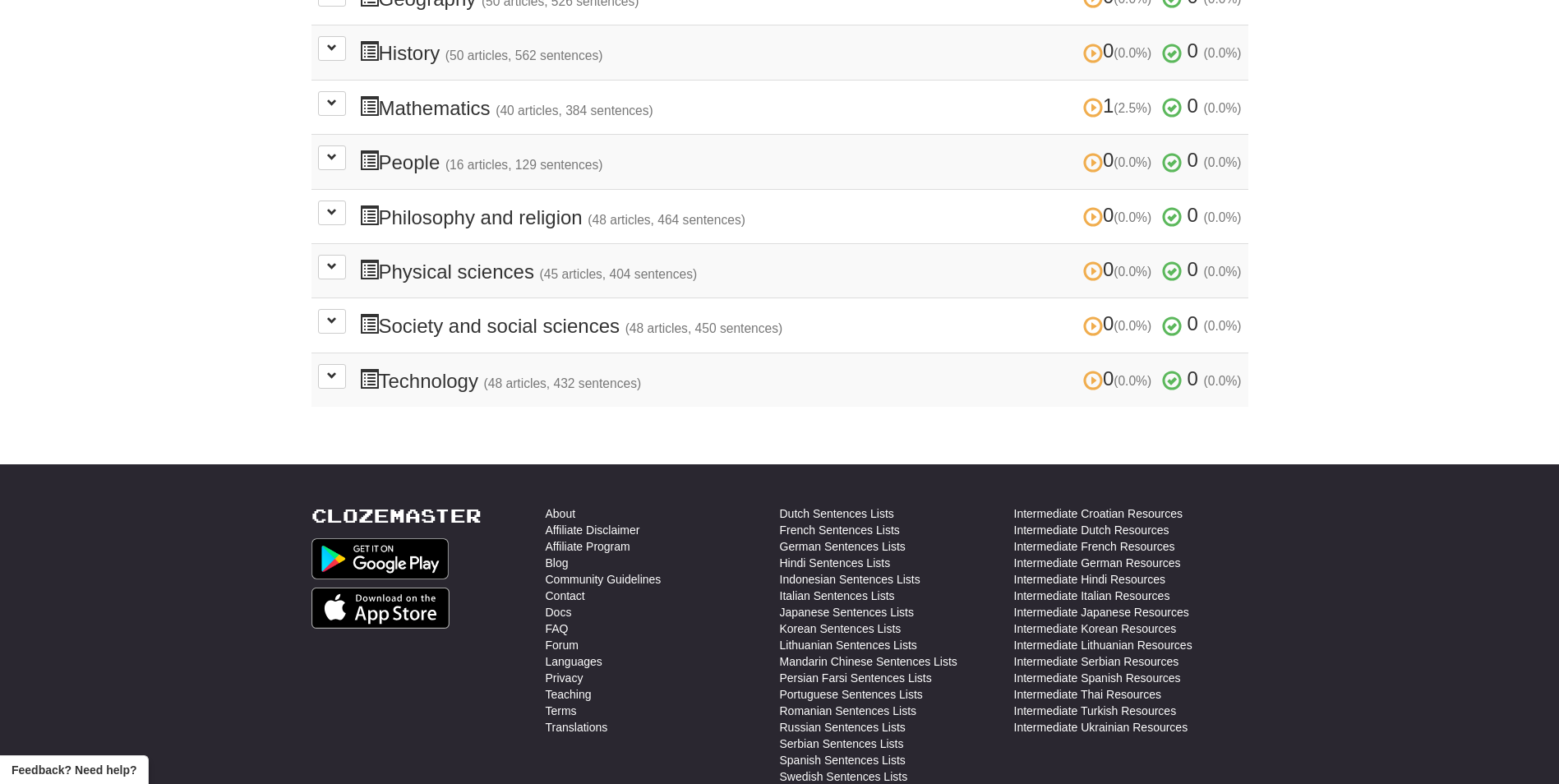 scroll, scrollTop: 411, scrollLeft: 0, axis: vertical 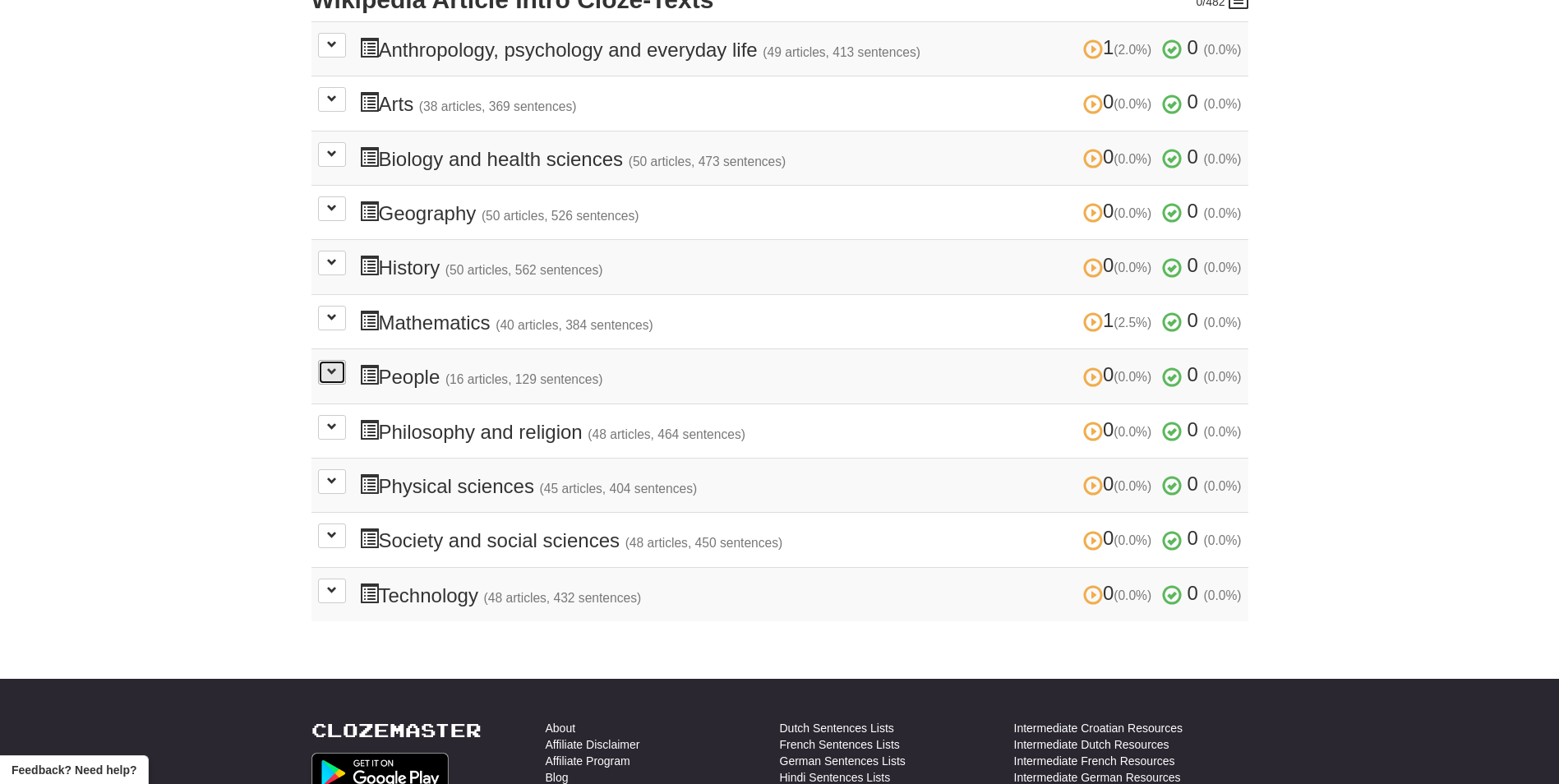 click at bounding box center [332, 372] 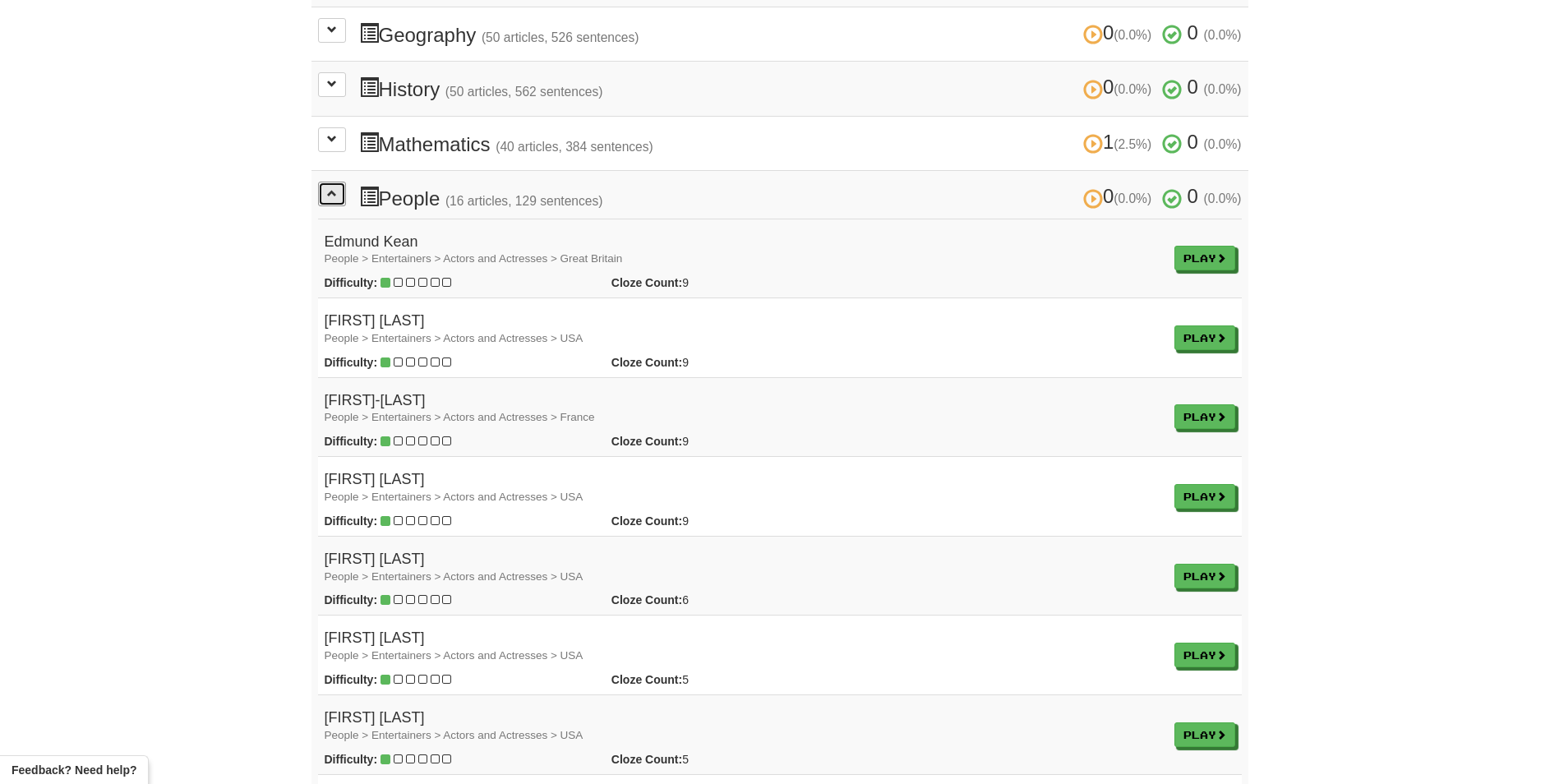 scroll, scrollTop: 493, scrollLeft: 0, axis: vertical 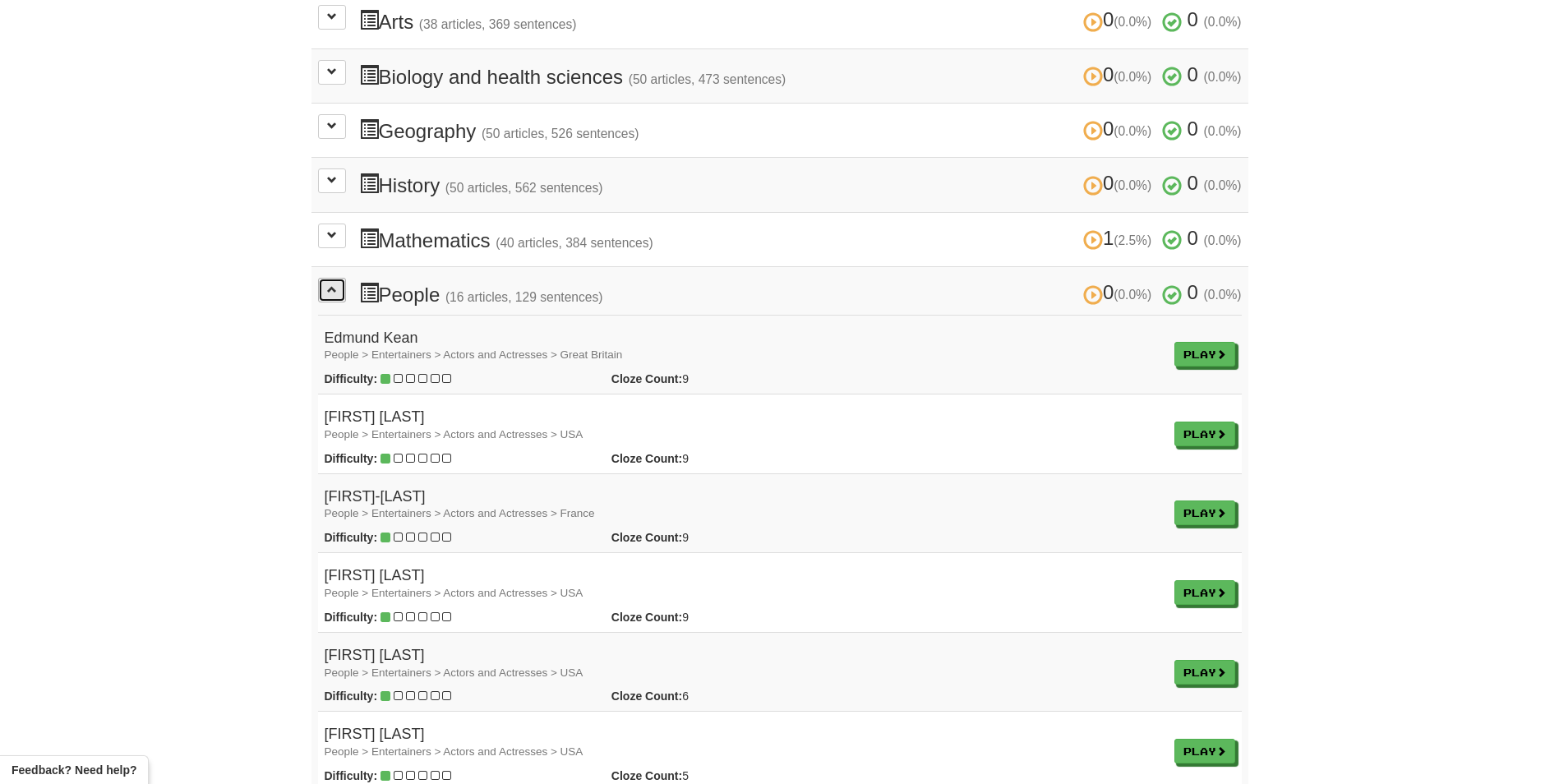 click at bounding box center (332, 289) 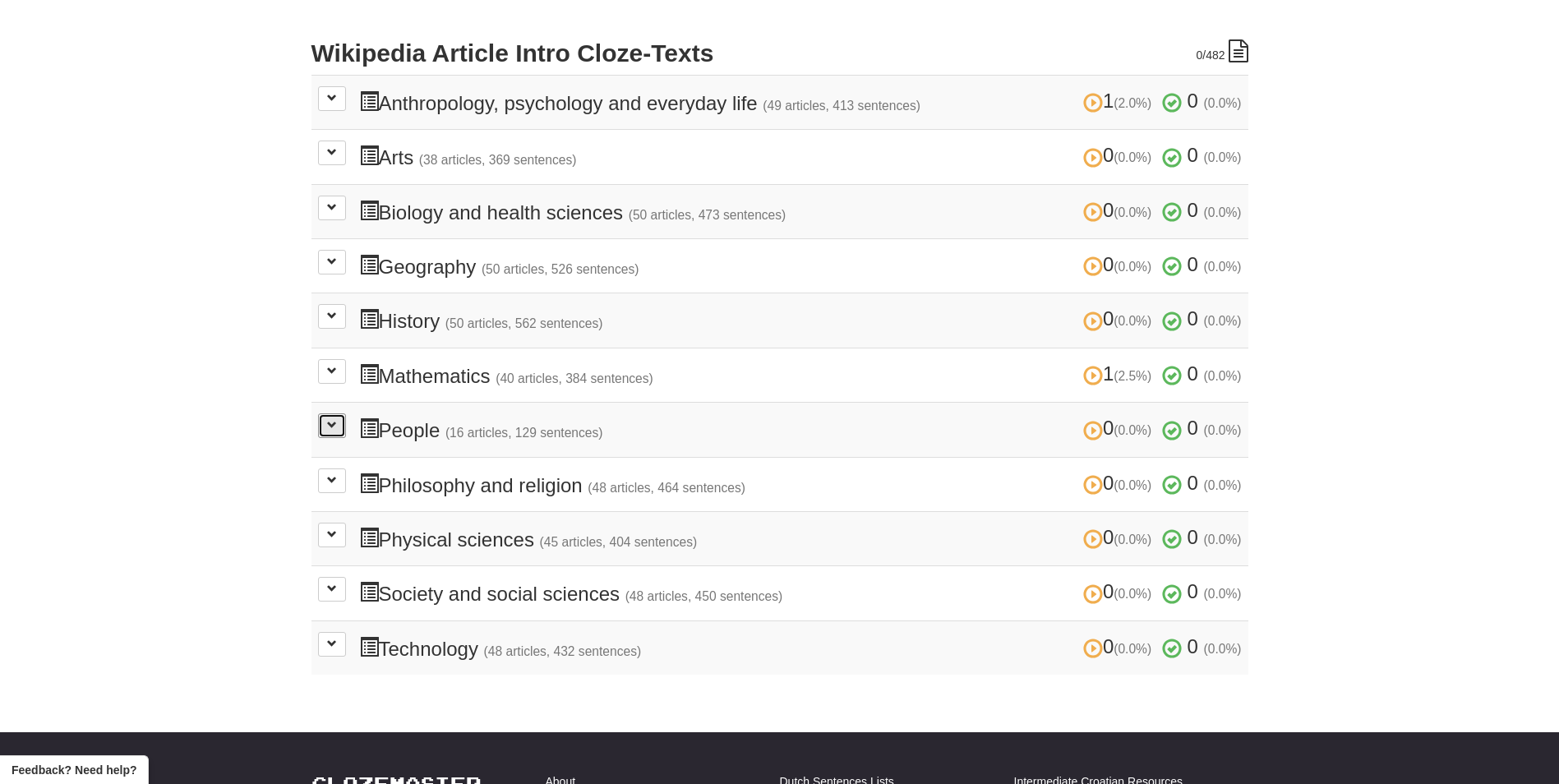 scroll, scrollTop: 329, scrollLeft: 0, axis: vertical 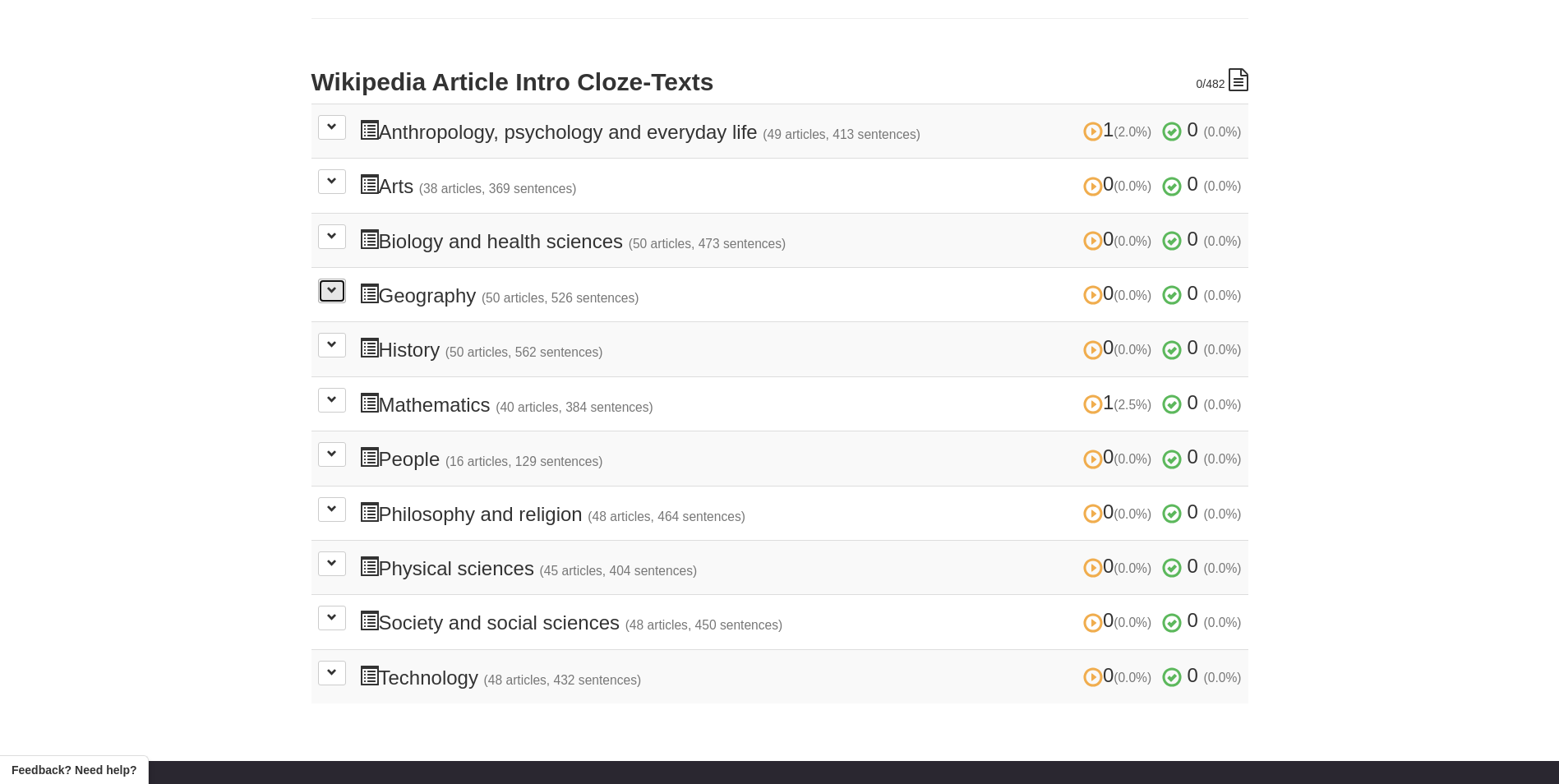 click at bounding box center [332, 290] 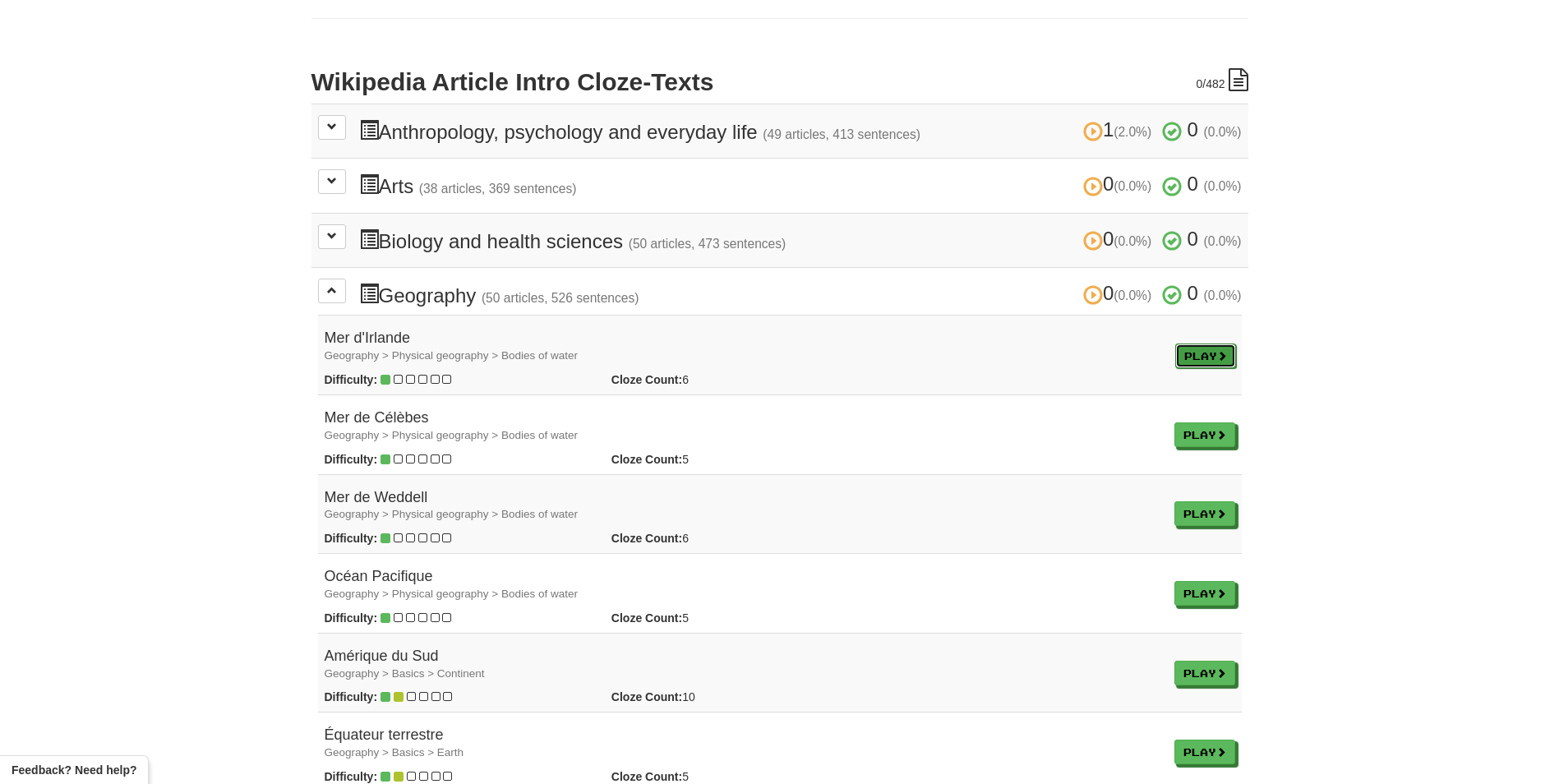 click on "Play" at bounding box center (1206, 356) 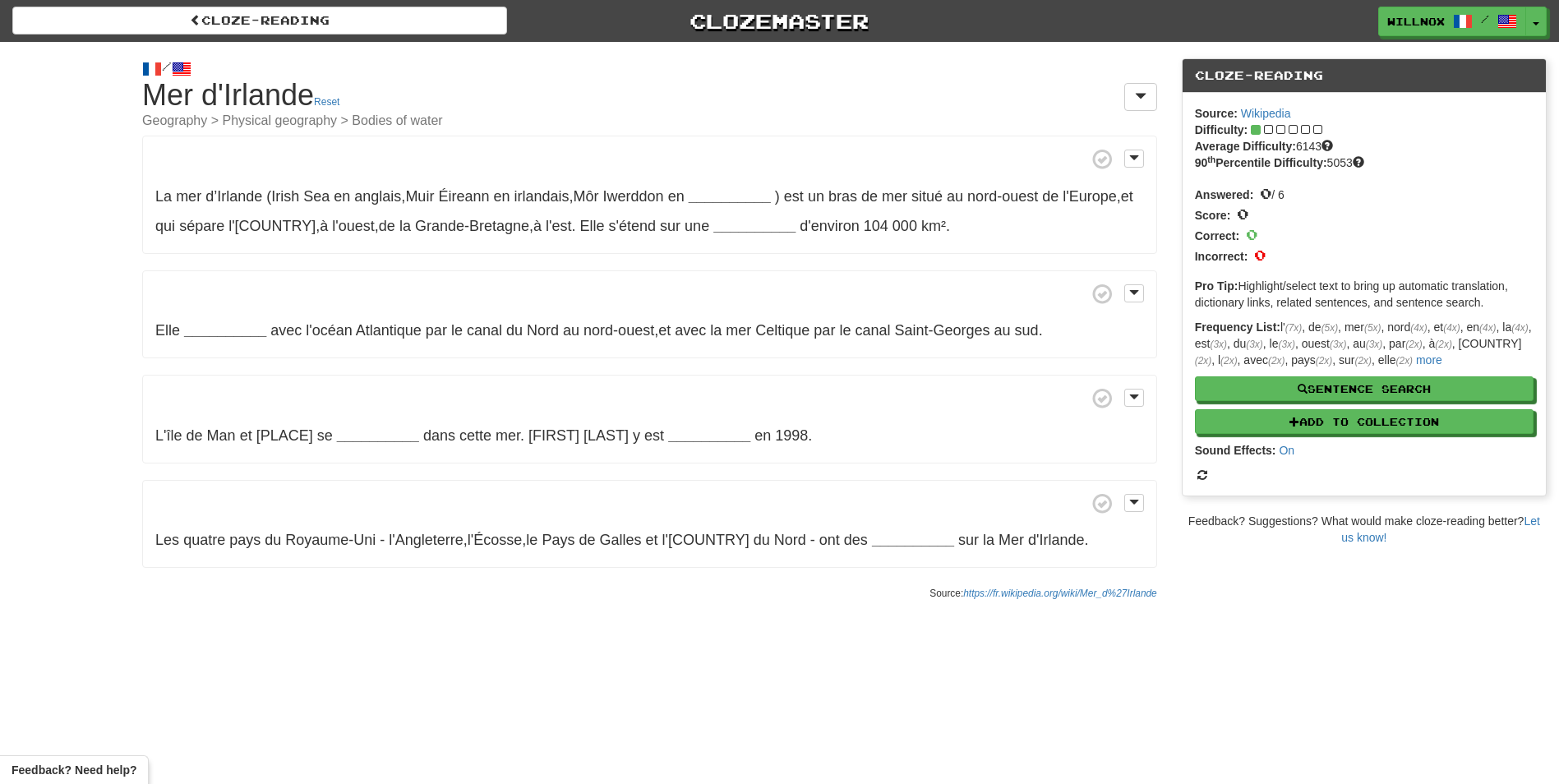 scroll, scrollTop: 0, scrollLeft: 0, axis: both 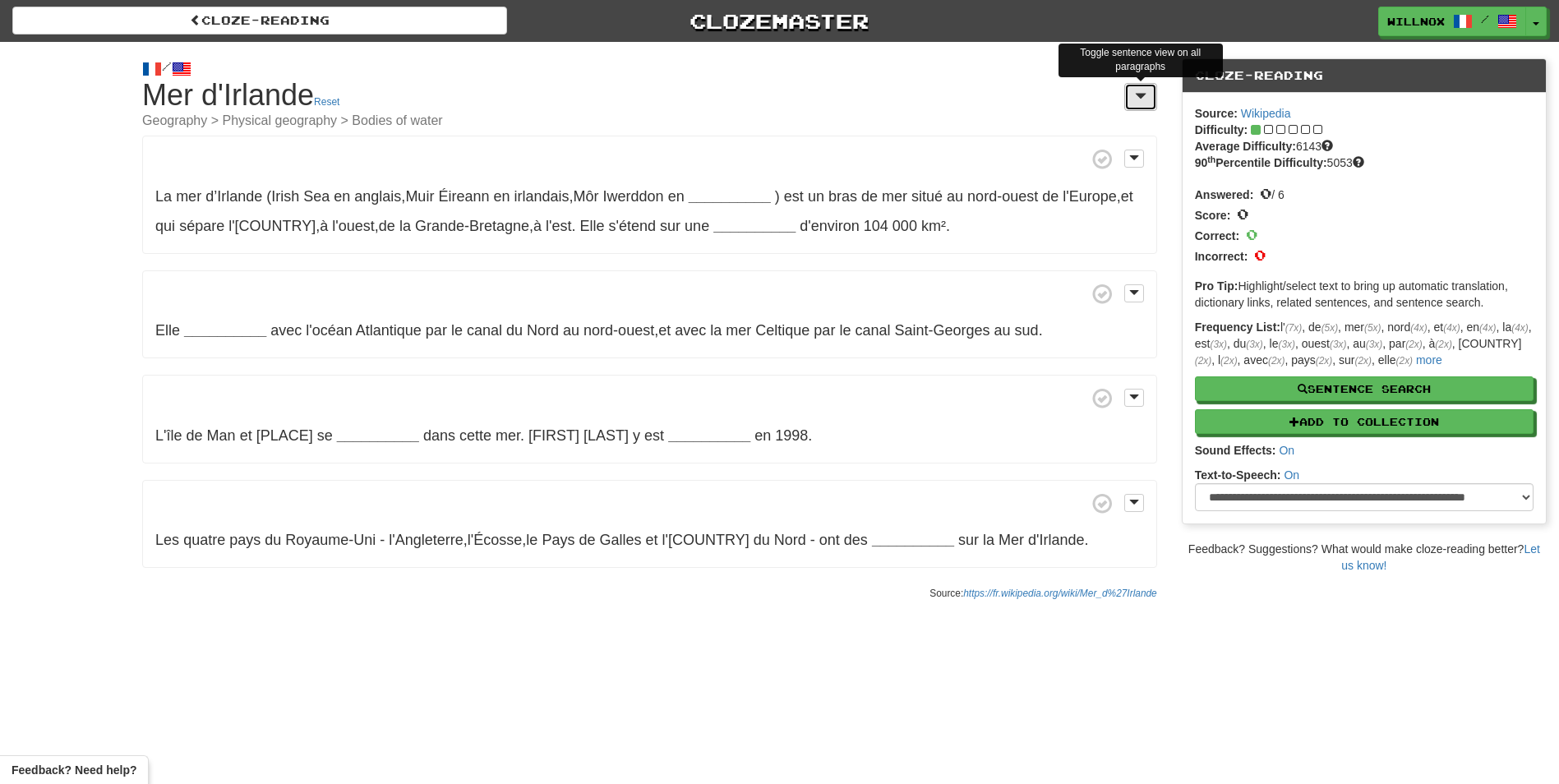 click at bounding box center [1141, 97] 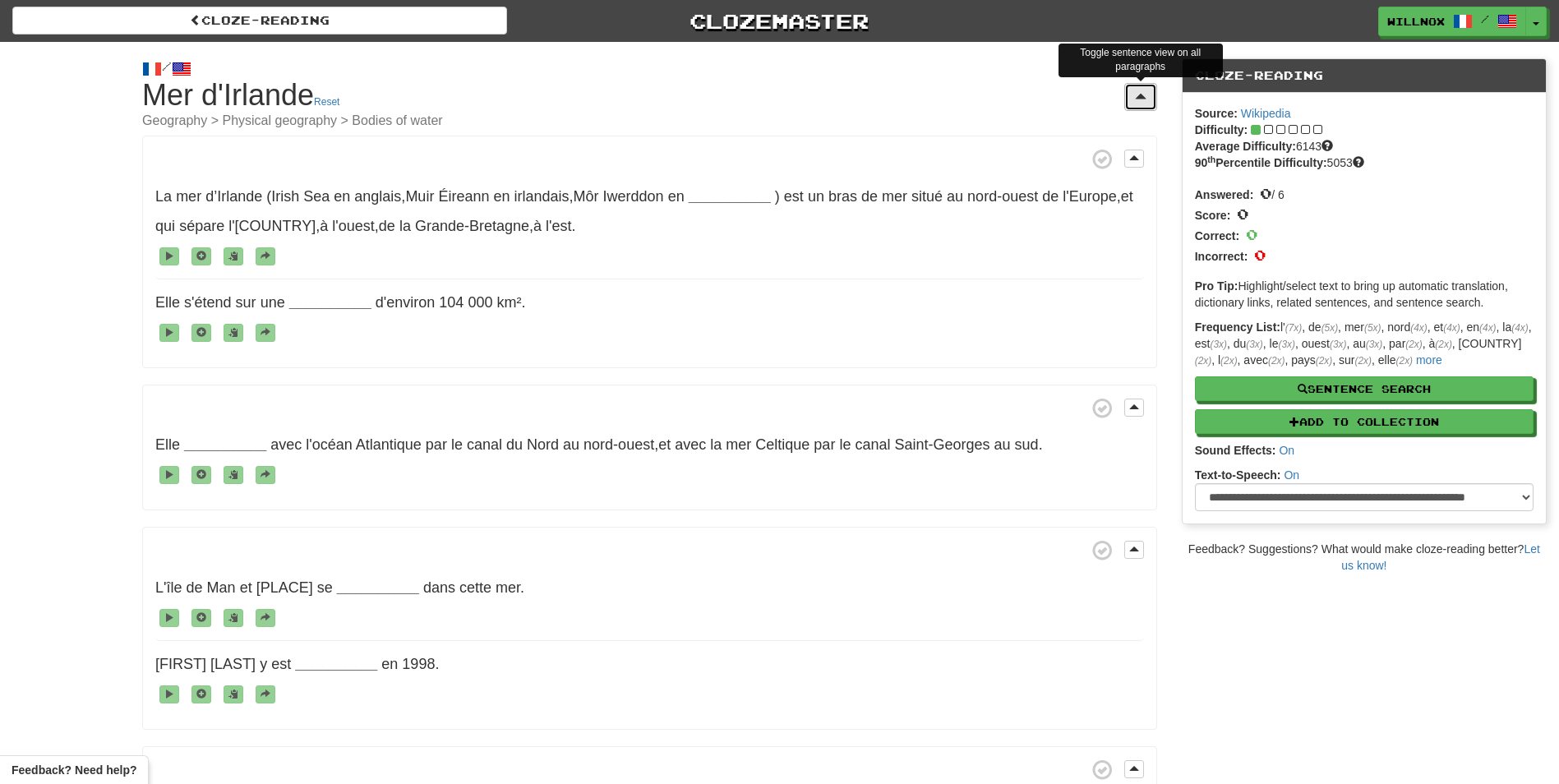 click at bounding box center (1141, 97) 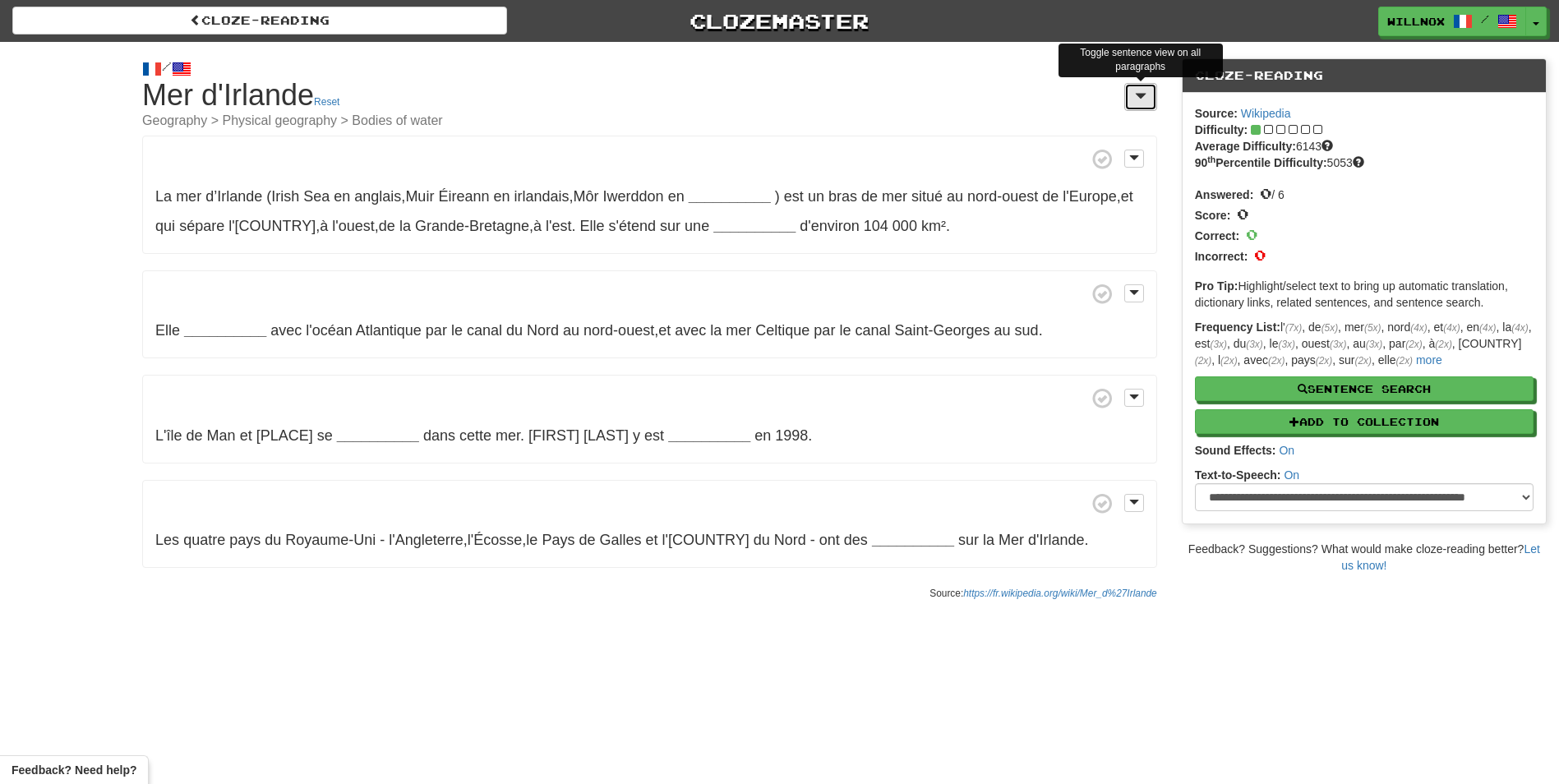 click at bounding box center (1141, 97) 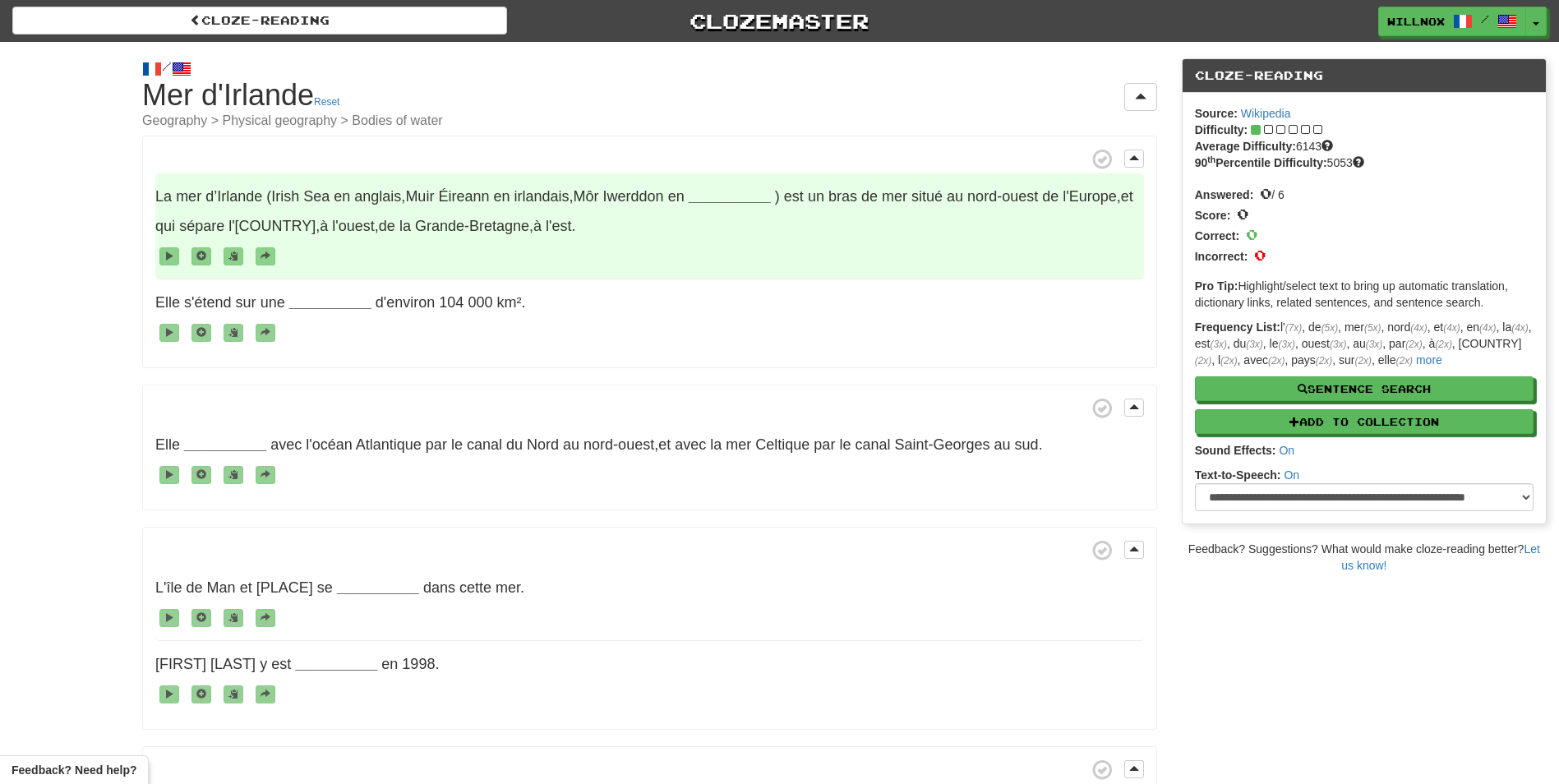 click on "__________" at bounding box center (730, 196) 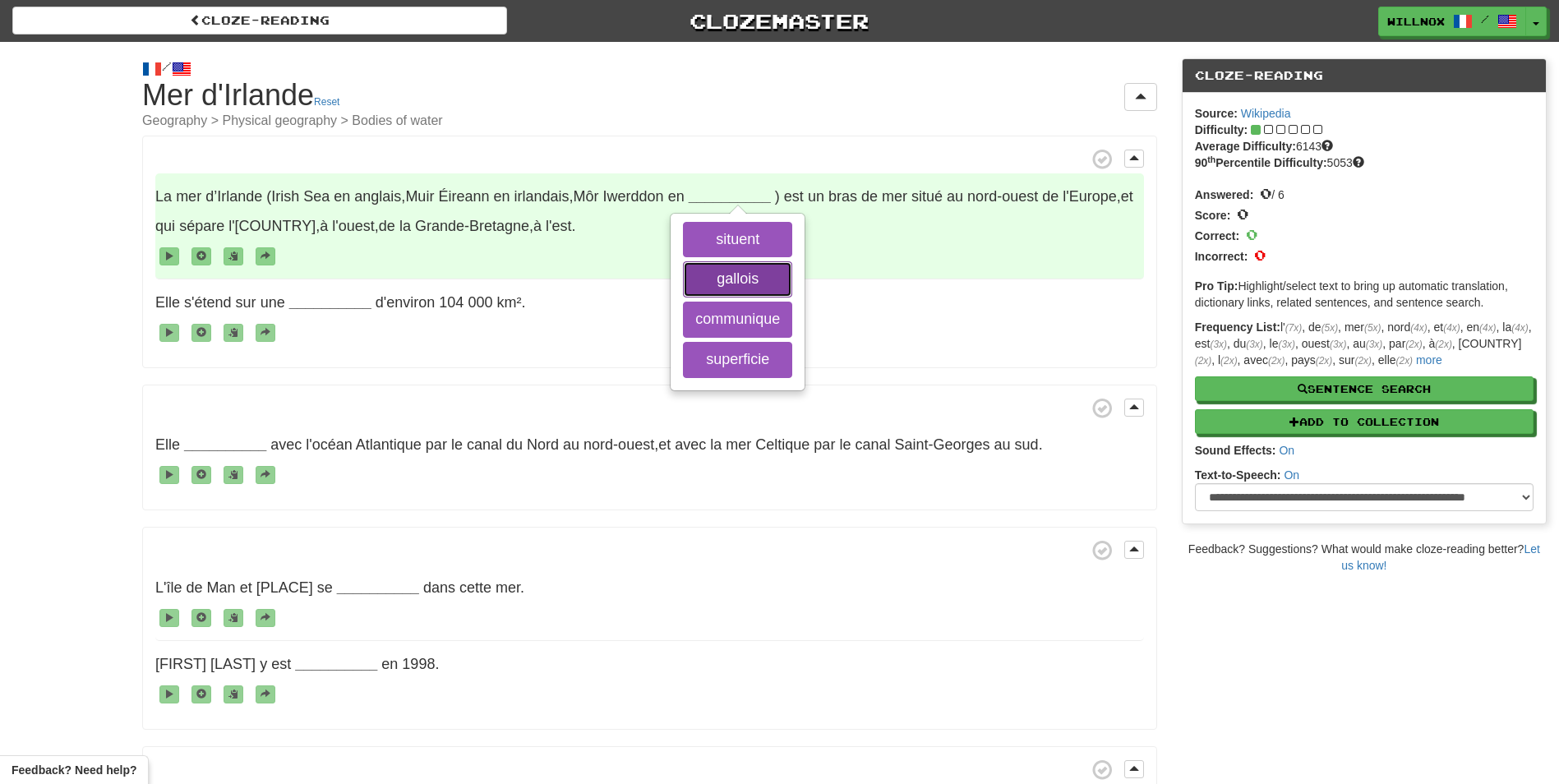 click on "gallois" at bounding box center (737, 279) 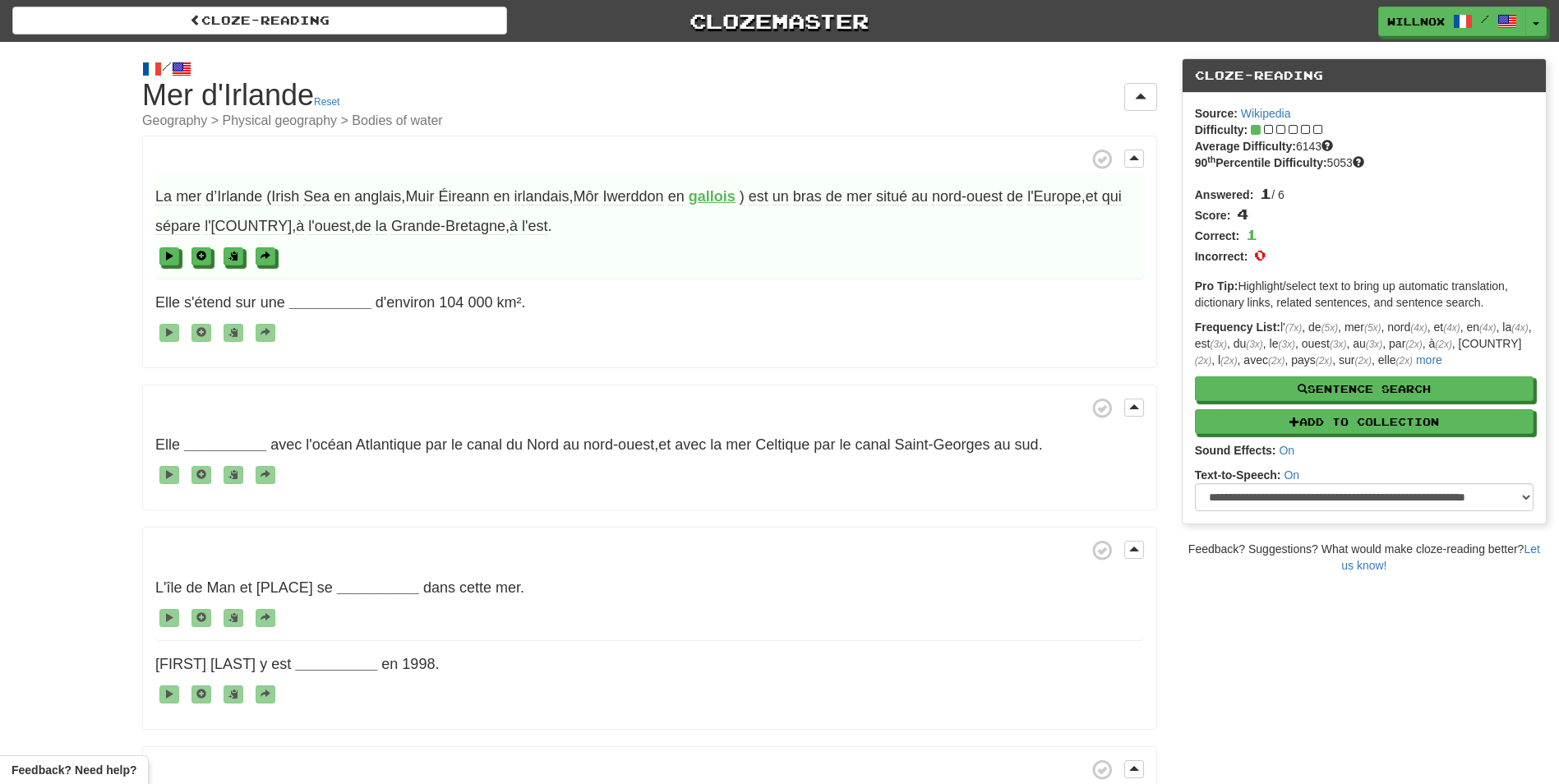 scroll, scrollTop: 82, scrollLeft: 0, axis: vertical 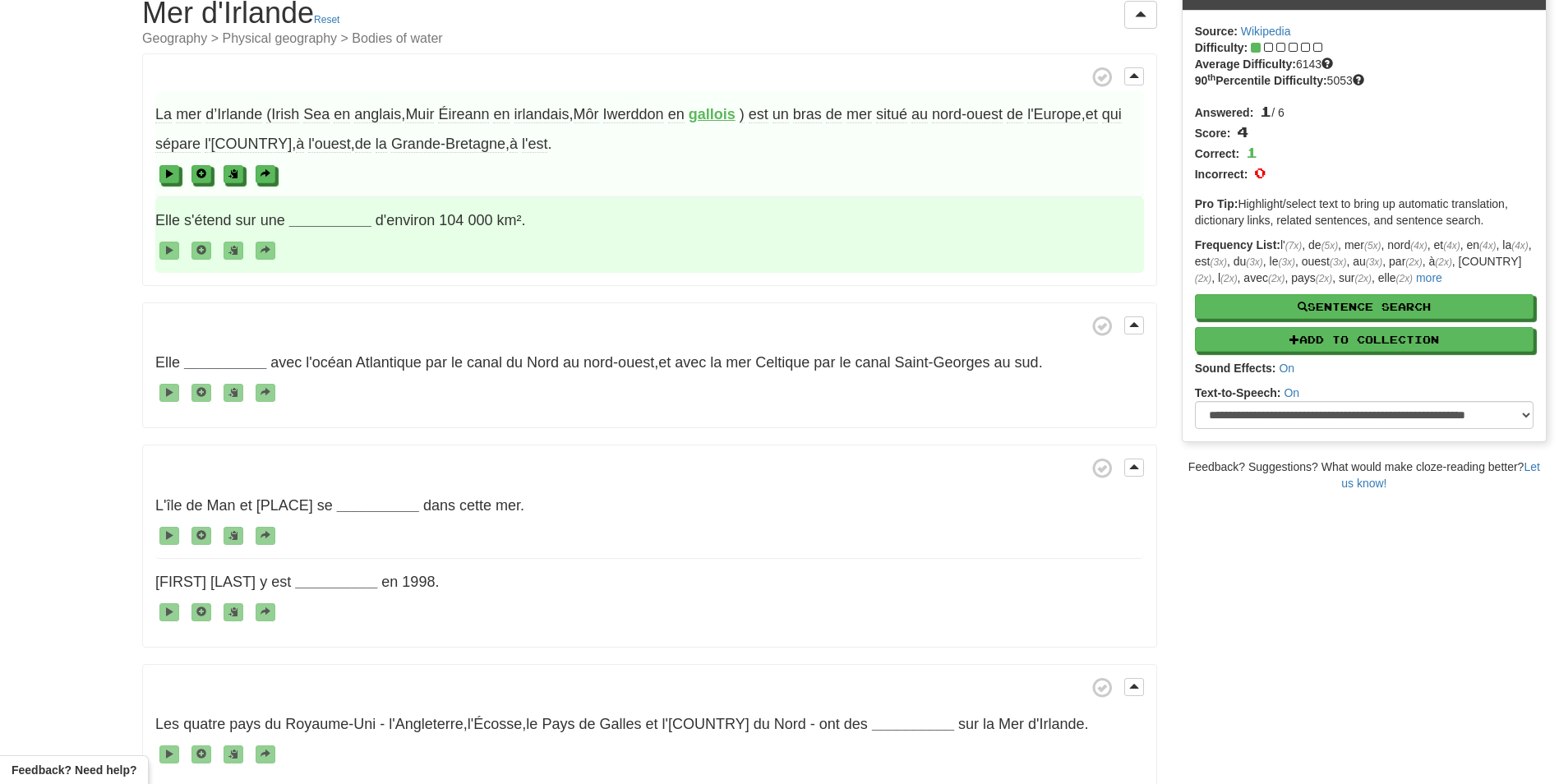 click on "__________" at bounding box center (330, 220) 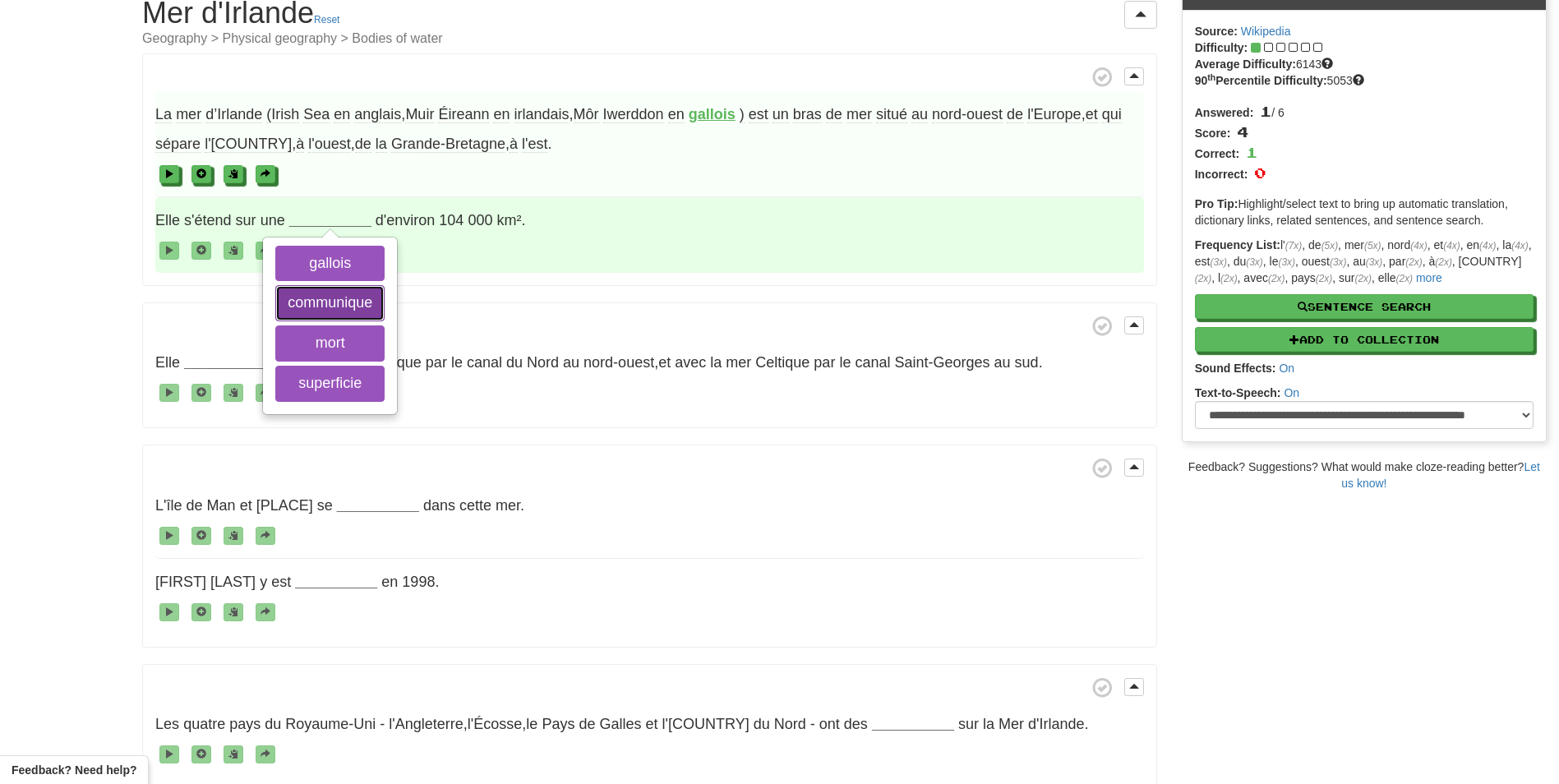 click on "communique" at bounding box center (330, 303) 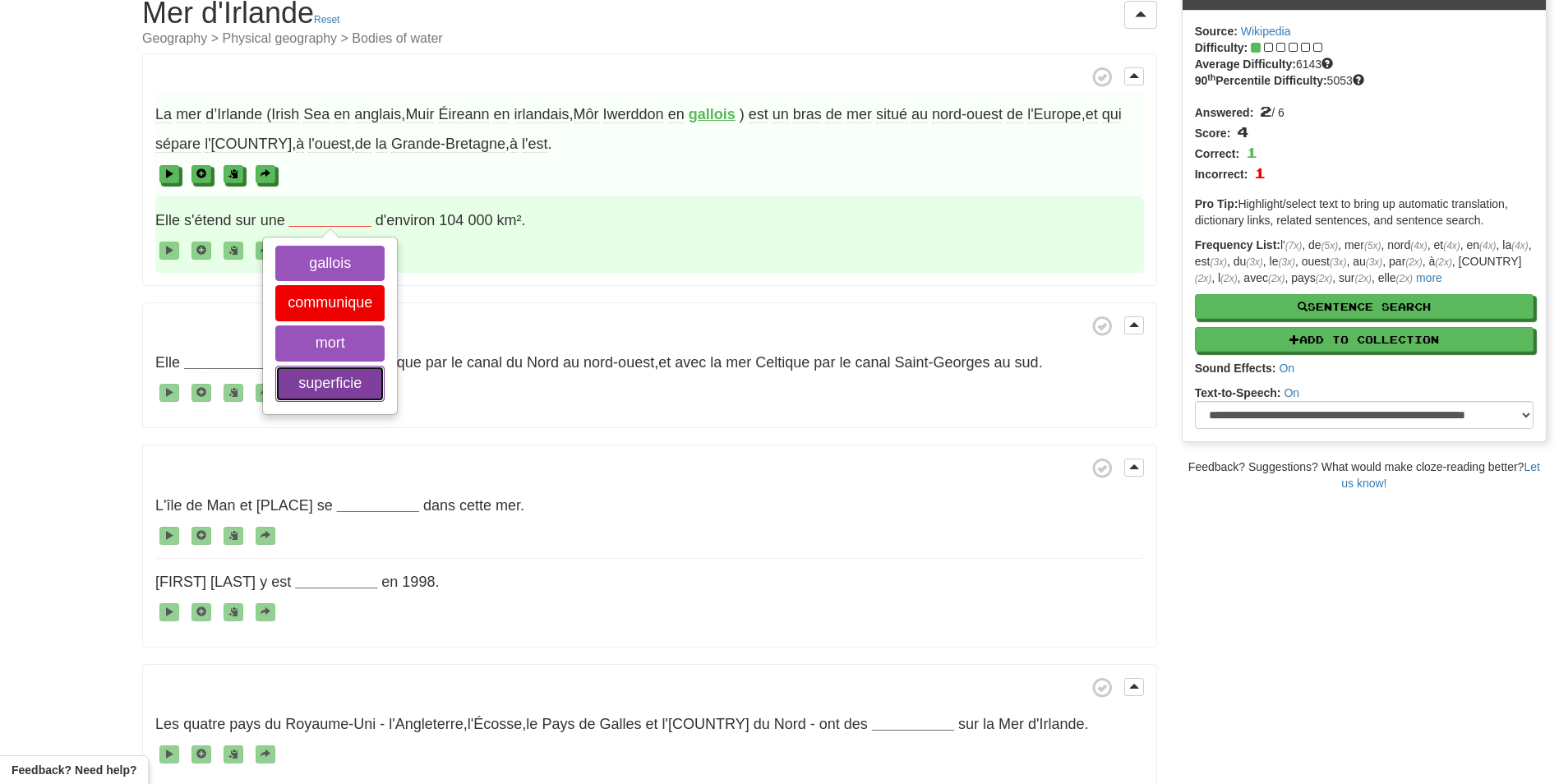 click on "superficie" at bounding box center (330, 384) 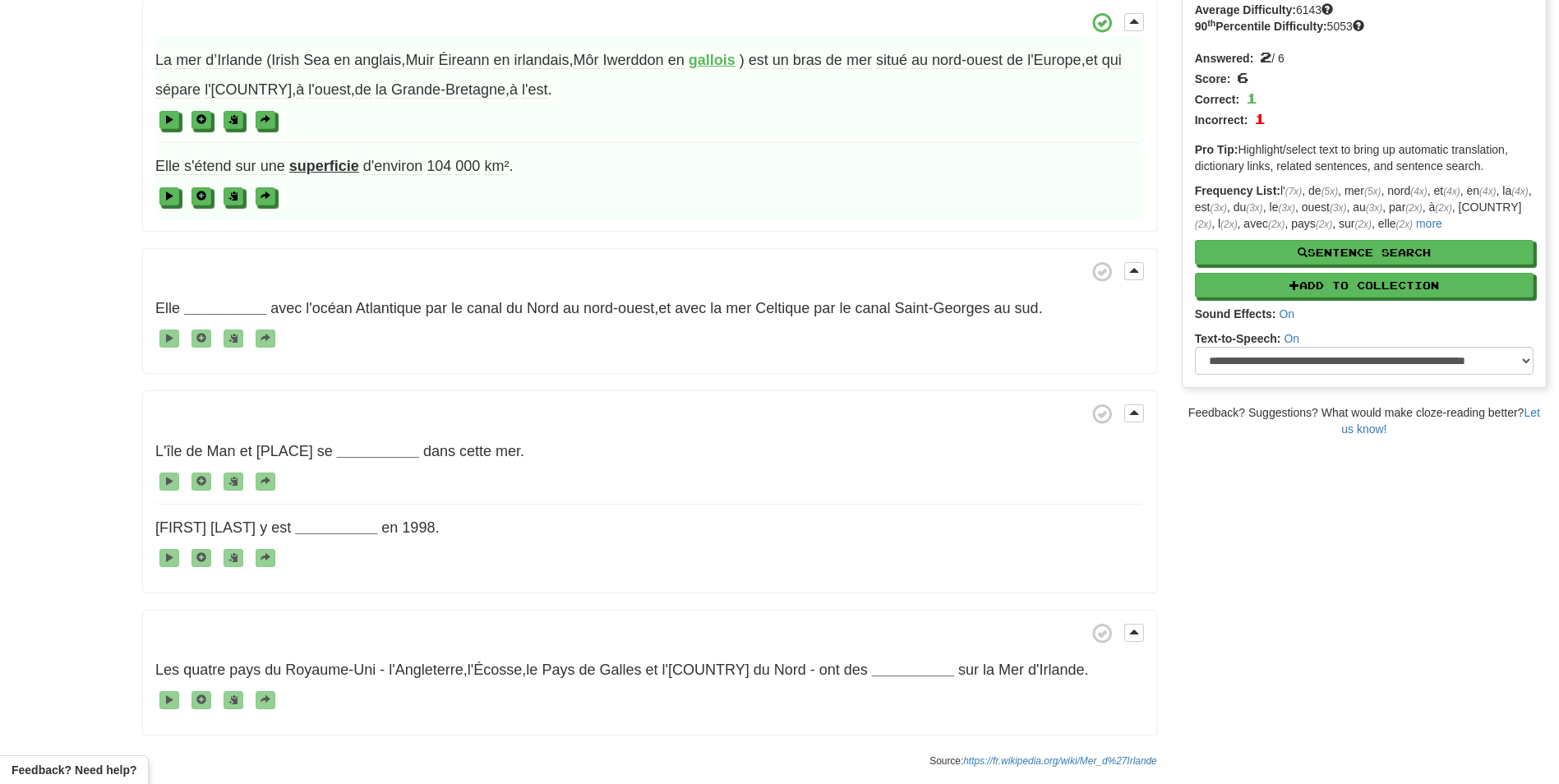 scroll, scrollTop: 164, scrollLeft: 0, axis: vertical 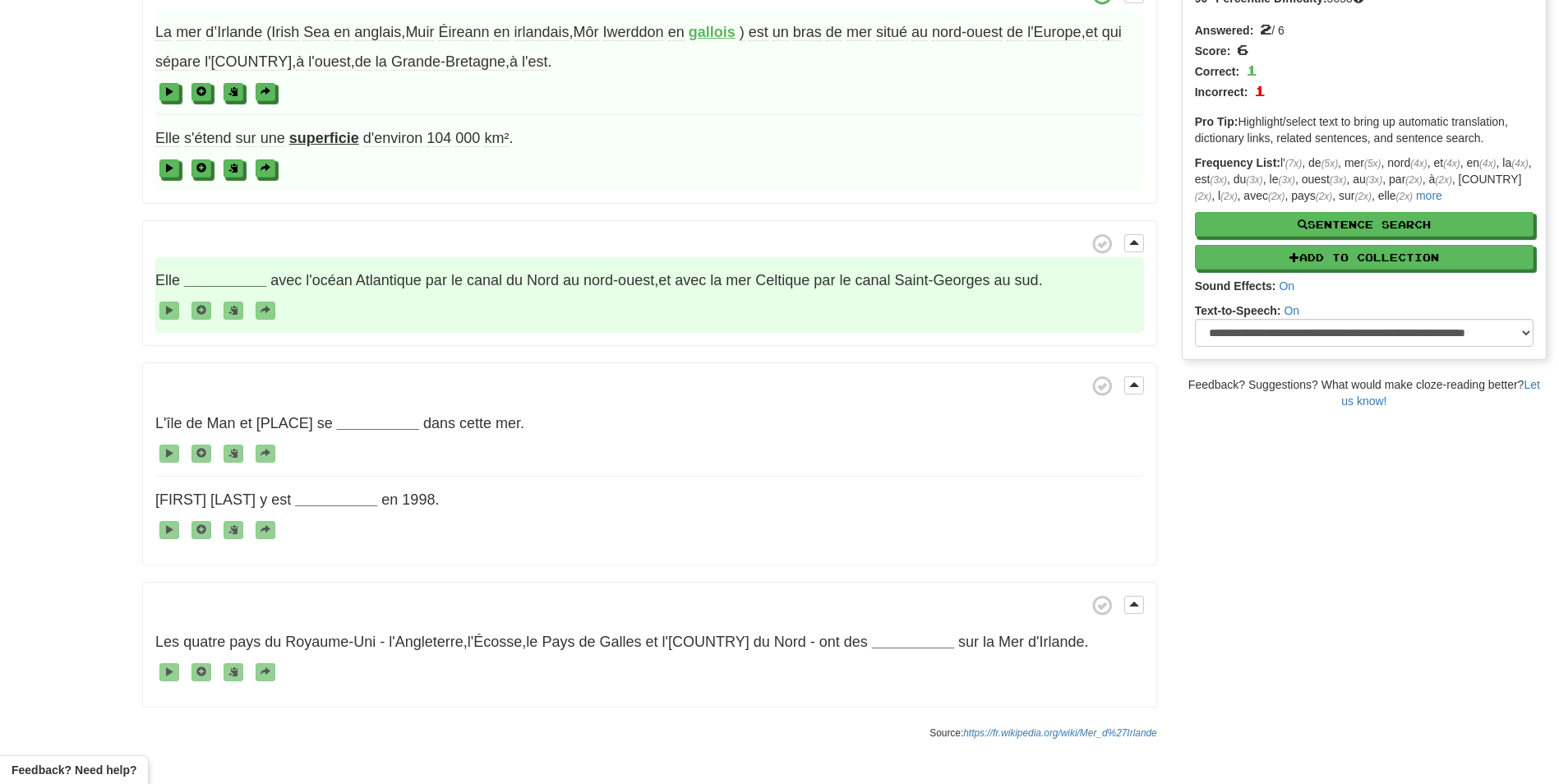 click on "__________" at bounding box center (225, 280) 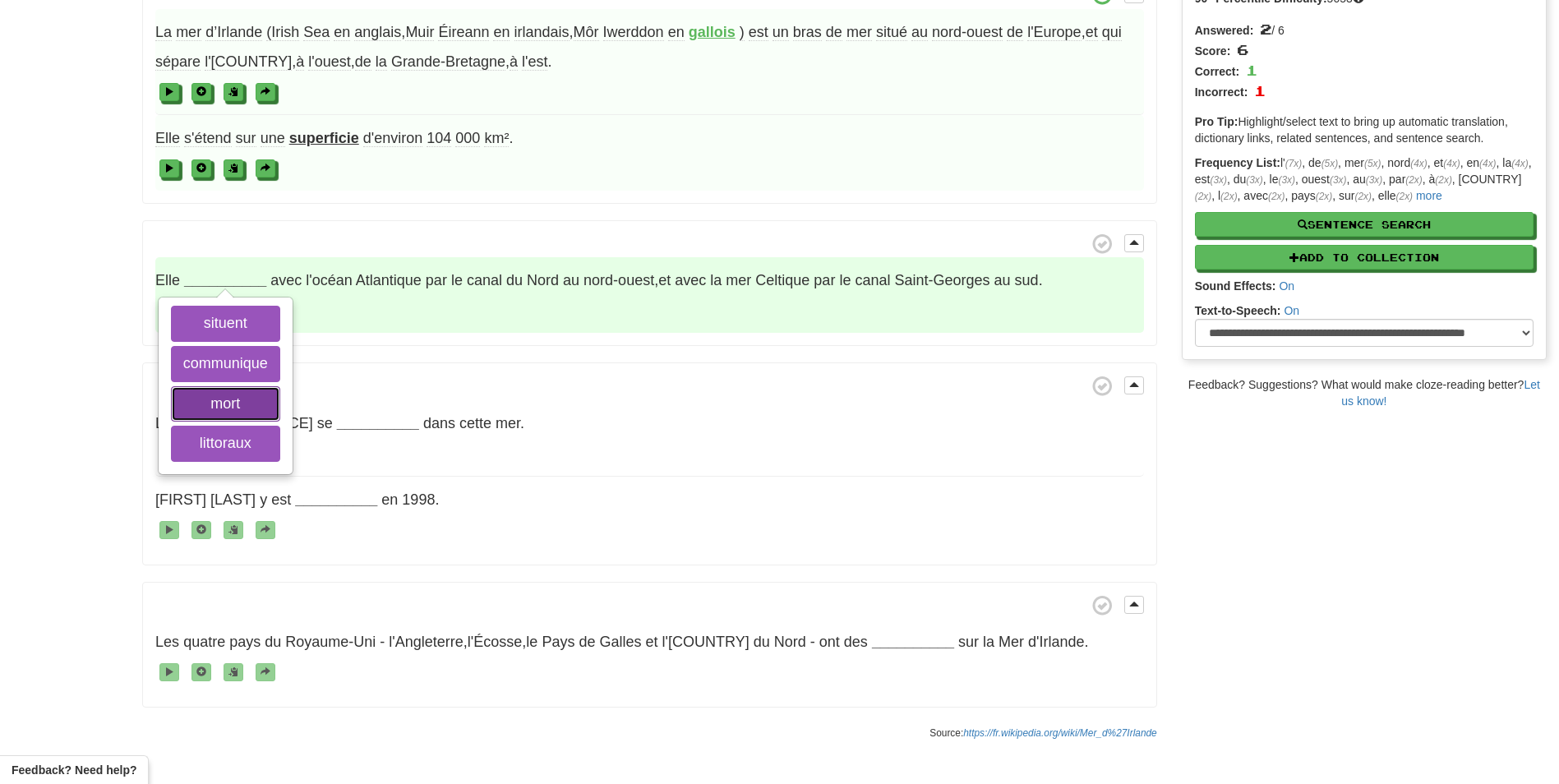 click on "mort" at bounding box center [225, 404] 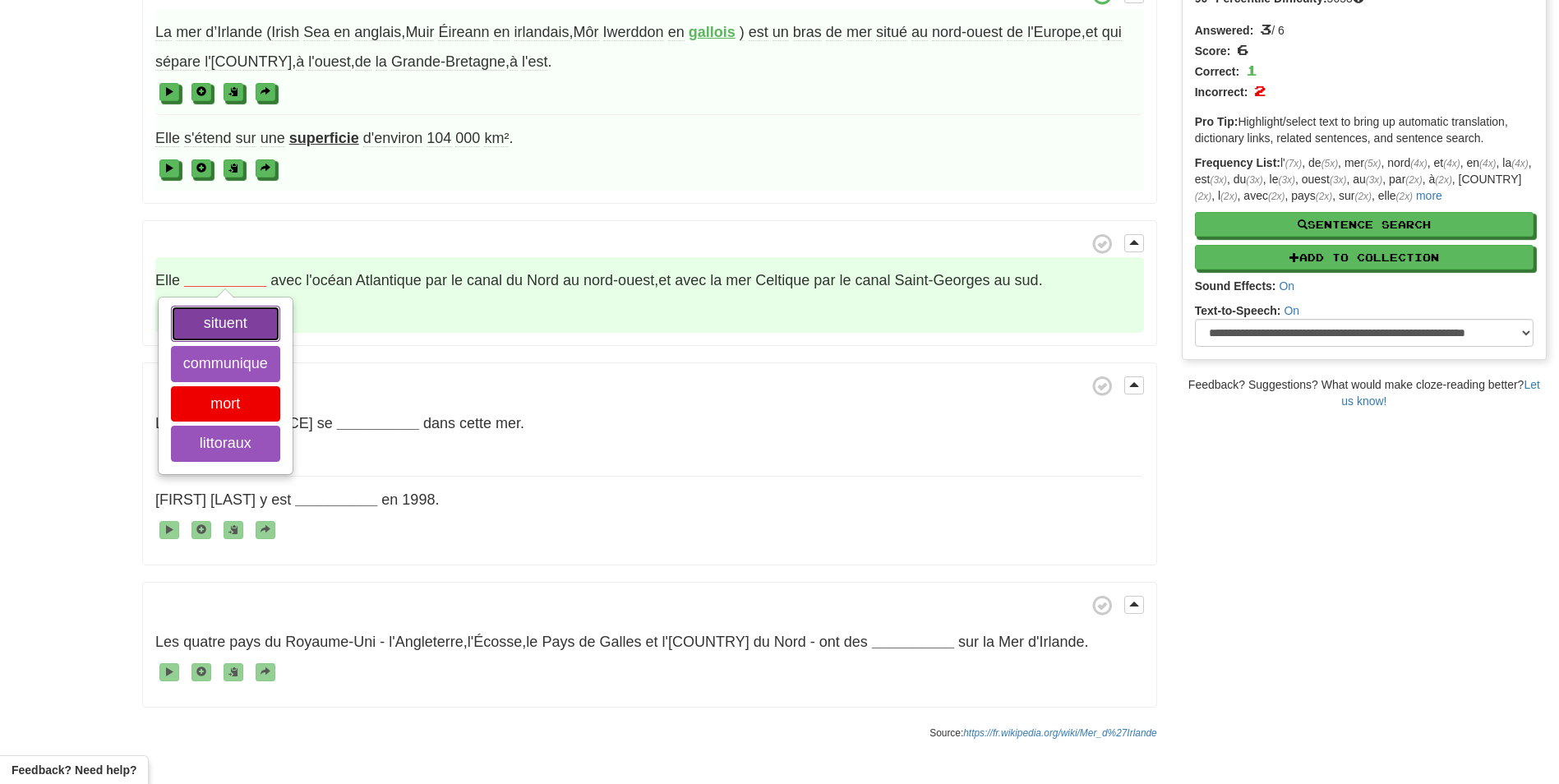 click on "situent" at bounding box center [225, 324] 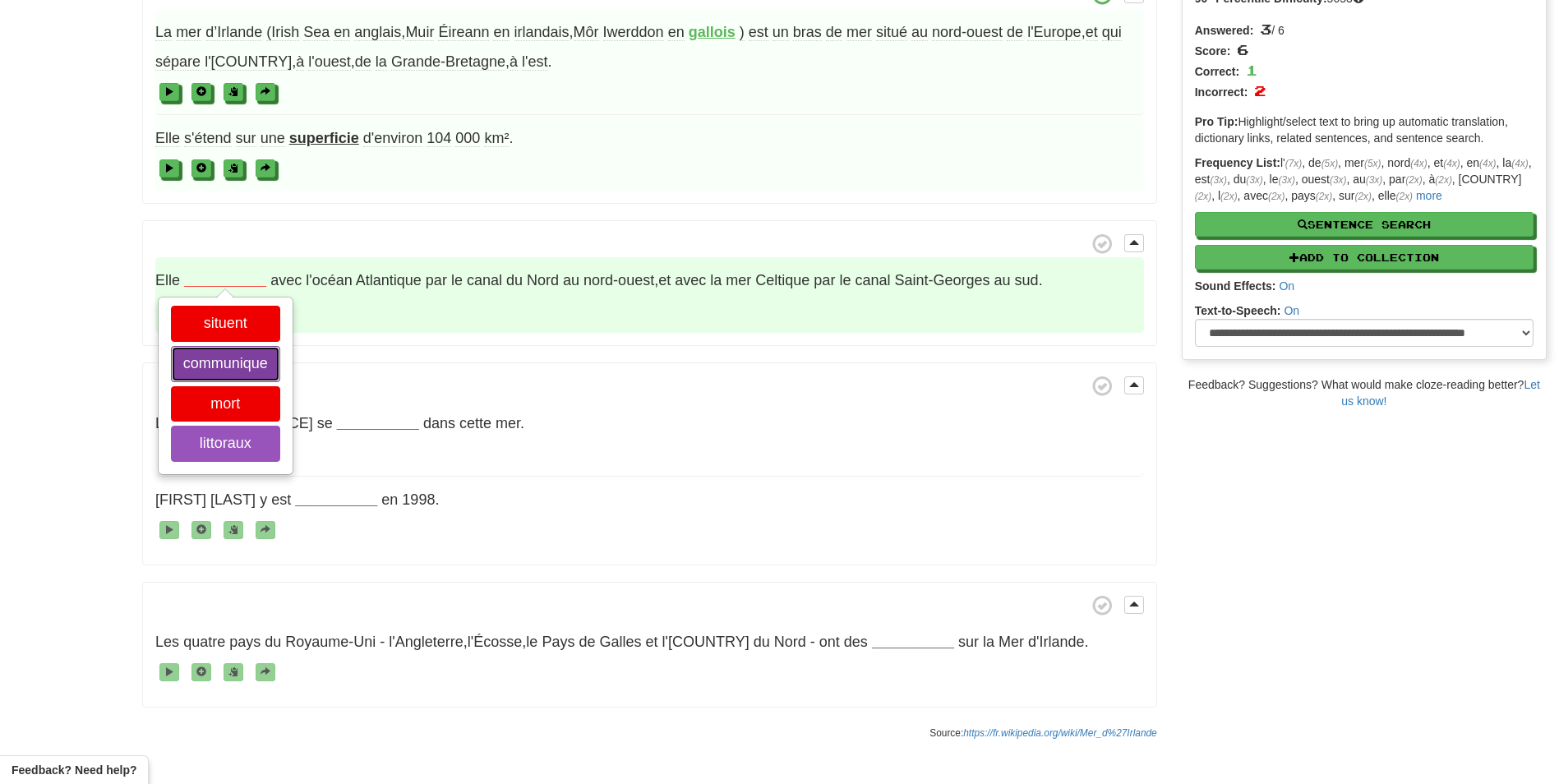 click on "communique" at bounding box center [225, 364] 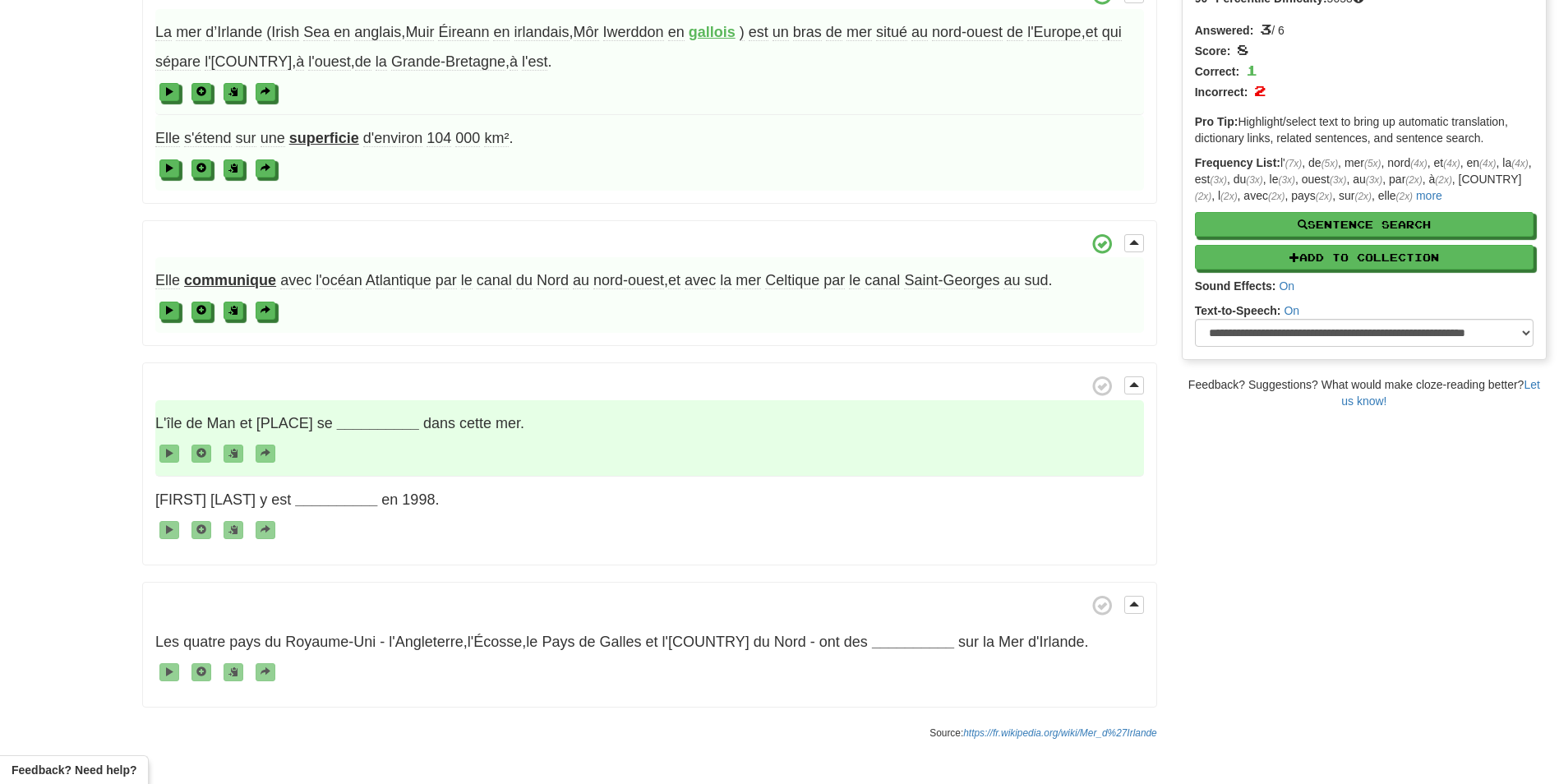 click on "__________" at bounding box center (378, 423) 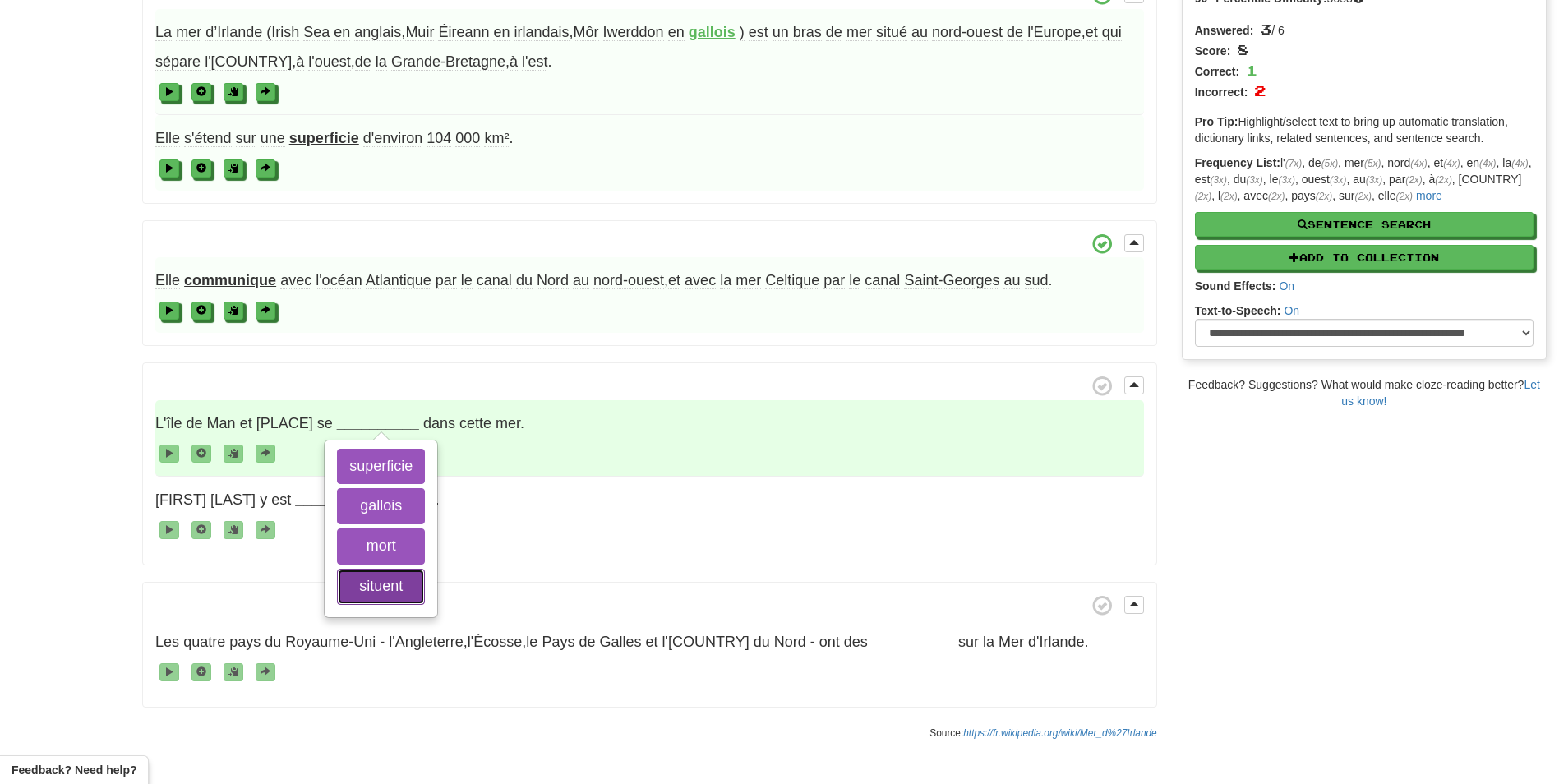 click on "situent" at bounding box center [381, 587] 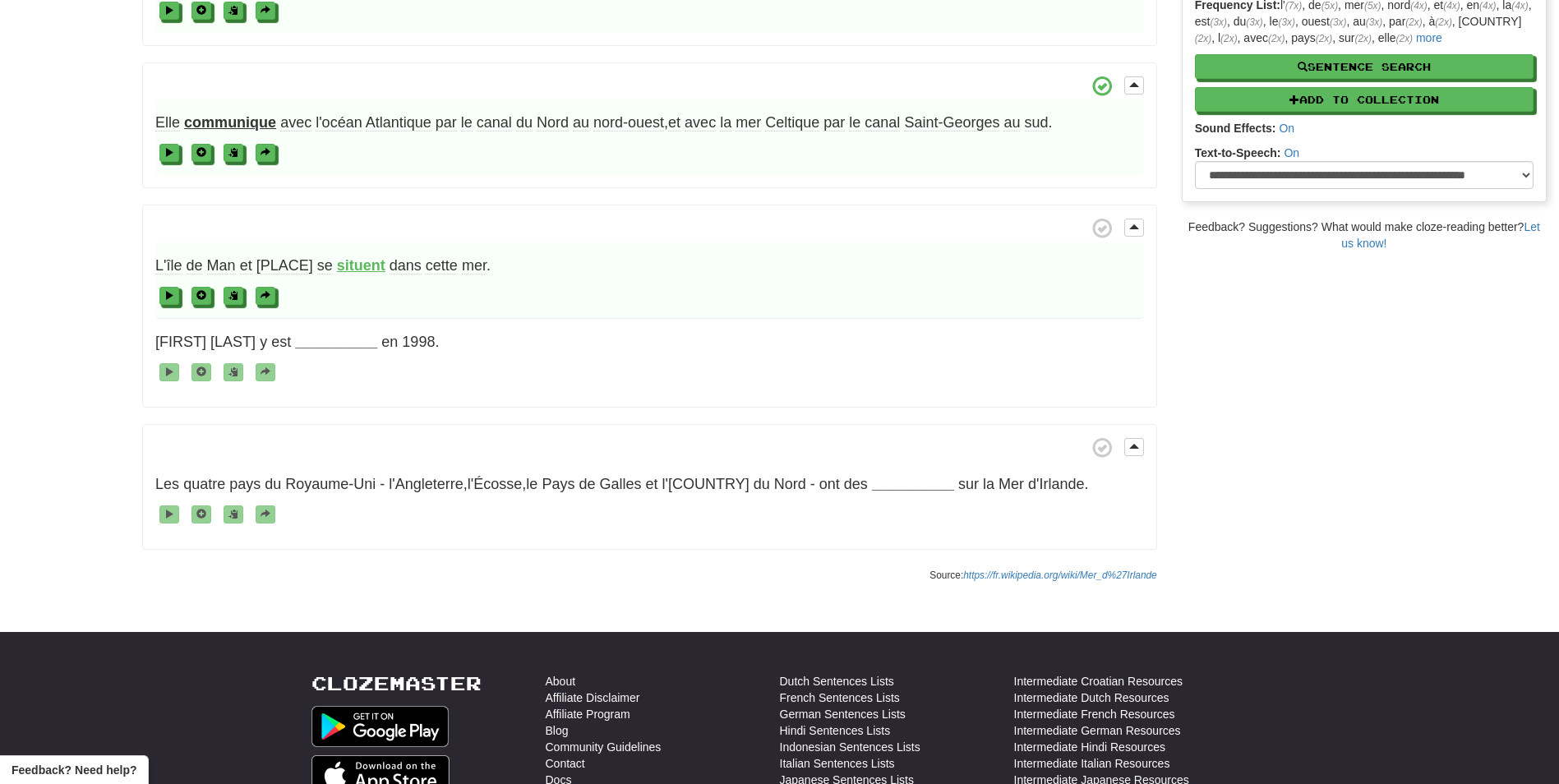 scroll, scrollTop: 329, scrollLeft: 0, axis: vertical 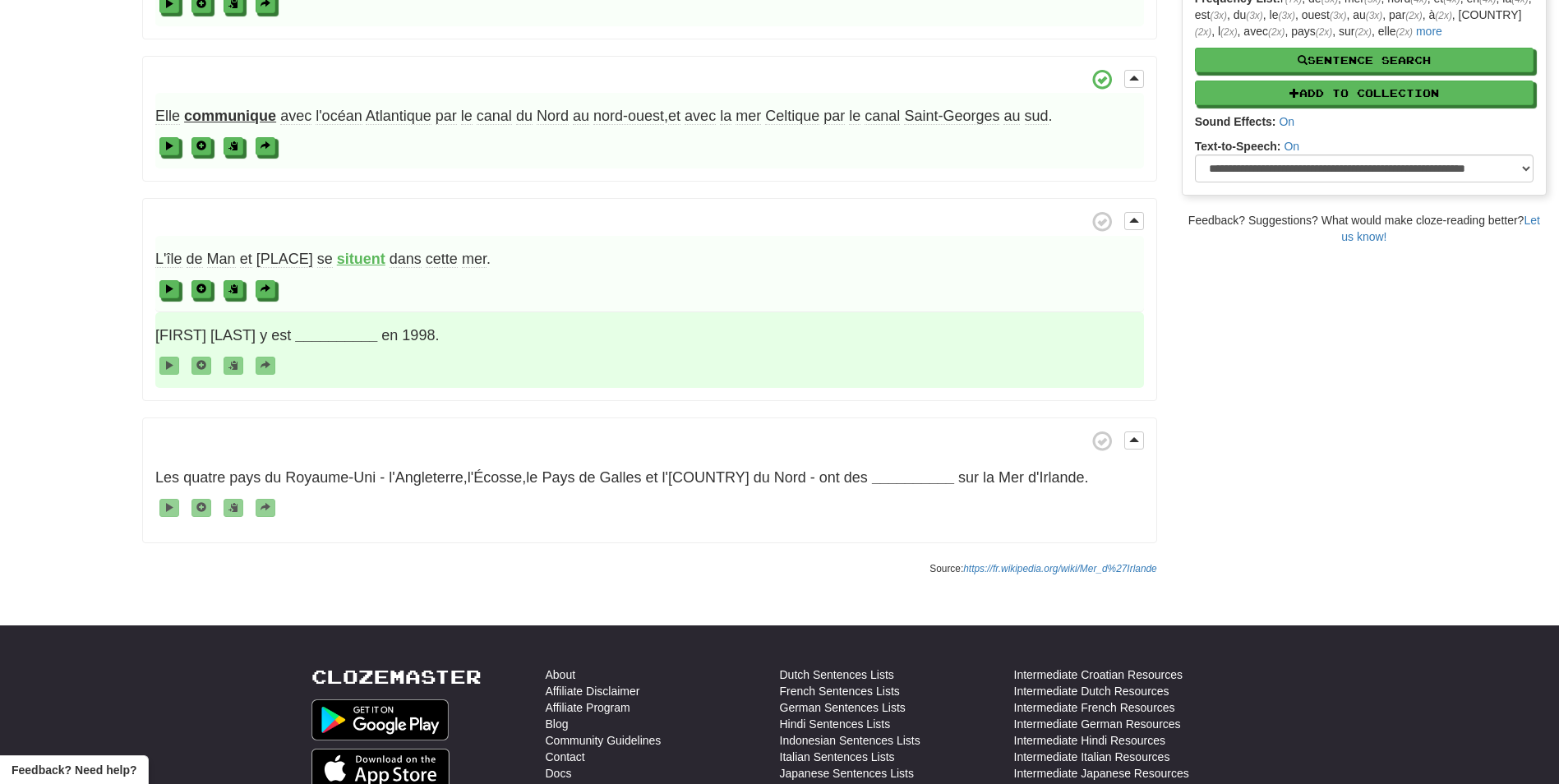 click on "__________" at bounding box center (336, 335) 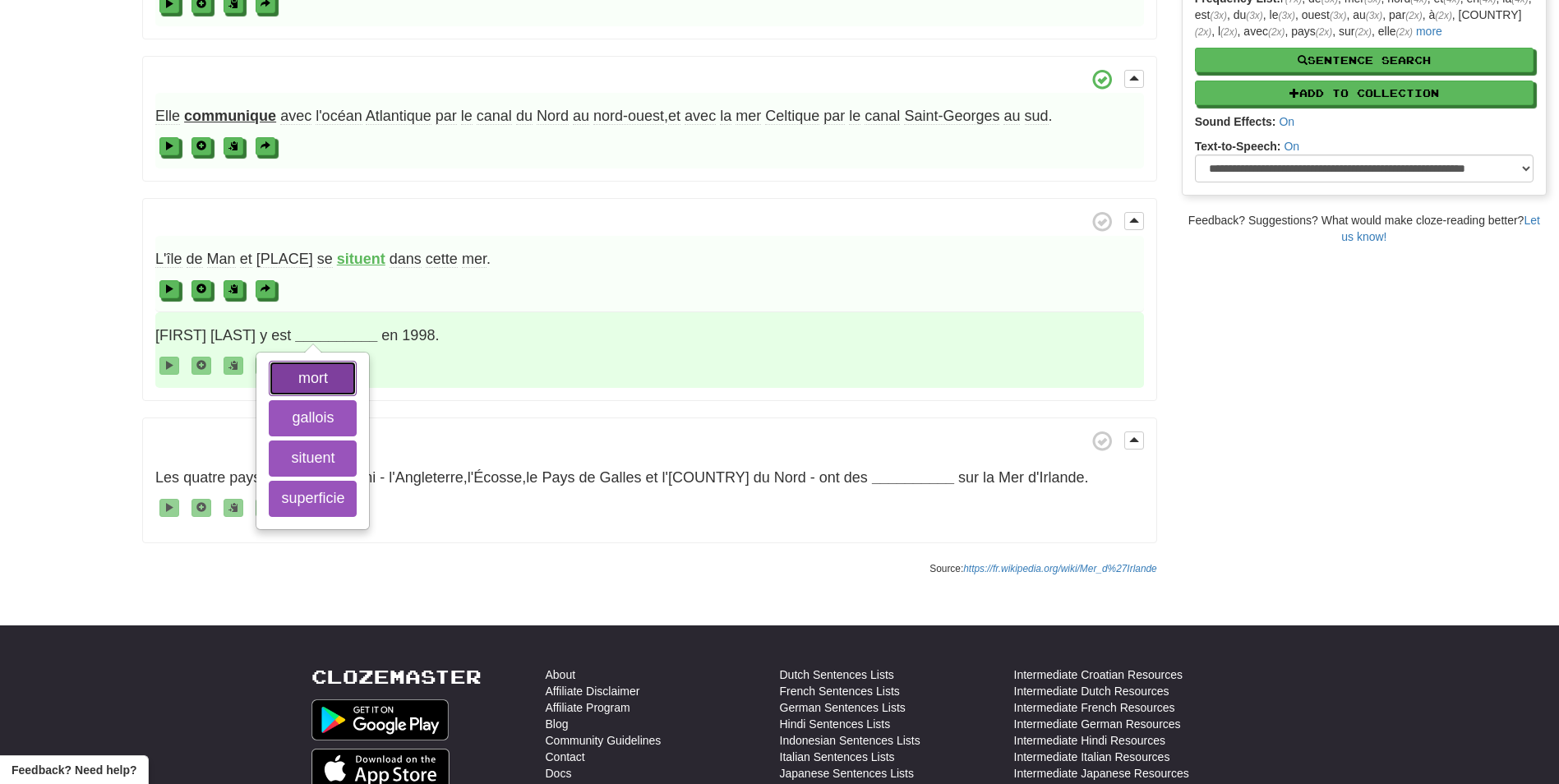 click on "mort" at bounding box center [312, 379] 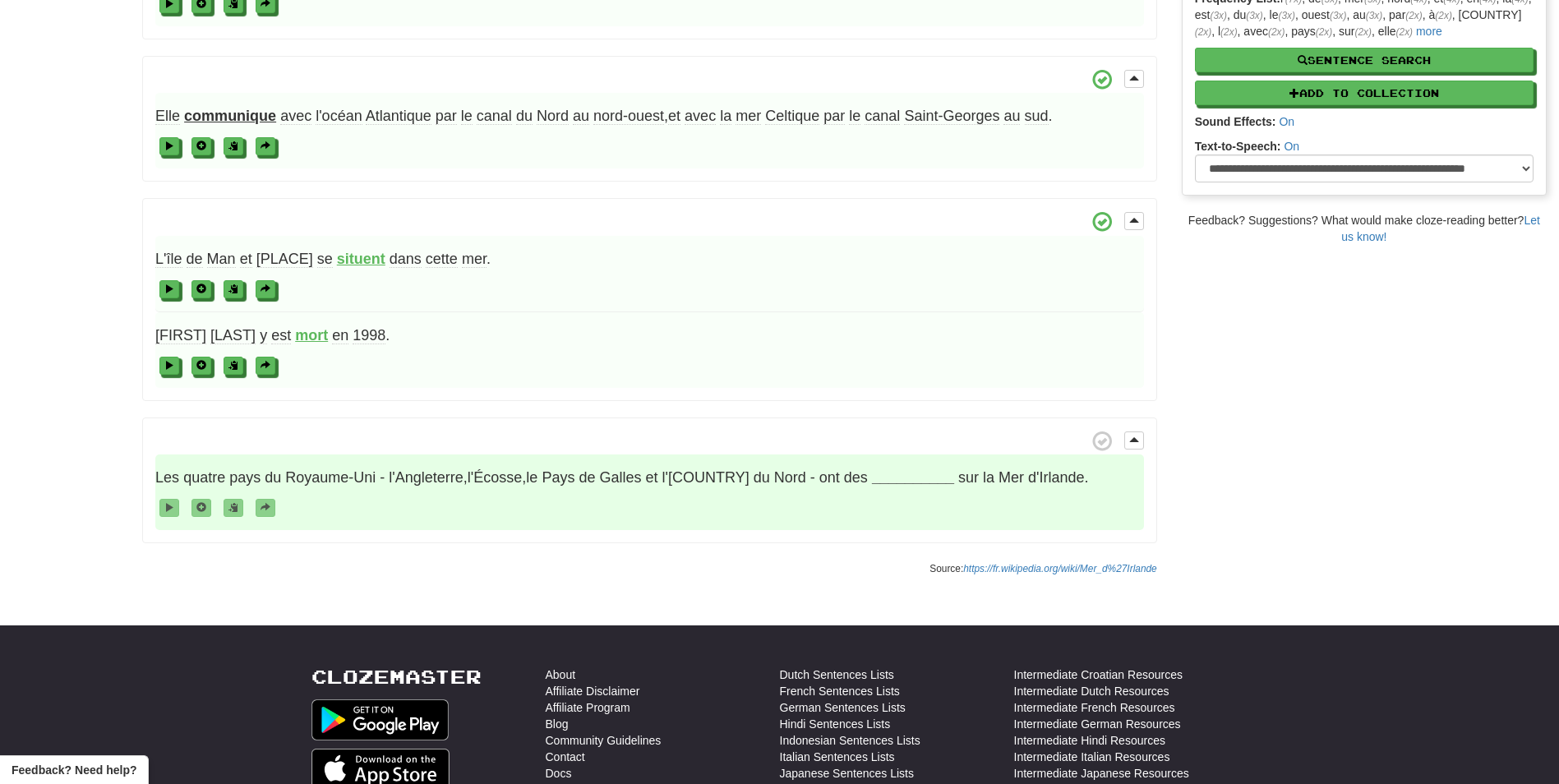 click on "__________" at bounding box center [913, 477] 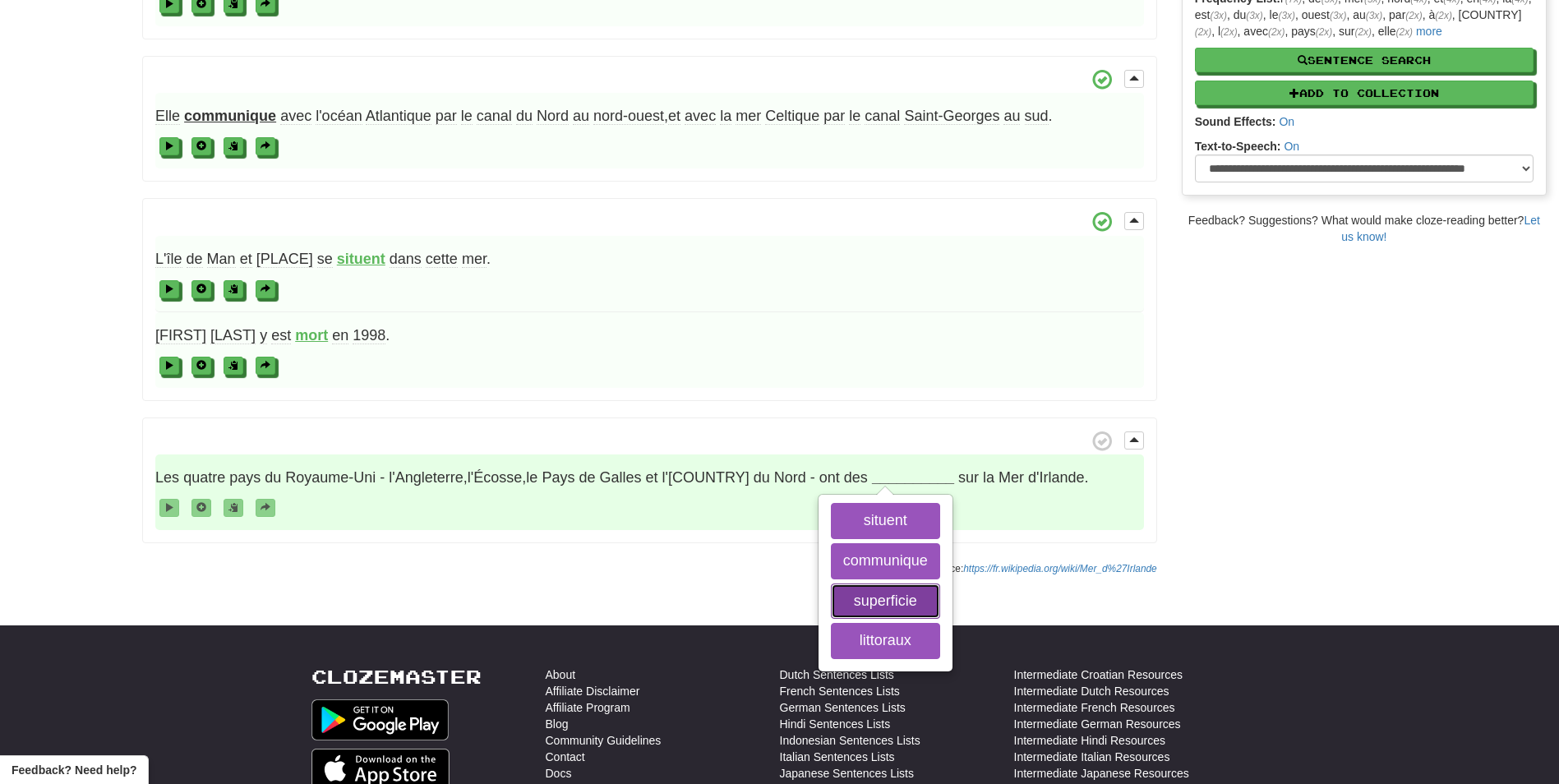 click on "superficie" at bounding box center [885, 602] 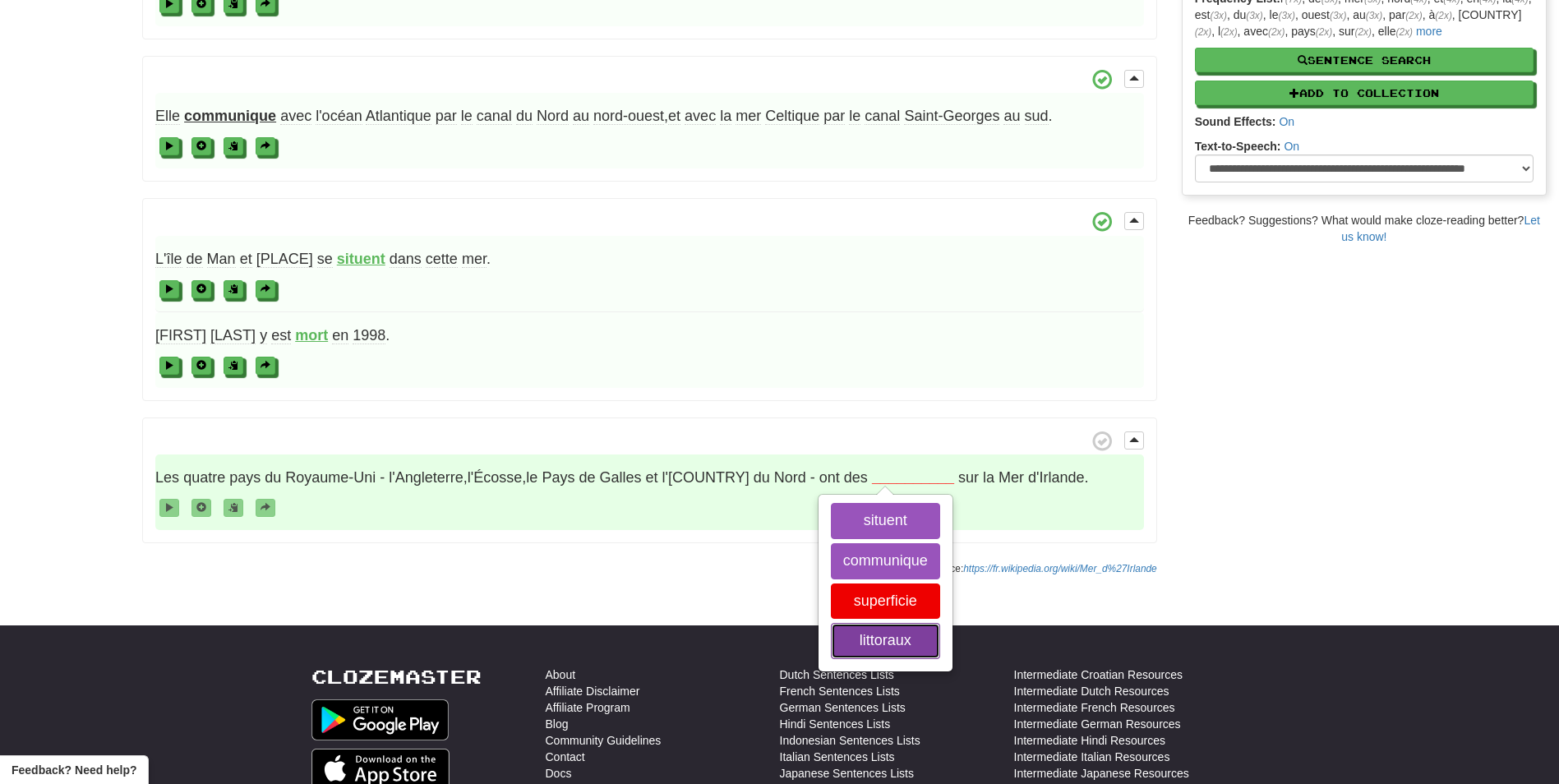 click on "littoraux" at bounding box center (885, 641) 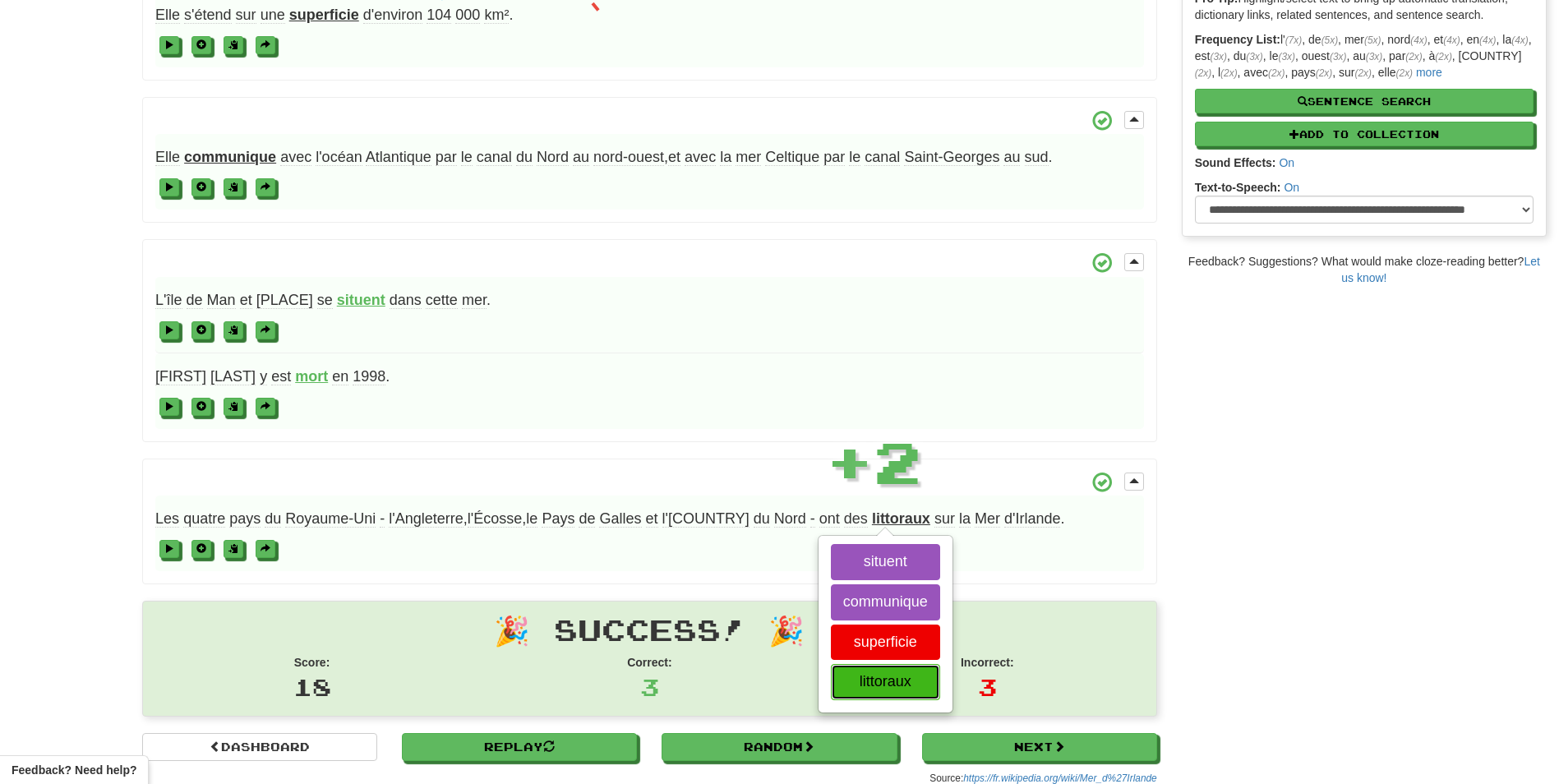 scroll, scrollTop: 284, scrollLeft: 0, axis: vertical 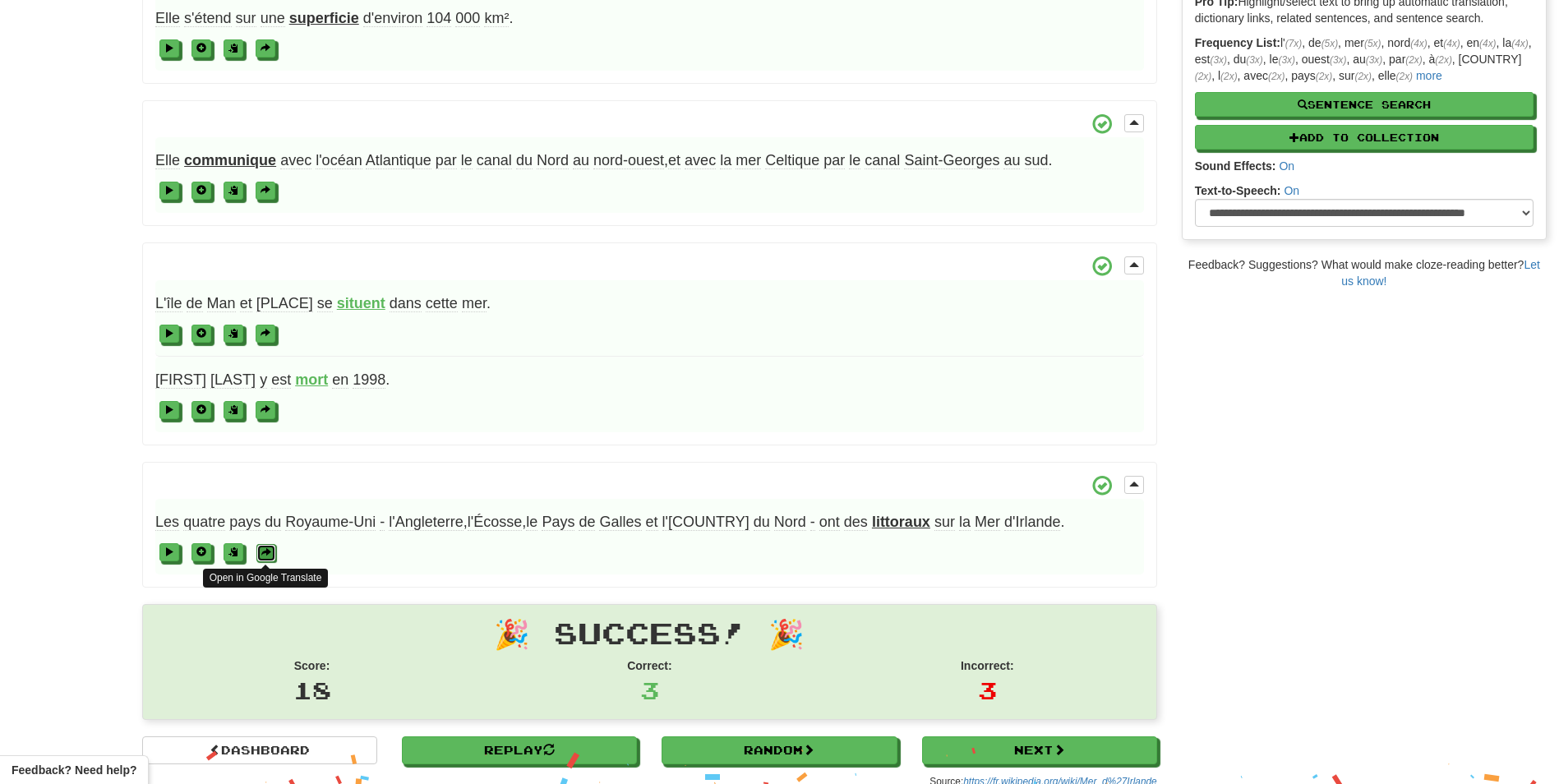 click at bounding box center [266, 552] 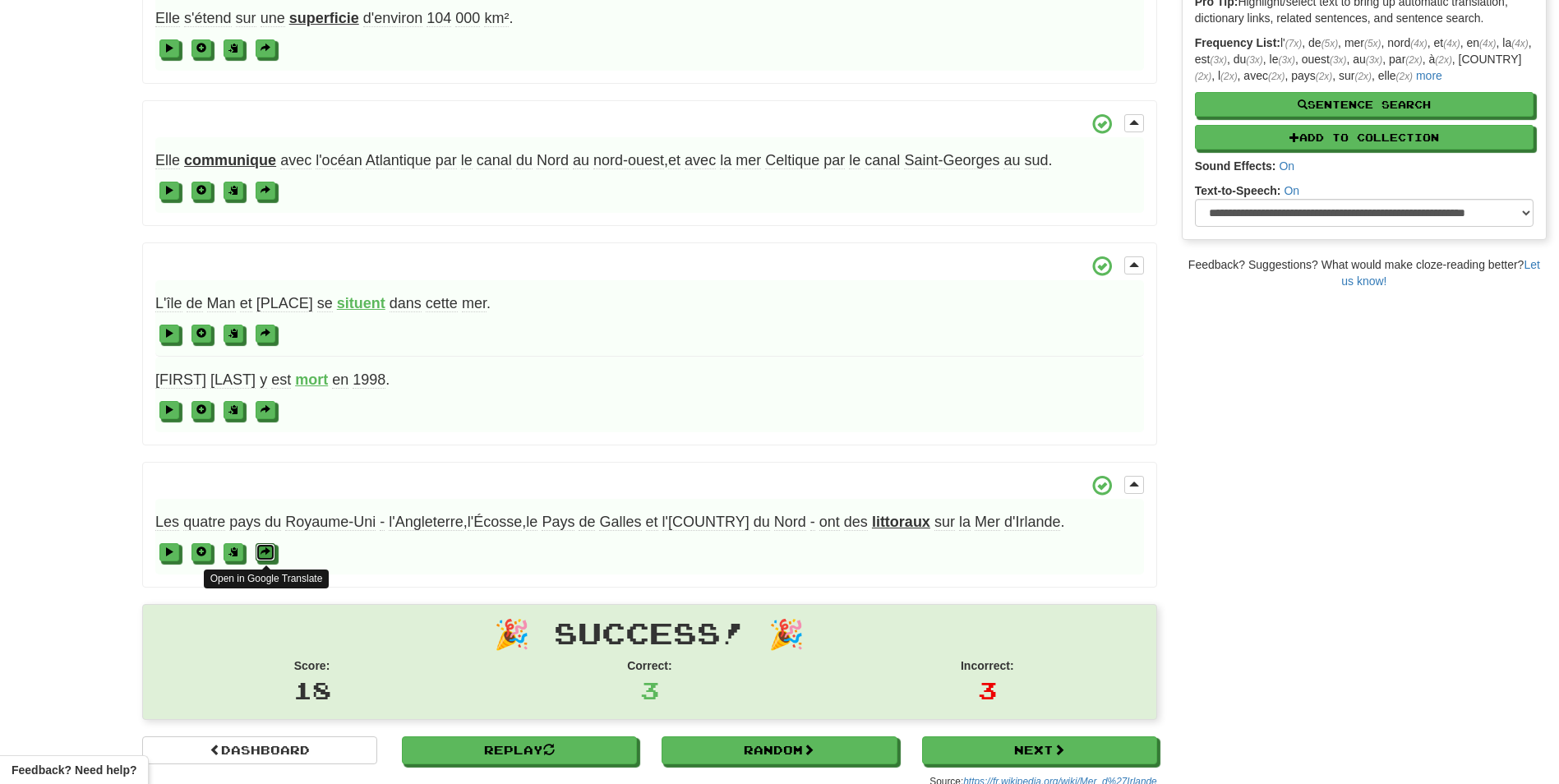 scroll, scrollTop: 0, scrollLeft: 0, axis: both 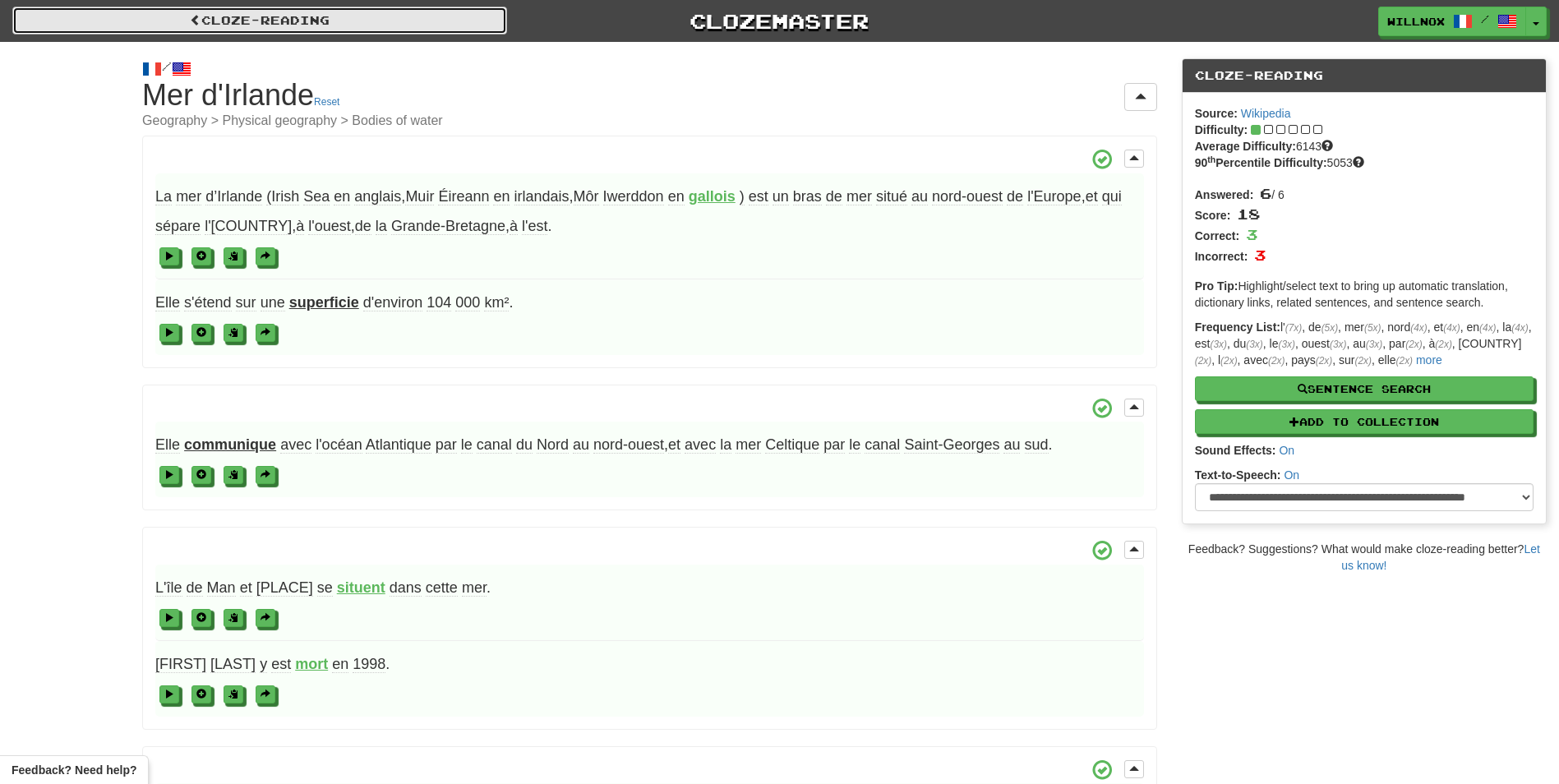 click on "Cloze-Reading" at bounding box center [260, 21] 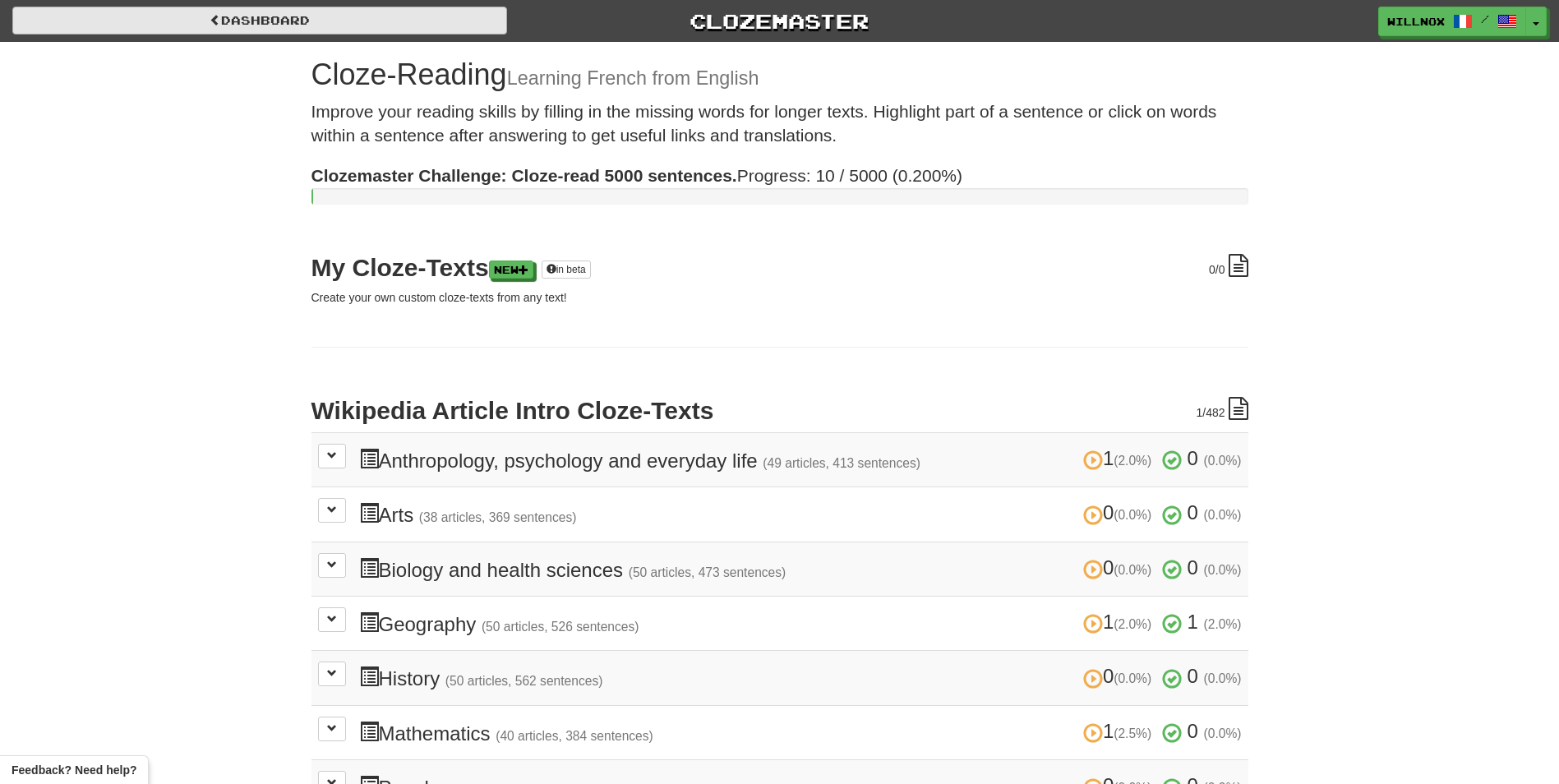 scroll, scrollTop: 0, scrollLeft: 0, axis: both 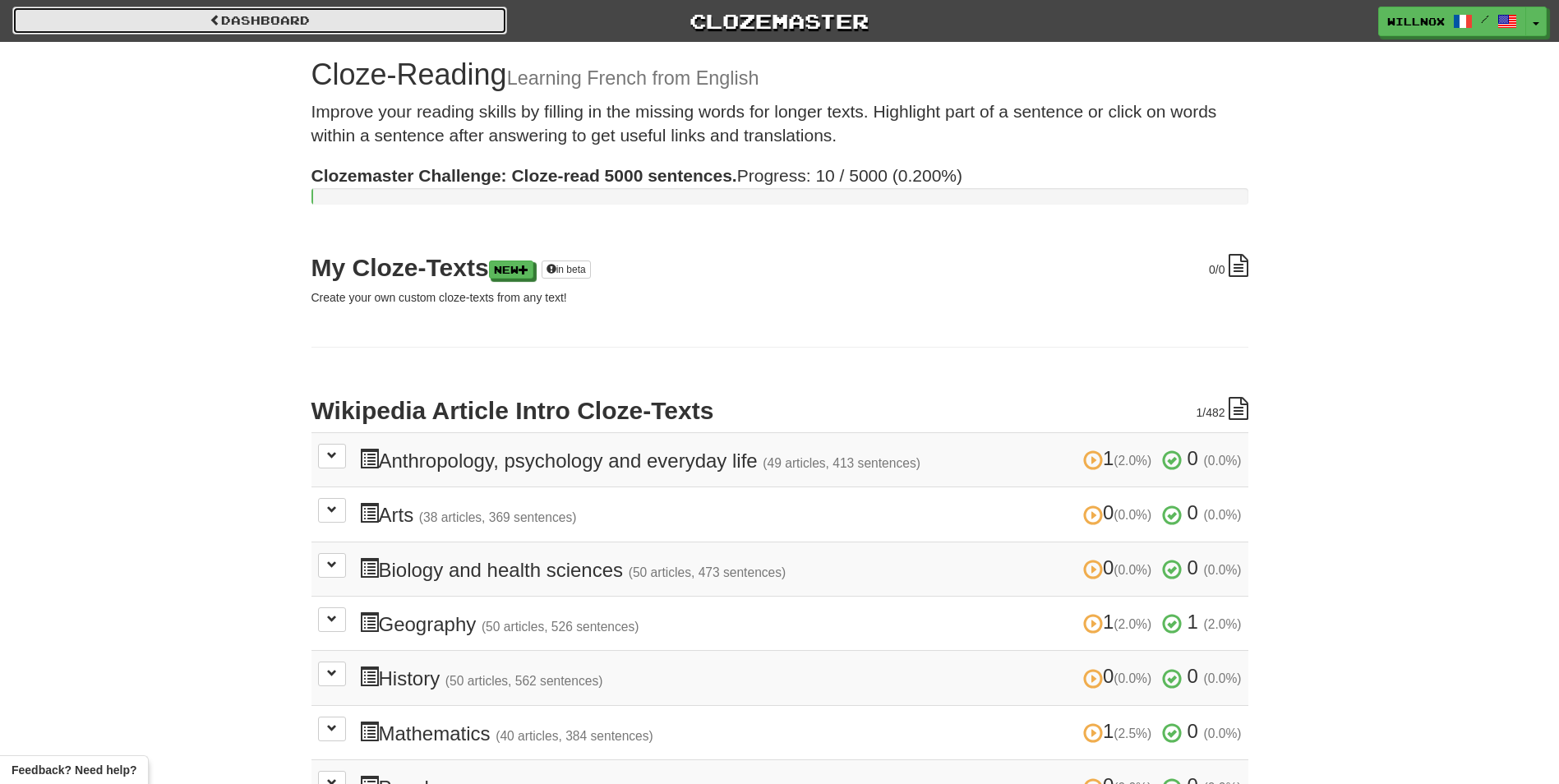 click on "Dashboard" at bounding box center (260, 21) 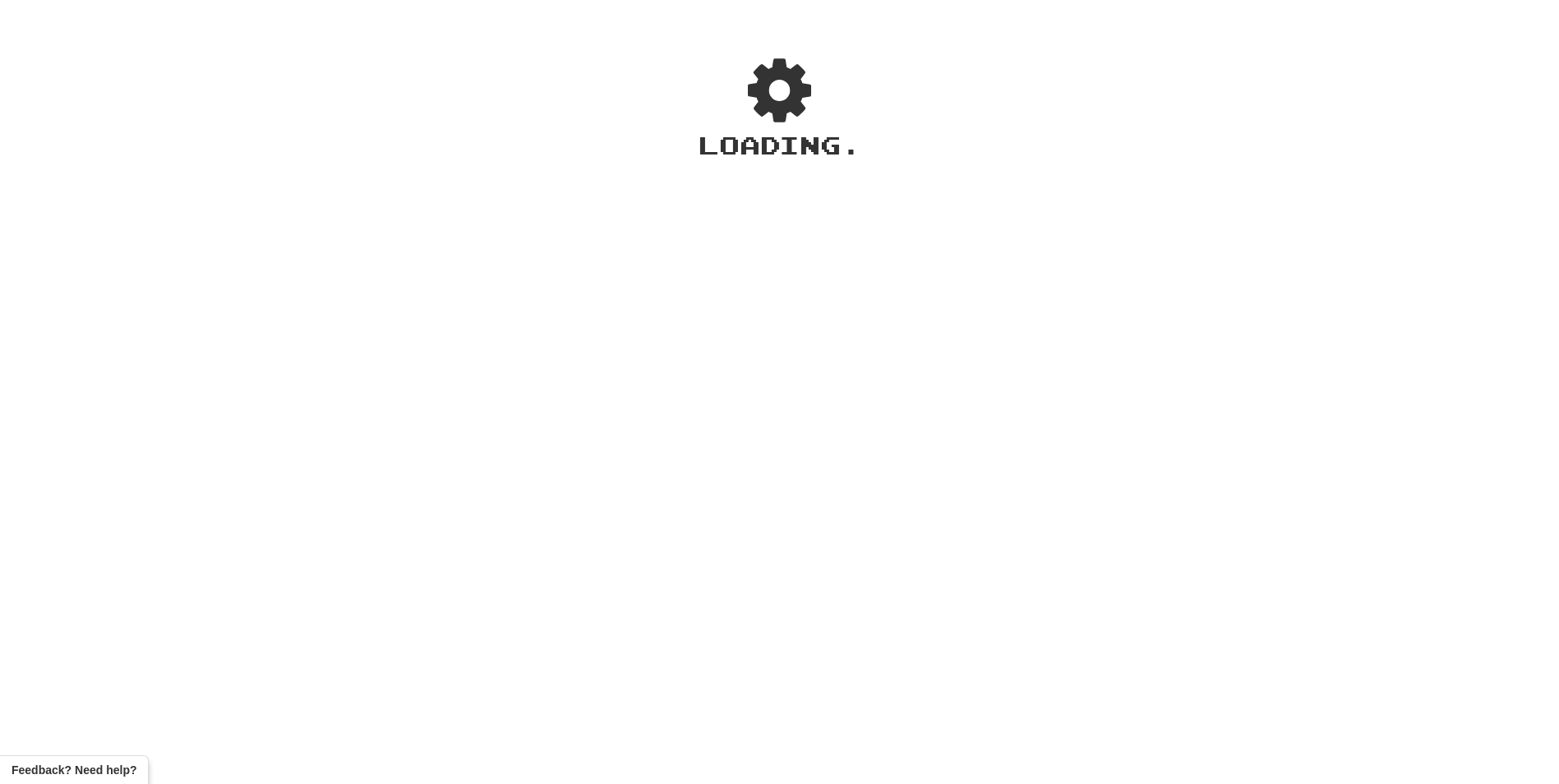 scroll, scrollTop: 0, scrollLeft: 0, axis: both 